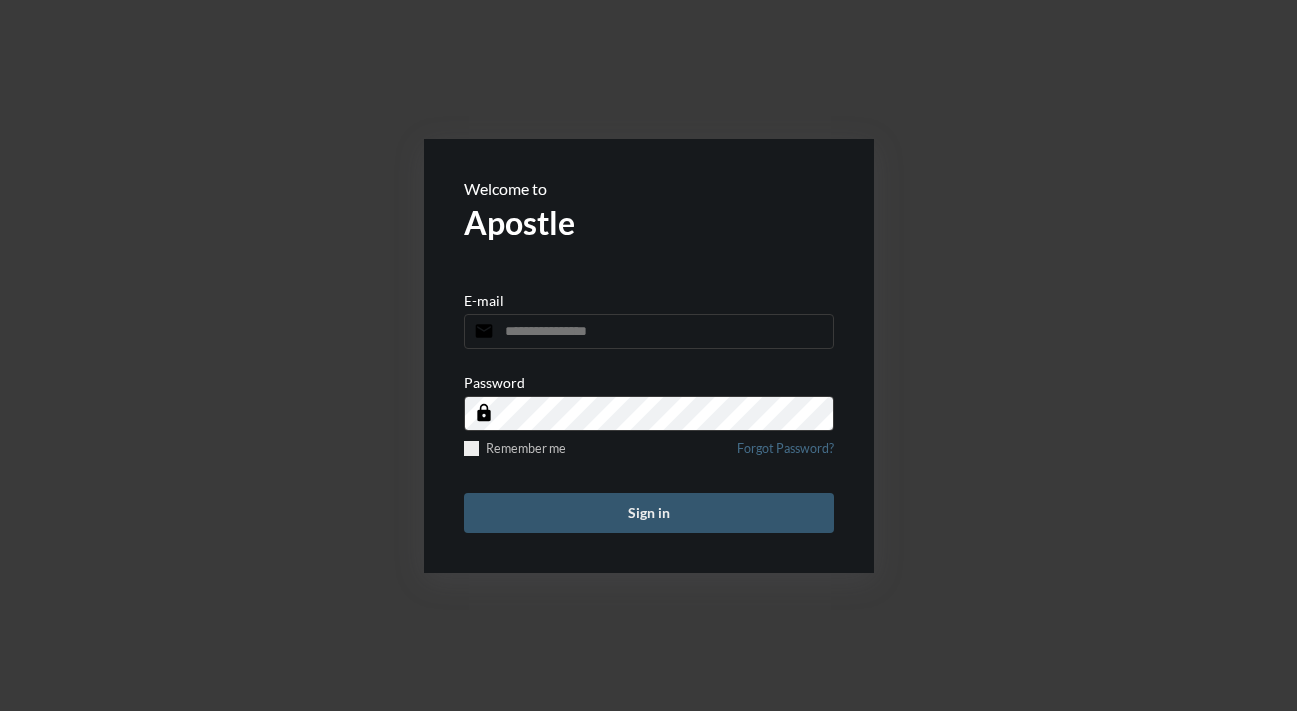 scroll, scrollTop: 0, scrollLeft: 0, axis: both 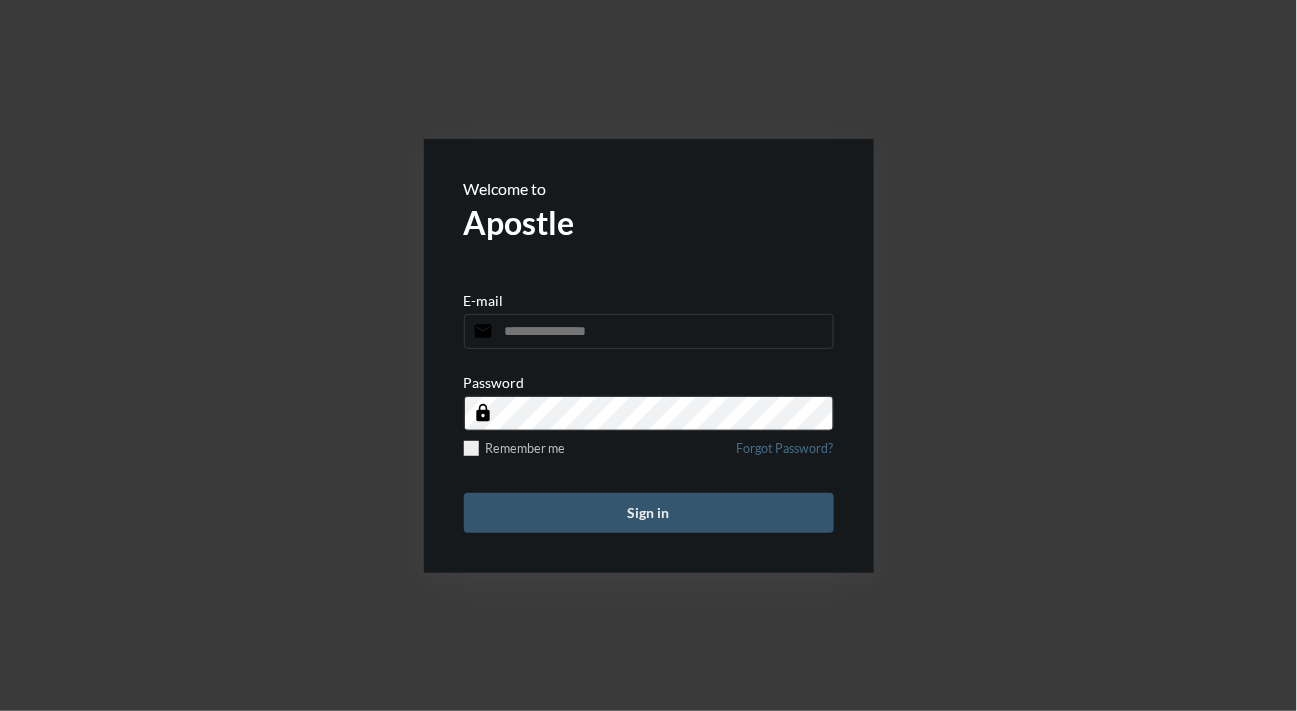 type on "**********" 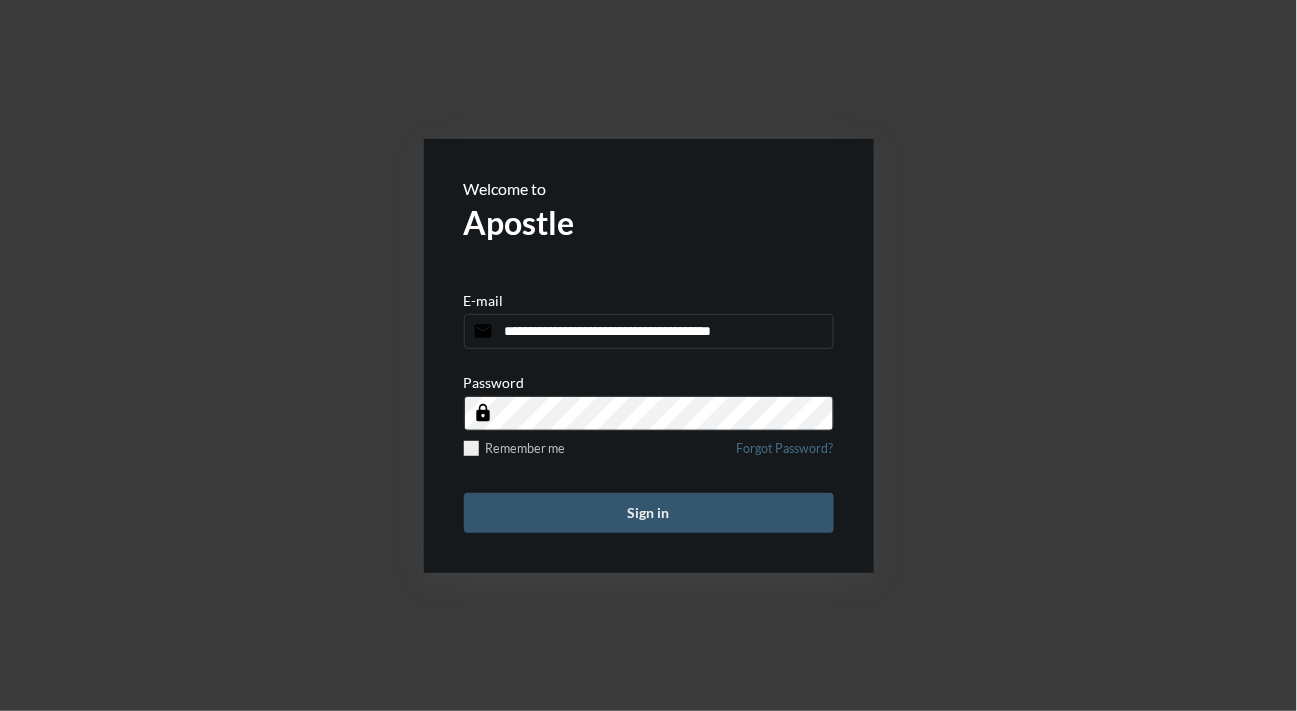 click on "Sign in" at bounding box center [649, 513] 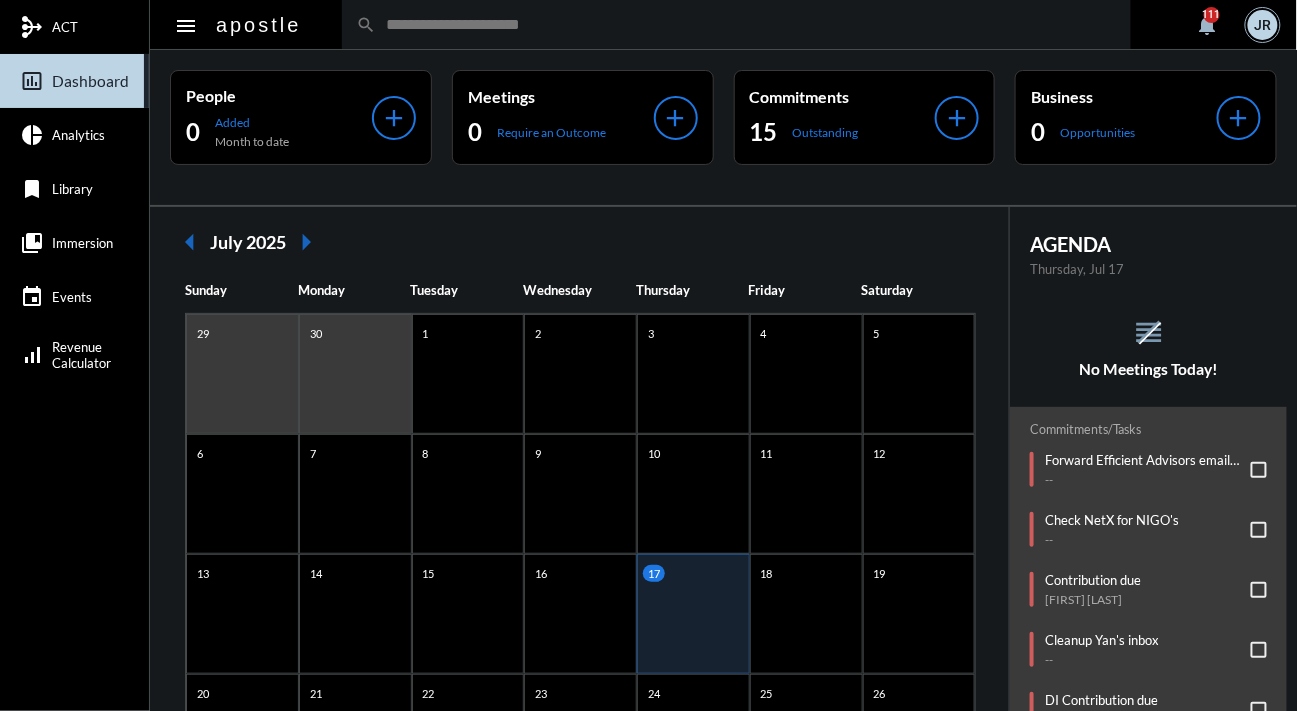 click on "arrow_left July 2025 arrow_right Sunday Monday Tuesday Wednesday Thursday Friday Saturday 29 30 1 2 3 4 5 6 7 8 9 10 11 12 13 14 15 16 17 18 19 20 21 22 23 24 25 26 27 28 29 30 31 1 2" 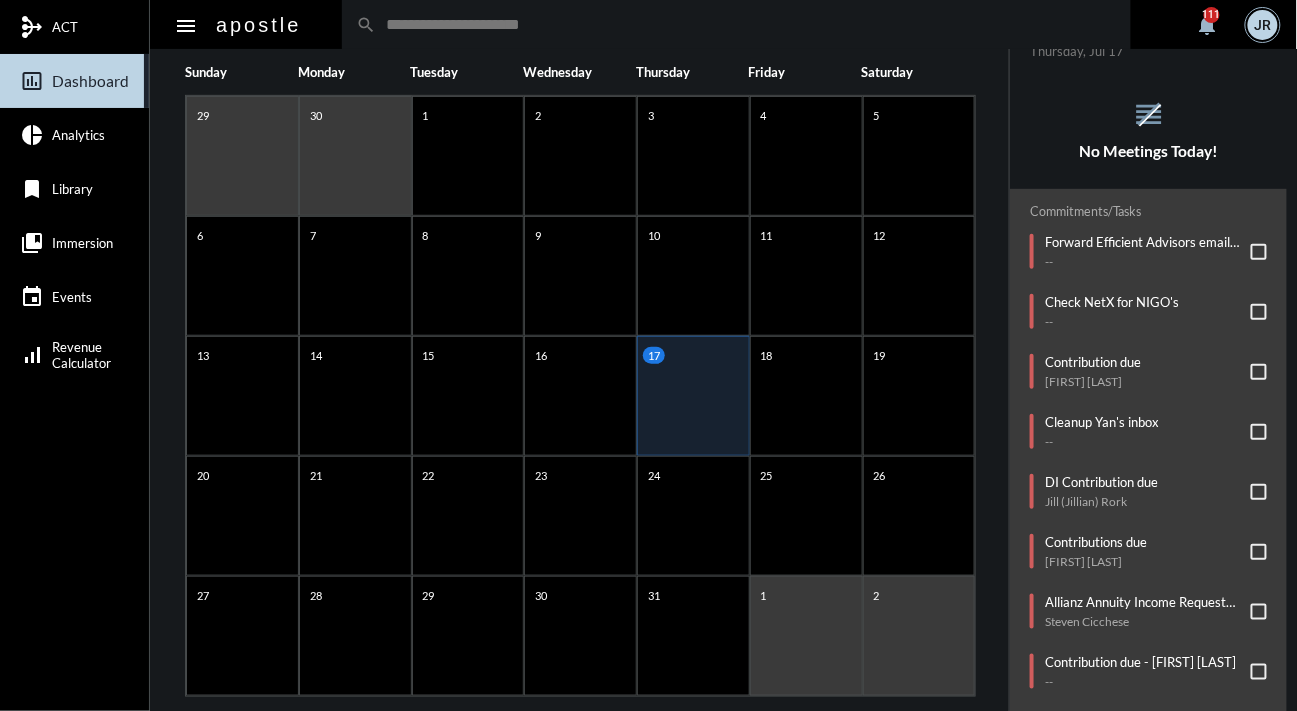 scroll, scrollTop: 250, scrollLeft: 0, axis: vertical 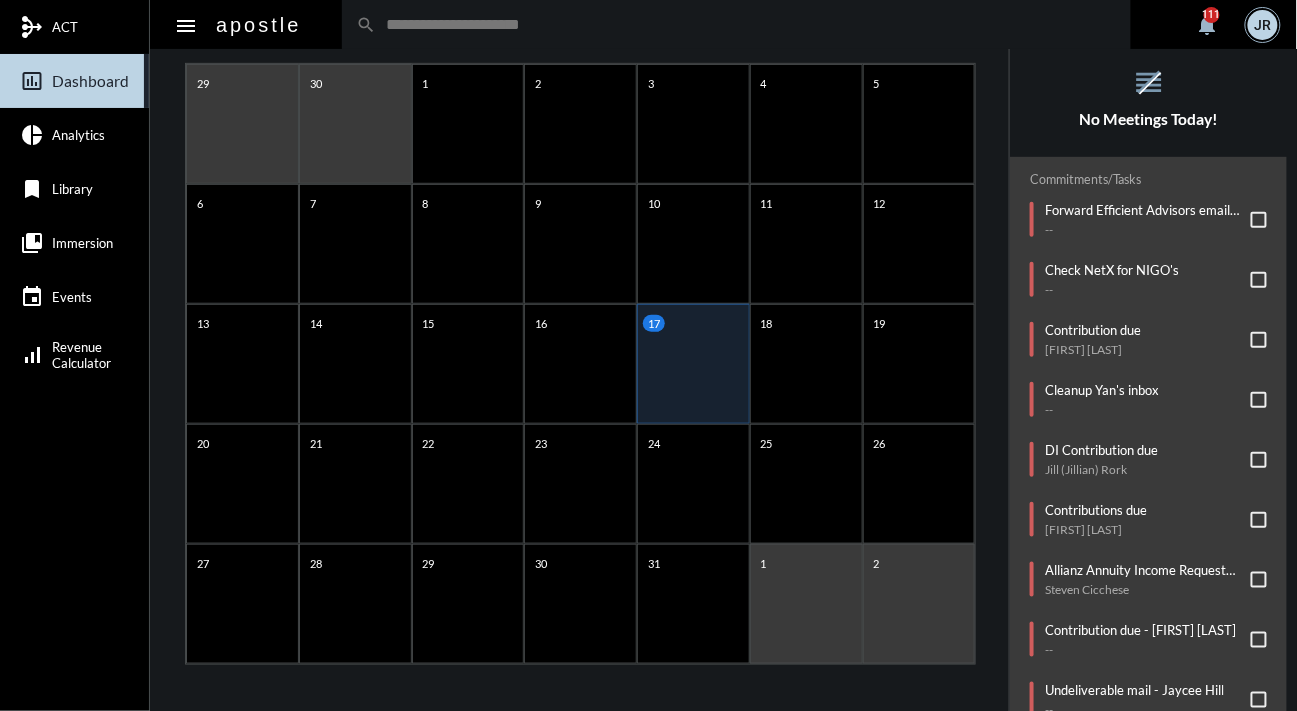 click on "Commitments/Tasks  Forward Efficient Advisors email to Caroline   --     Check NetX for NIGO's   --     Contribution due   Mark Cinar     Cleanup Yan's inbox   --     DI Contribution due   Jill ([FIRST]) Rork     Contributions due   Soren Maloney     Allianz Annuity Income Request Form   Steven Cicchese     Contribution due - Courtney Sweet   --     Undeliverable mail - Jaycee Hill   --     Link to LBS   Michael and Kelly McGovern     DI Anniversary - next check in due 7/17   --     Please link all account below to their LBS.   David Wittman     Online Access and E-Delivery Form   Colleen Jezersek - Georg Jezersek     Initiate HUB Account   Emmanuel Gomes" 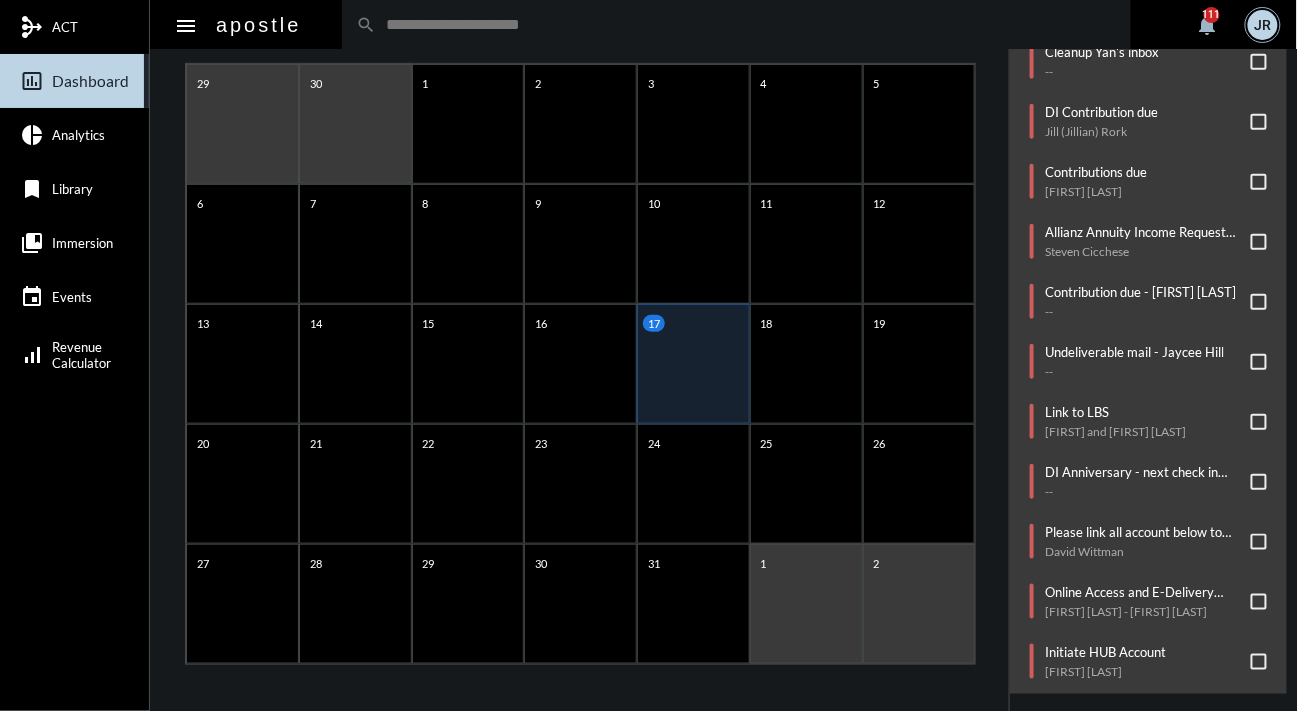 scroll, scrollTop: 340, scrollLeft: 0, axis: vertical 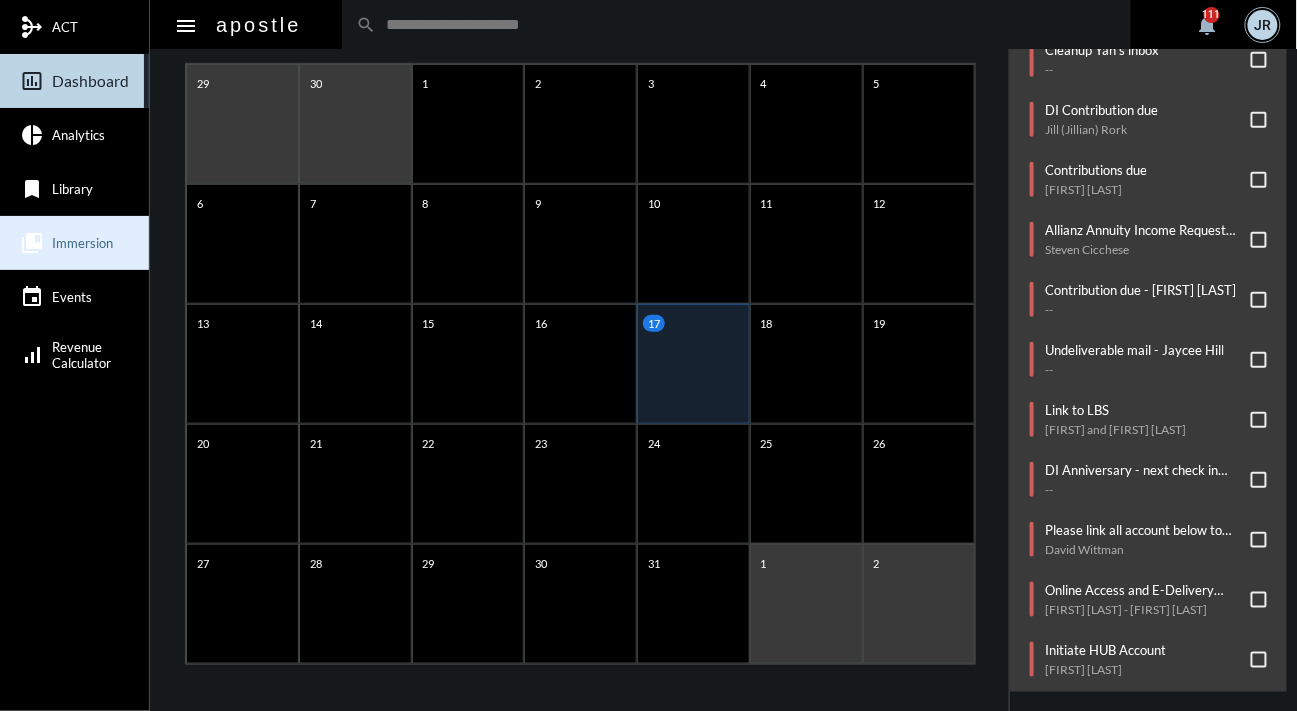 click on "Immersion" at bounding box center [82, 243] 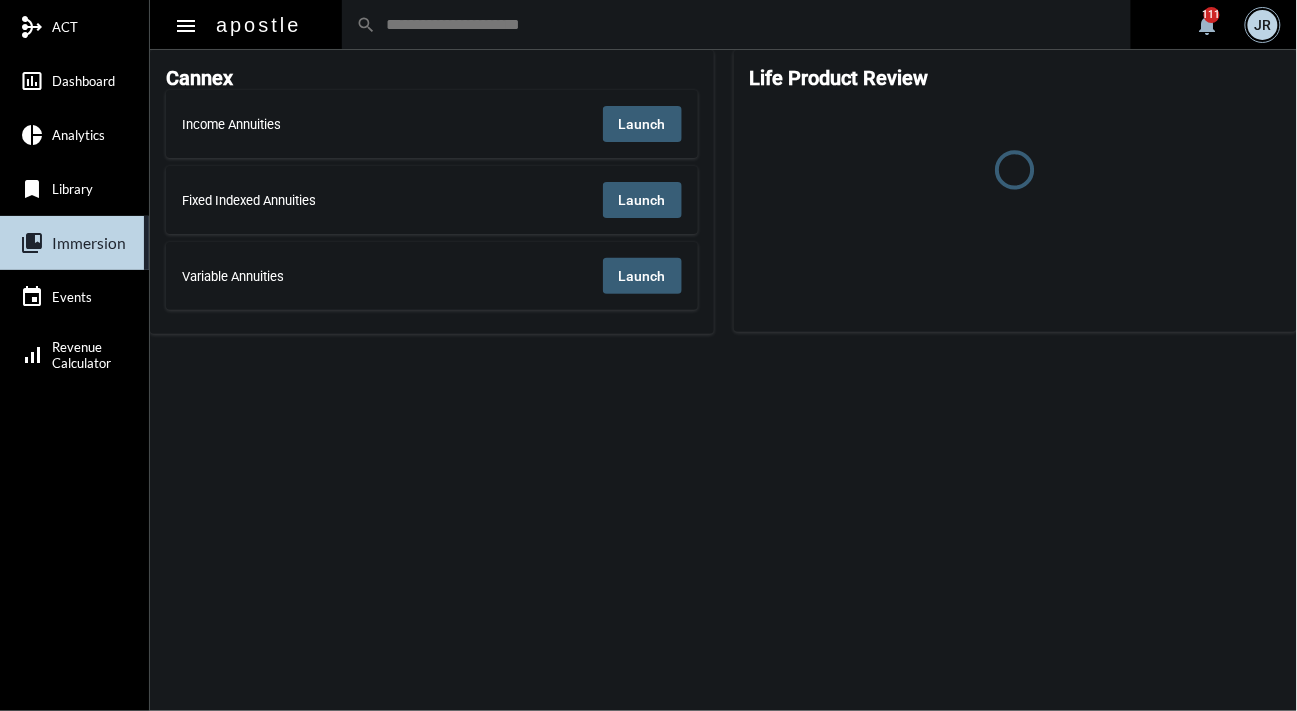 scroll, scrollTop: 0, scrollLeft: 0, axis: both 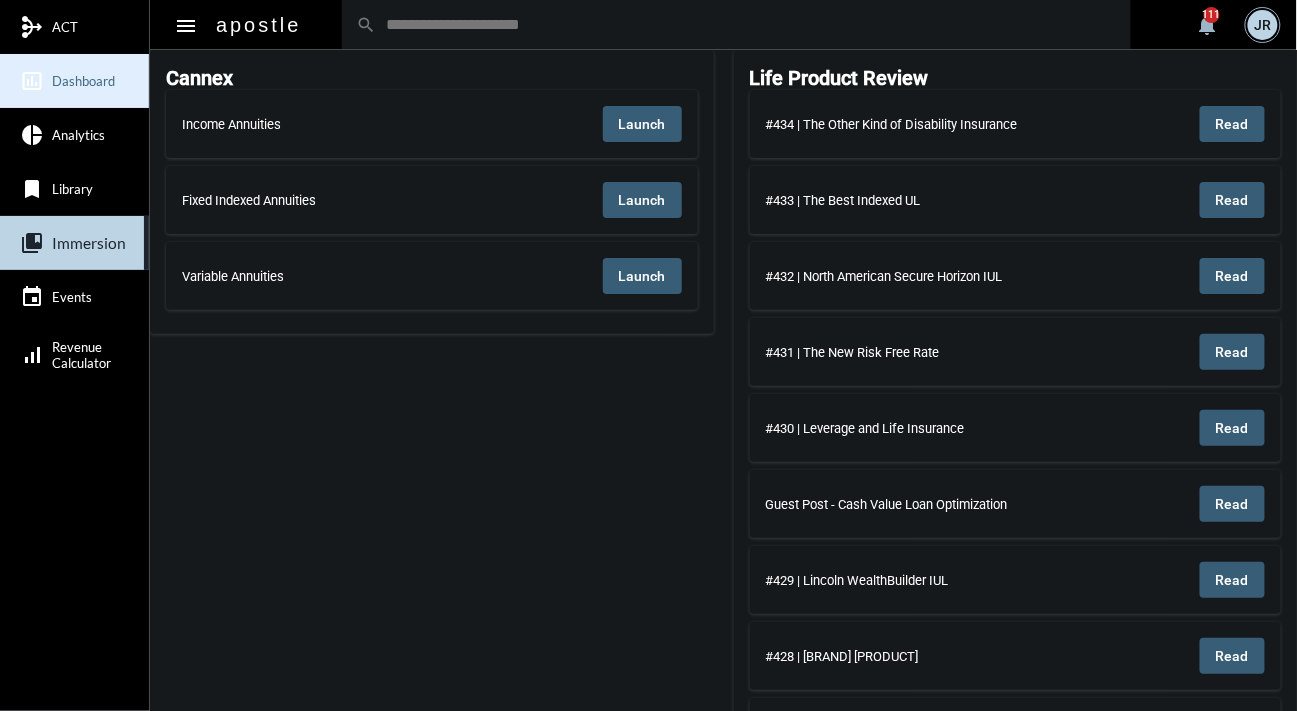 click on "Dashboard" at bounding box center (83, 81) 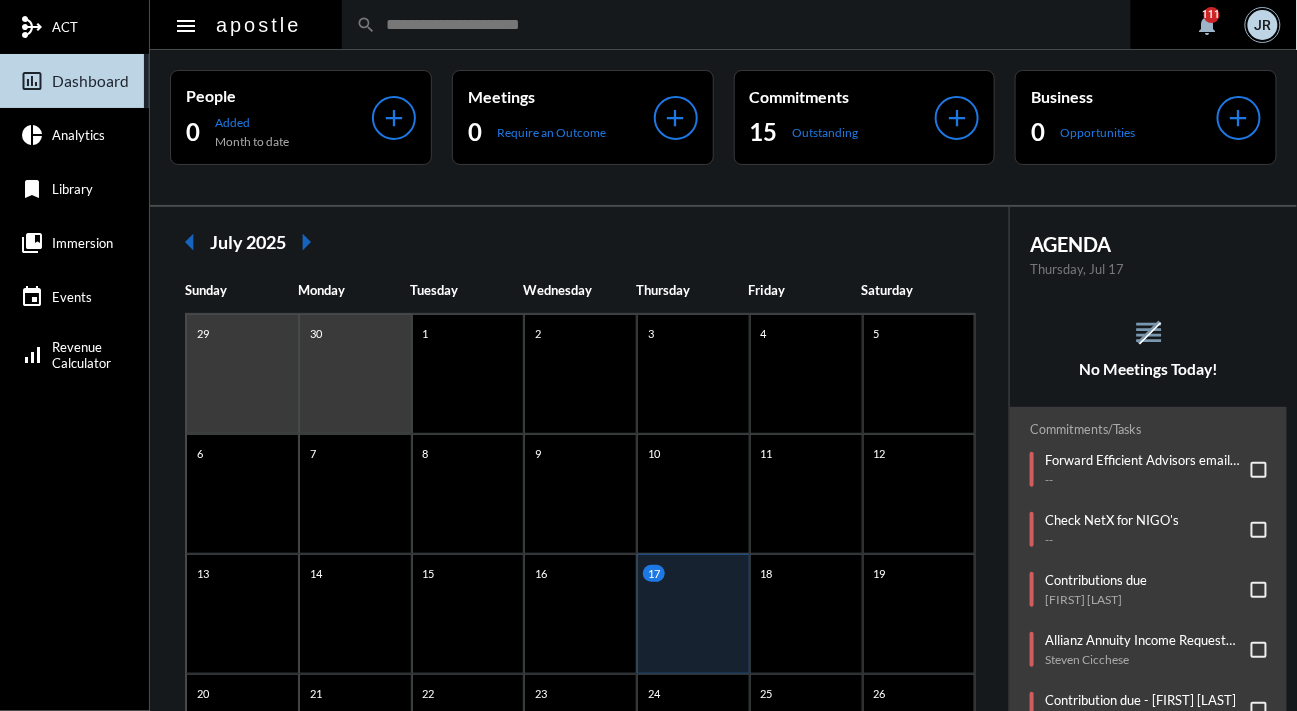 click on "reorder No Meetings Today!" 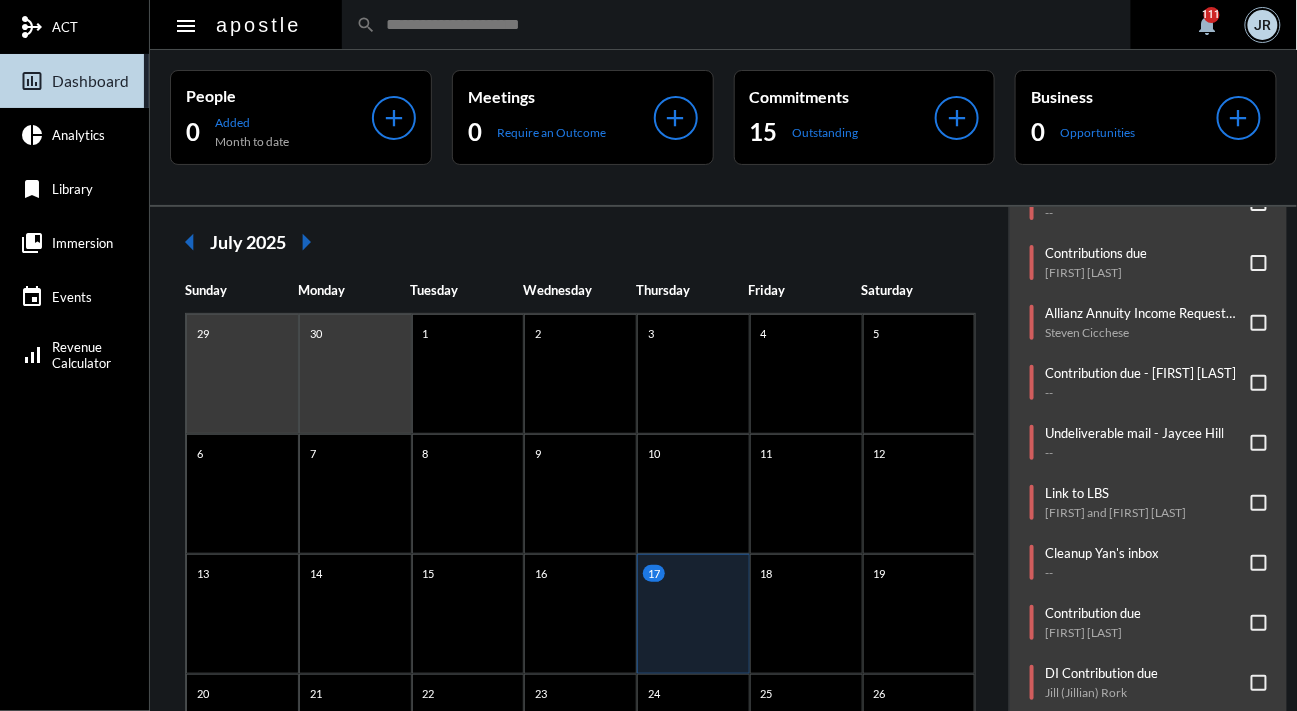 scroll, scrollTop: 340, scrollLeft: 0, axis: vertical 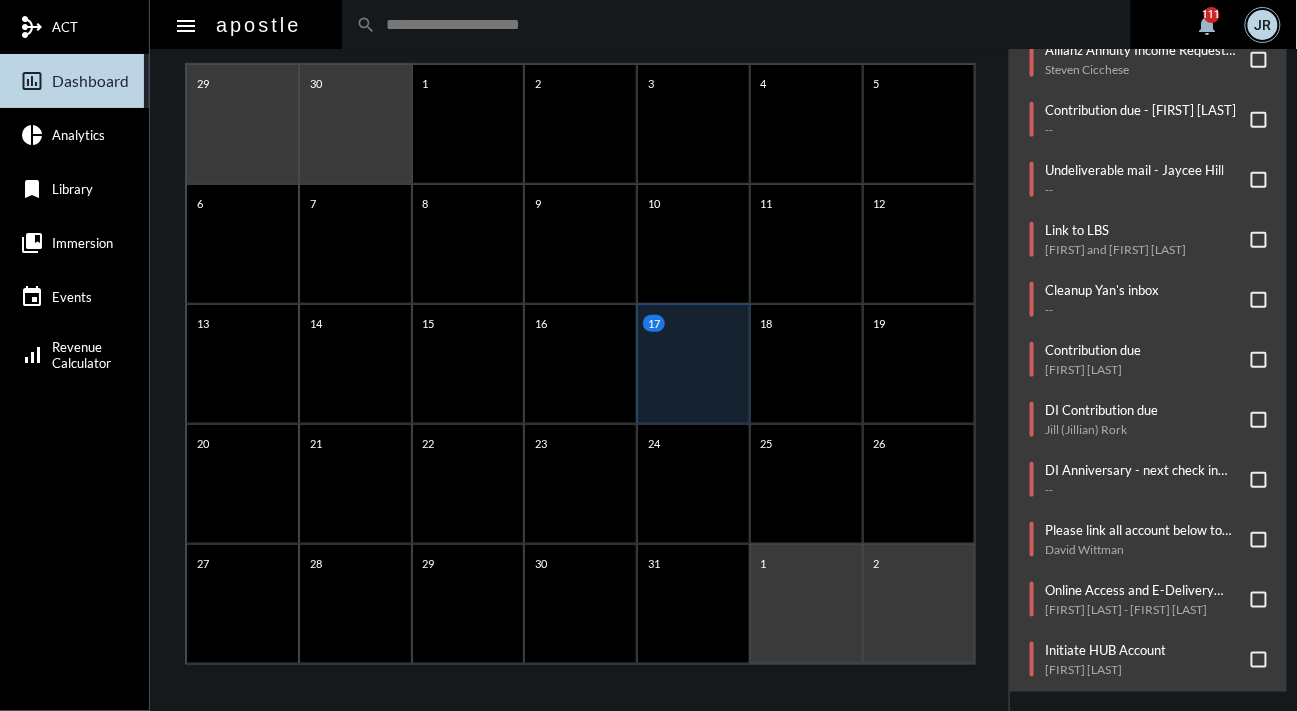 drag, startPoint x: 435, startPoint y: 30, endPoint x: 446, endPoint y: 24, distance: 12.529964 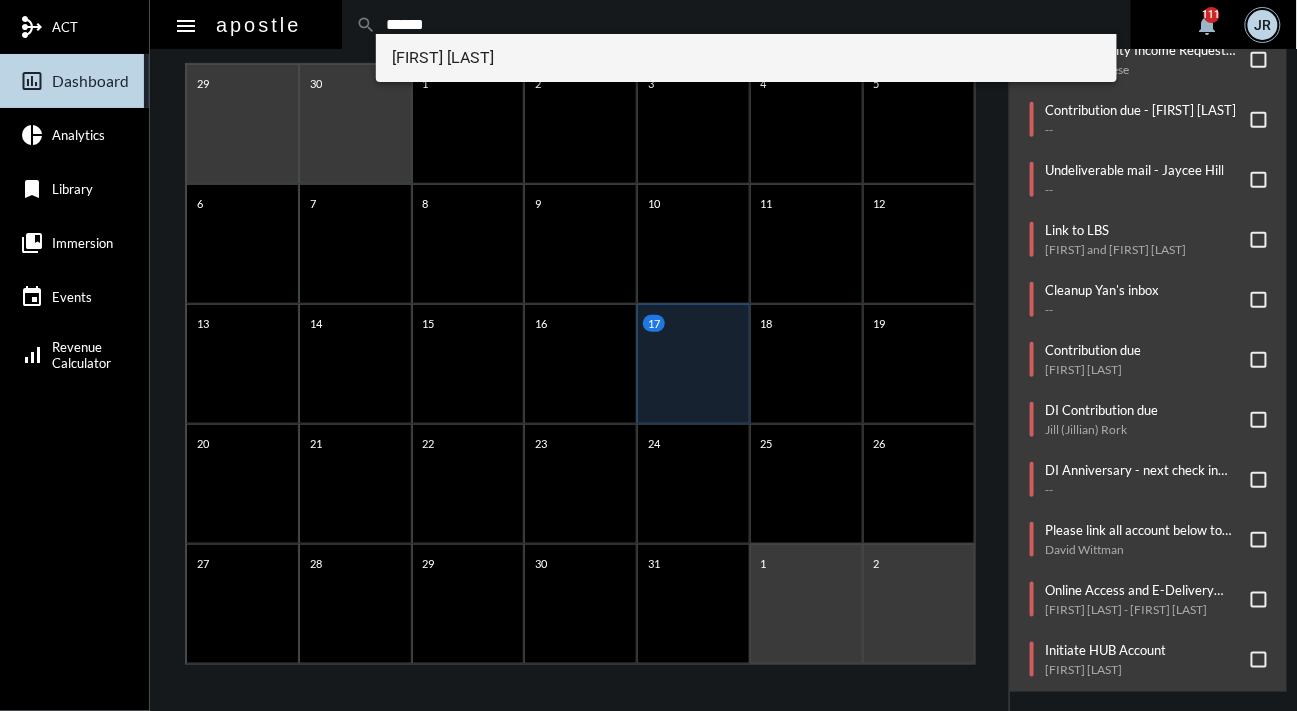 type on "******" 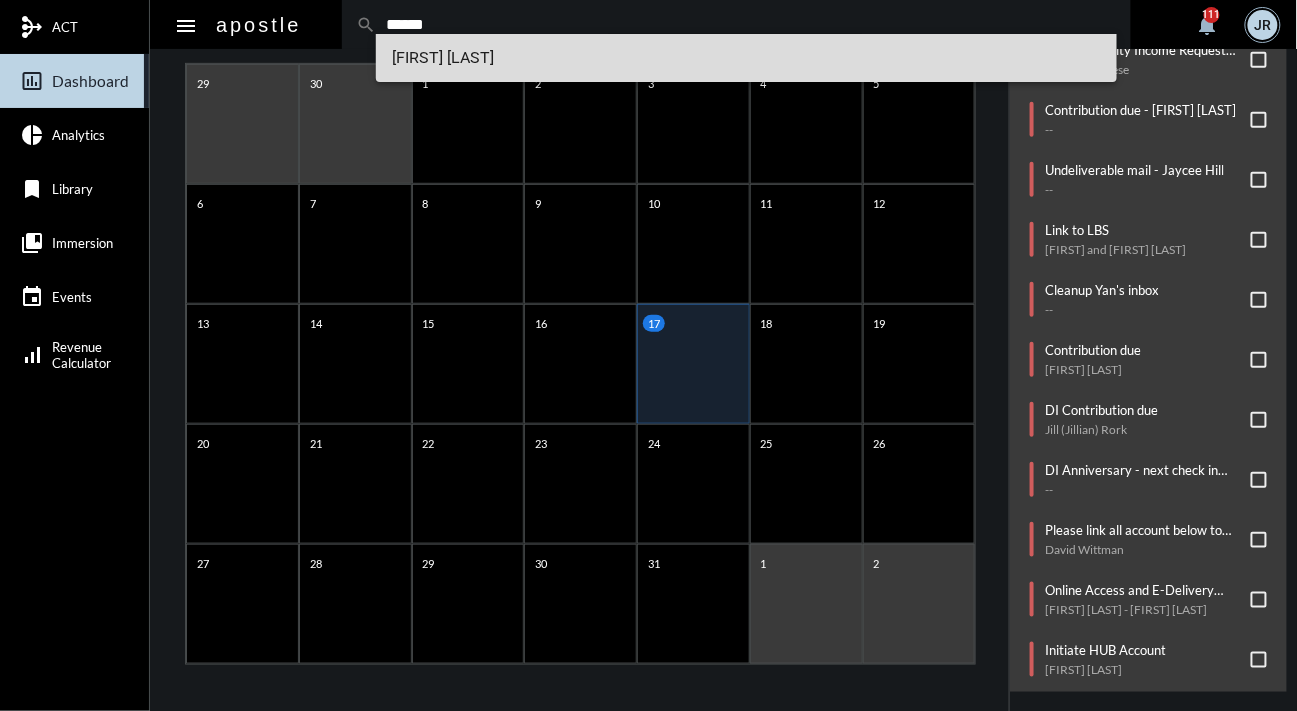 click on "[FIRST] [LAST]" at bounding box center (746, 58) 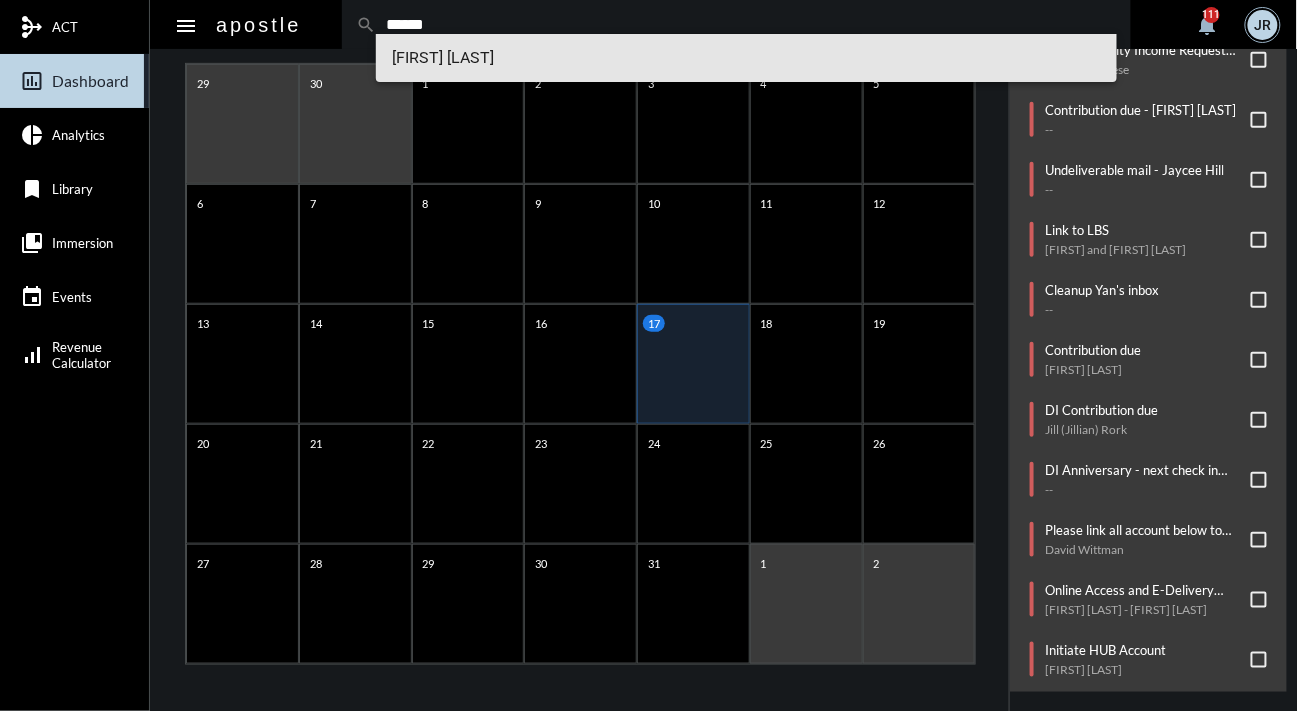 type 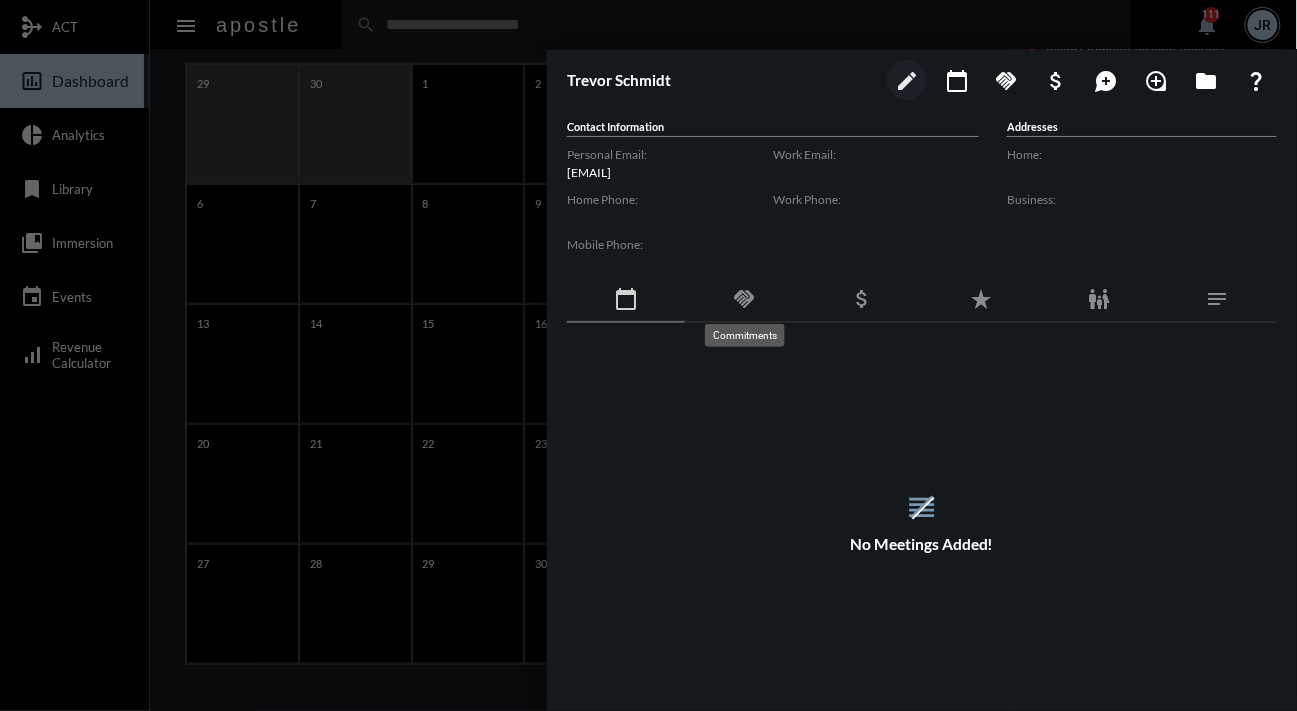 click on "handshake" 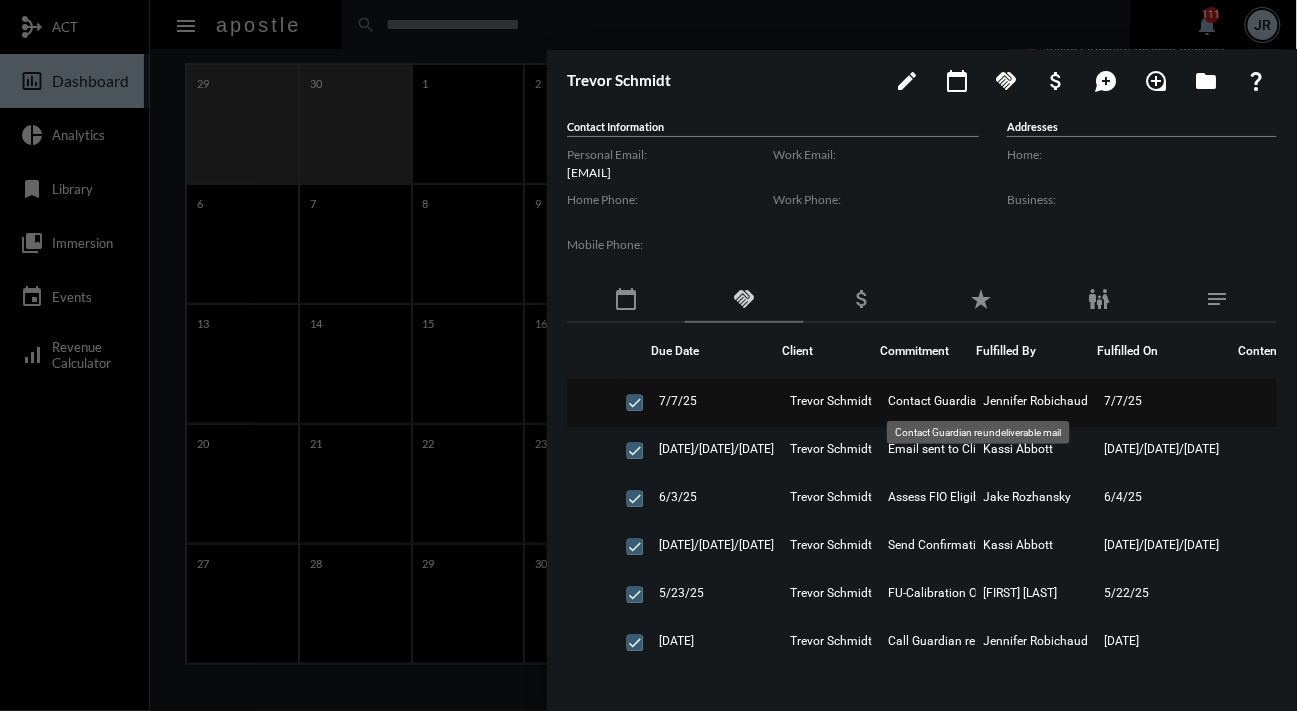click on "Contact Guardian re undeliverable mail" 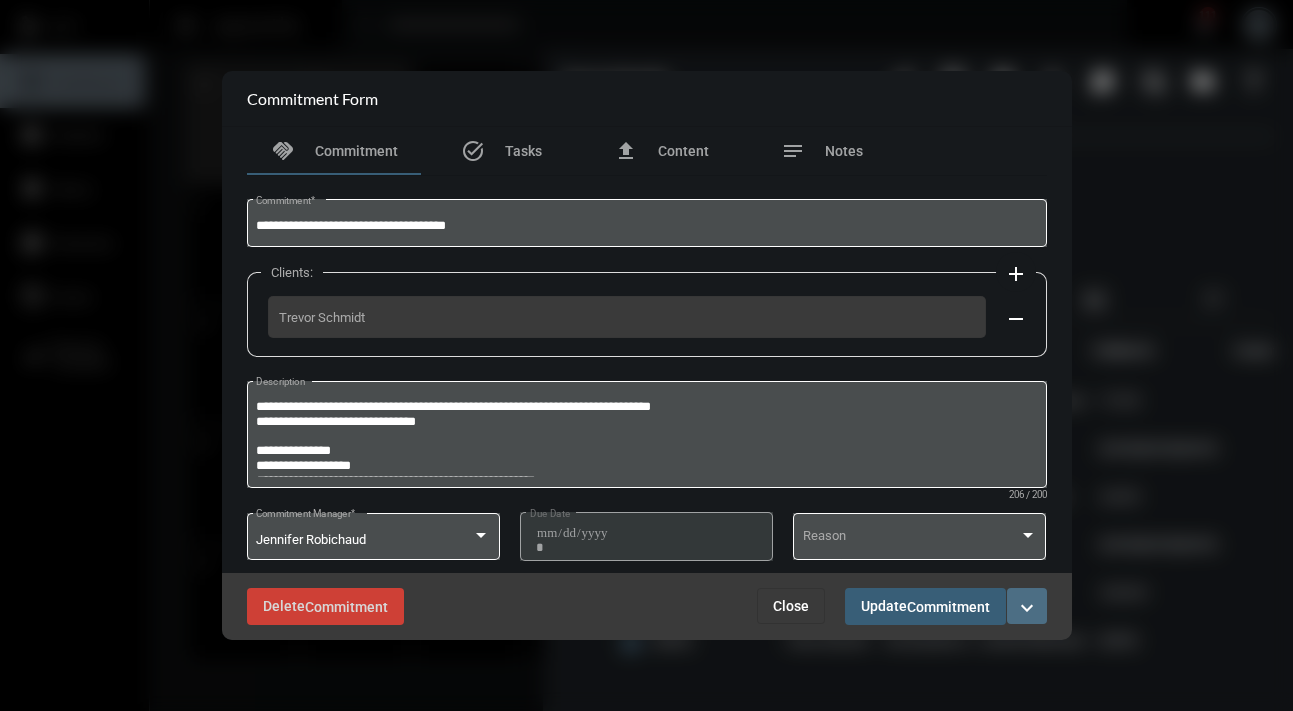 click on "expand_more" at bounding box center (1027, 608) 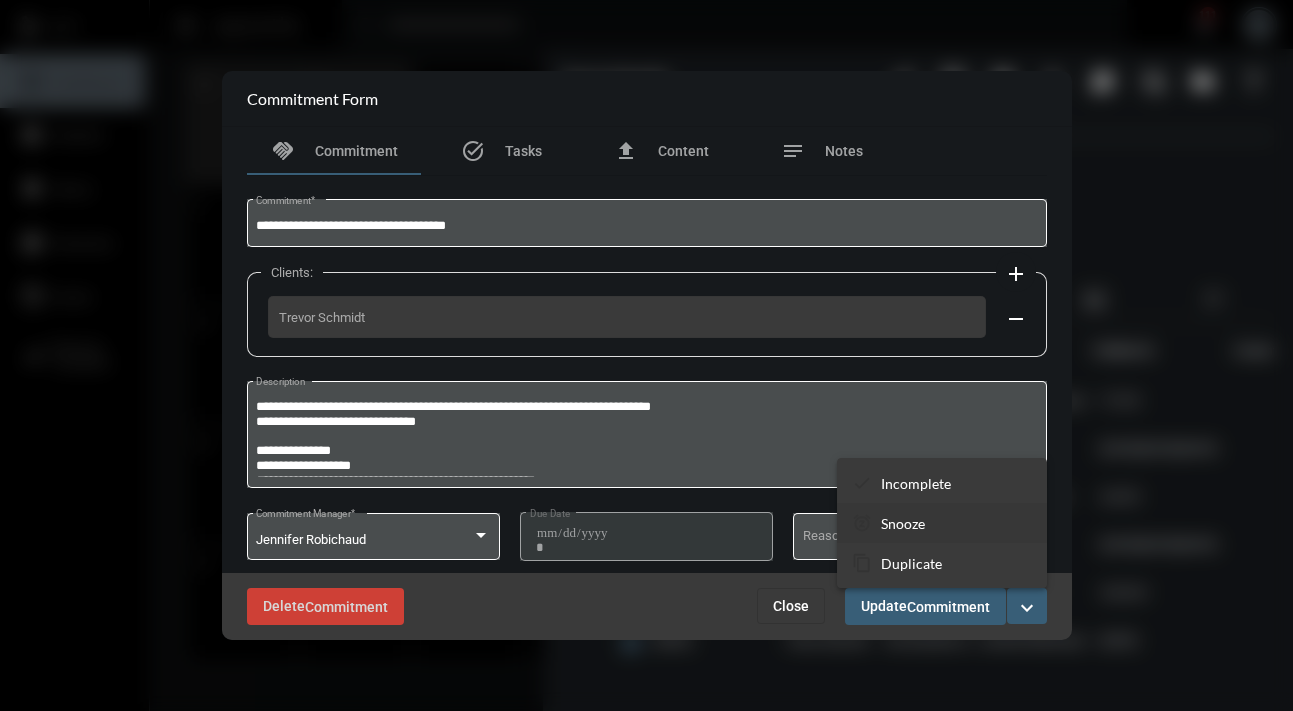 click on "snooze Snooze" at bounding box center [942, 523] 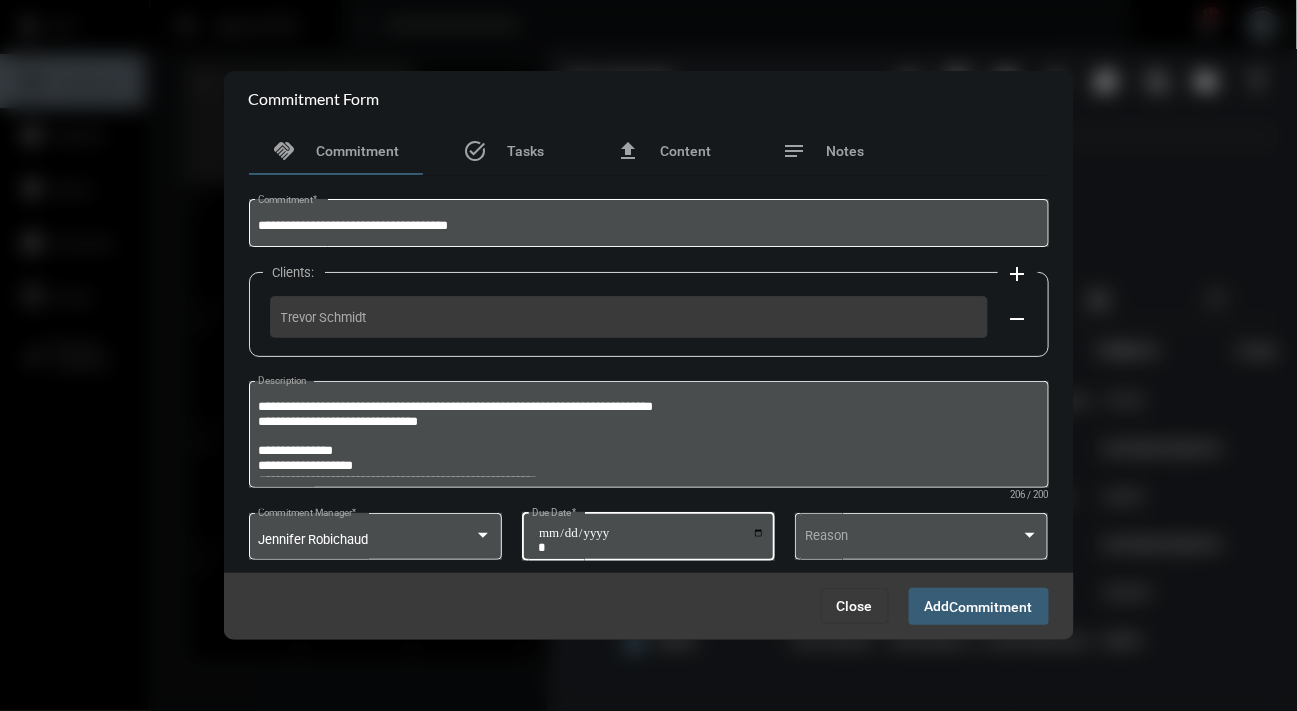 click on "**********" at bounding box center (651, 540) 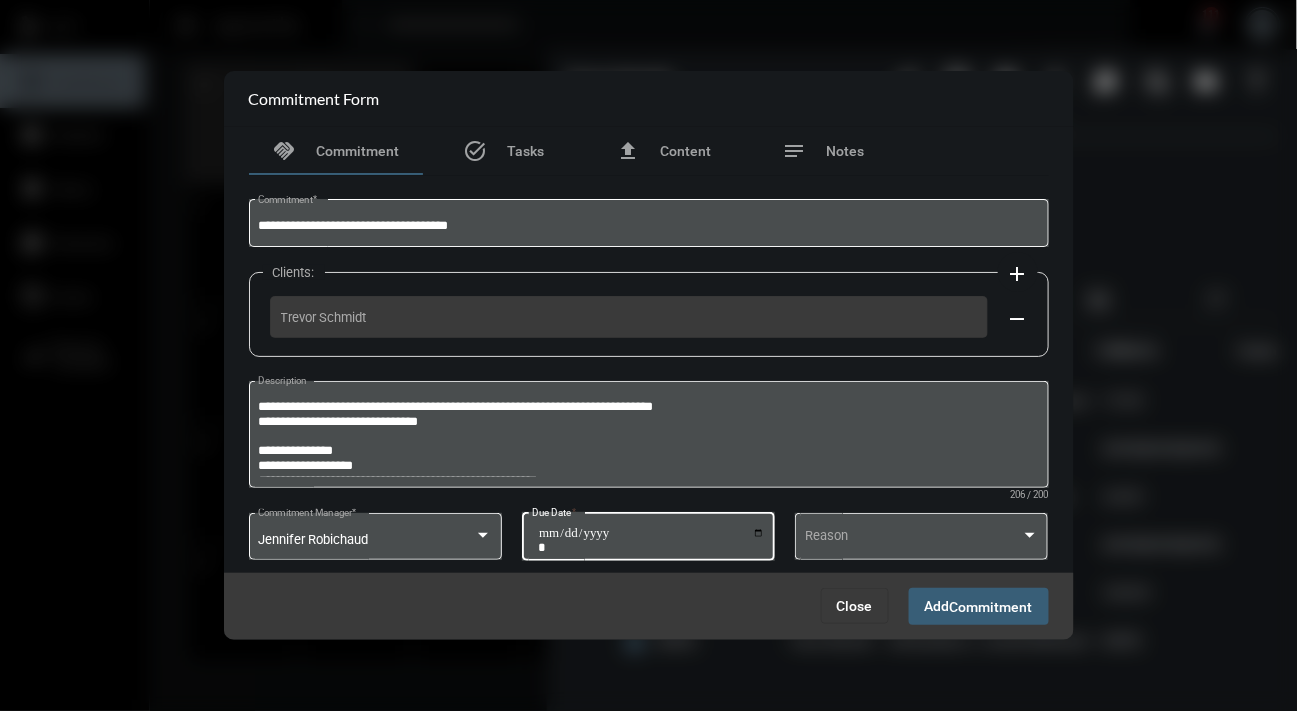 type on "**********" 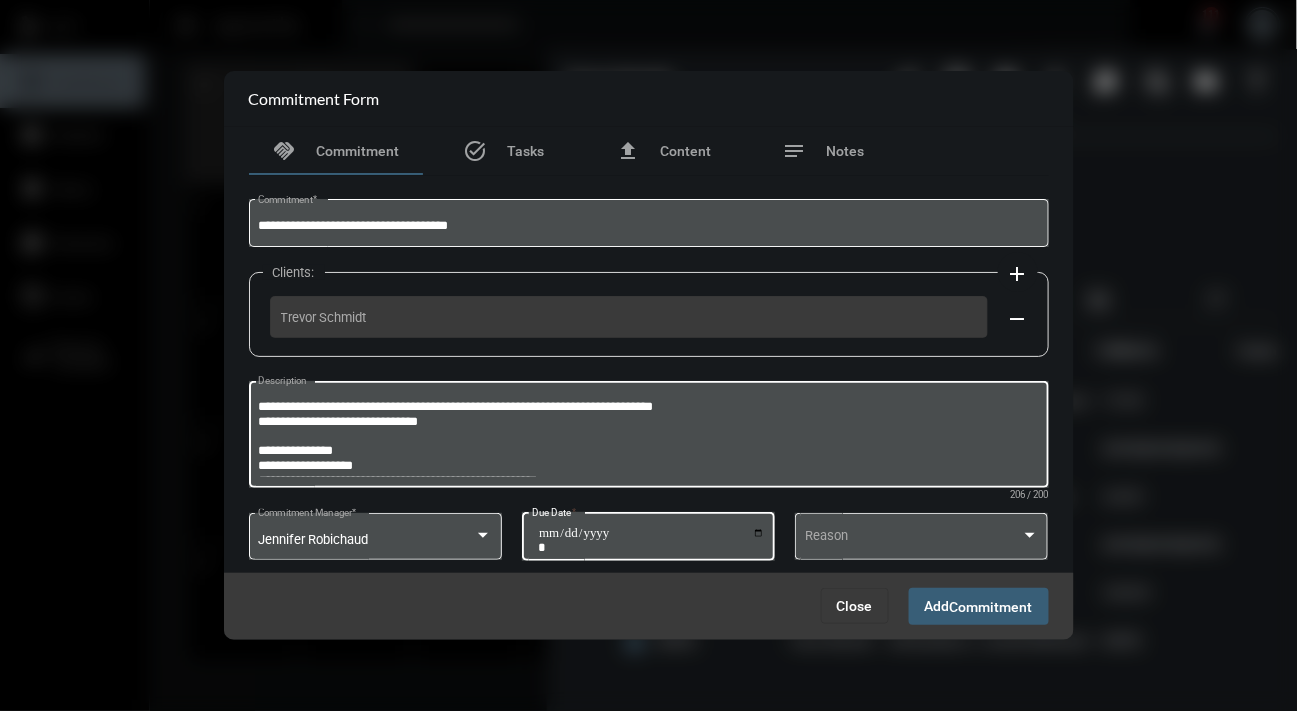 click on "**********" at bounding box center [648, 437] 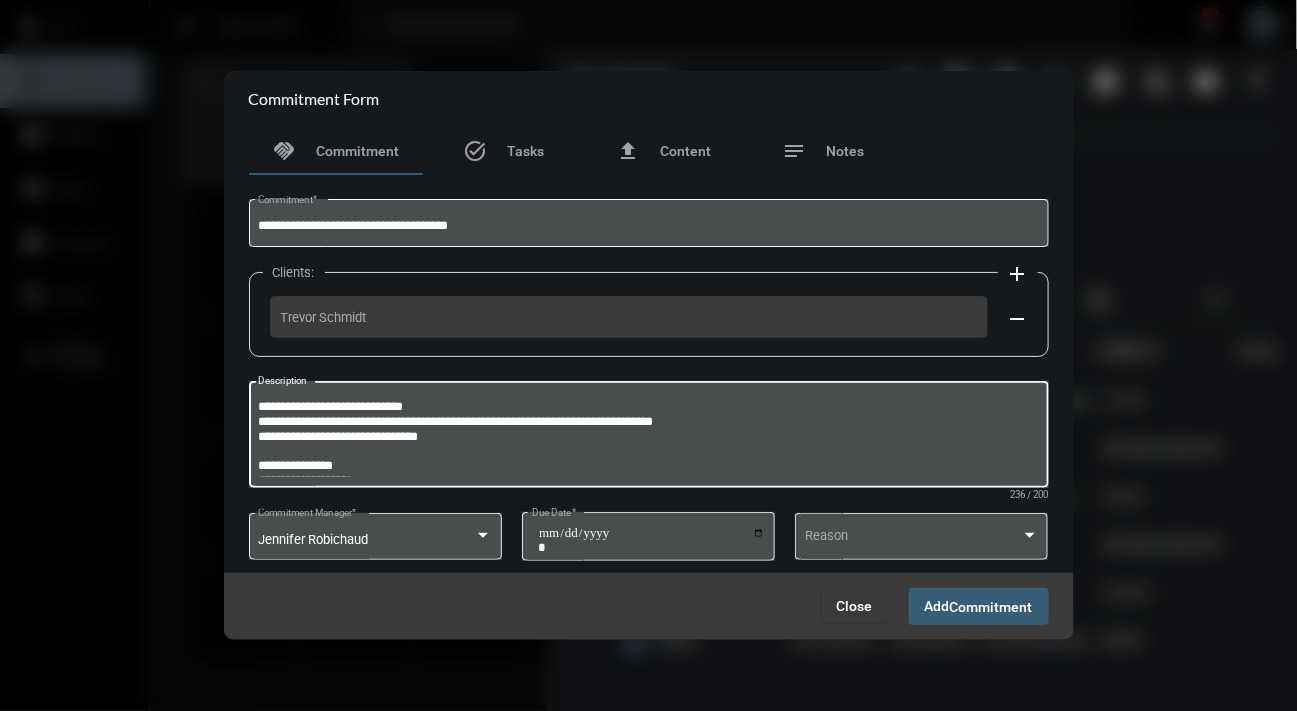 click on "**********" at bounding box center (648, 437) 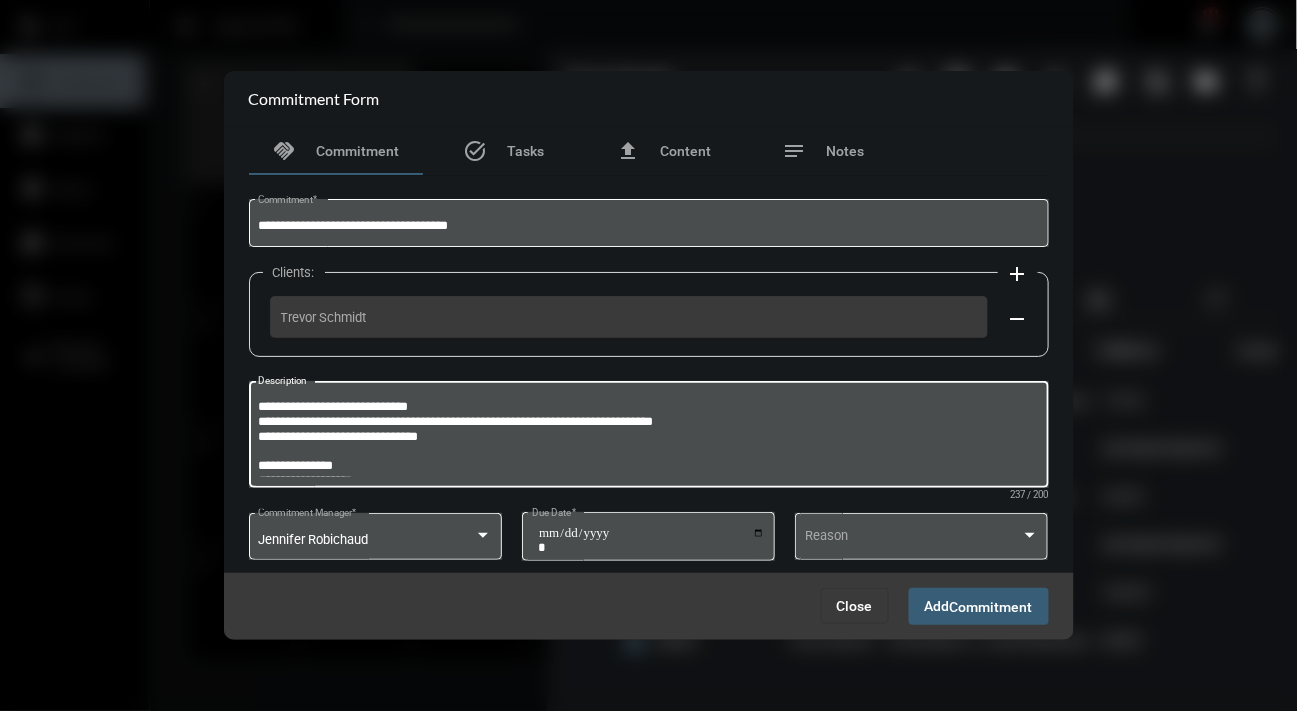 type on "**********" 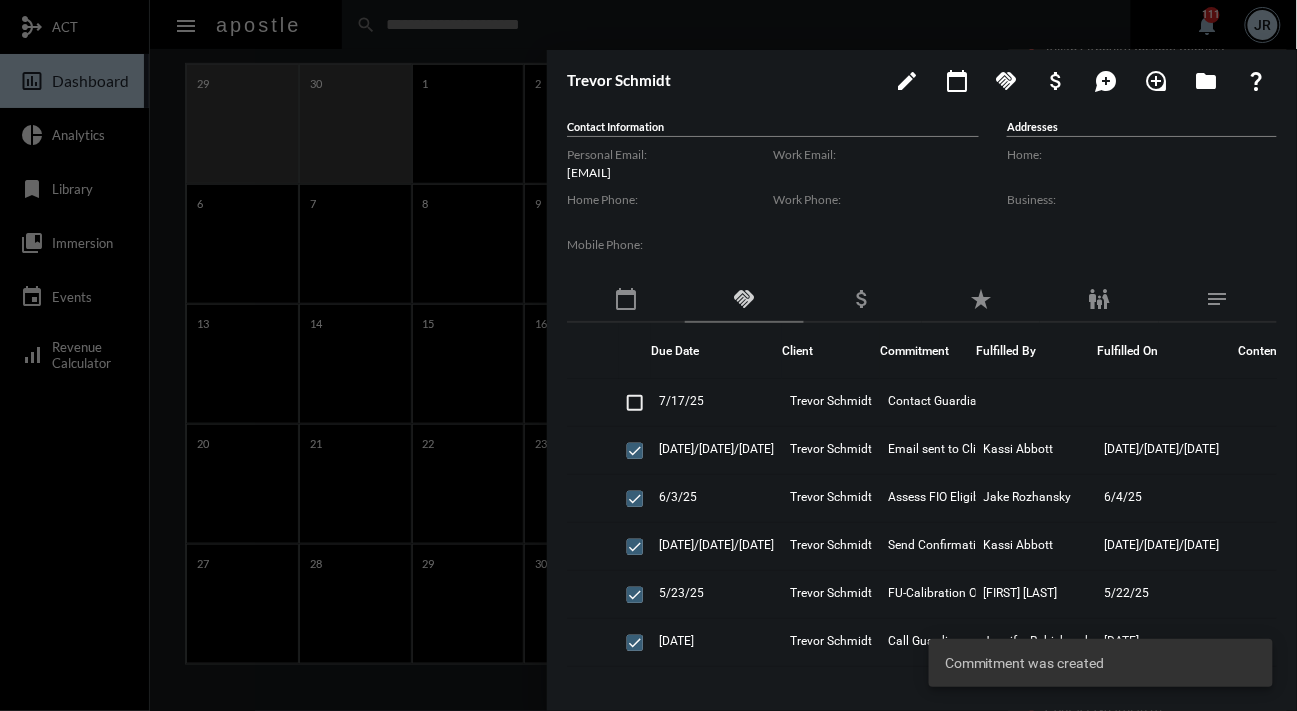 click at bounding box center (648, 355) 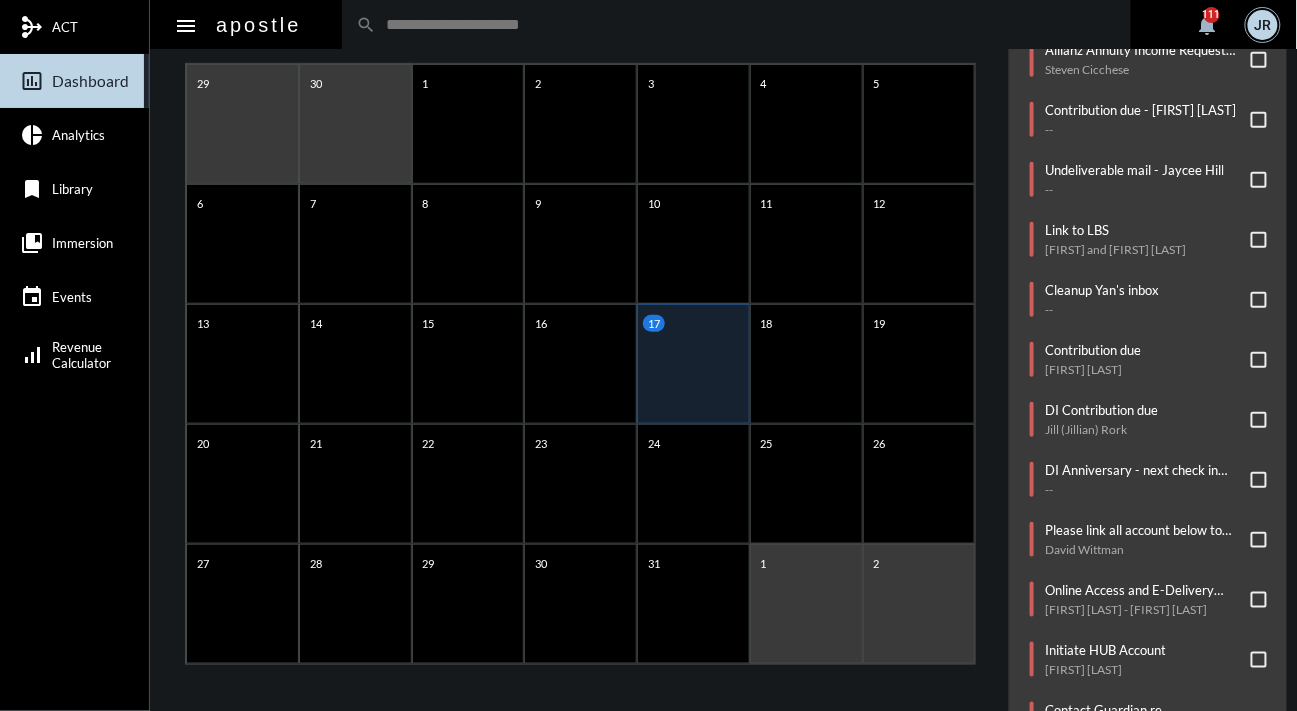 click on "Sunday Monday Tuesday Wednesday Thursday Friday Saturday 29 30 1 2 3 4 5 6 7 8 9 10 11 12 13 14 15 16 17 18 19 20 21 22 23 24 25 26 27 28 29 30 31 1 2" 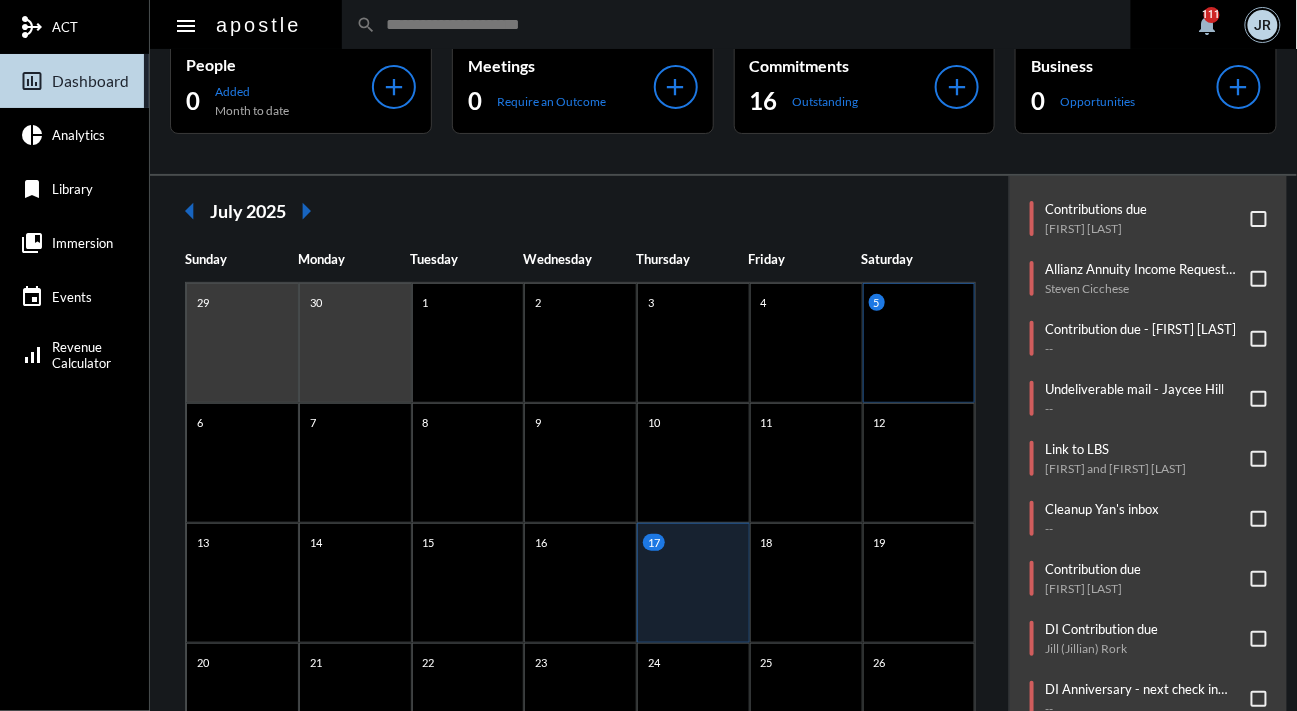 scroll, scrollTop: 0, scrollLeft: 0, axis: both 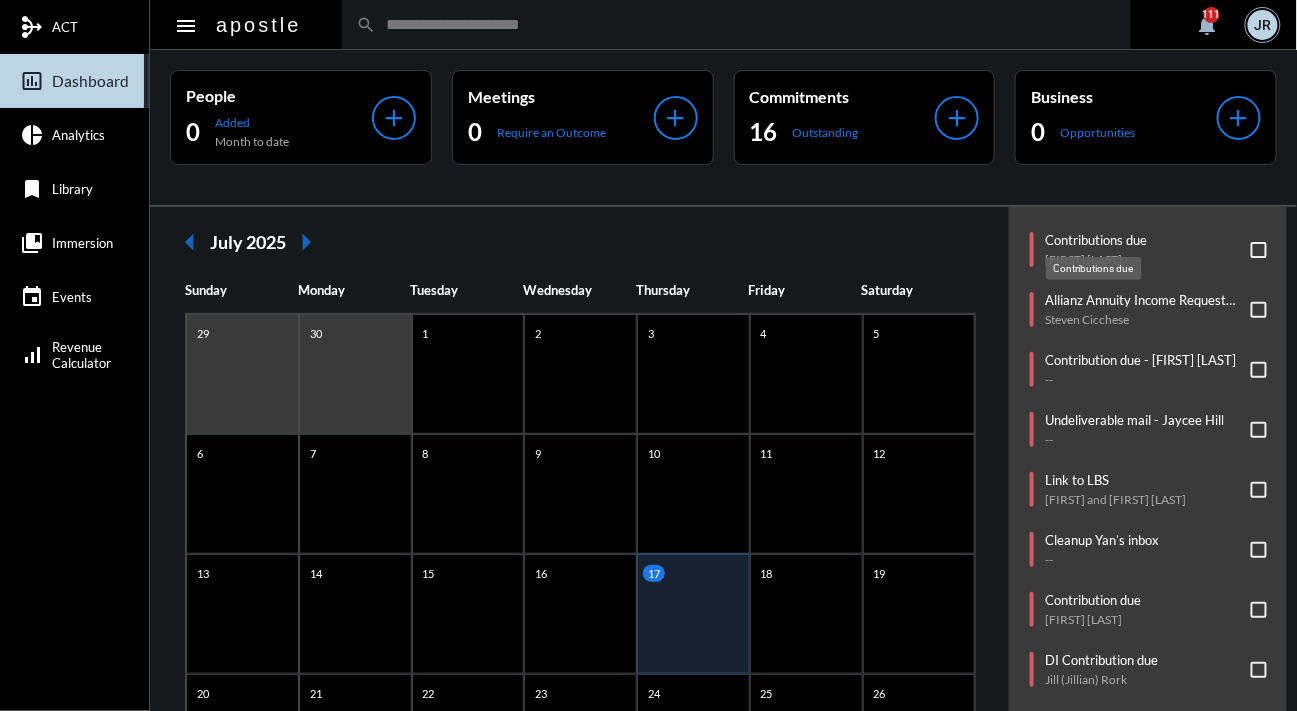 click on "Contributions due" 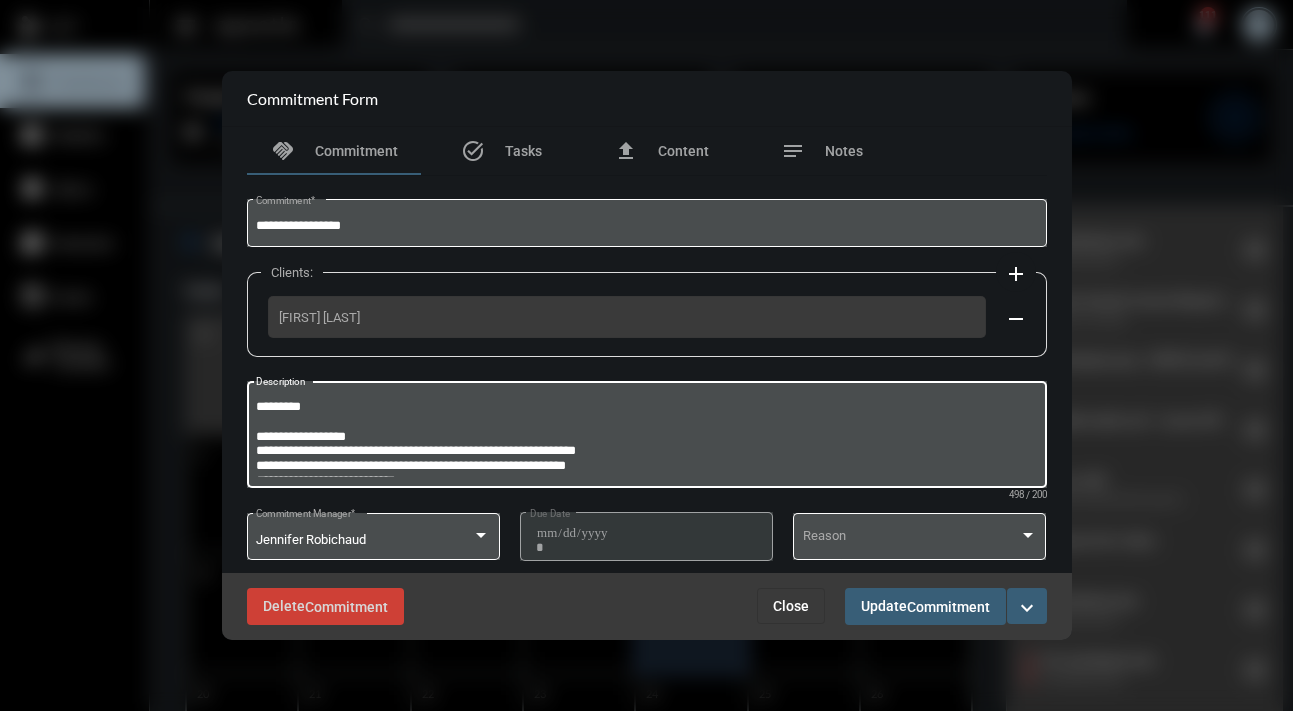 drag, startPoint x: 320, startPoint y: 403, endPoint x: 260, endPoint y: 404, distance: 60.00833 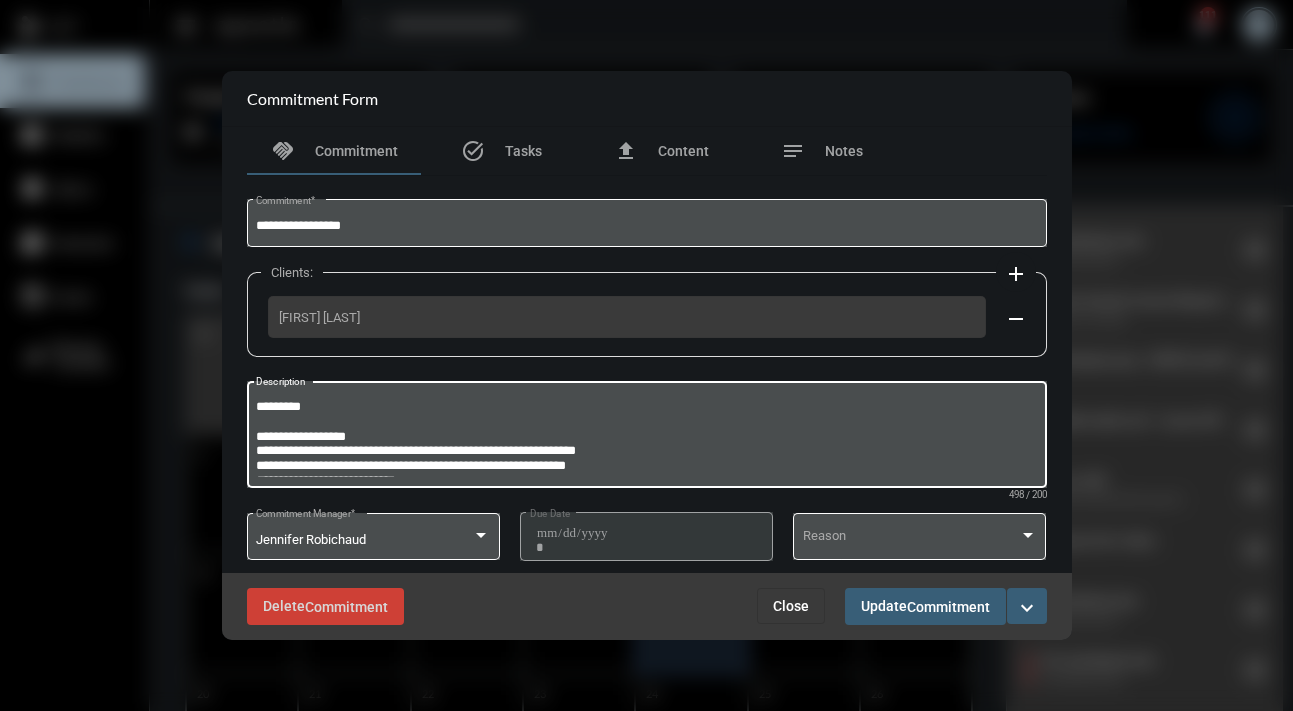 click on "**********" at bounding box center (646, 437) 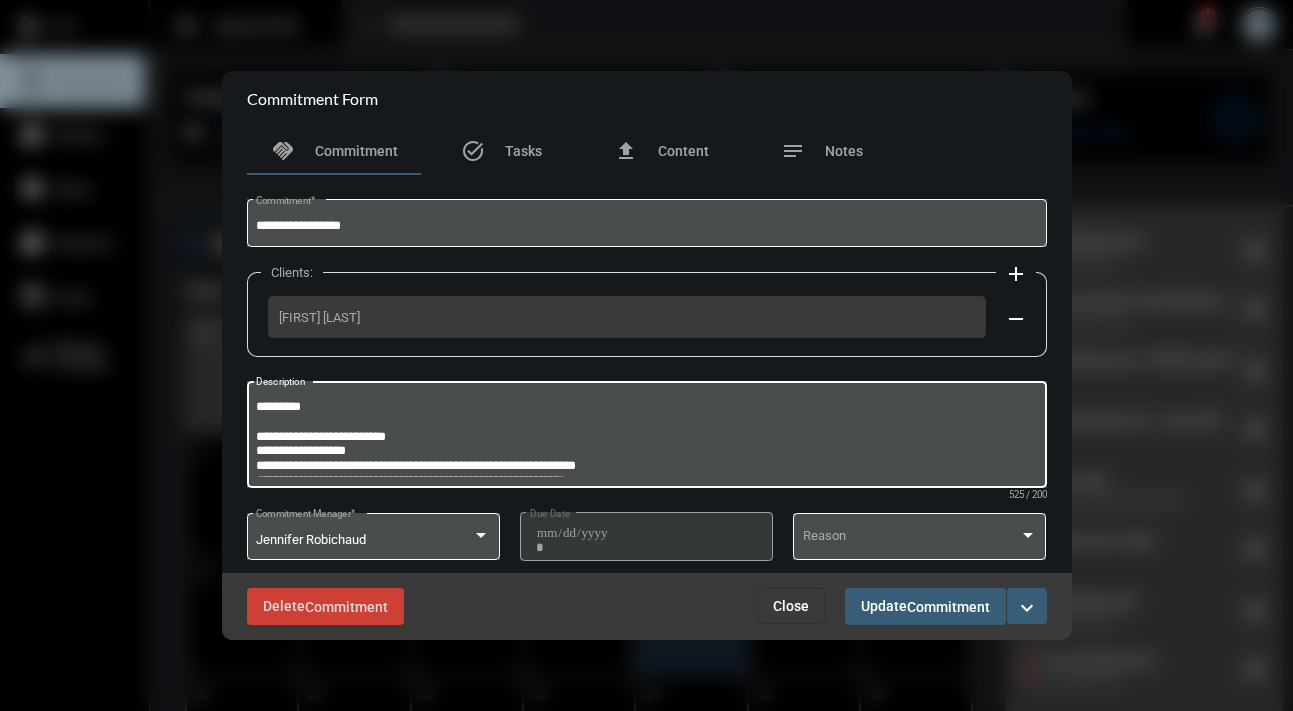 type on "**********" 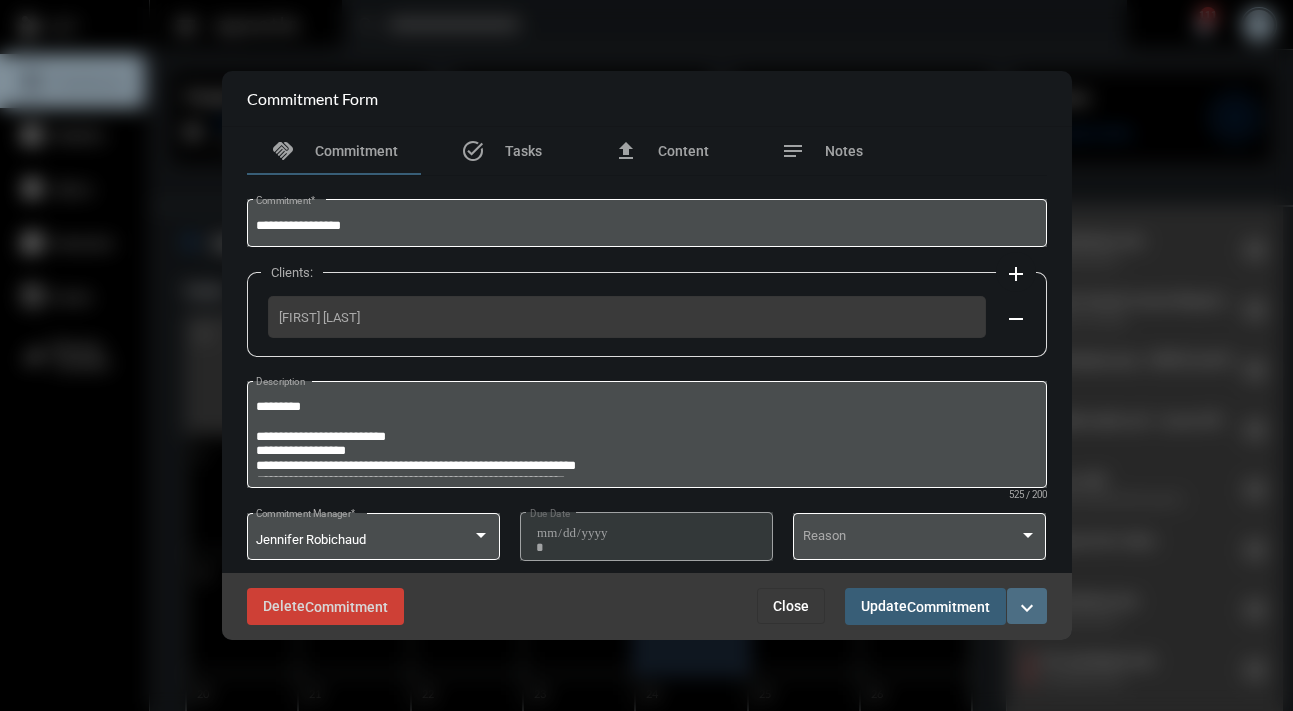 click on "expand_more" at bounding box center (1027, 606) 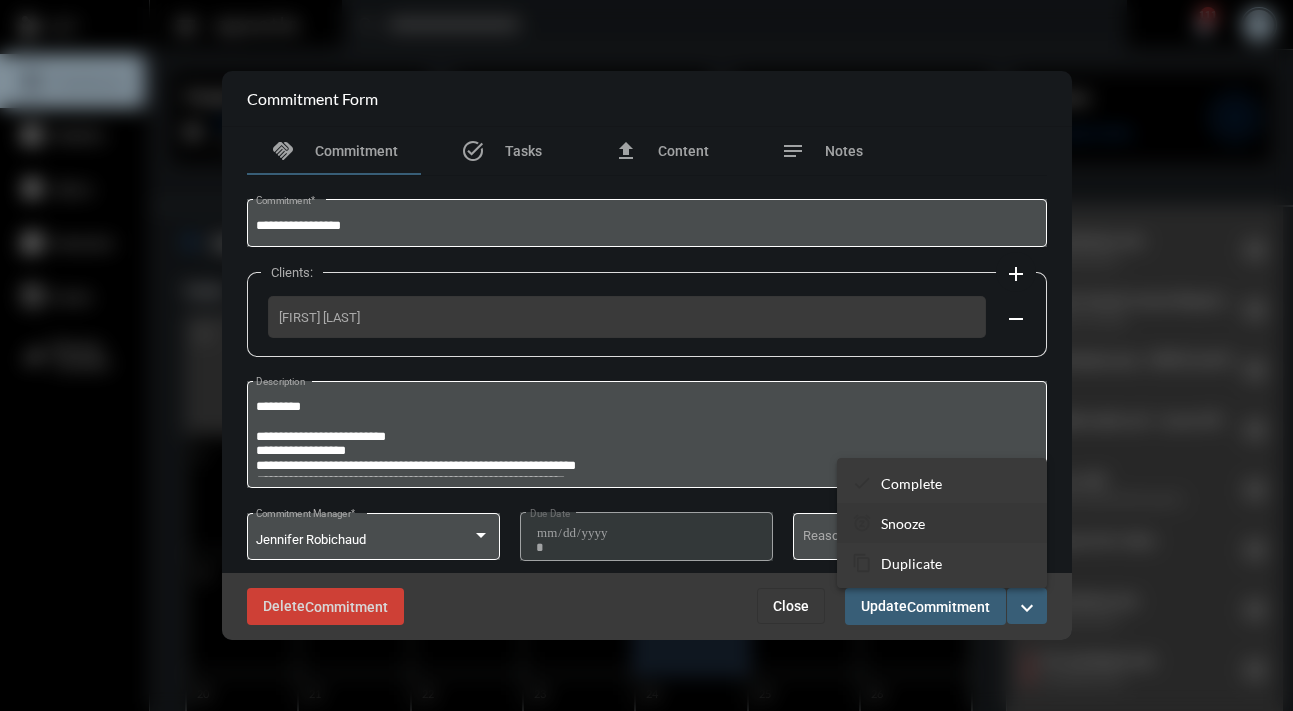 click on "Snooze" at bounding box center (903, 523) 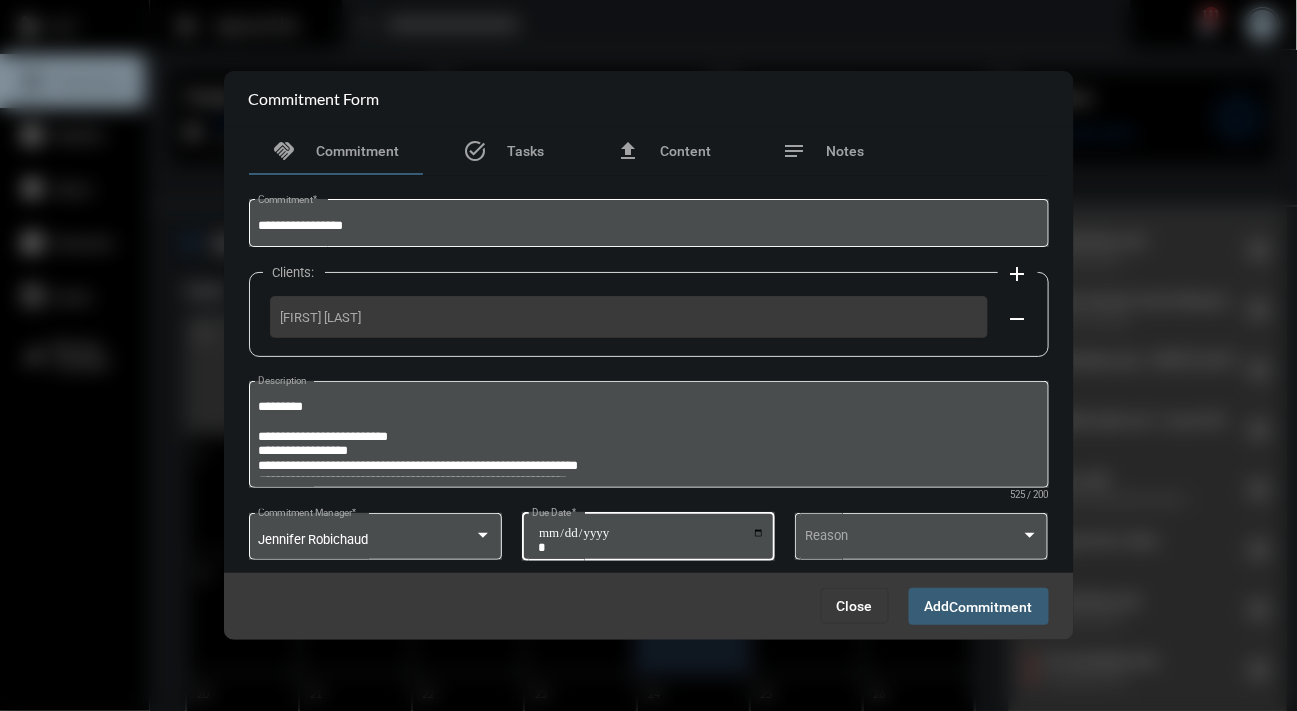 click on "**********" at bounding box center (651, 540) 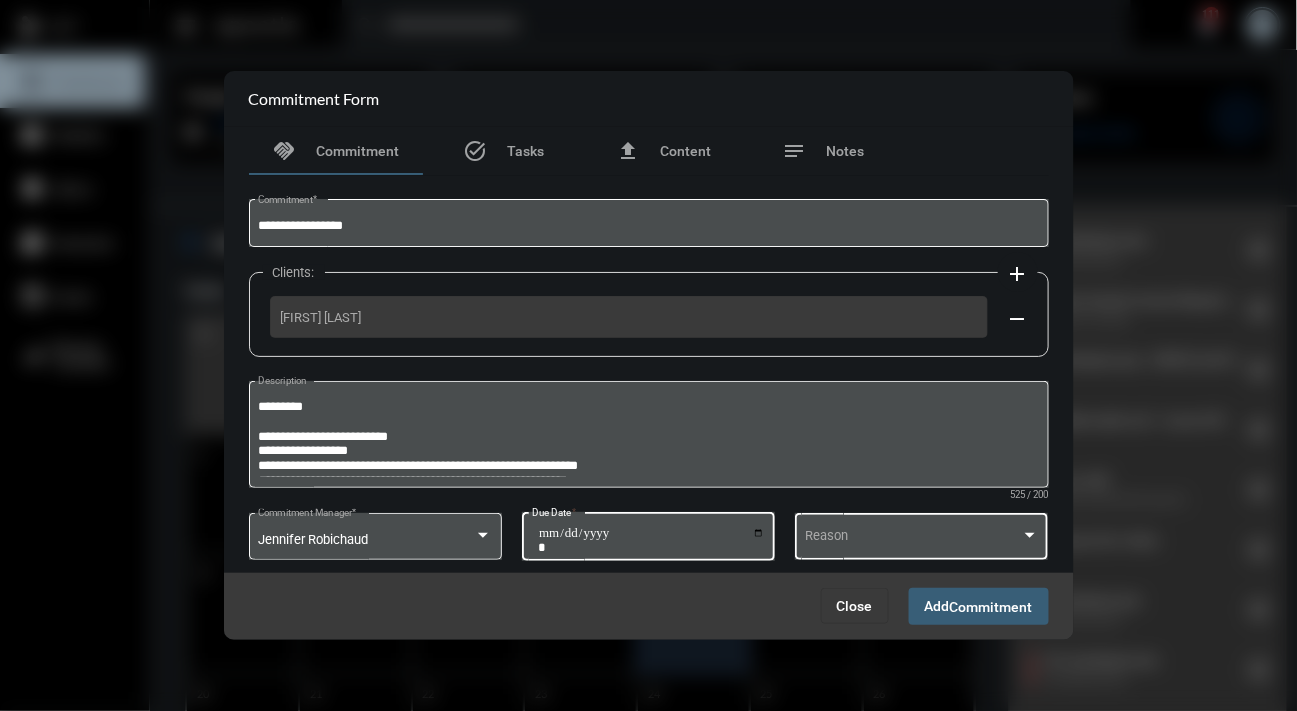type on "**********" 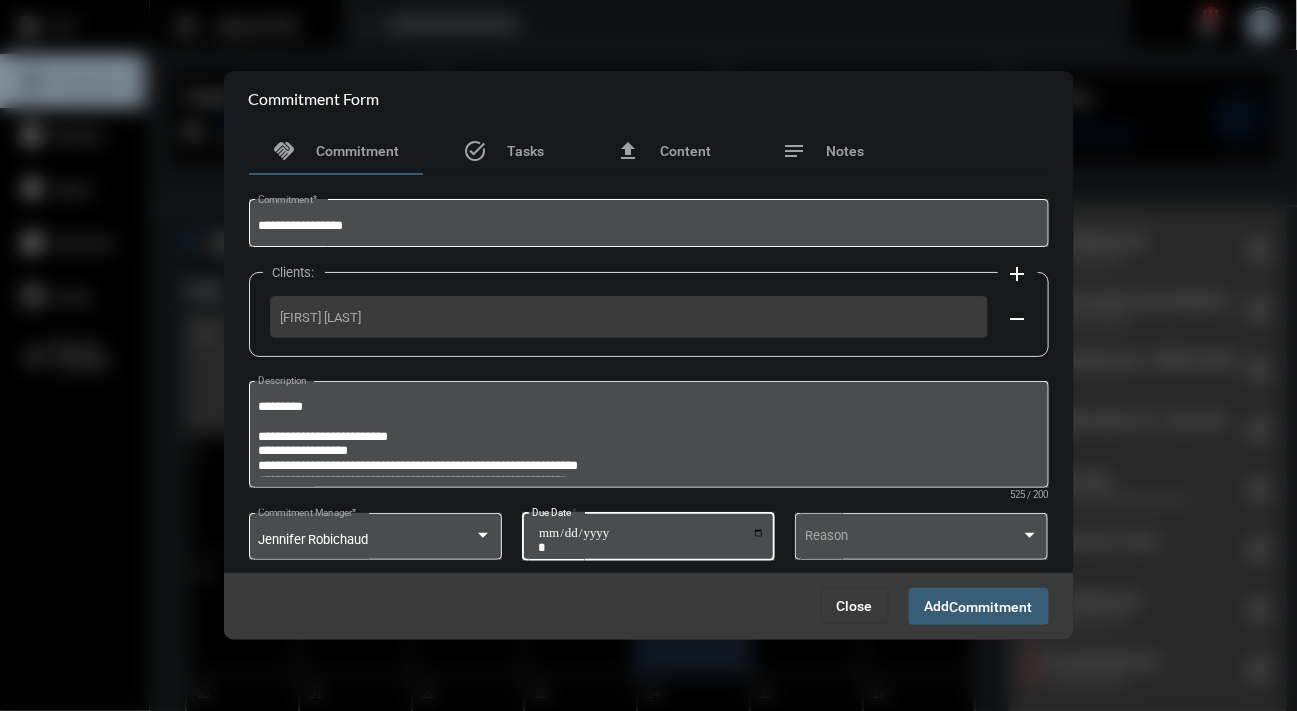 click on "Commitment" at bounding box center [991, 607] 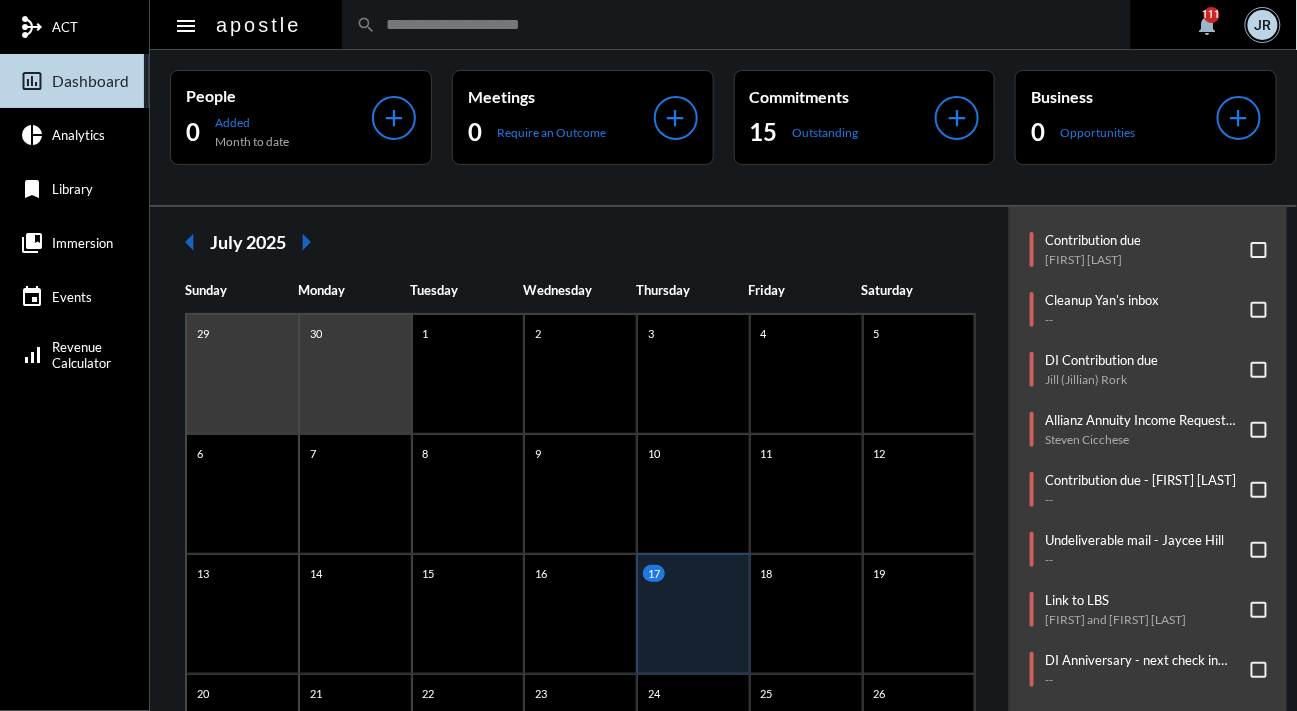click on "arrow_left July 2025 arrow_right Sunday Monday Tuesday Wednesday Thursday Friday Saturday 29 30 1 2 3 4 5 6 7 8 9 10 11 12 13 14 15 16 17 18 19 20 21 22 23 24 25 26 27 28 29 30 31 1 2" 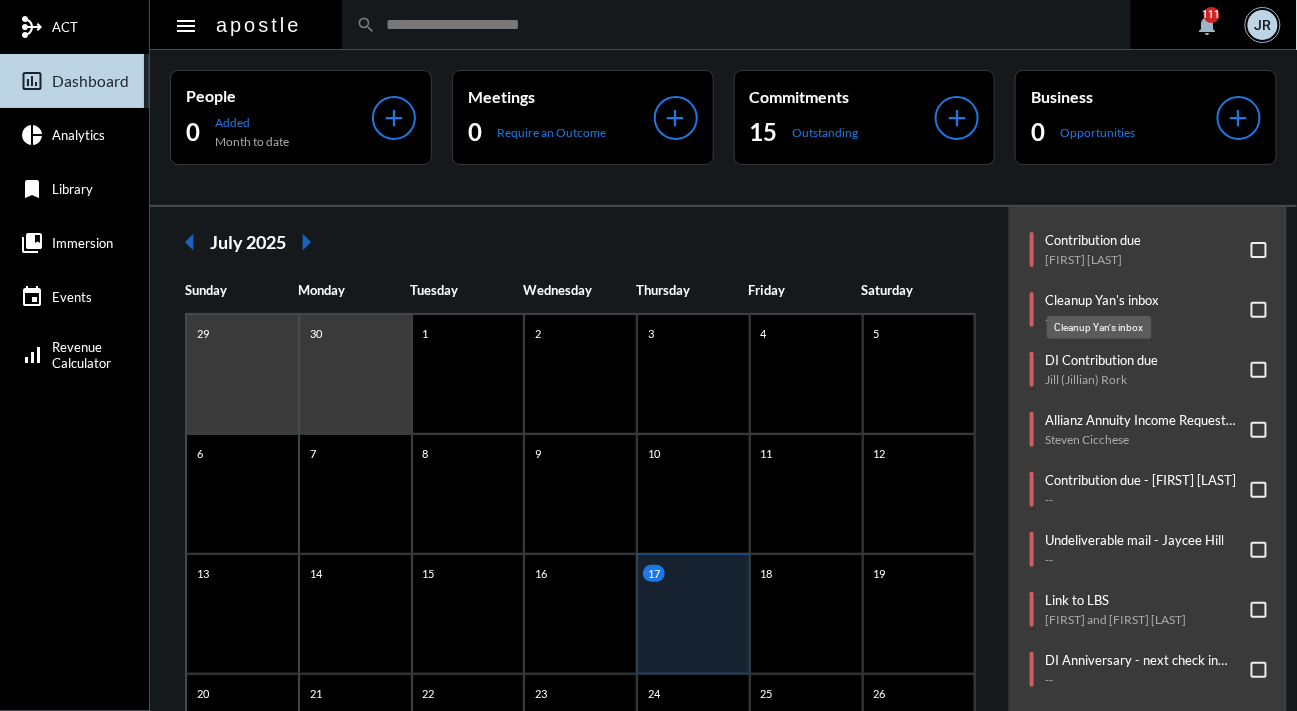 click on "Cleanup Yan's inbox" 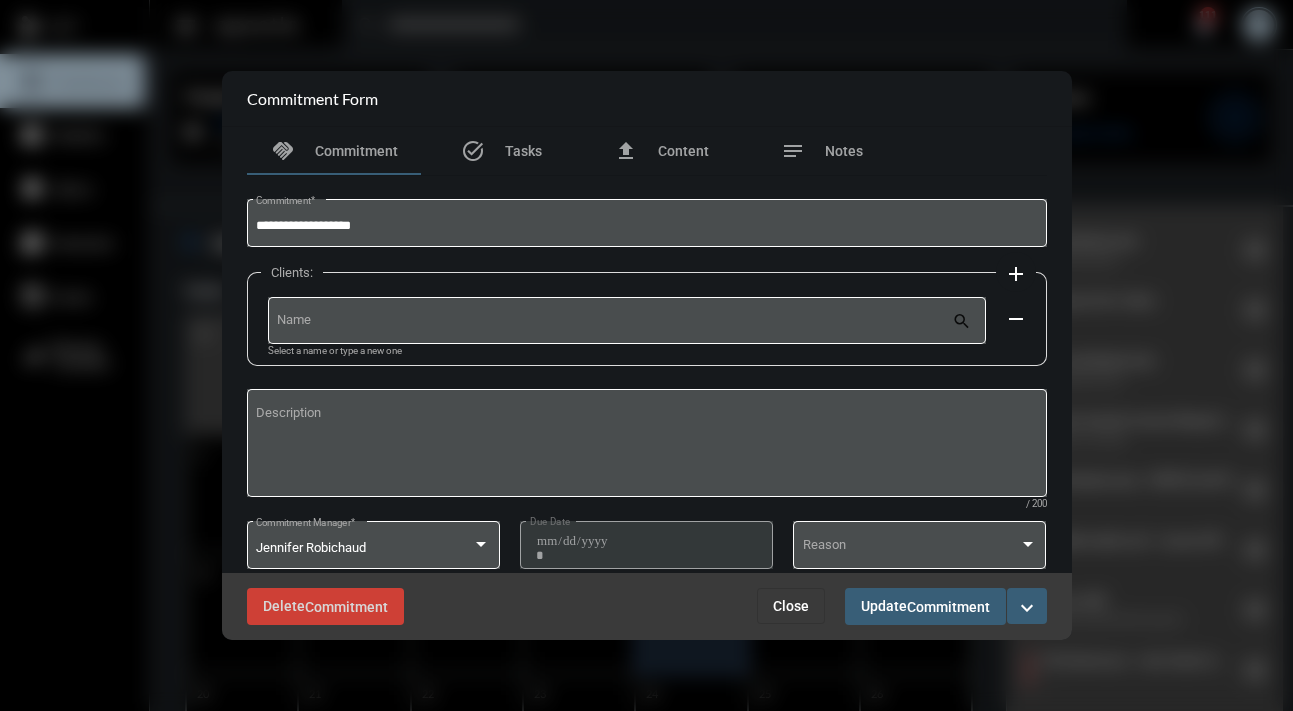 click on "expand_more" at bounding box center [1027, 608] 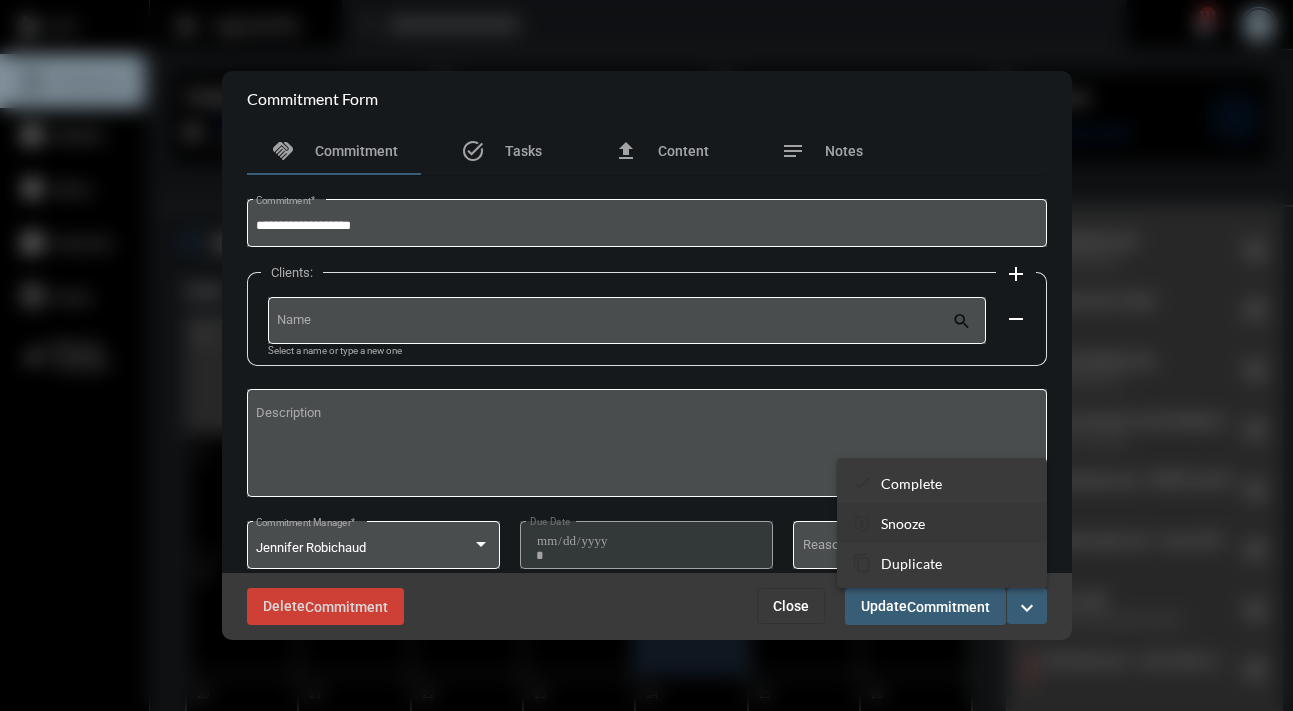 click on "Snooze" at bounding box center (903, 523) 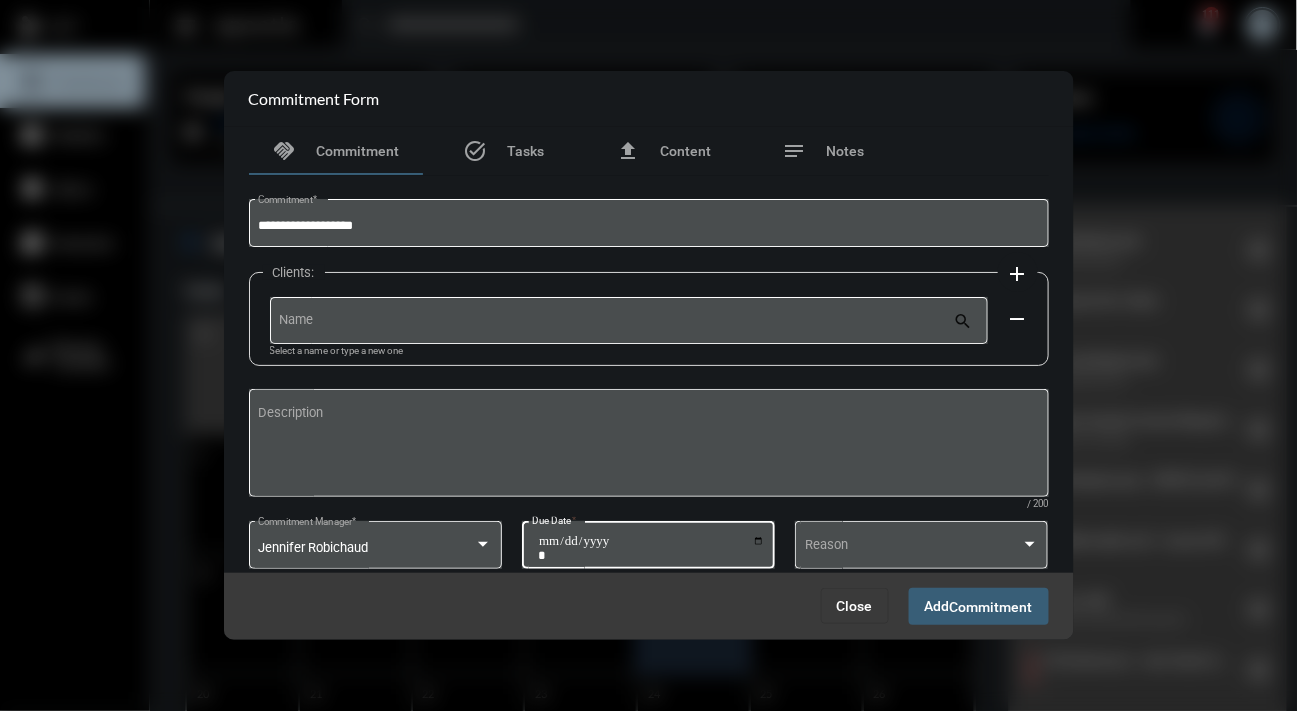 click on "**********" at bounding box center [651, 548] 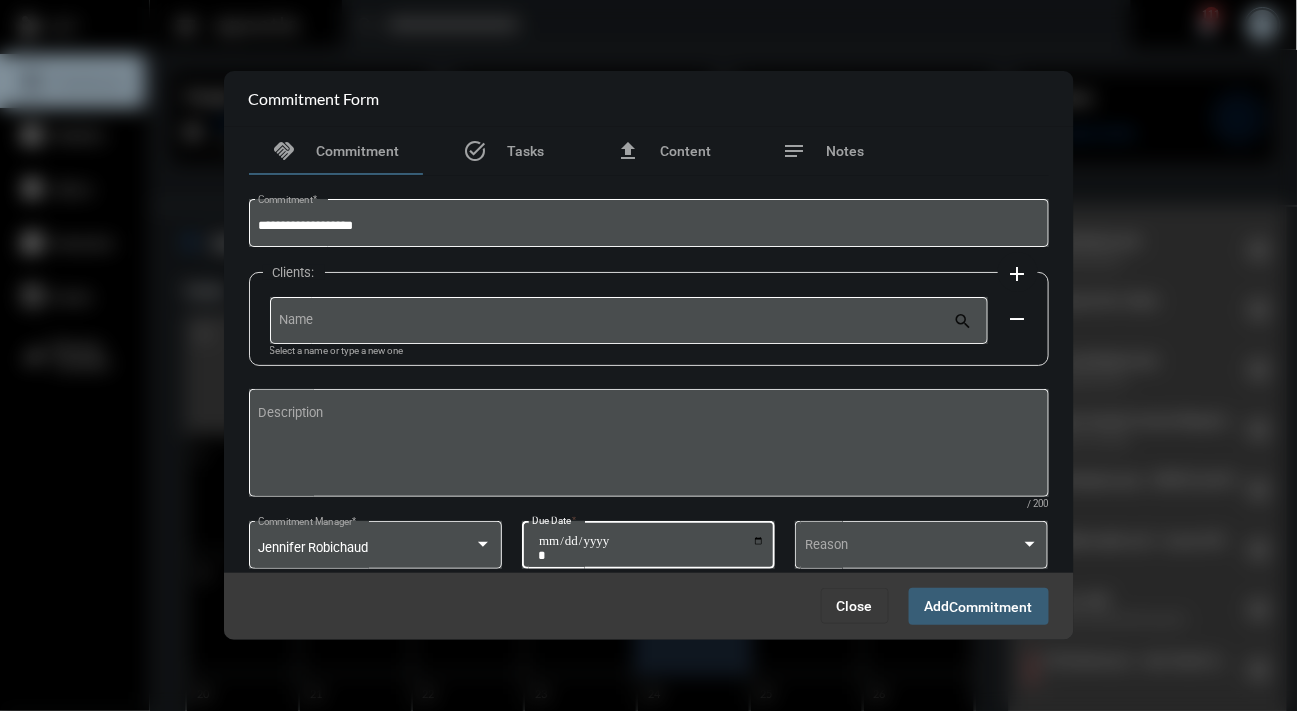 click on "Commitment" at bounding box center [991, 607] 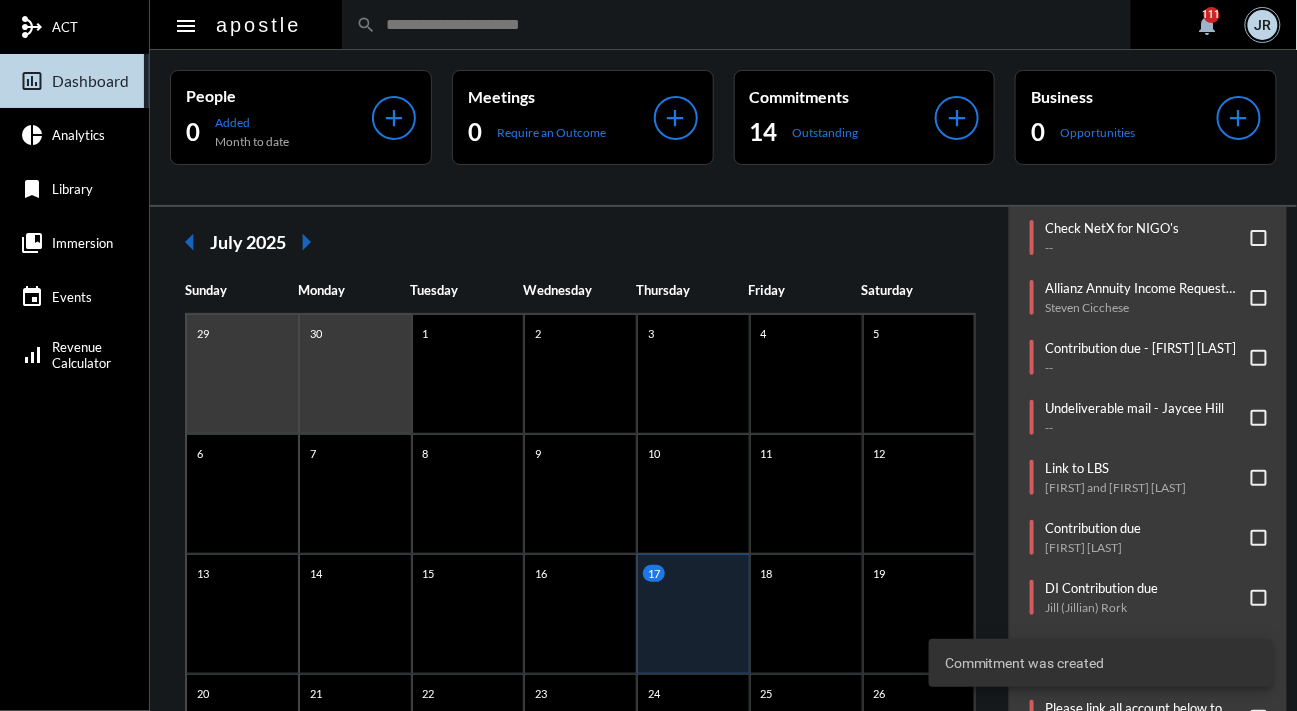 scroll, scrollTop: 281, scrollLeft: 0, axis: vertical 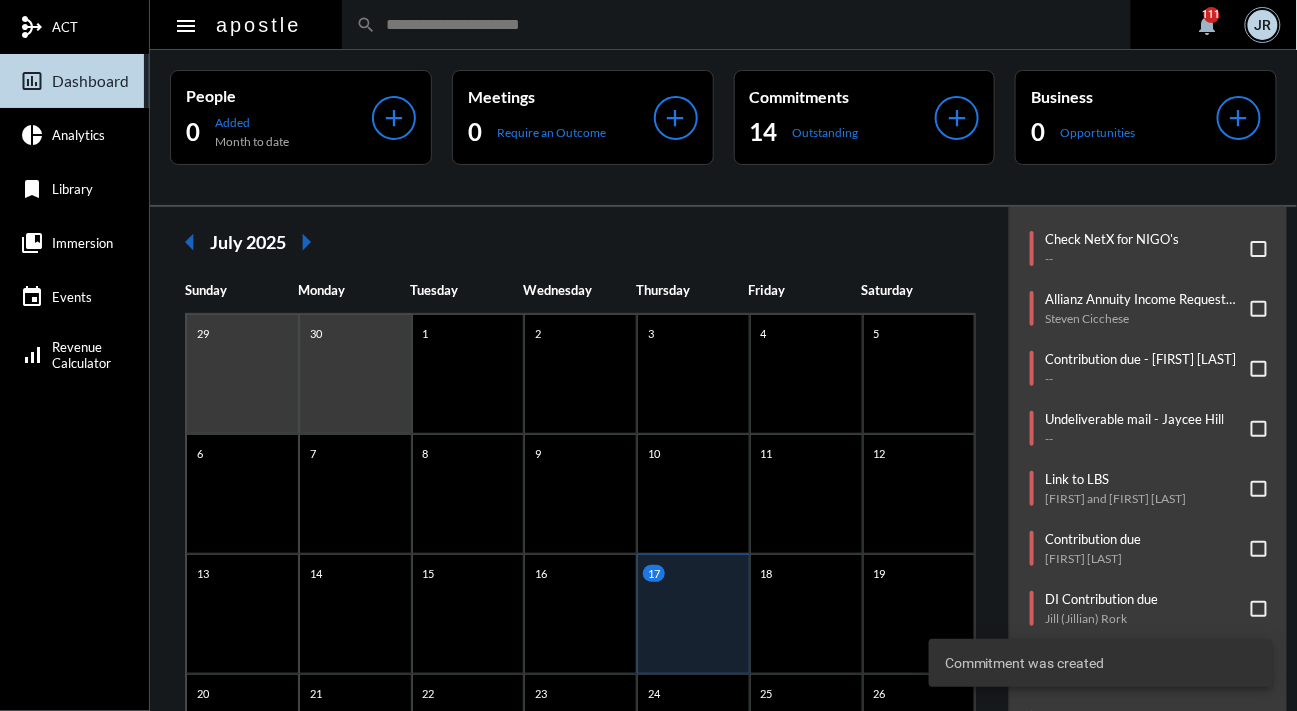 click on "arrow_left July 2025 arrow_right Sunday Monday Tuesday Wednesday Thursday Friday Saturday 29 30 1 2 3 4 5 6 7 8 9 10 11 12 13 14 15 16 17 18 19 20 21 22 23 24 25 26 27 28 29 30 31 1 2" 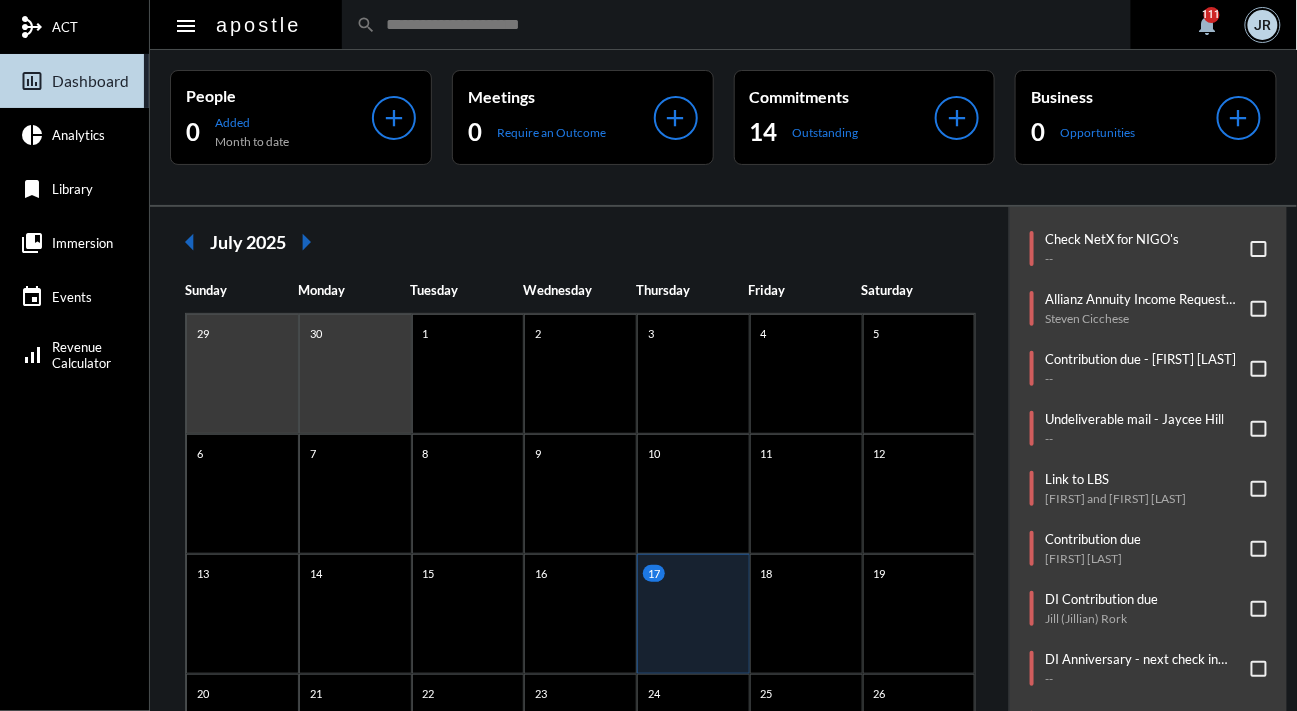 click on "arrow_left July 2025 arrow_right Sunday Monday Tuesday Wednesday Thursday Friday Saturday 29 30 1 2 3 4 5 6 7 8 9 10 11 12 13 14 15 16 17 18 19 20 21 22 23 24 25 26 27 28 29 30 31 1 2" 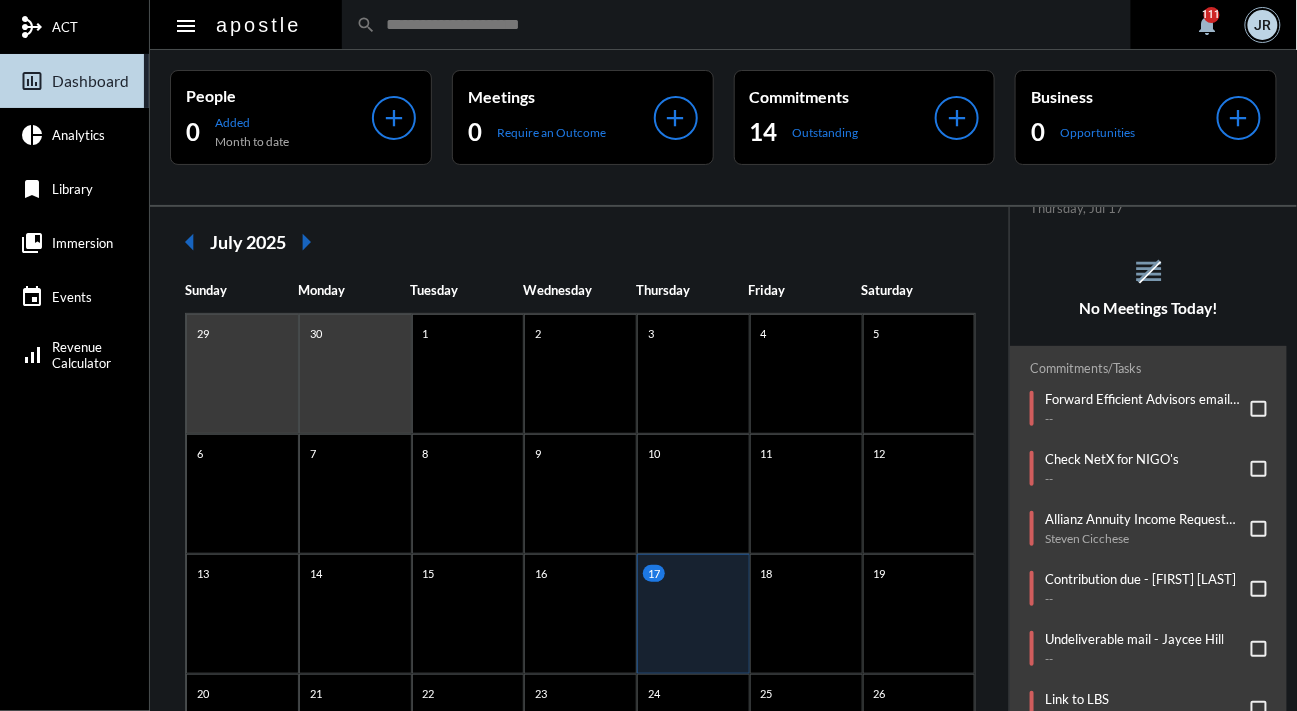 scroll, scrollTop: 0, scrollLeft: 0, axis: both 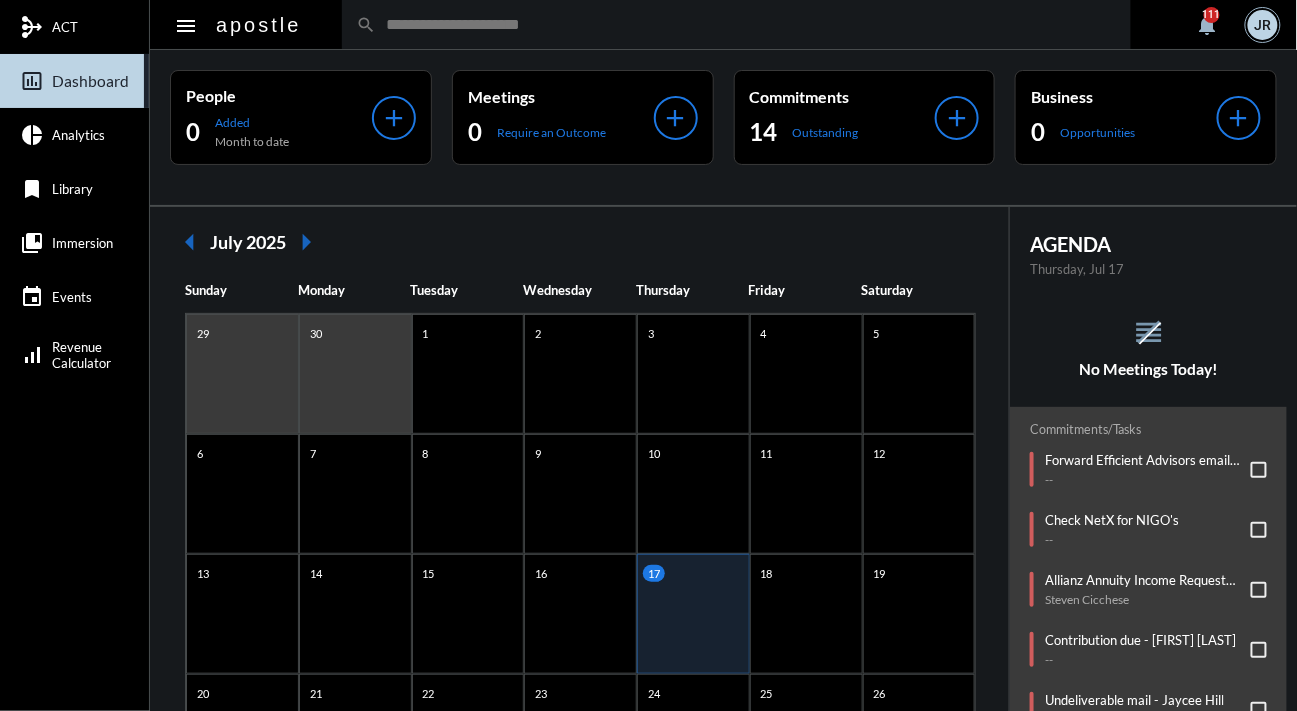 click at bounding box center [1259, 470] 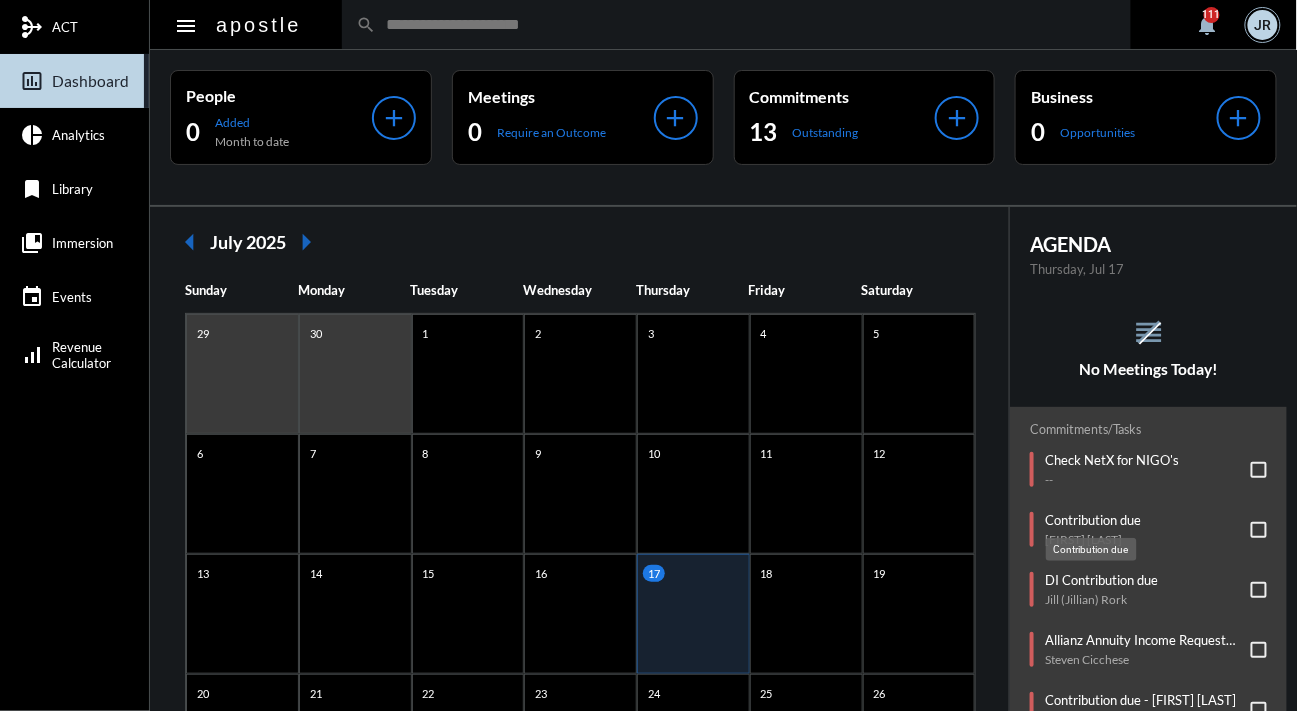 click on "Contribution due" 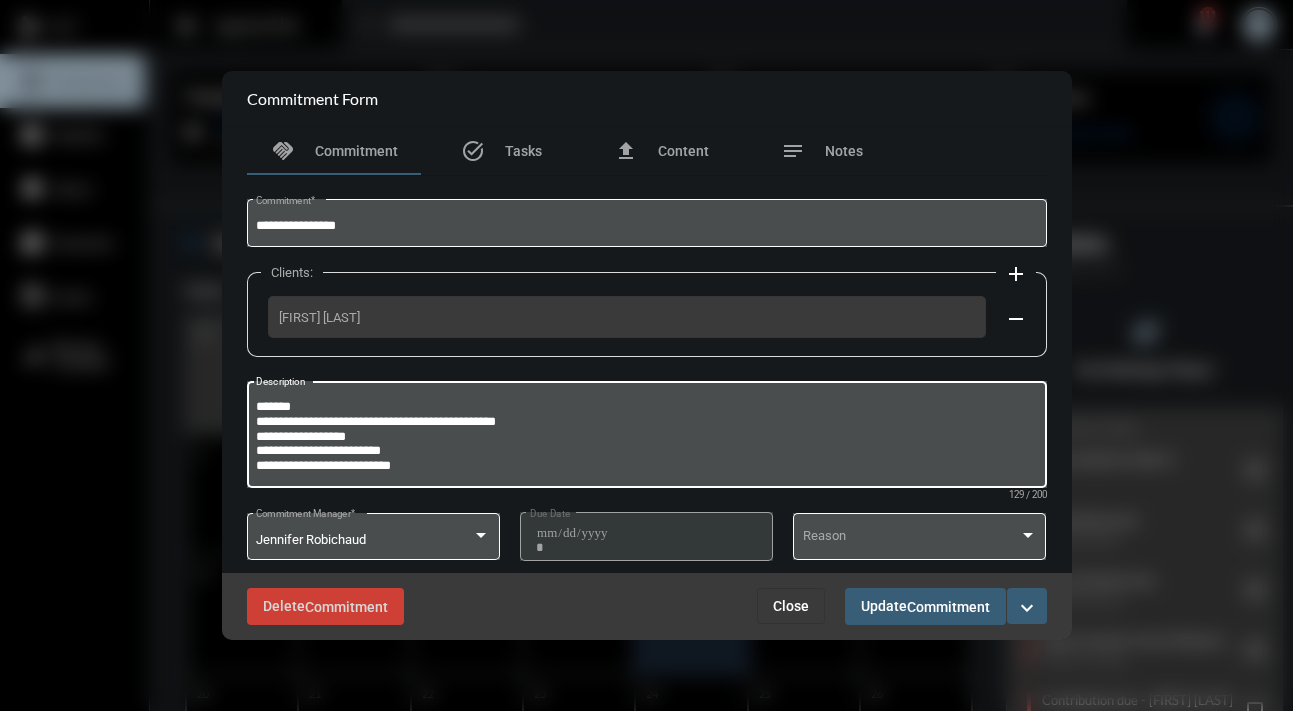 drag, startPoint x: 320, startPoint y: 401, endPoint x: 255, endPoint y: 399, distance: 65.03076 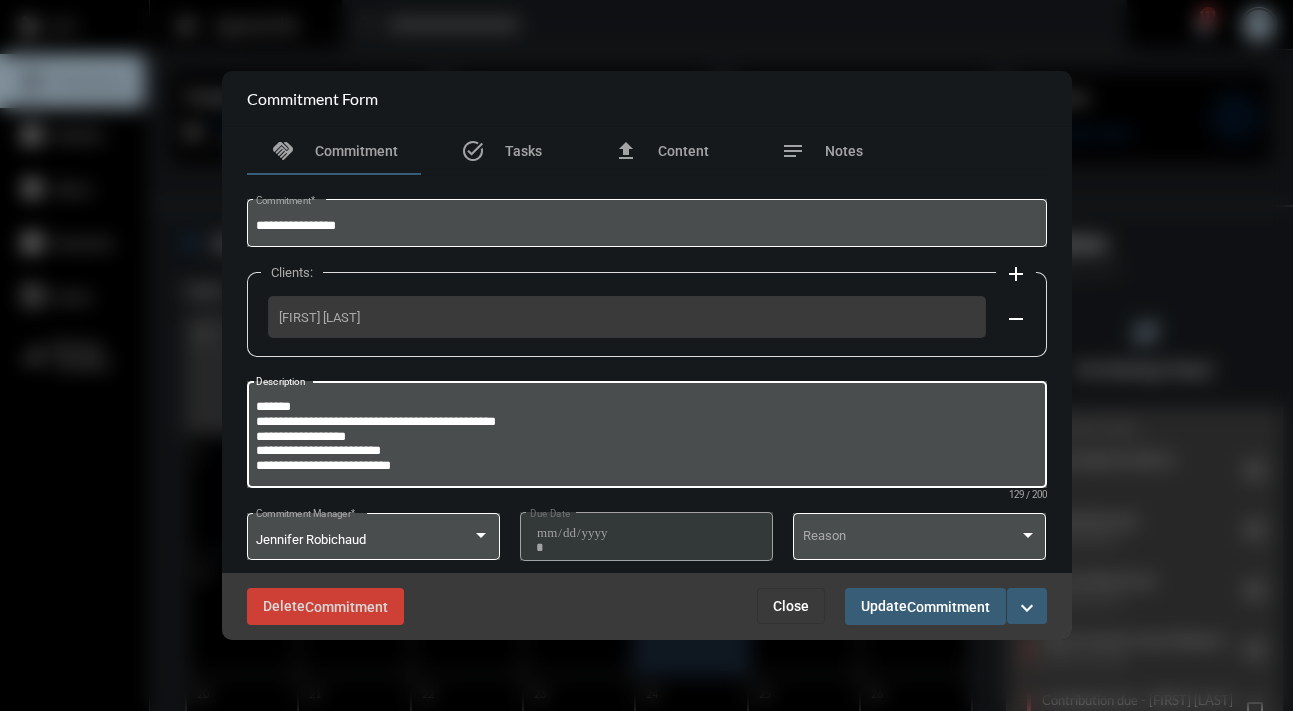 click on "**********" 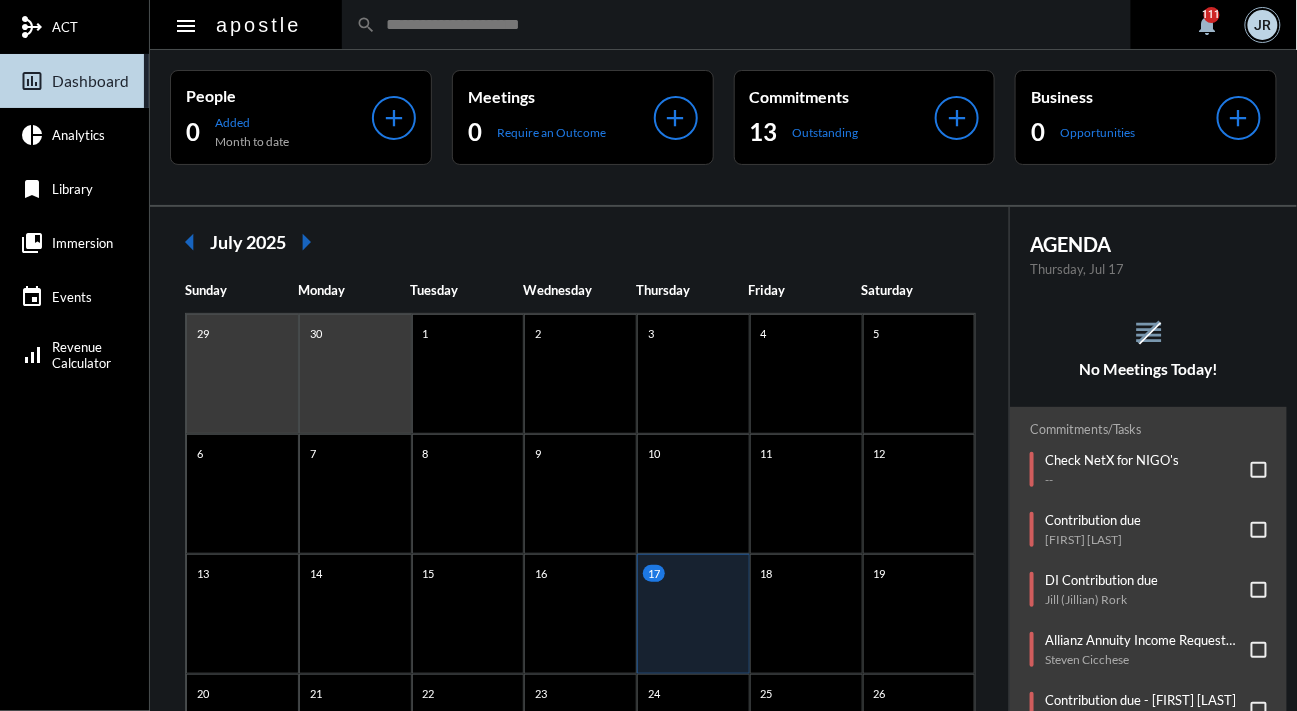 click at bounding box center (1259, 530) 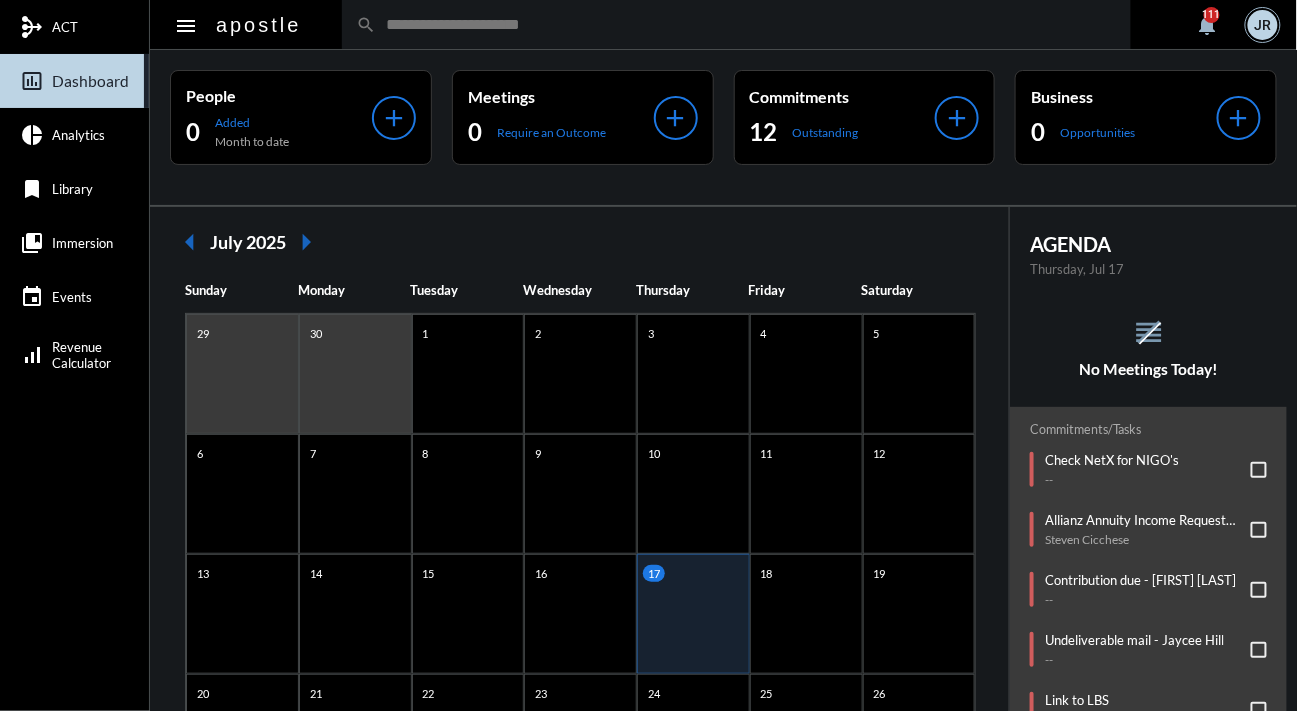 click on "No Meetings Today!" 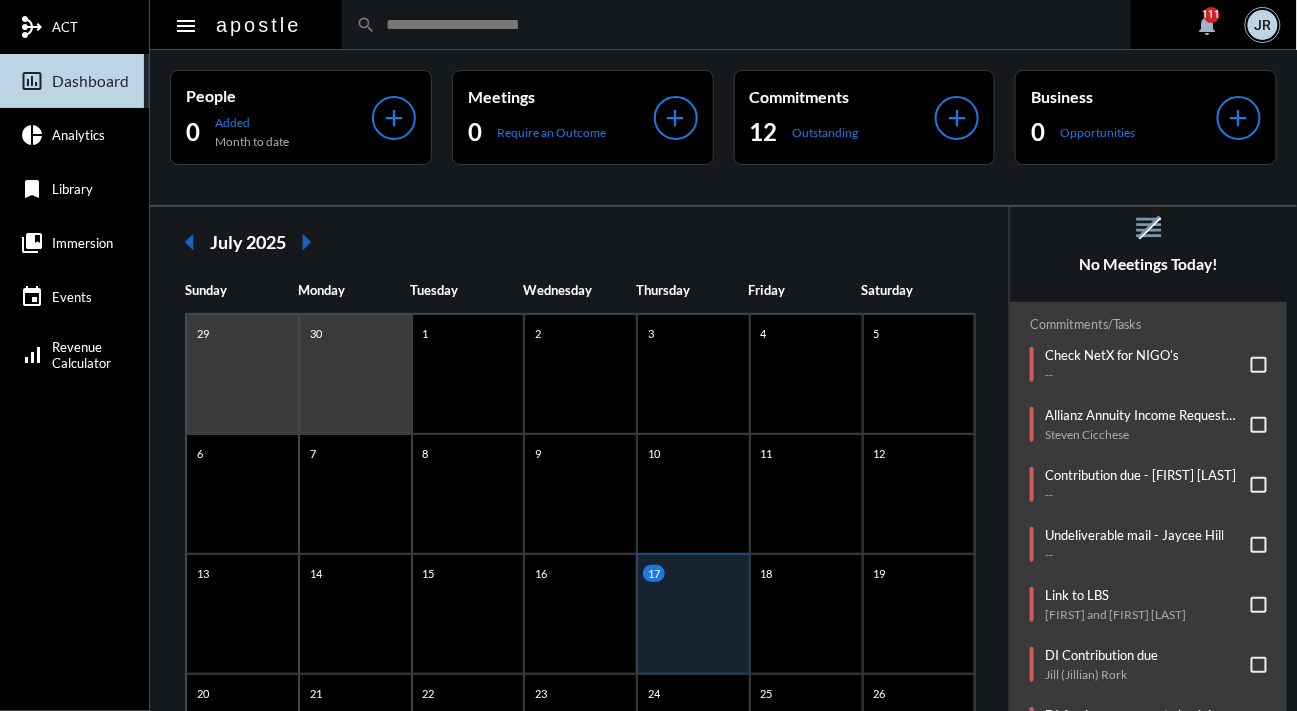 scroll, scrollTop: 222, scrollLeft: 0, axis: vertical 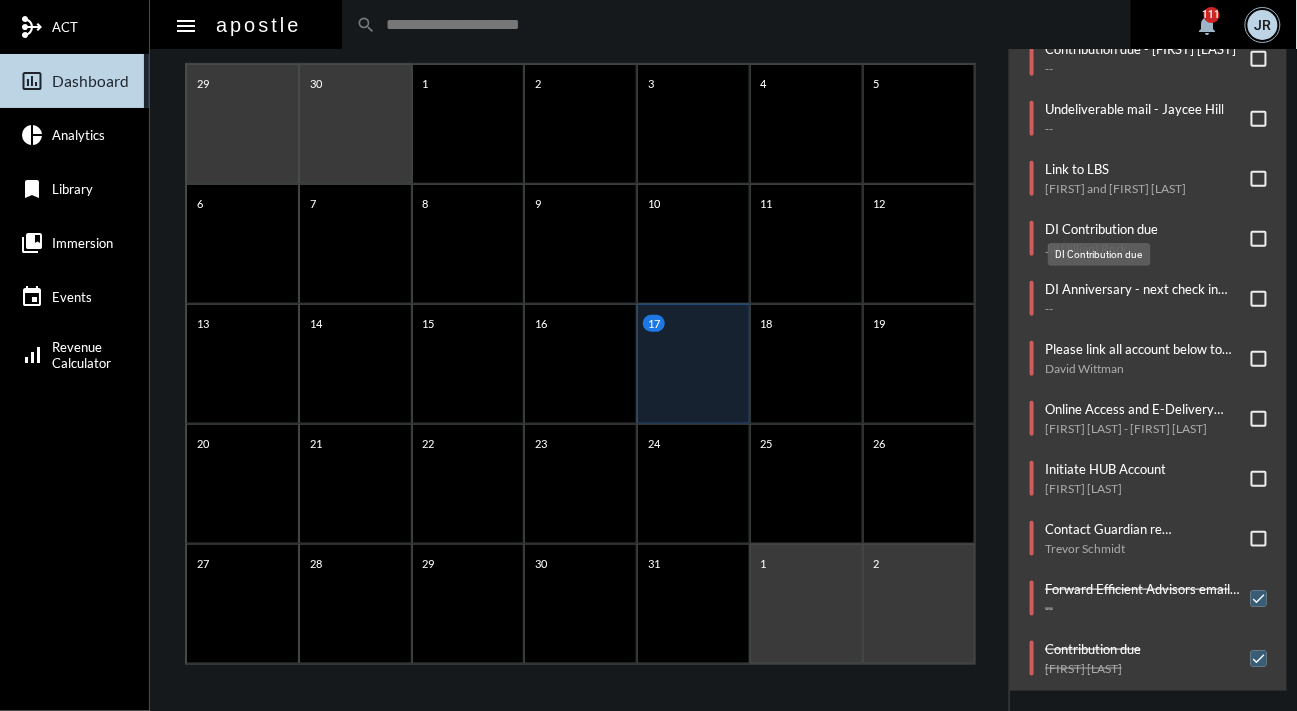click on "DI Contribution due" 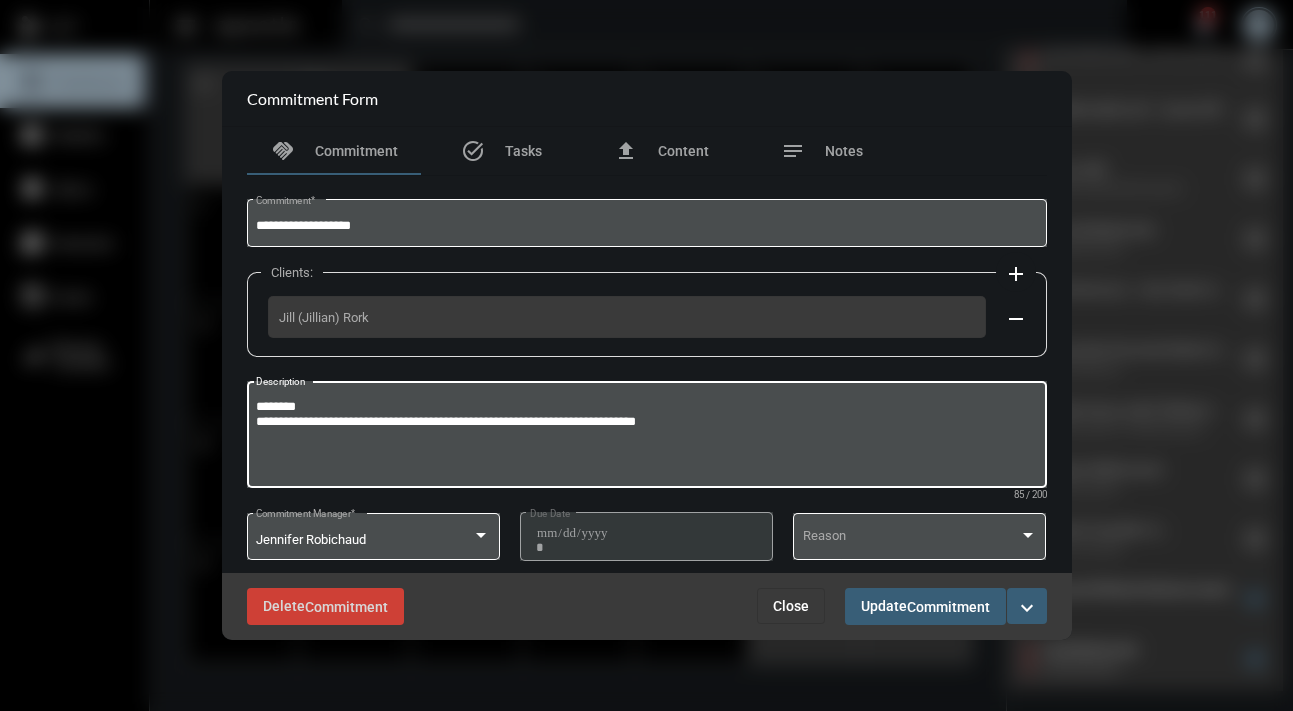 drag, startPoint x: 314, startPoint y: 401, endPoint x: 239, endPoint y: 404, distance: 75.059975 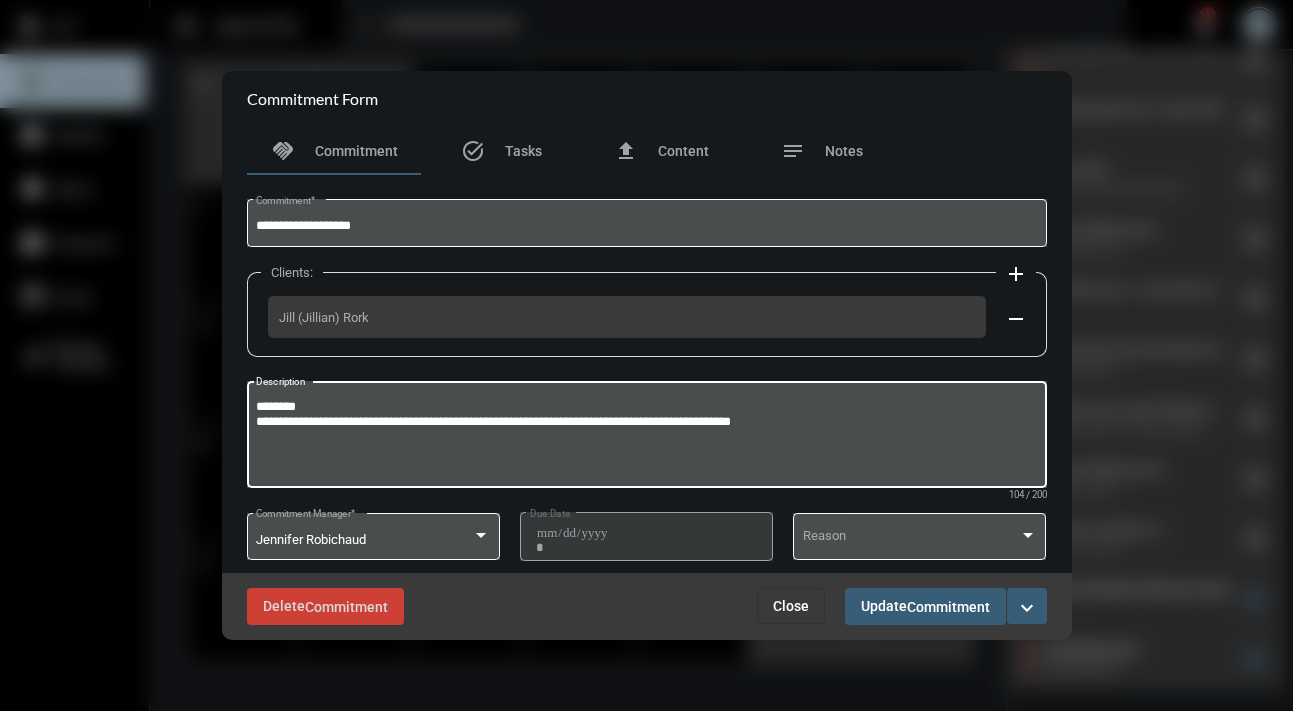 type on "**********" 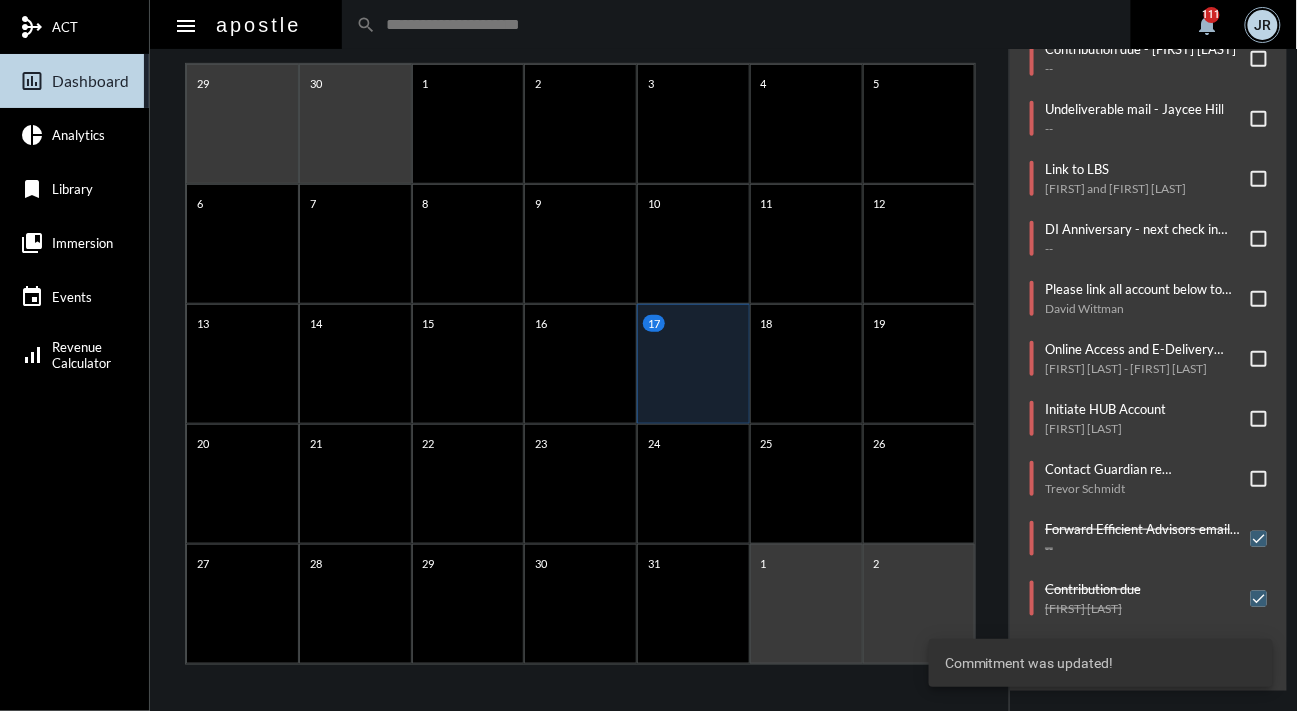 click on "arrow_left July 2025 arrow_right Sunday Monday Tuesday Wednesday Thursday Friday Saturday 29 30 1 2 3 4 5 6 7 8 9 10 11 12 13 14 15 16 17 18 19 20 21 22 23 24 25 26 27 28 29 30 31 1 2" 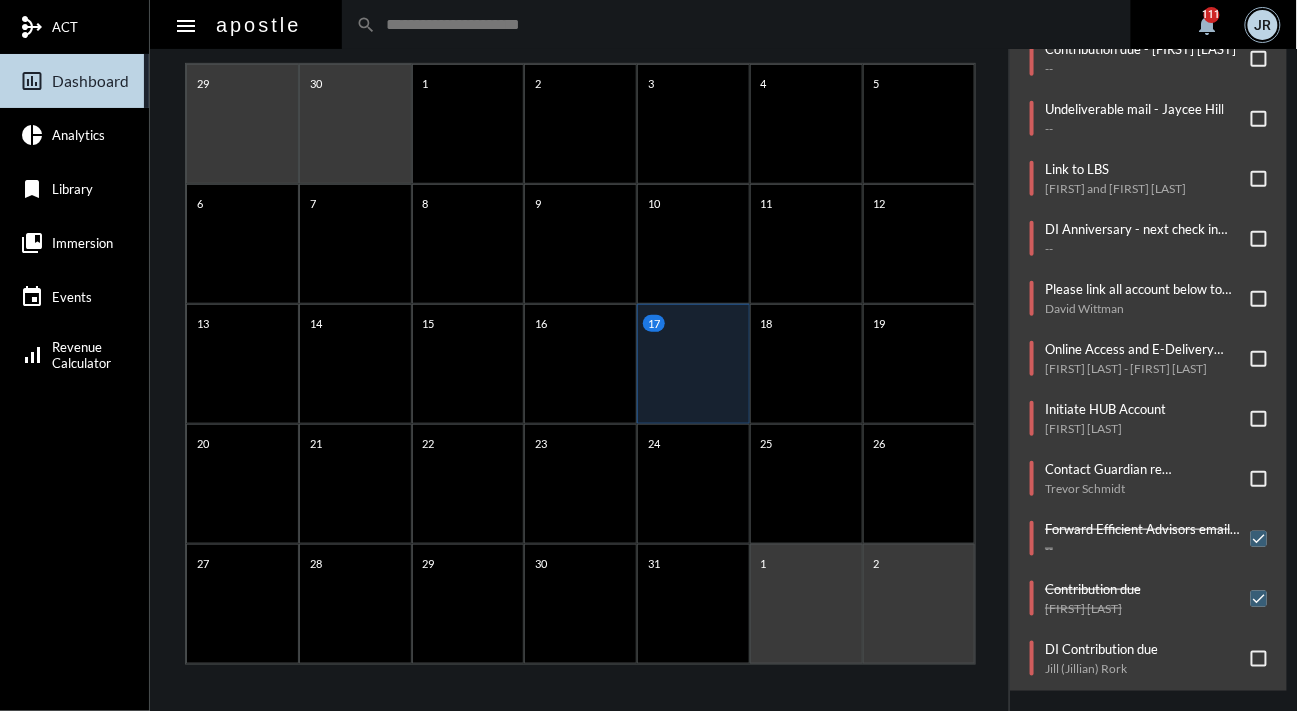 click on "Link to LBS   [FIRST] and [FIRST] [LAST]" 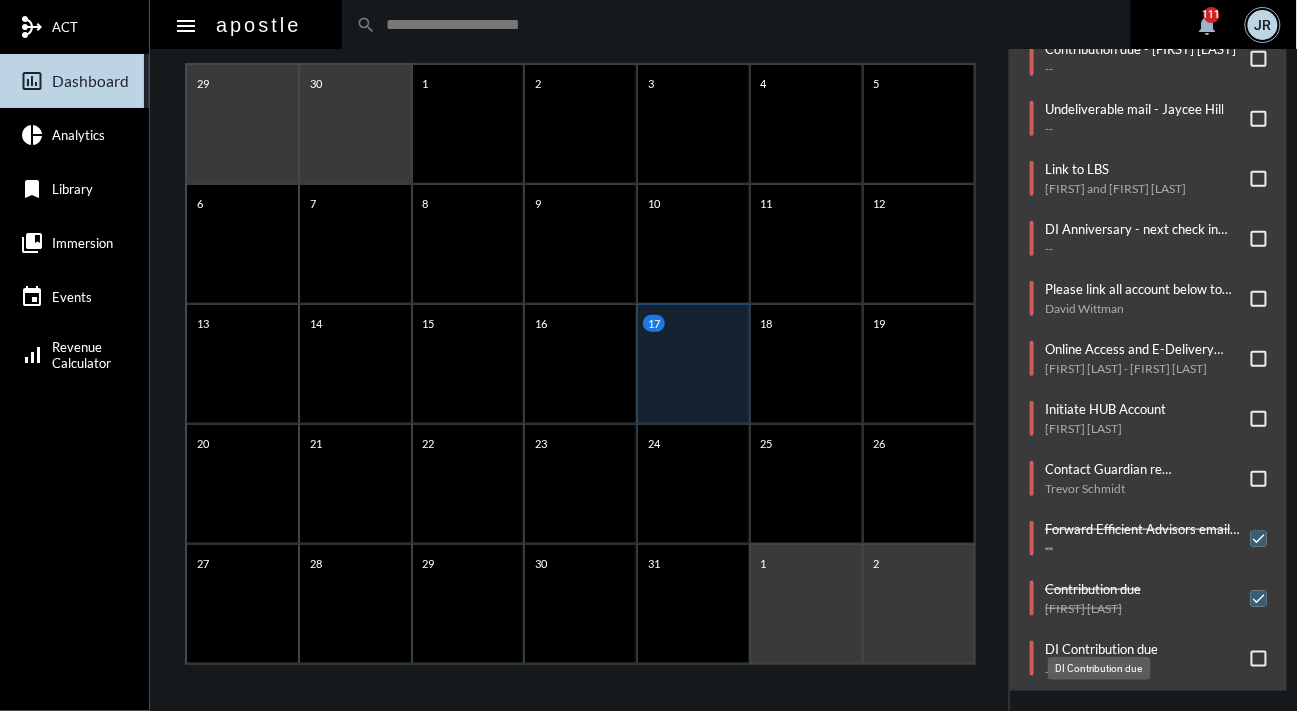 click on "DI Contribution due" 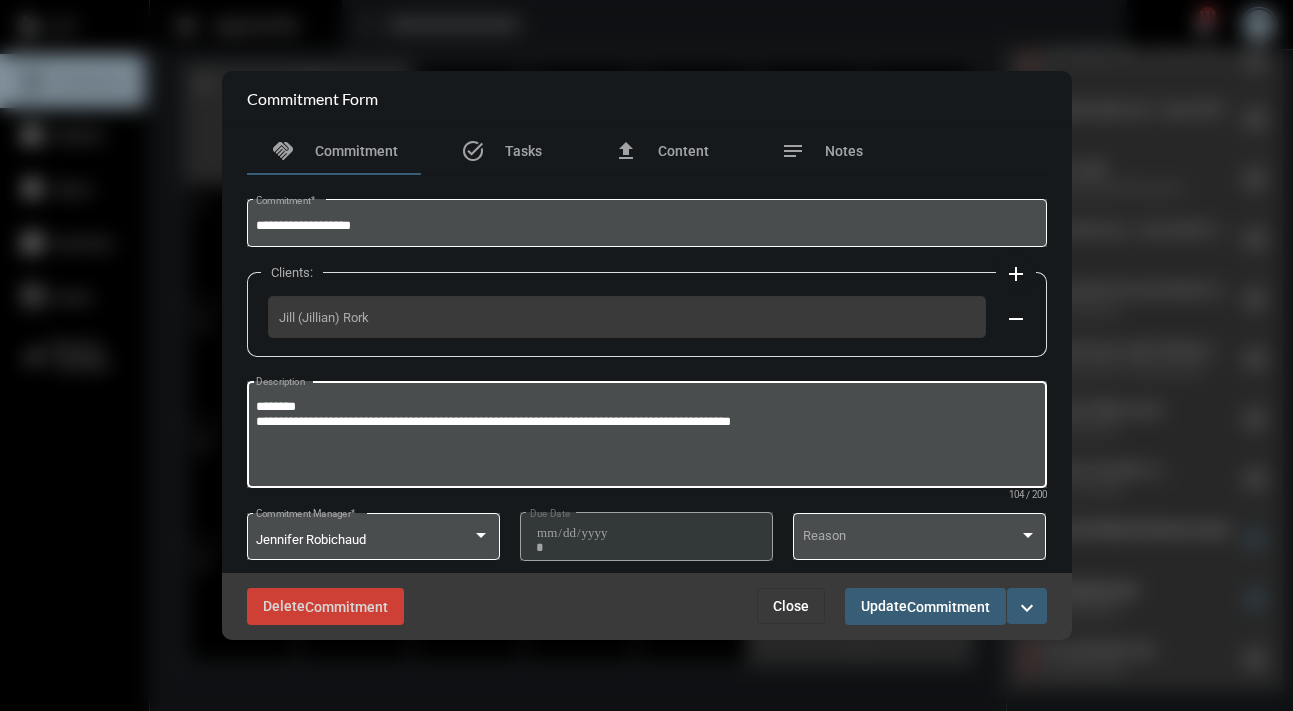 click on "**********" at bounding box center (646, 437) 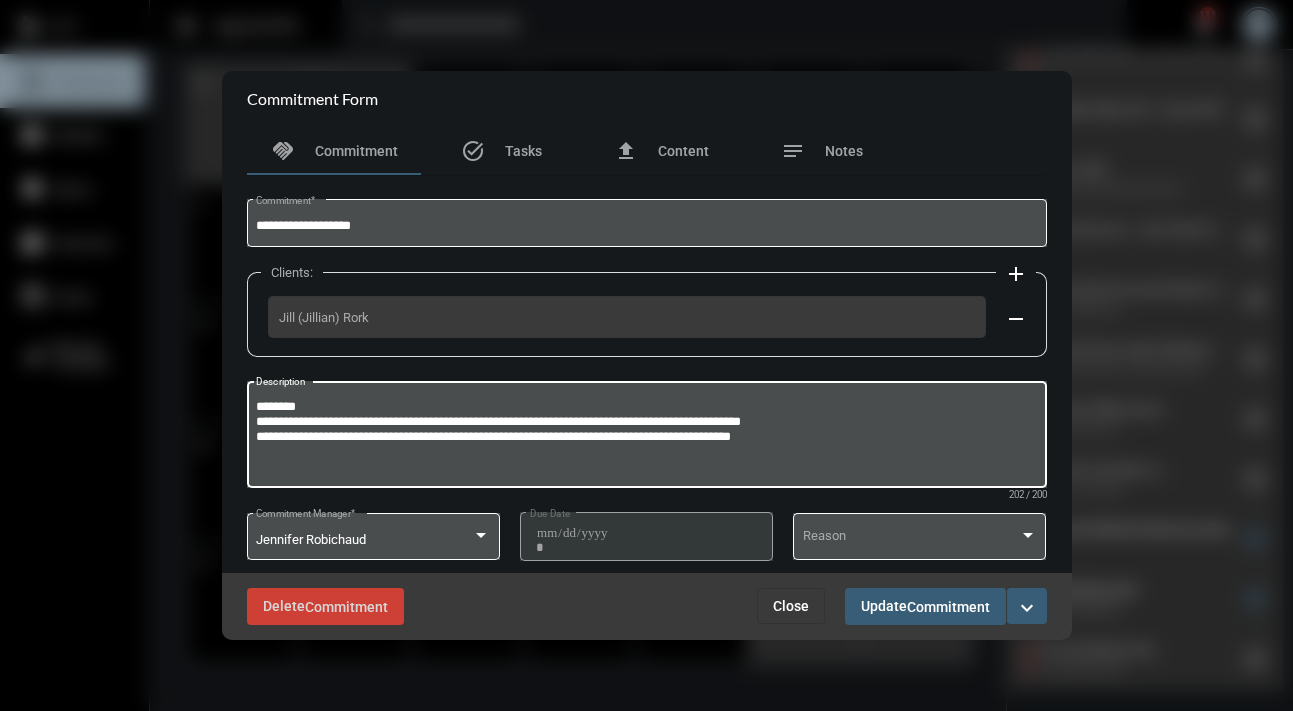 type on "**********" 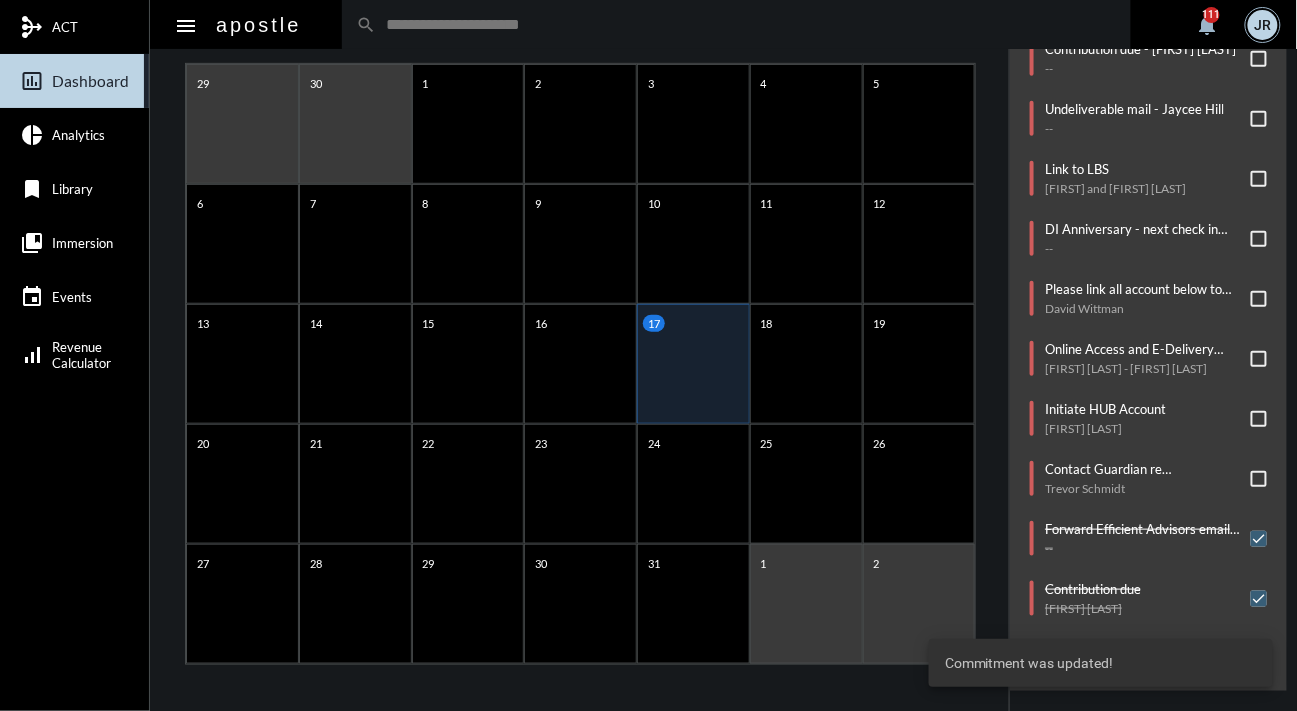 click on "arrow_left July 2025 arrow_right Sunday Monday Tuesday Wednesday Thursday Friday Saturday 29 30 1 2 3 4 5 6 7 8 9 10 11 12 13 14 15 16 17 18 19 20 21 22 23 24 25 26 27 28 29 30 31 1 2" 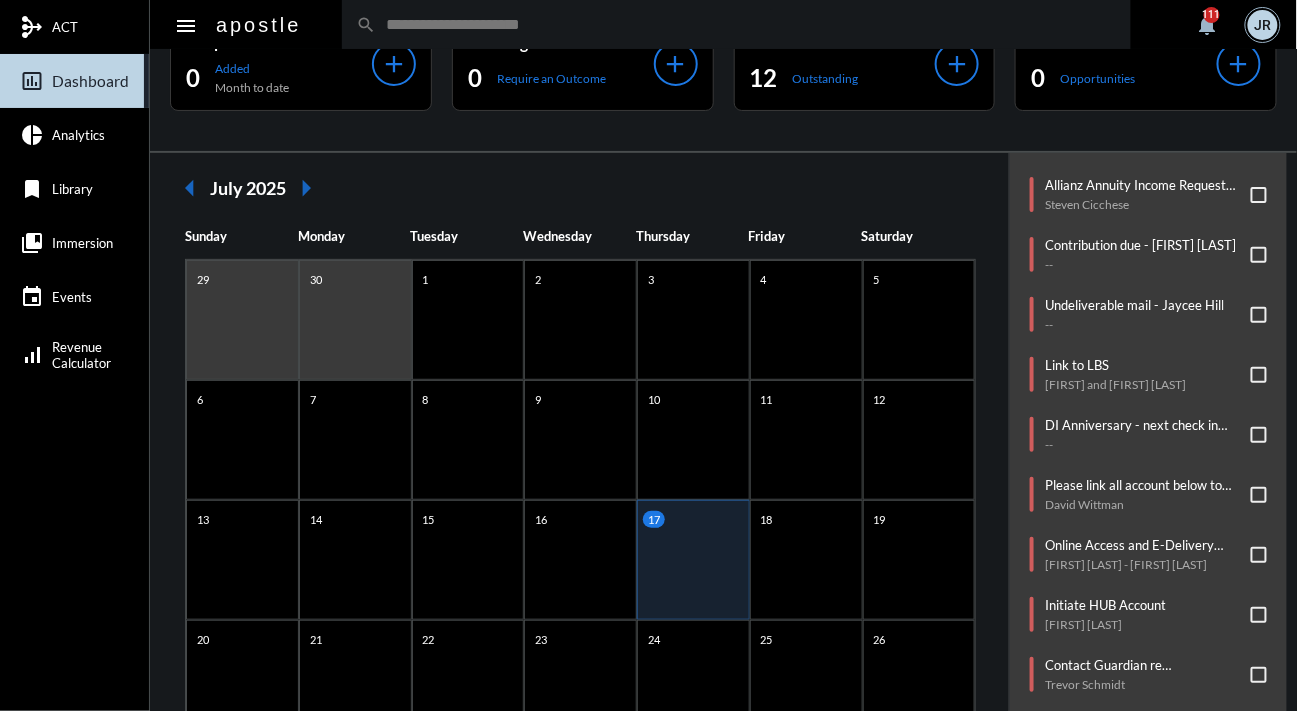 scroll, scrollTop: 0, scrollLeft: 0, axis: both 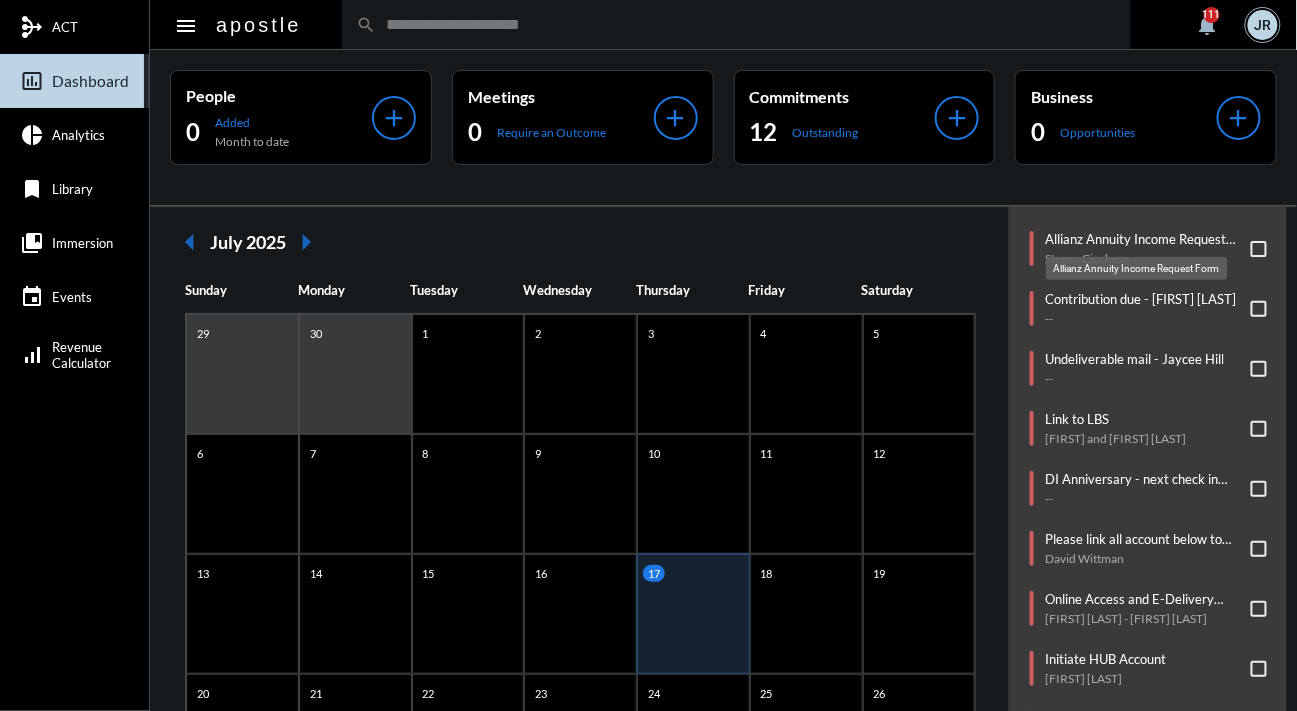 click on "Allianz Annuity Income Request Form" 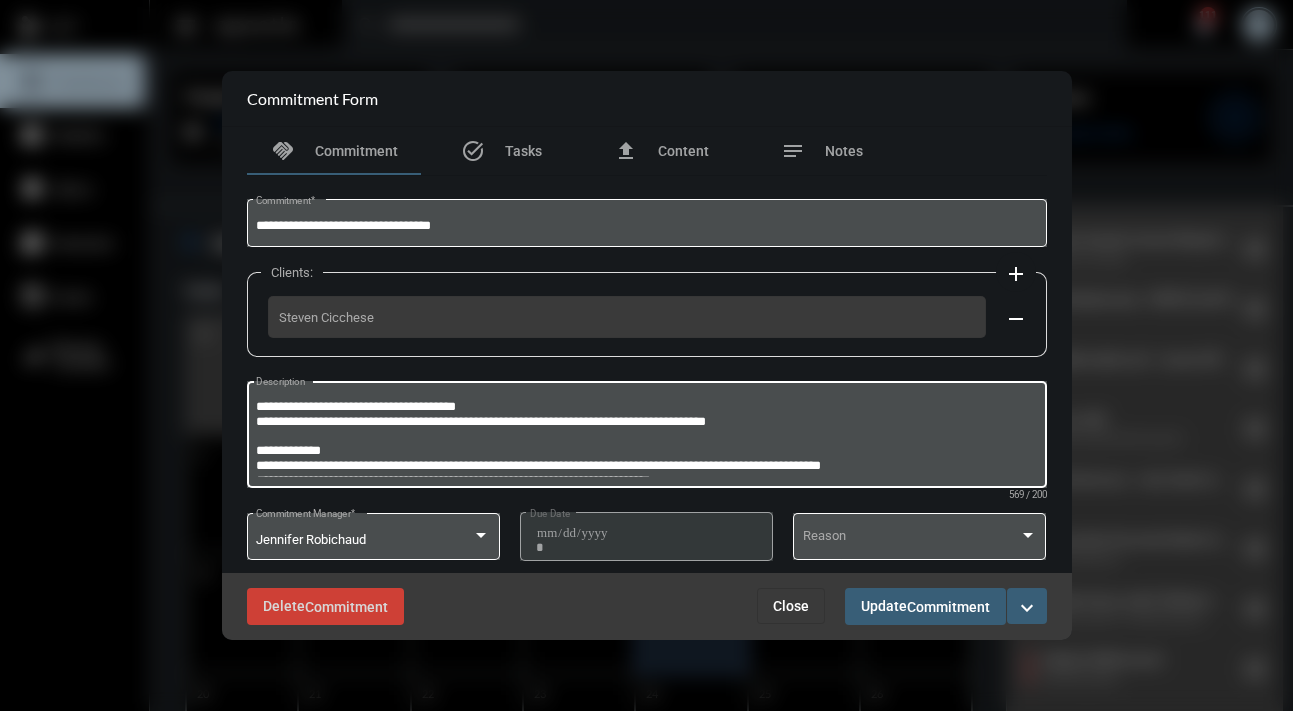click on "**********" at bounding box center [646, 437] 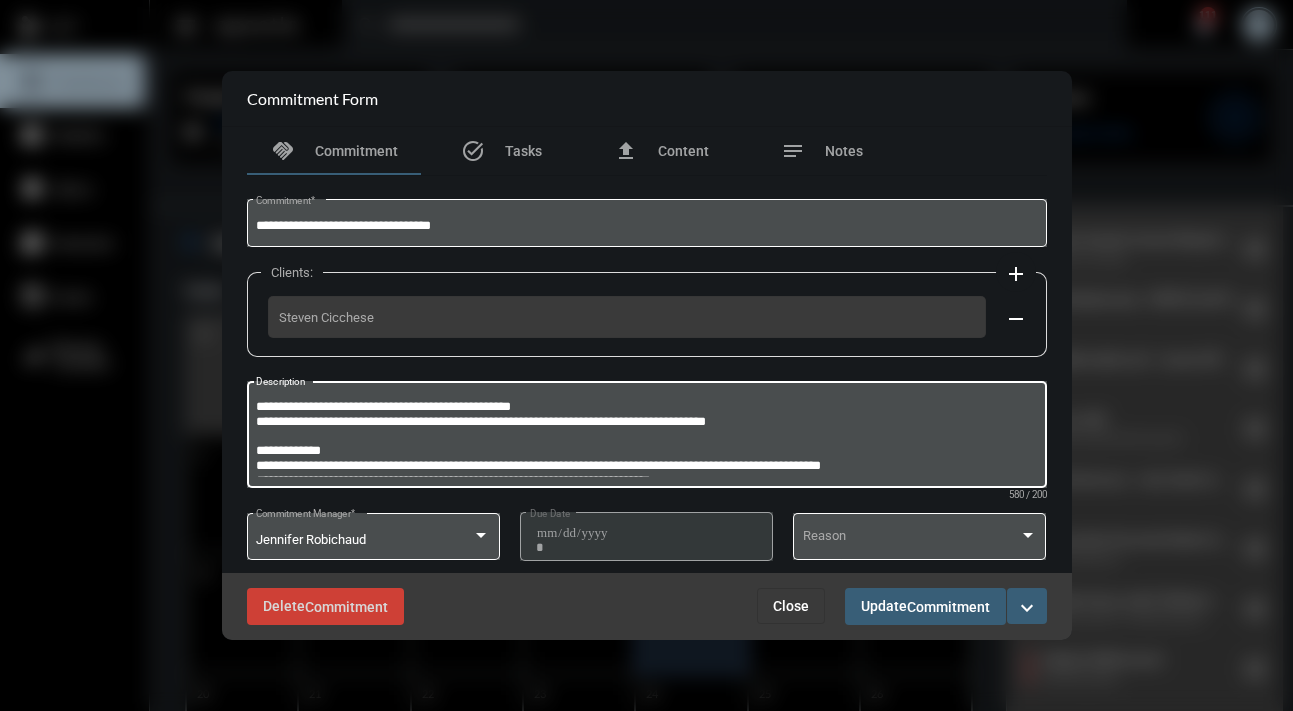 paste on "**********" 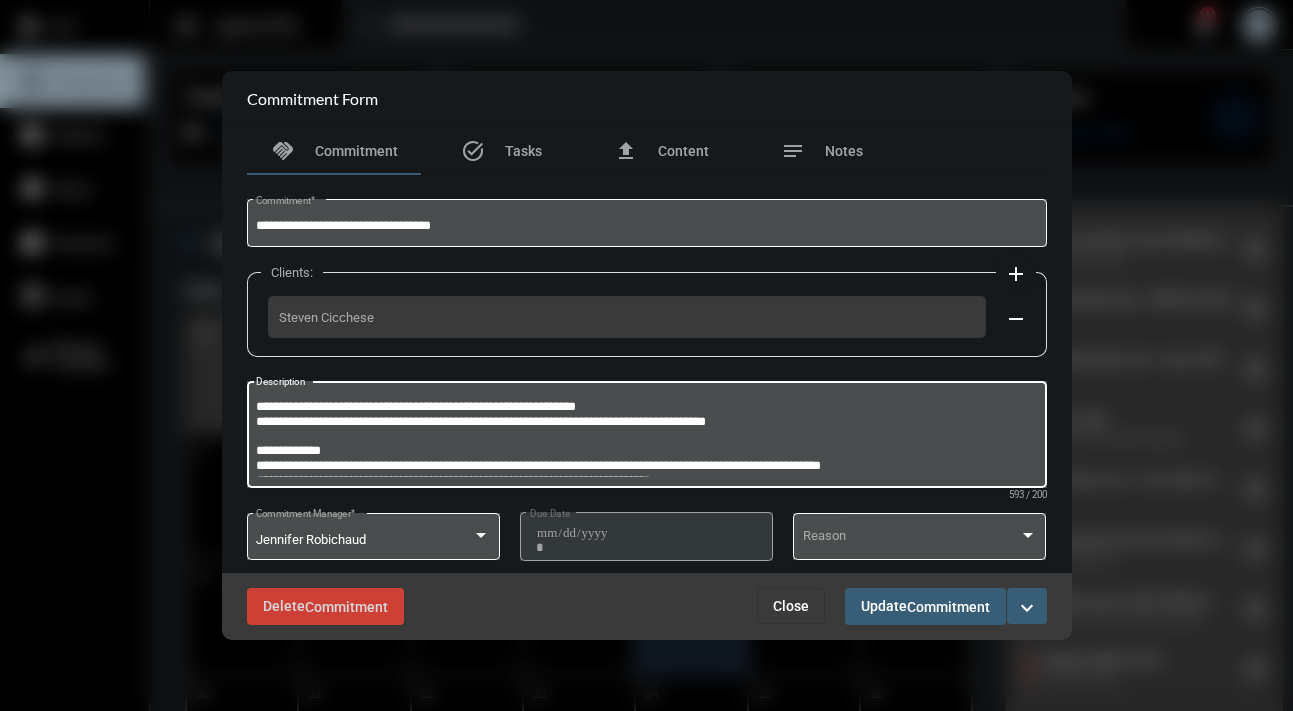 type on "**********" 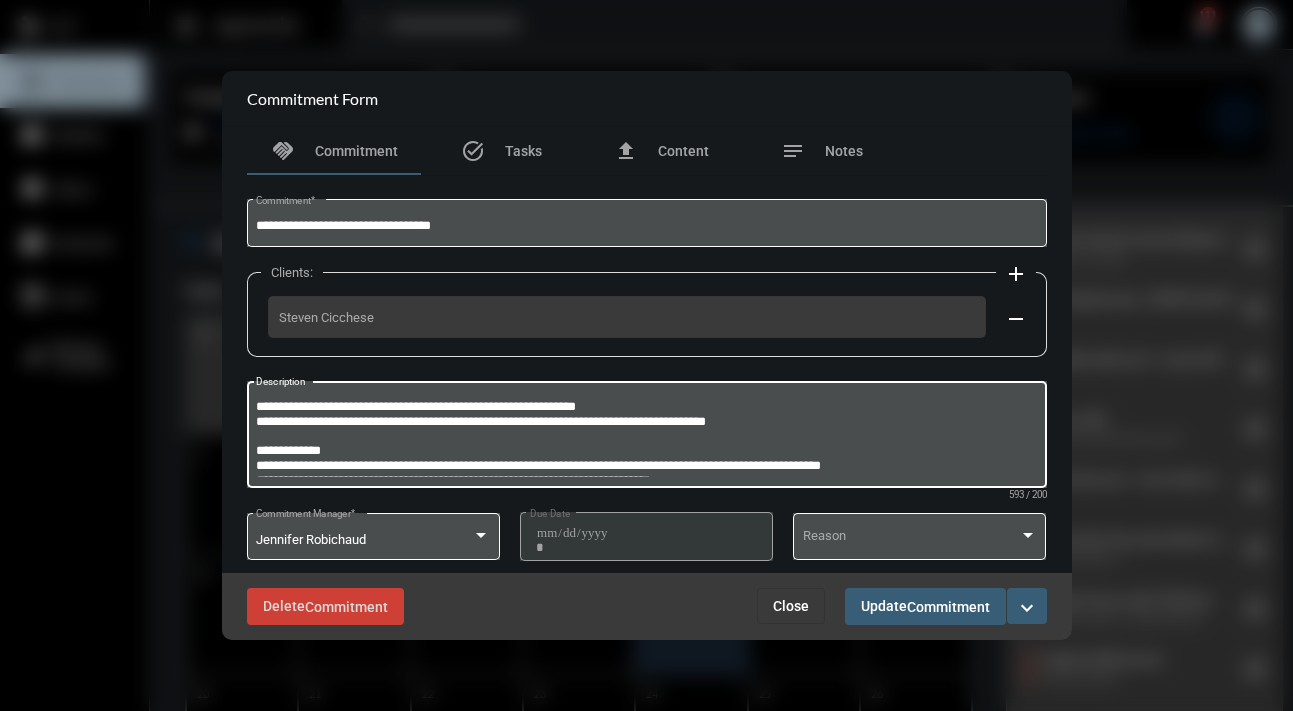 click on "Commitment" at bounding box center [948, 607] 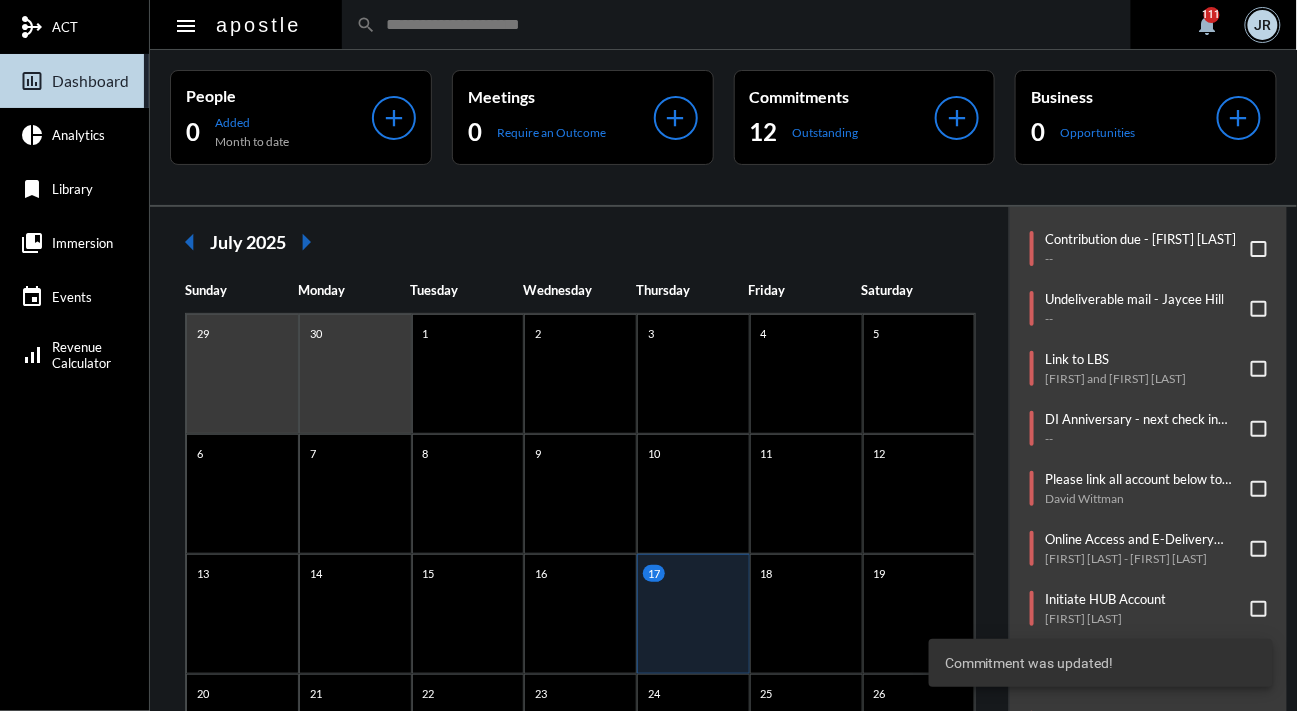 click on "Sunday Monday Tuesday Wednesday Thursday Friday Saturday 29 30 1 2 3 4 5 6 7 8 9 10 11 12 13 14 15 16 17 18 19 20 21 22 23 24 25 26 27 28 29 30 31 1 2" 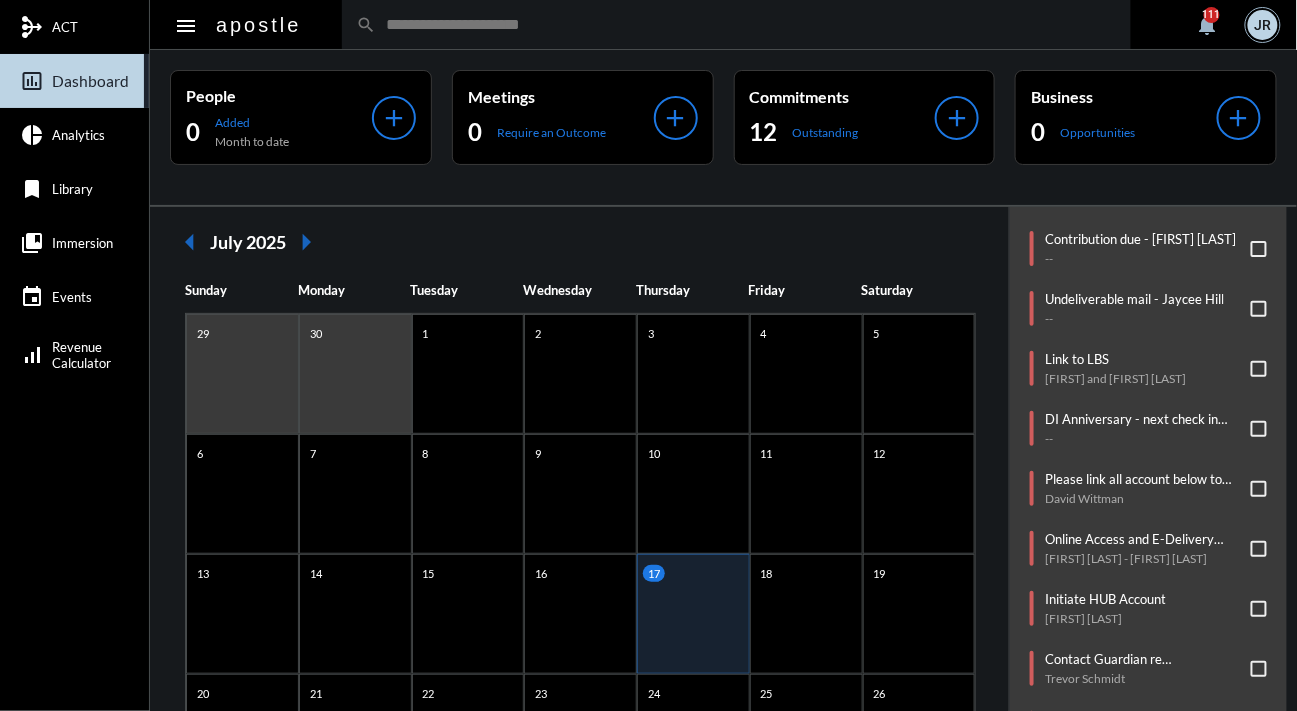 click on "Commitments/Tasks  Check NetX for NIGO's   --     Contribution due - Courtney Sweet   --     Undeliverable mail - Jaycee Hill   --     Link to LBS   Michael and Kelly McGovern     DI Anniversary - next check in due 7/17   --     Please link all account below to their LBS.   David Wittman     Online Access and E-Delivery Form   Colleen Jezersek - Georg Jezersek     Initiate HUB Account   Emmanuel Gomes     Contact Guardian re undeliverable mail   Trevor Schmidt     Contribution due   Mark Cinar     Forward Efficient Advisors email to Caroline   --     DI Contribution due   Jill (Jillian) Rork     Allianz Annuity Income Request Form   Steven Cicchese" 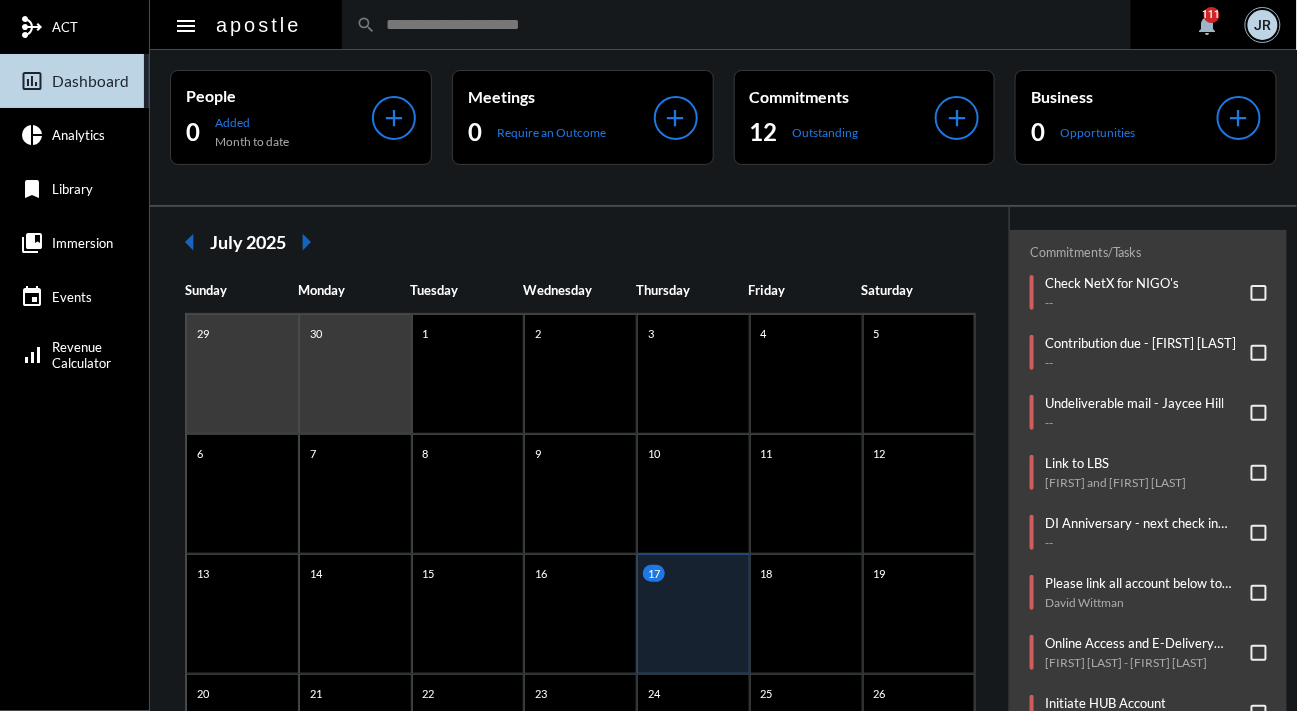 scroll, scrollTop: 281, scrollLeft: 0, axis: vertical 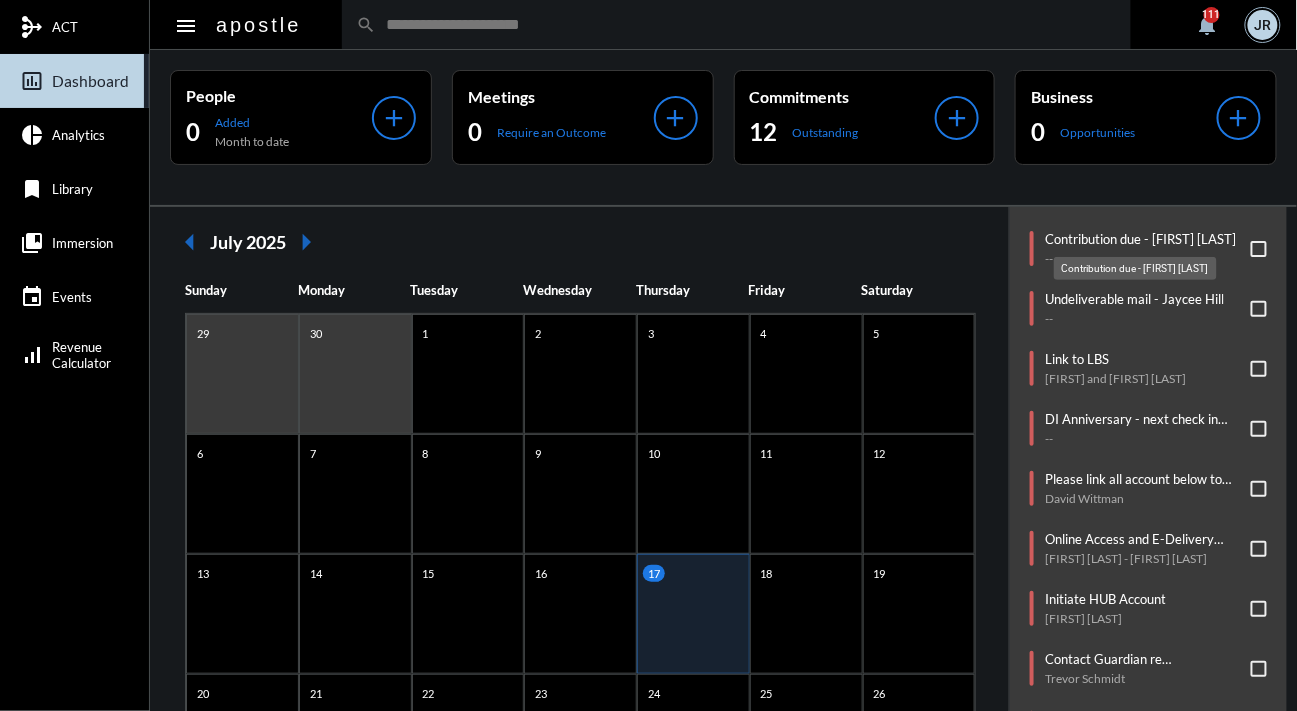 click on "Contribution due - [FIRST] [LAST]" 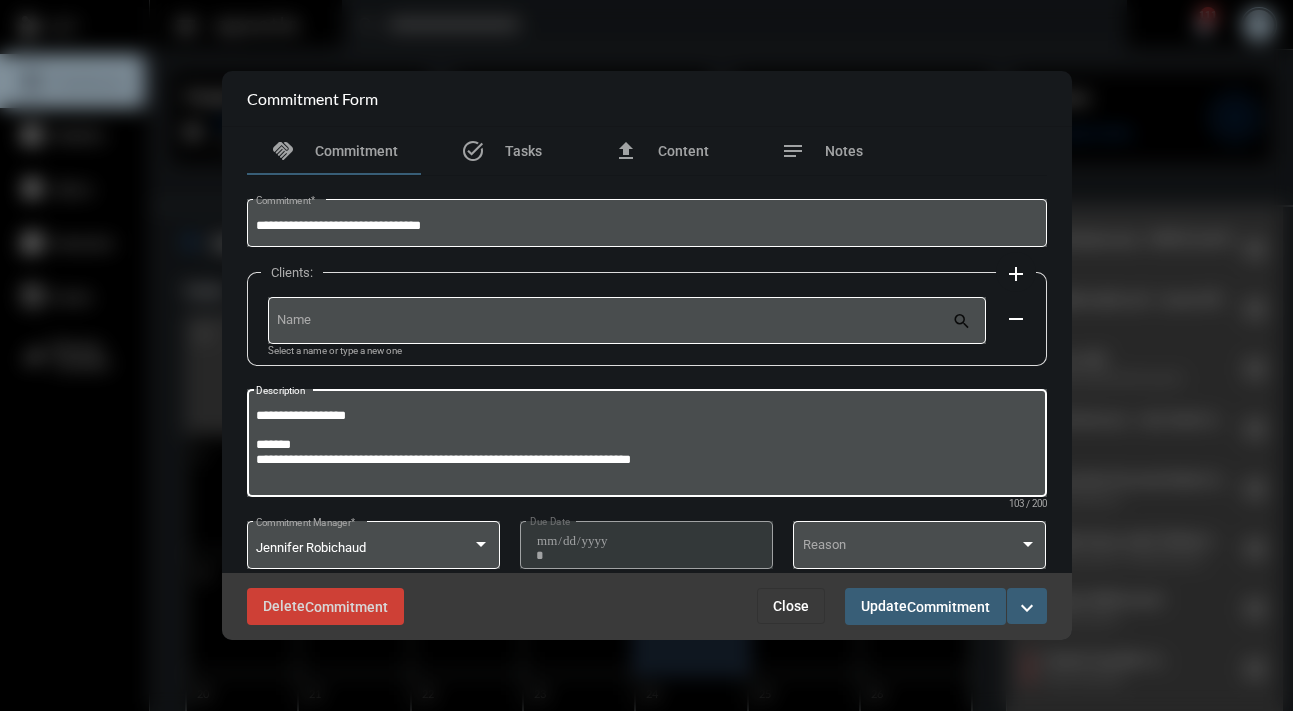 drag, startPoint x: 311, startPoint y: 443, endPoint x: 256, endPoint y: 444, distance: 55.00909 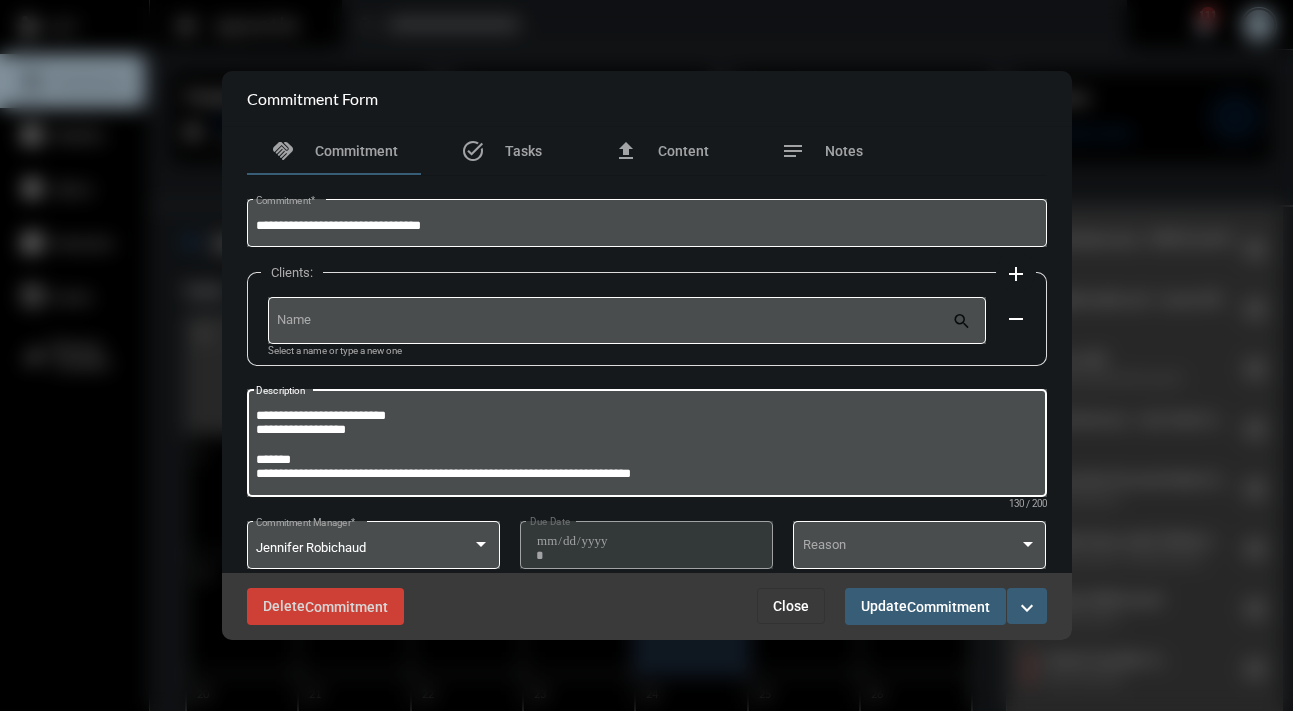 type on "**********" 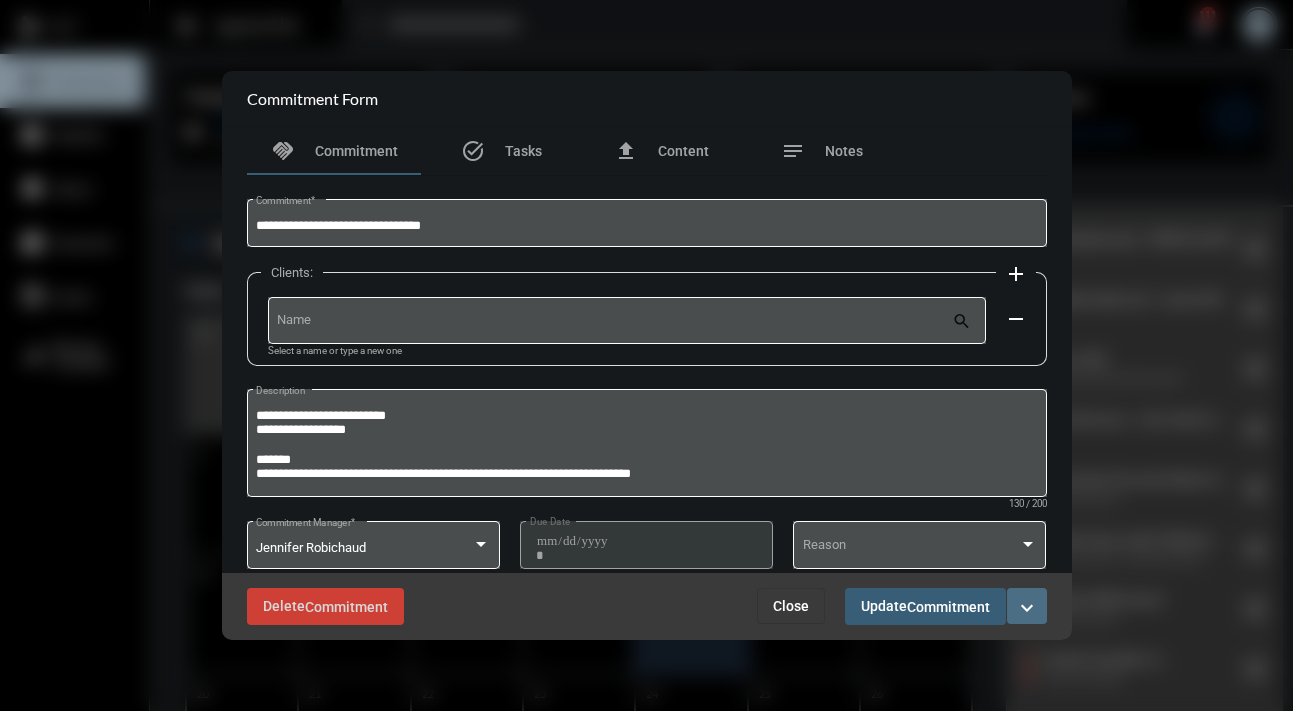 click on "expand_more" at bounding box center (1027, 606) 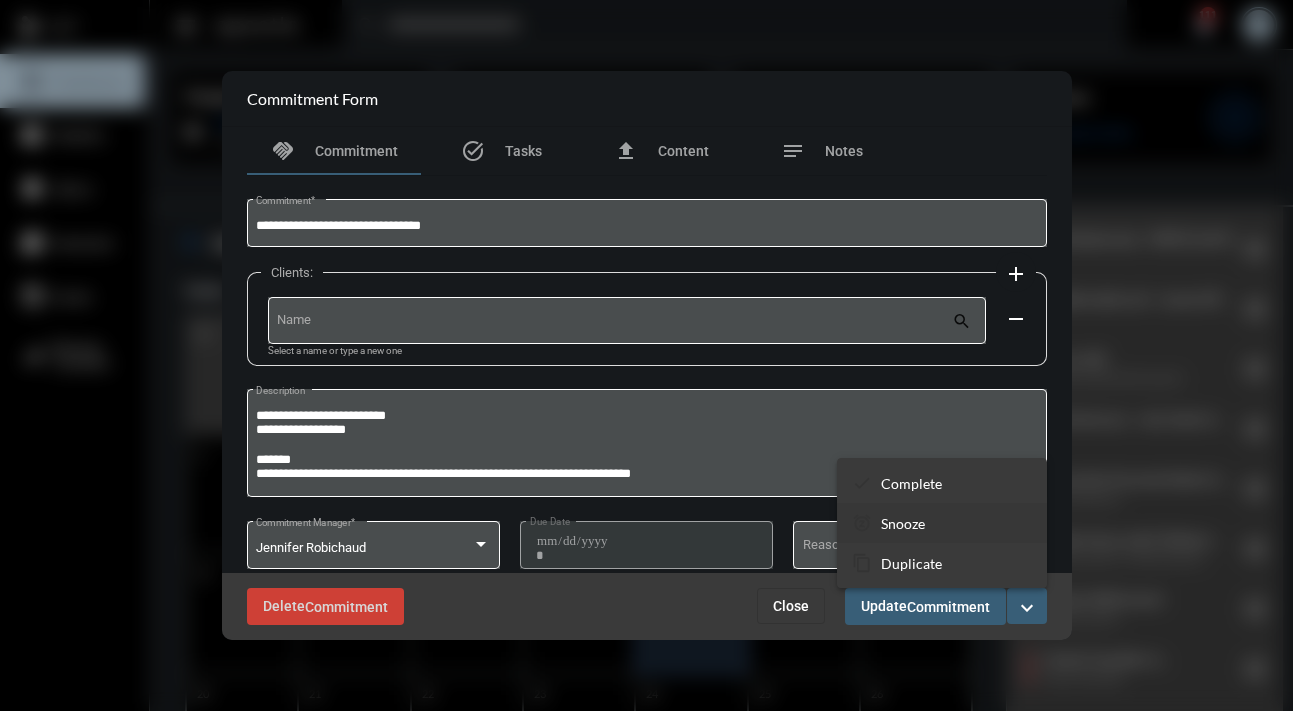 click on "Snooze" at bounding box center [903, 523] 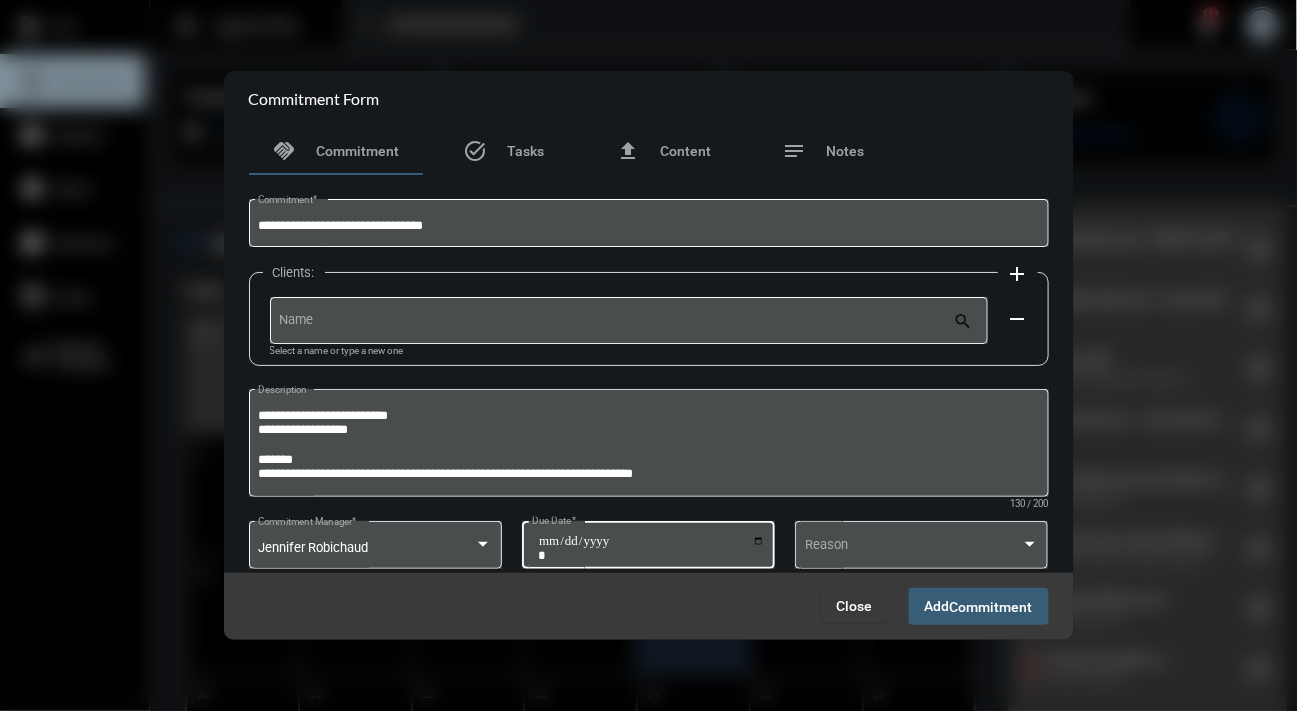 click on "**********" at bounding box center (651, 548) 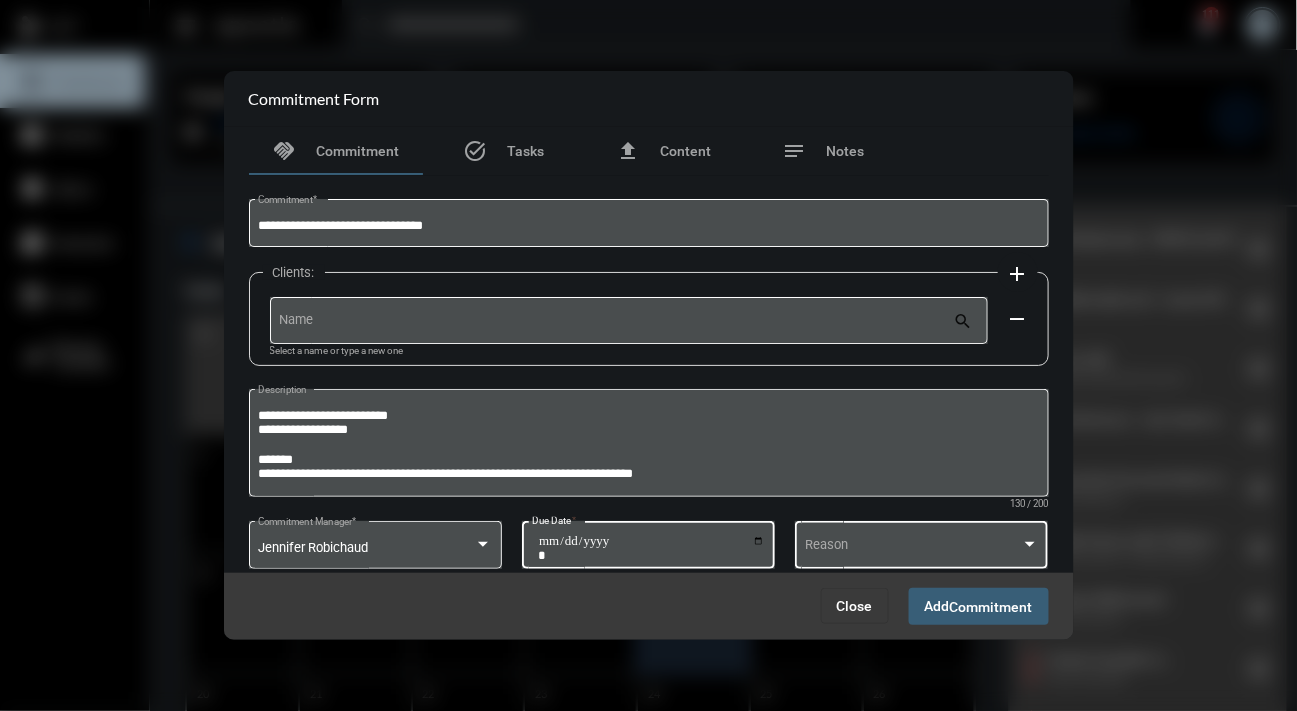 type on "**********" 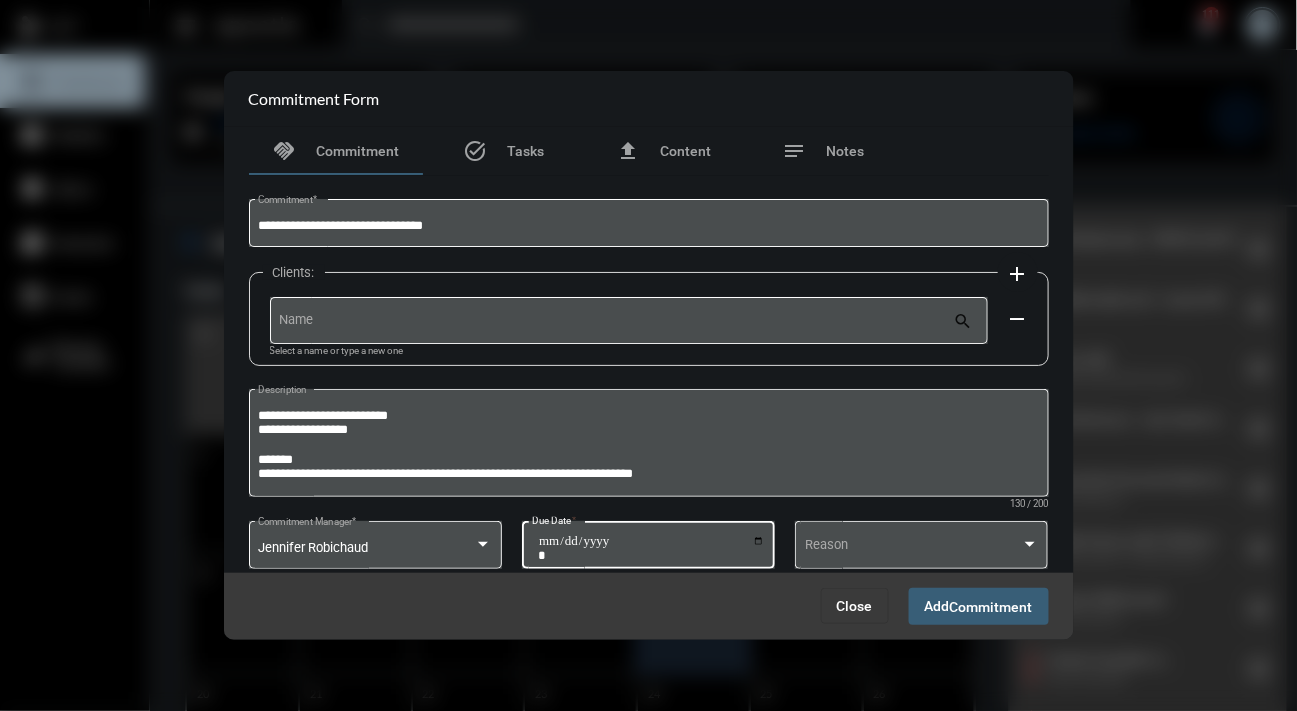 click on "Commitment" at bounding box center (991, 607) 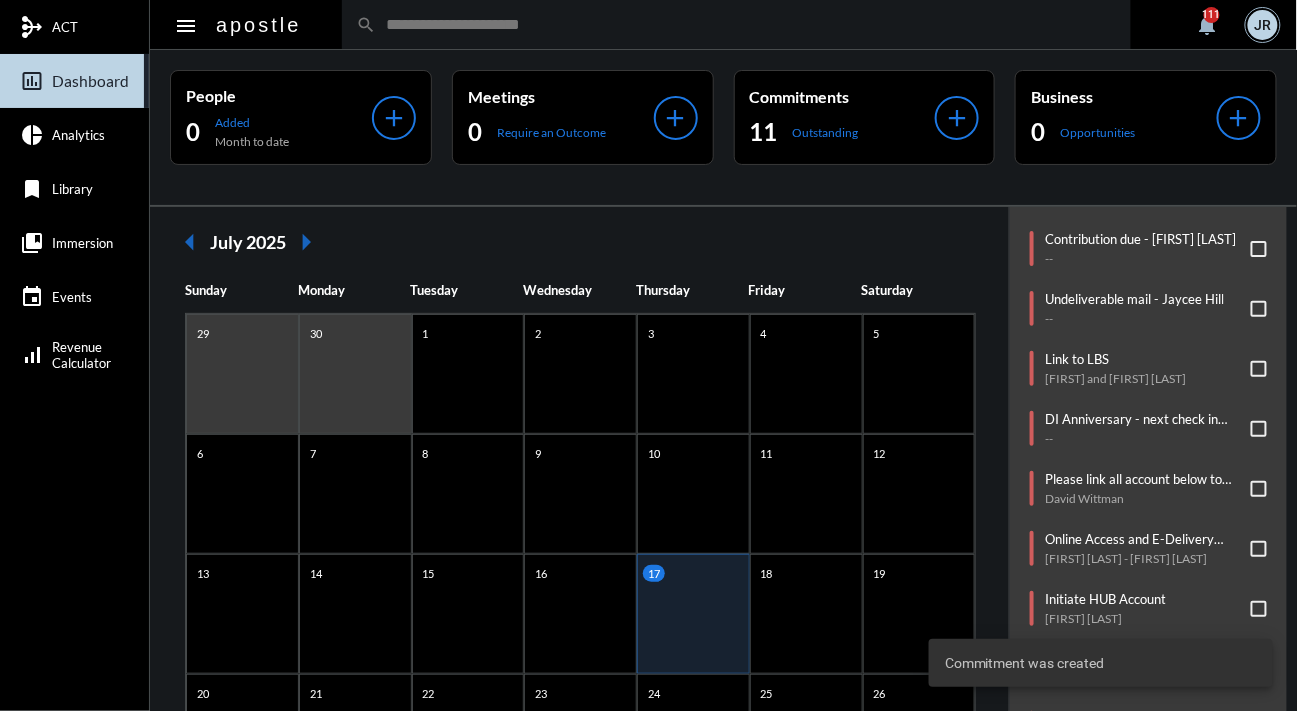 scroll, scrollTop: 222, scrollLeft: 0, axis: vertical 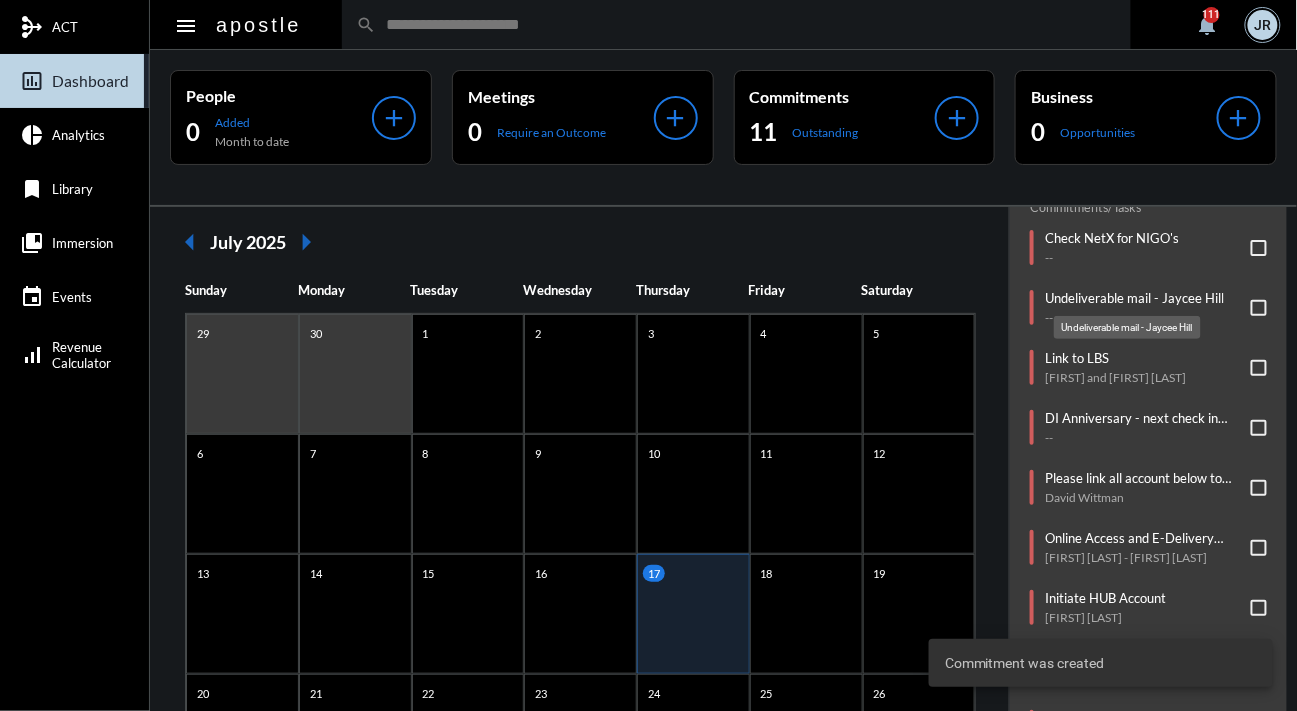 click on "Undeliverable mail - Jaycee Hill" 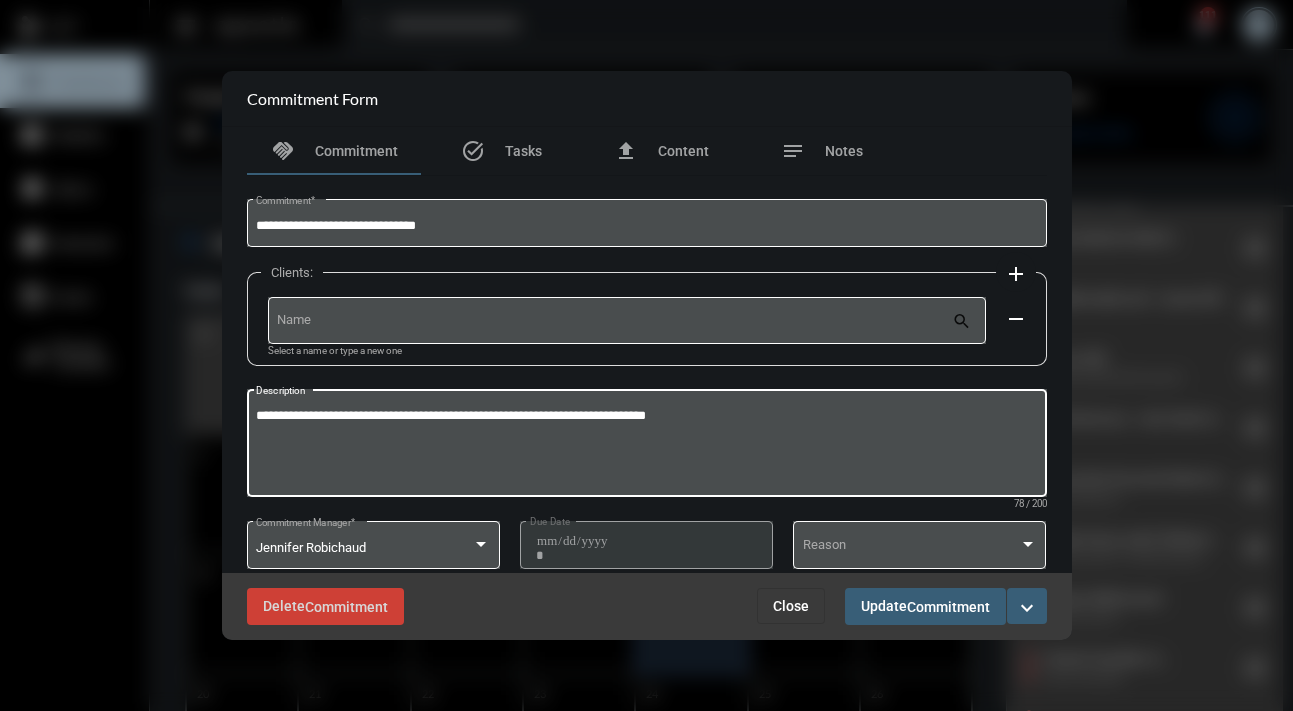 click on "**********" at bounding box center [646, 446] 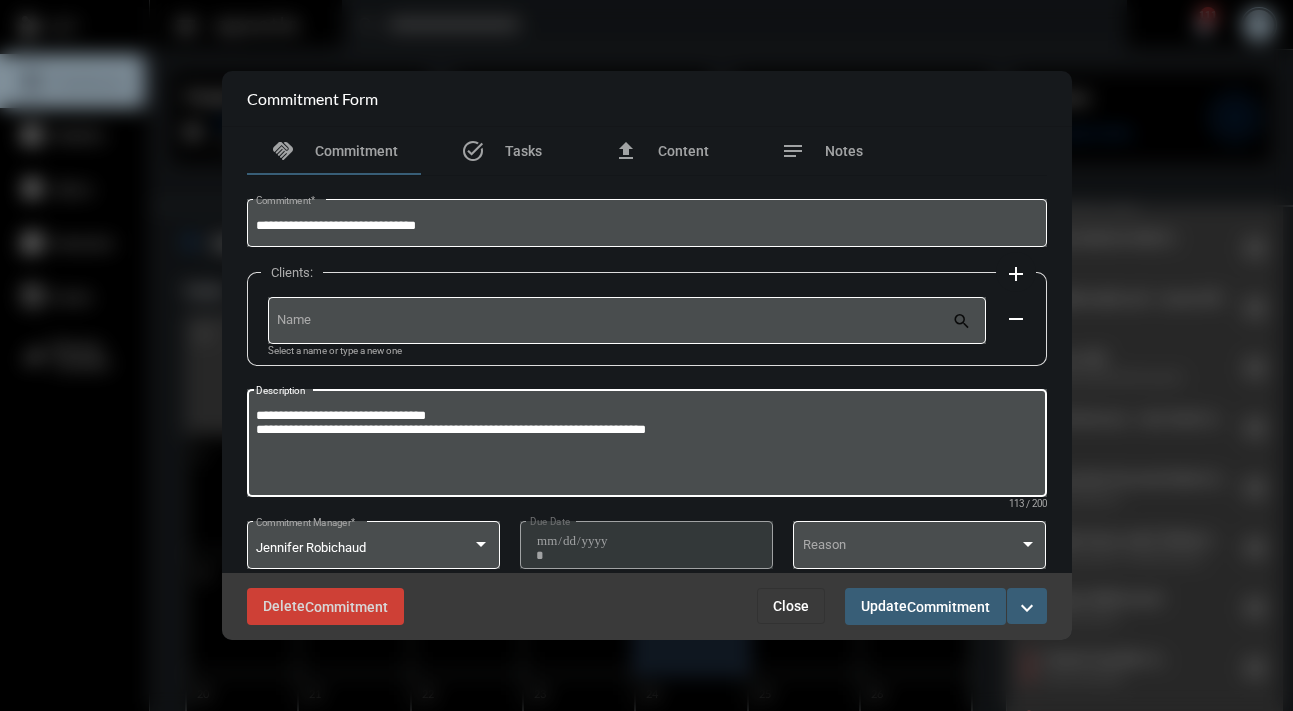 type on "**********" 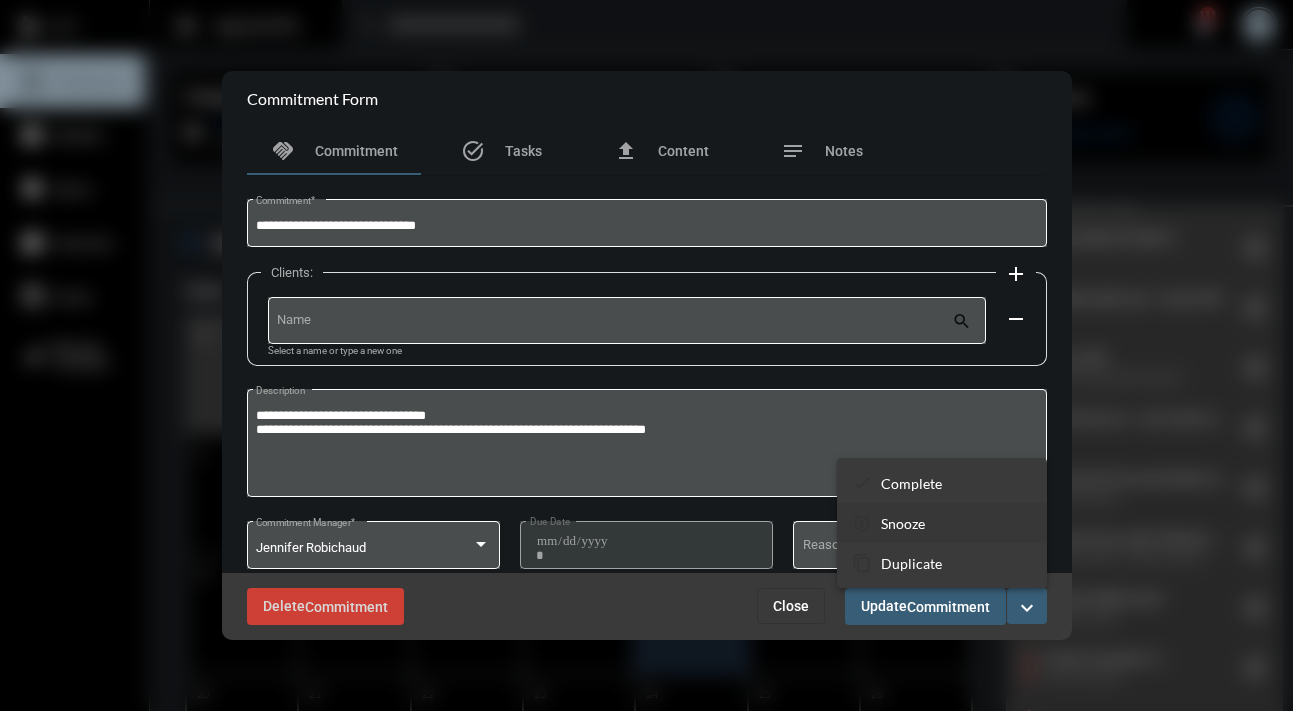 click on "Snooze" at bounding box center [903, 523] 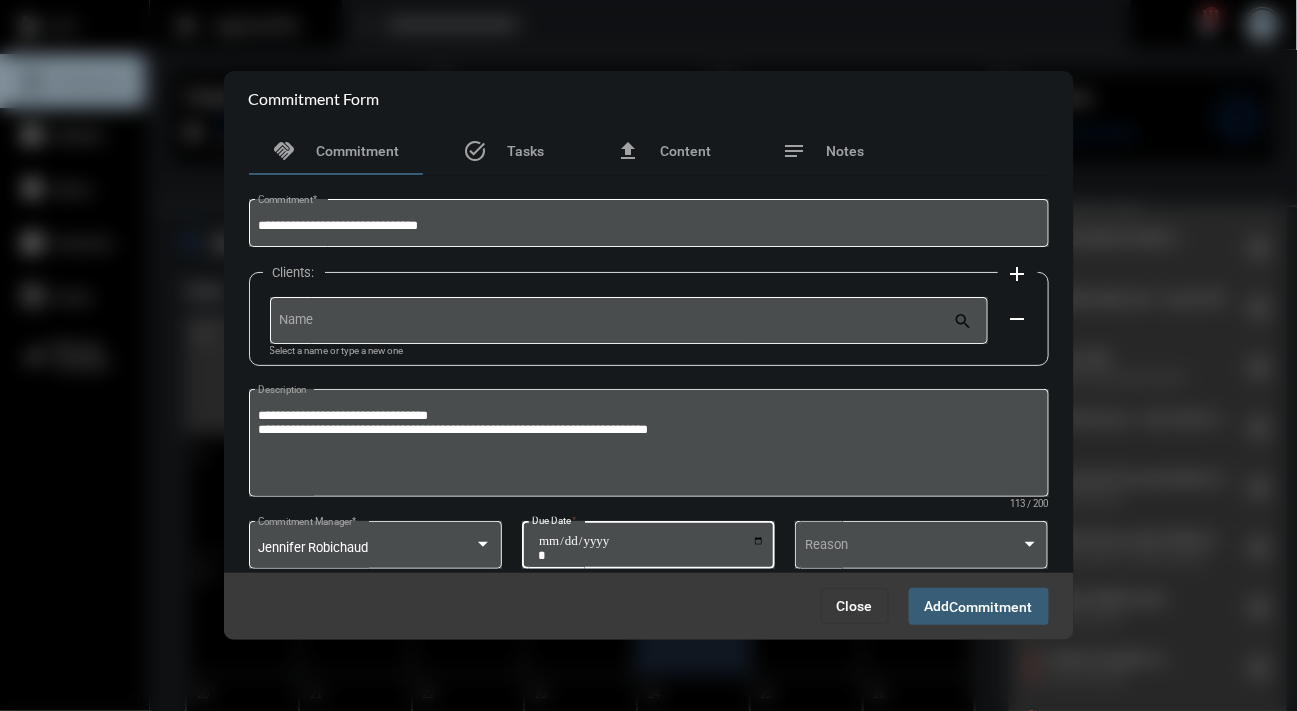 click on "**********" at bounding box center [651, 548] 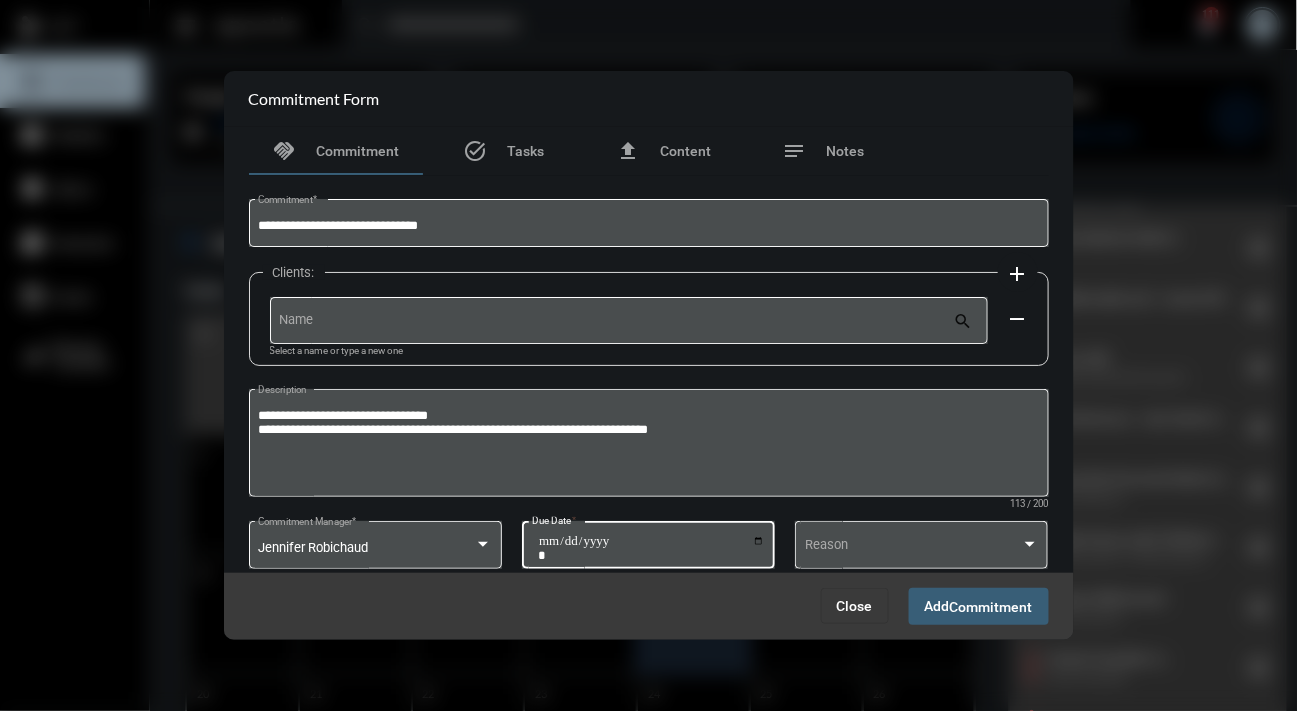 type on "**********" 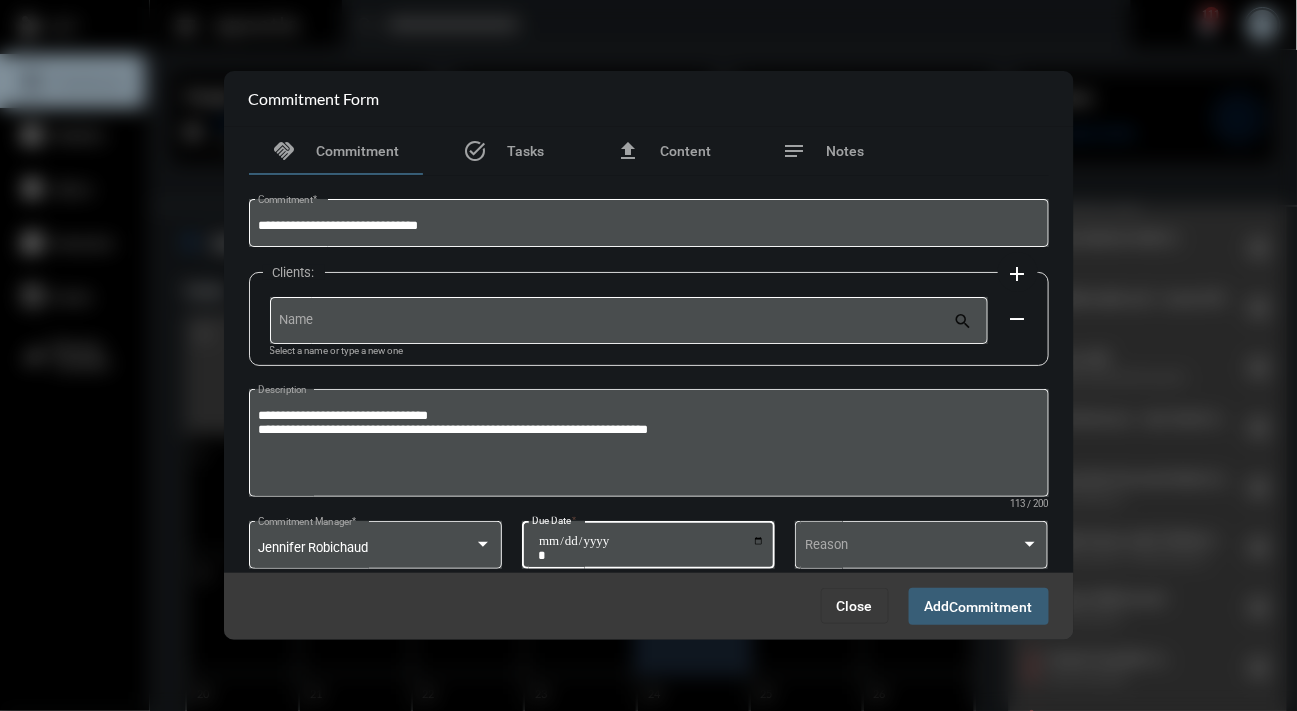 click on "Commitment" at bounding box center [991, 607] 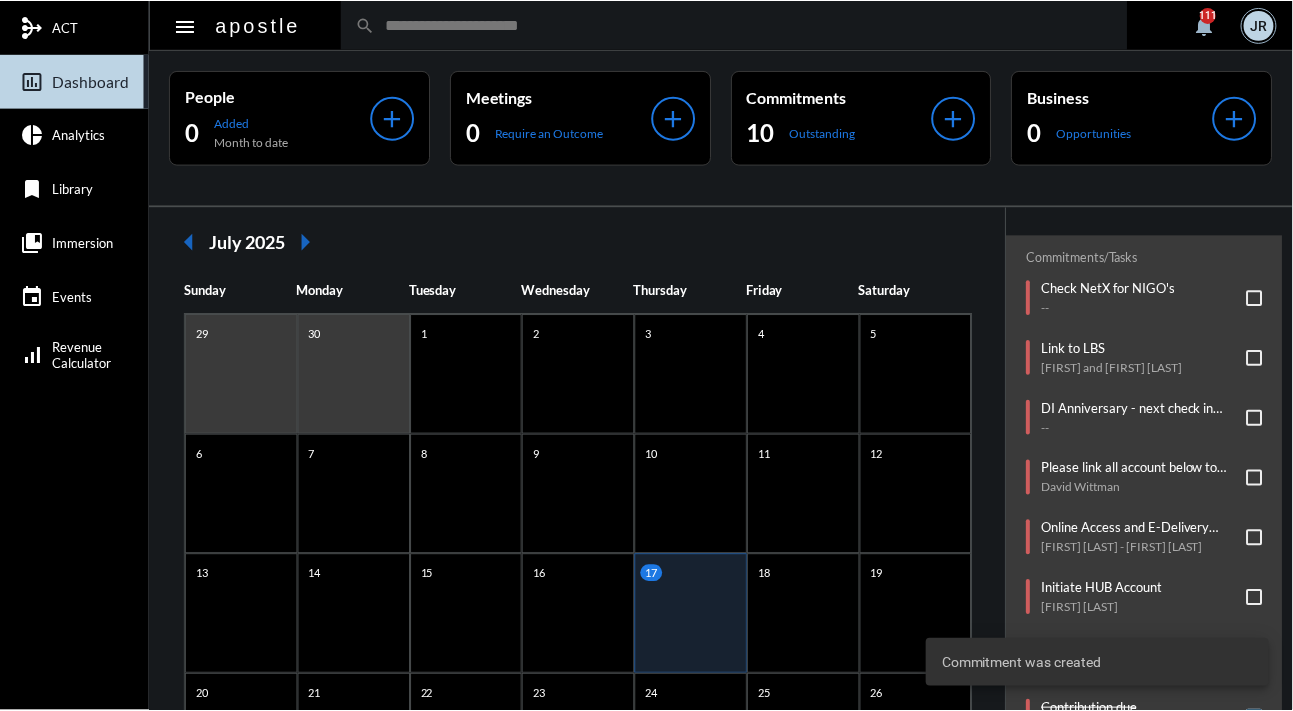 scroll, scrollTop: 163, scrollLeft: 0, axis: vertical 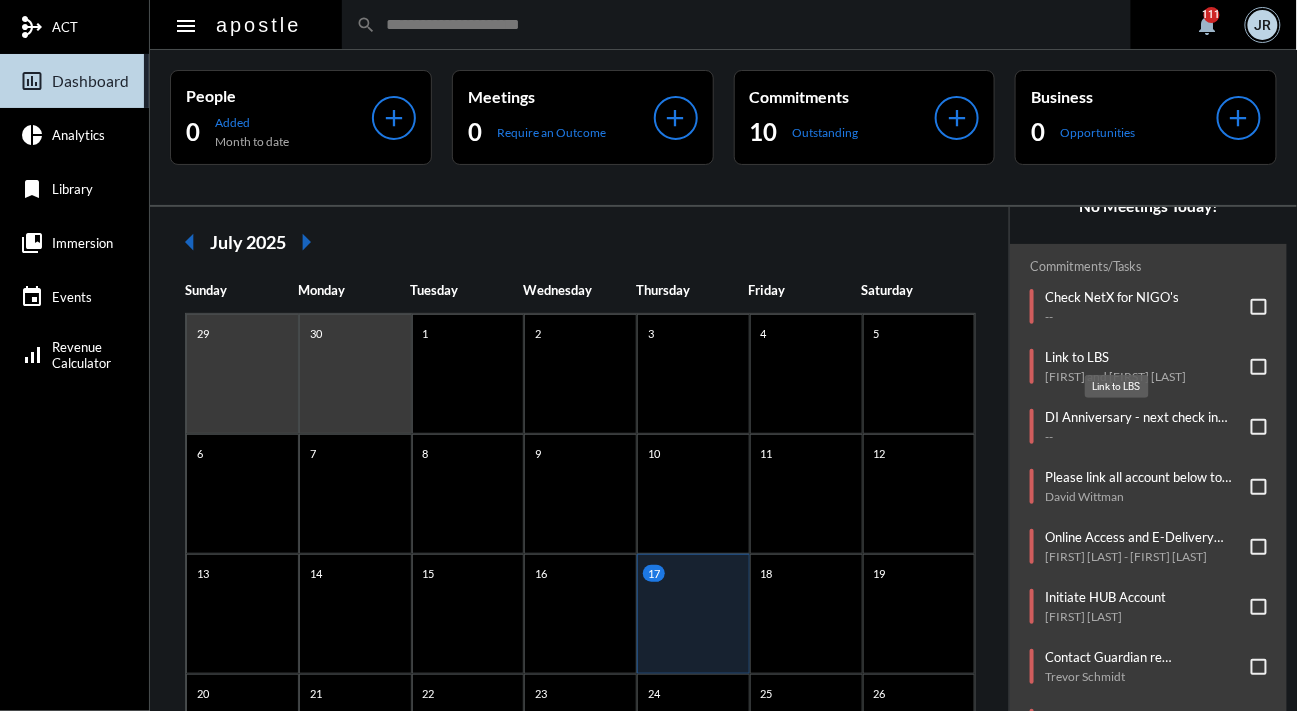 click on "Link to LBS" 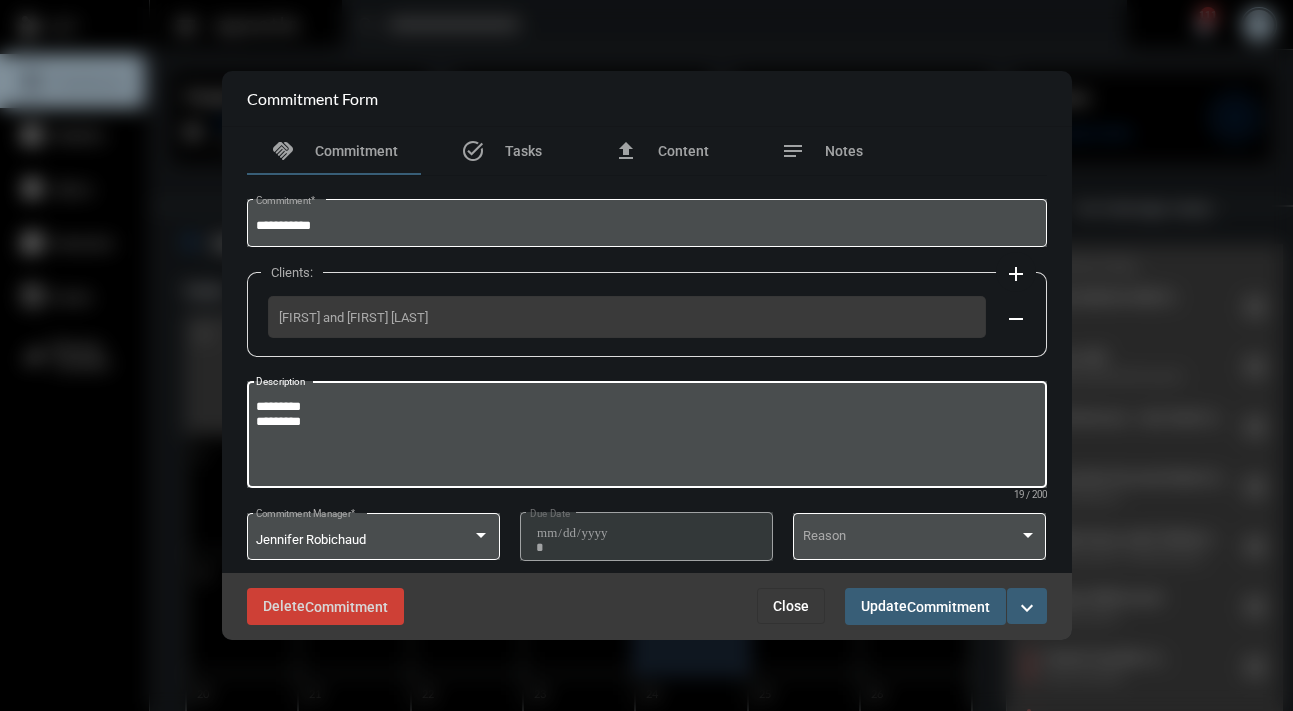 drag, startPoint x: 325, startPoint y: 407, endPoint x: 229, endPoint y: 406, distance: 96.00521 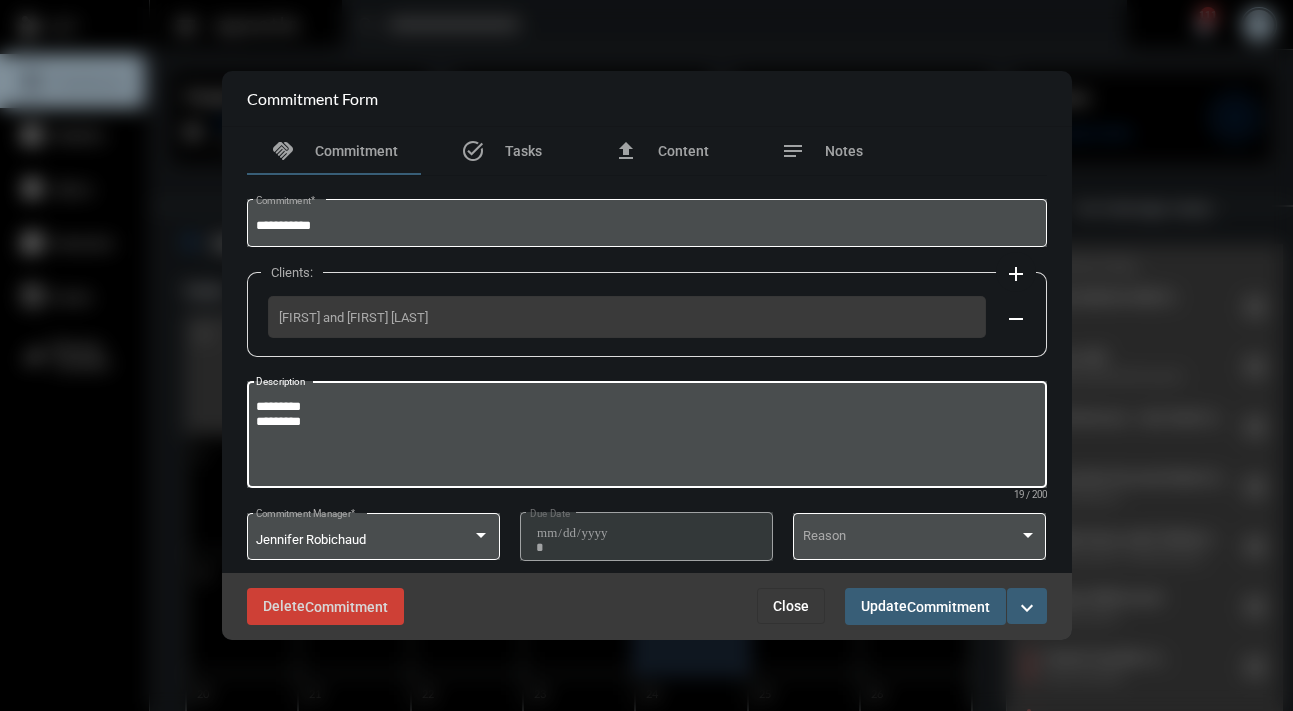 drag, startPoint x: 335, startPoint y: 404, endPoint x: 214, endPoint y: 381, distance: 123.16656 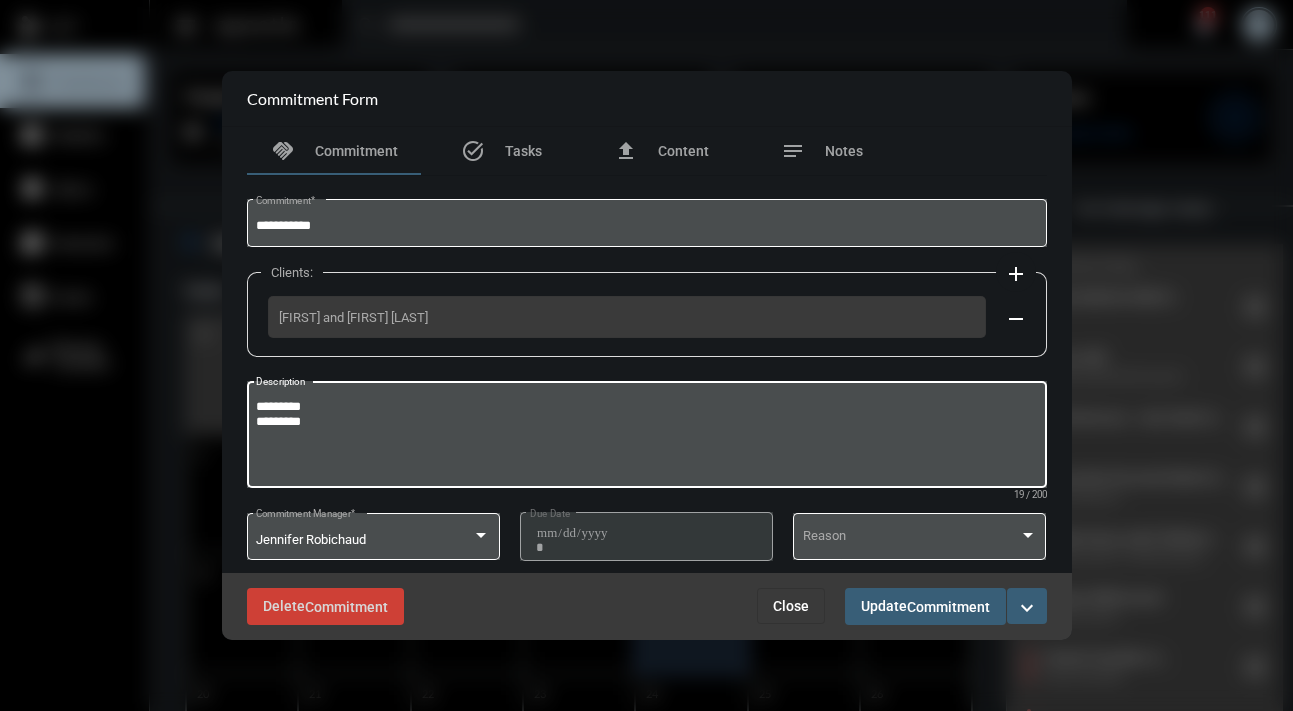 click on "**********" at bounding box center (646, 355) 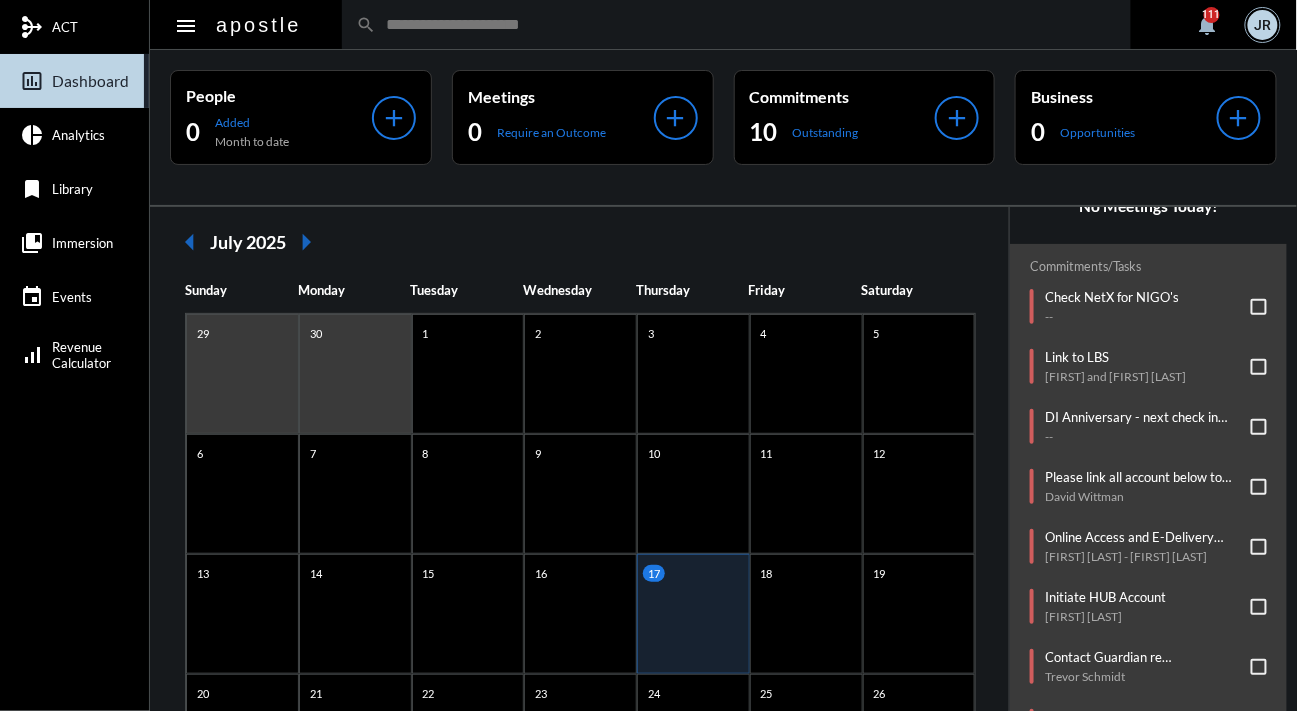 click at bounding box center (1259, 367) 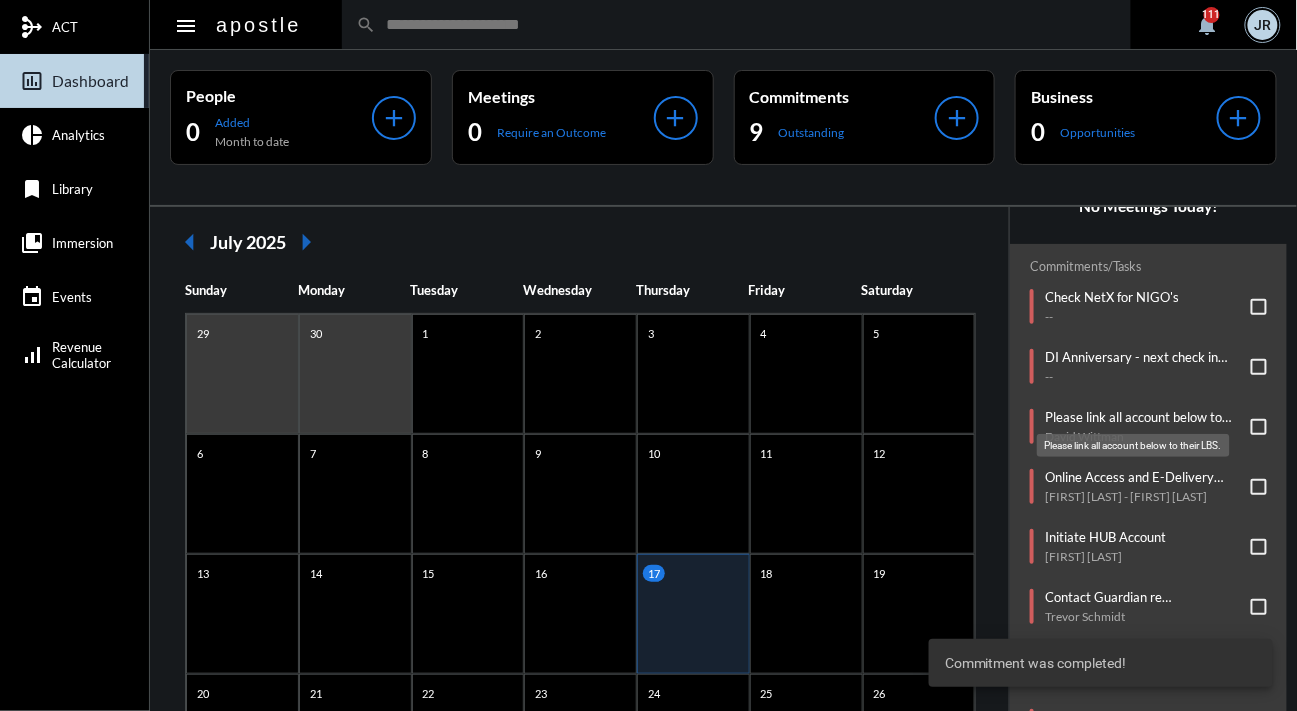 click on "Please link all account below to their LBS." 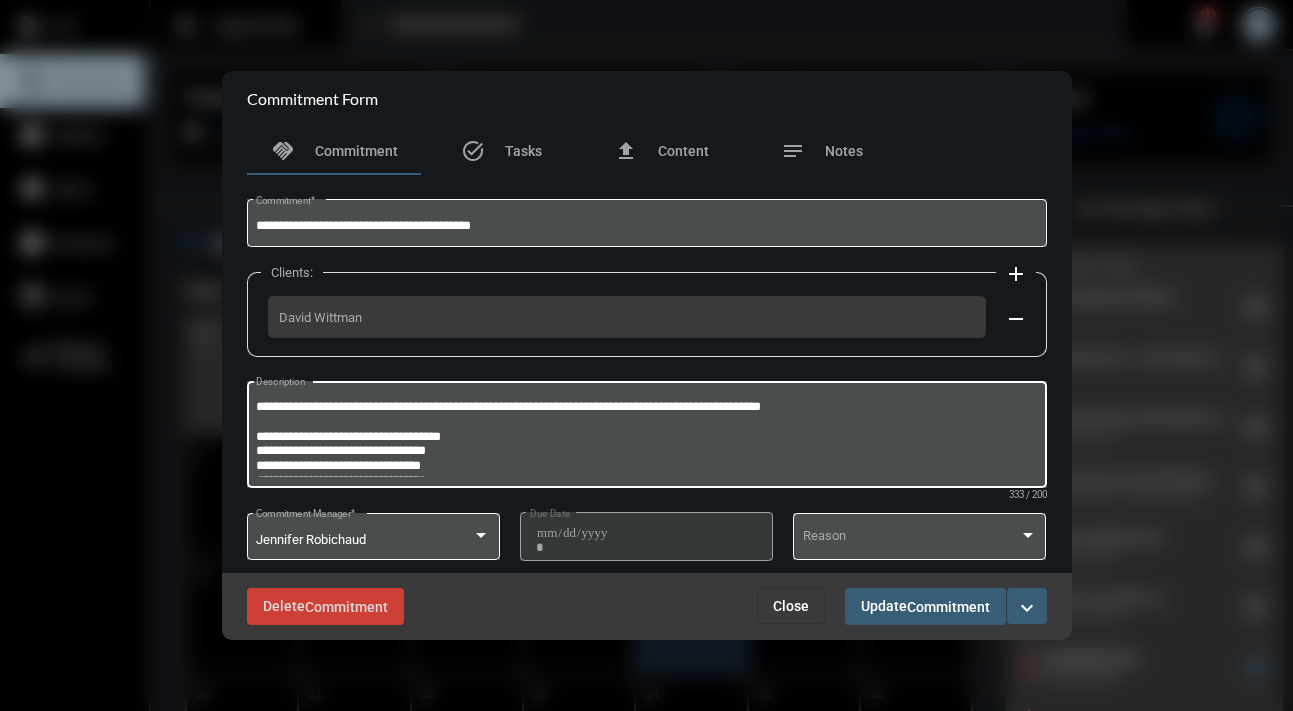 click on "**********" at bounding box center (646, 437) 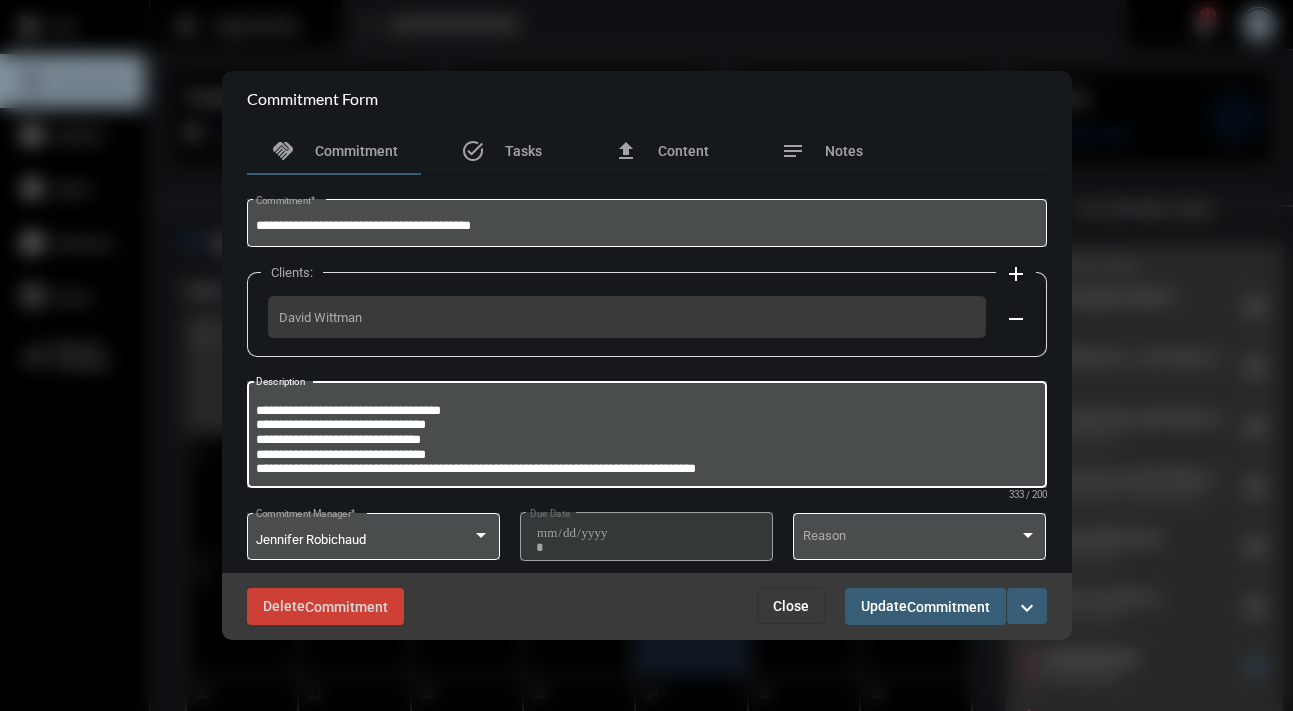 scroll, scrollTop: 1, scrollLeft: 0, axis: vertical 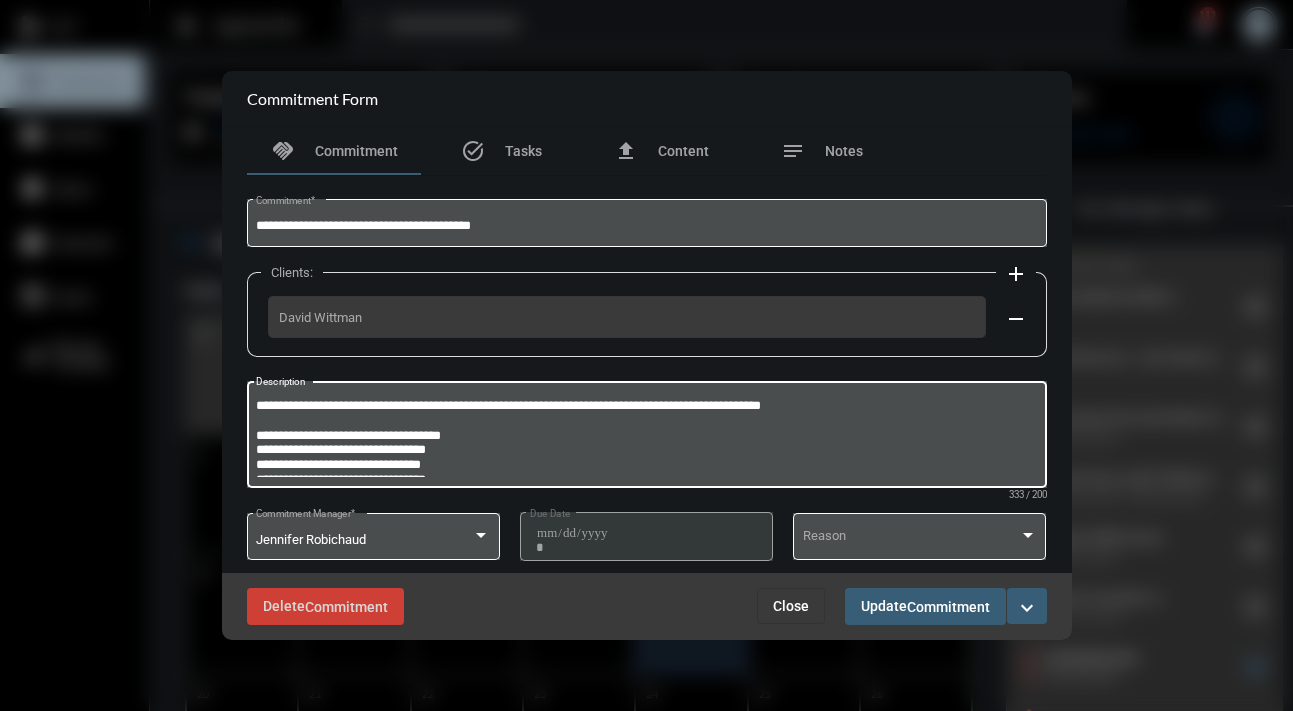 click on "**********" at bounding box center [644, 437] 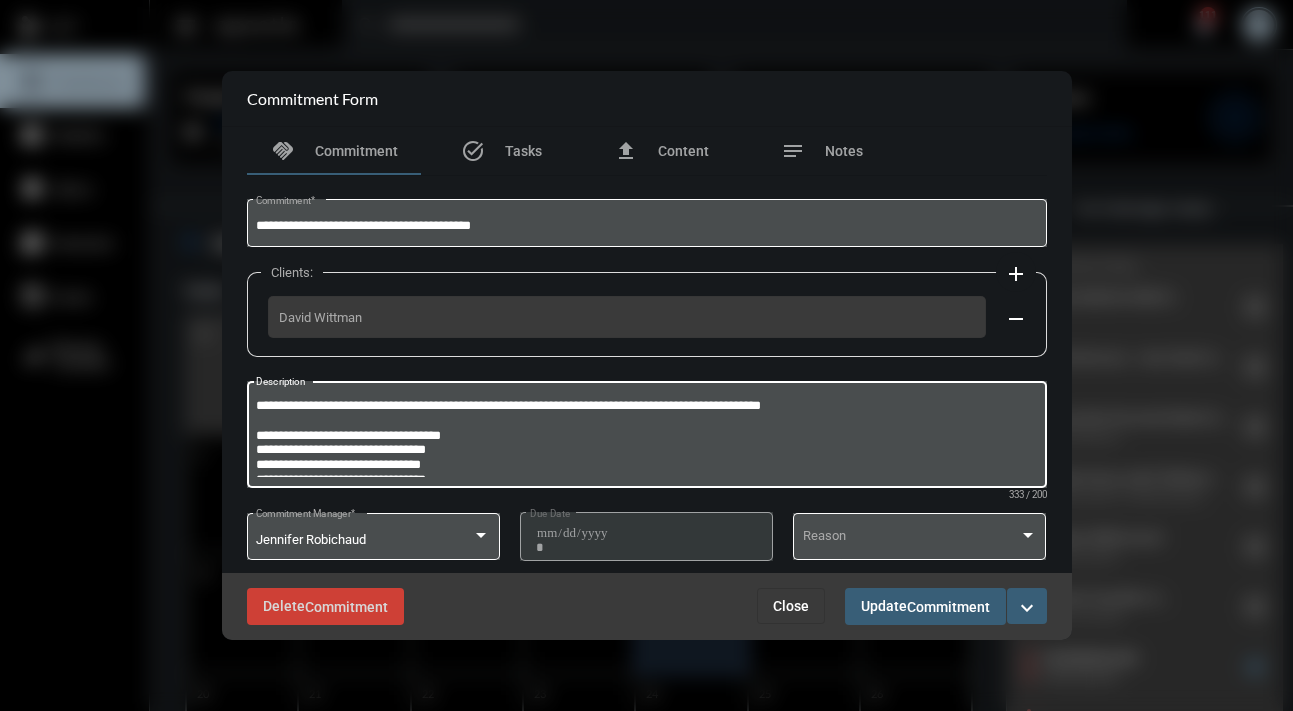 drag, startPoint x: 491, startPoint y: 431, endPoint x: 416, endPoint y: 434, distance: 75.059975 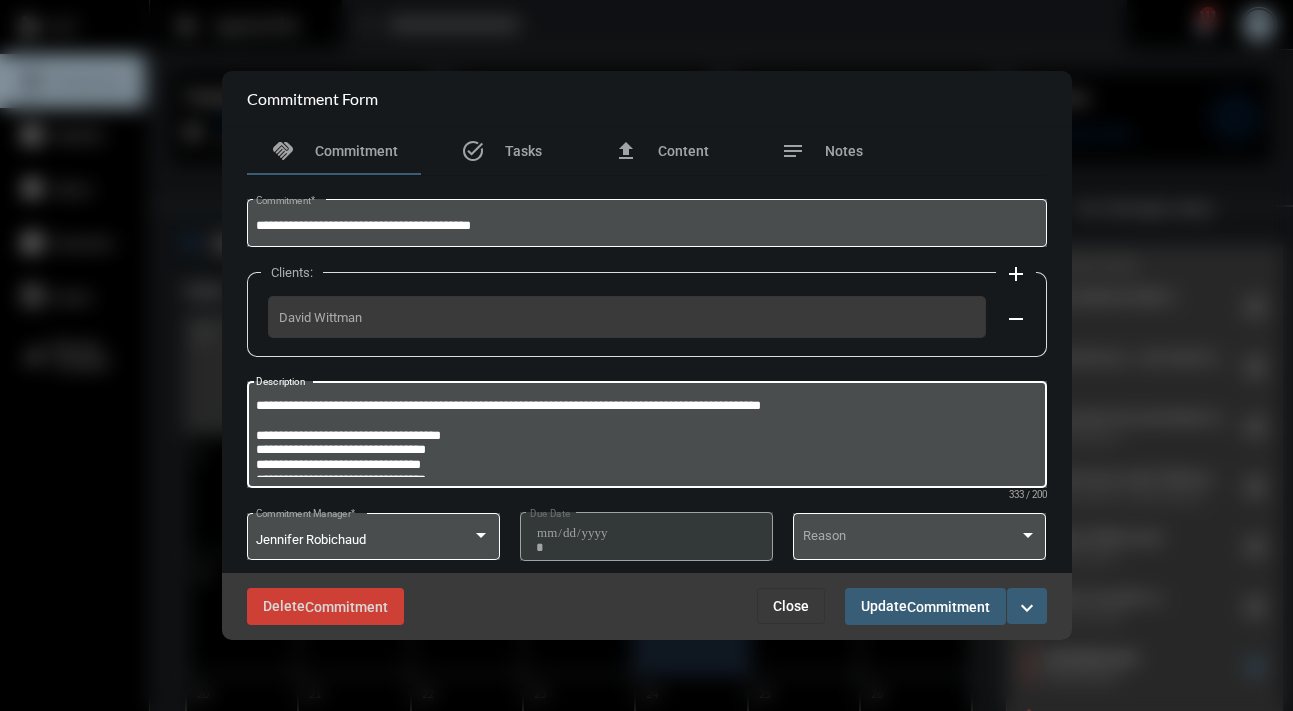 click on "**********" at bounding box center [644, 437] 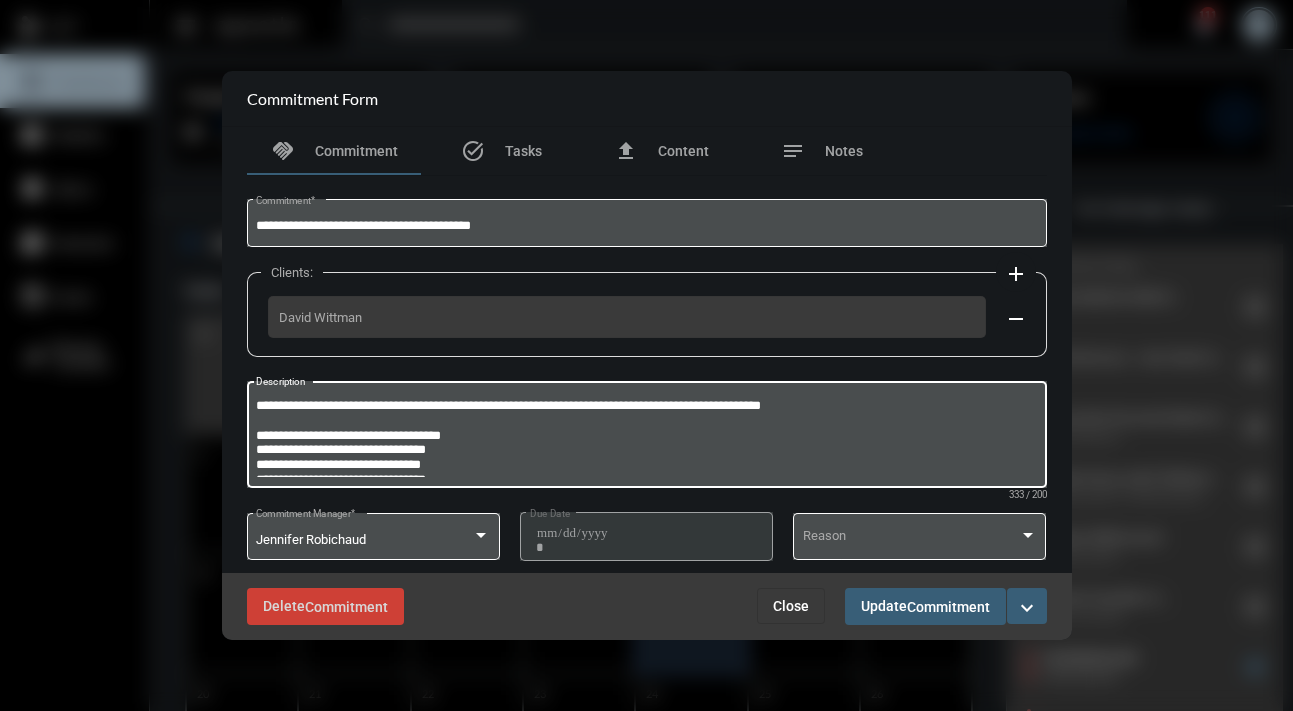 drag, startPoint x: 469, startPoint y: 451, endPoint x: 454, endPoint y: 336, distance: 115.97414 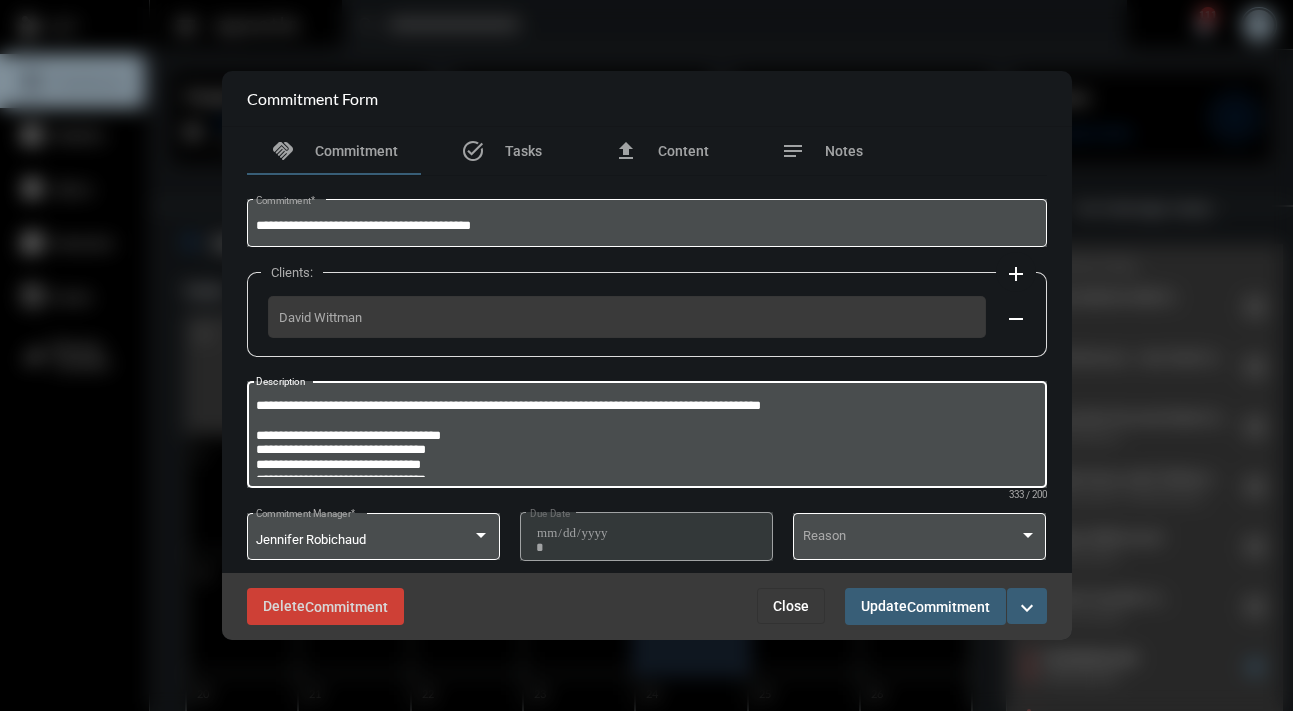 click on "**********" at bounding box center [644, 437] 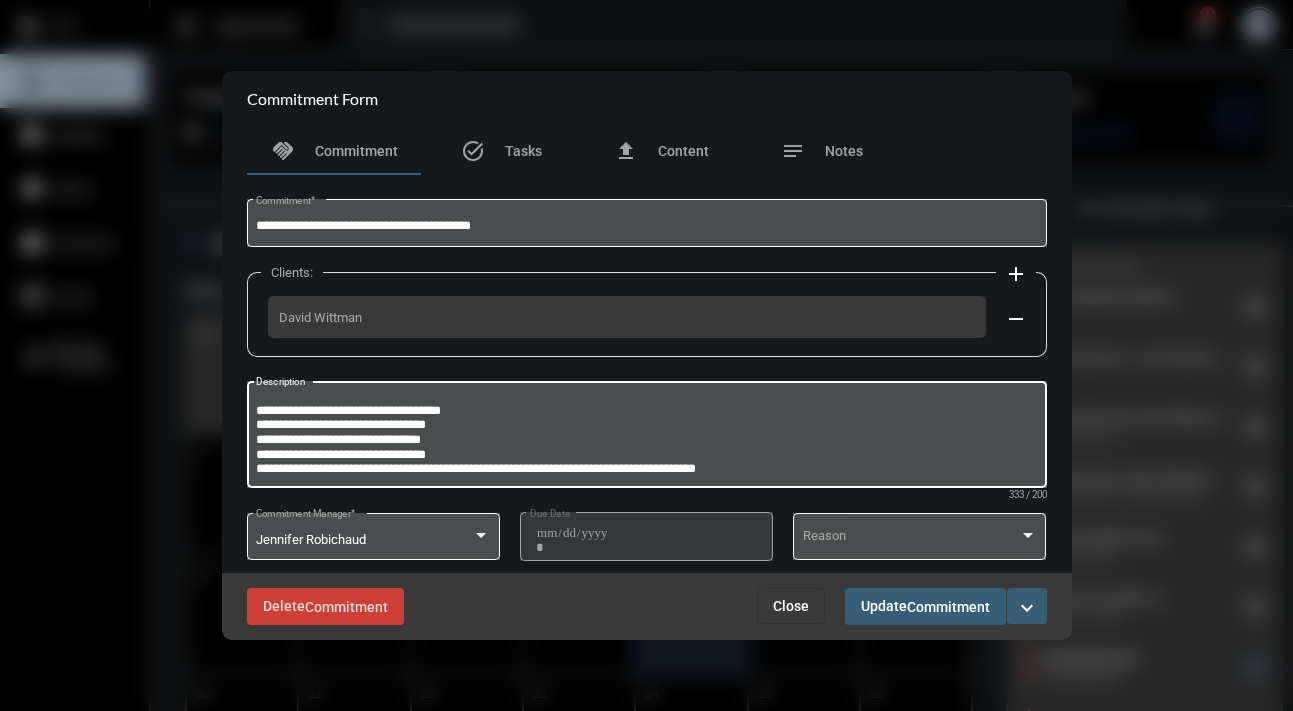 scroll, scrollTop: 27, scrollLeft: 0, axis: vertical 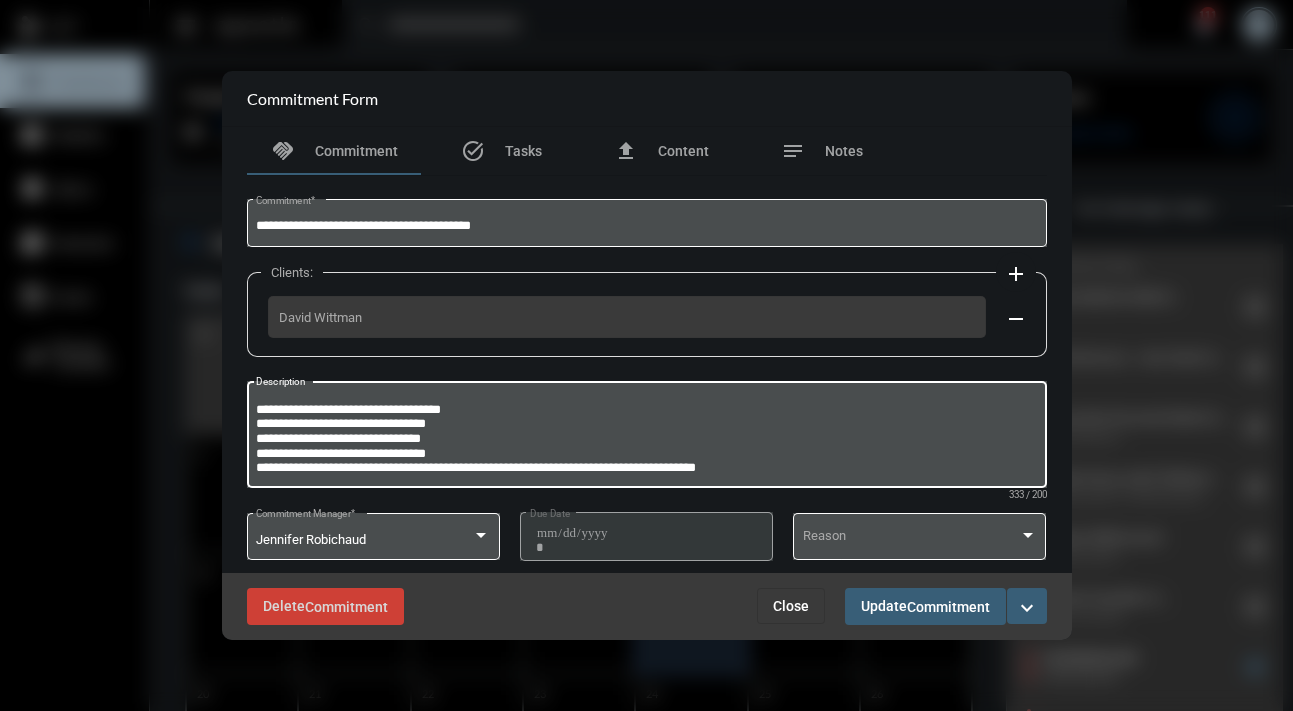 drag, startPoint x: 475, startPoint y: 459, endPoint x: 393, endPoint y: 438, distance: 84.646324 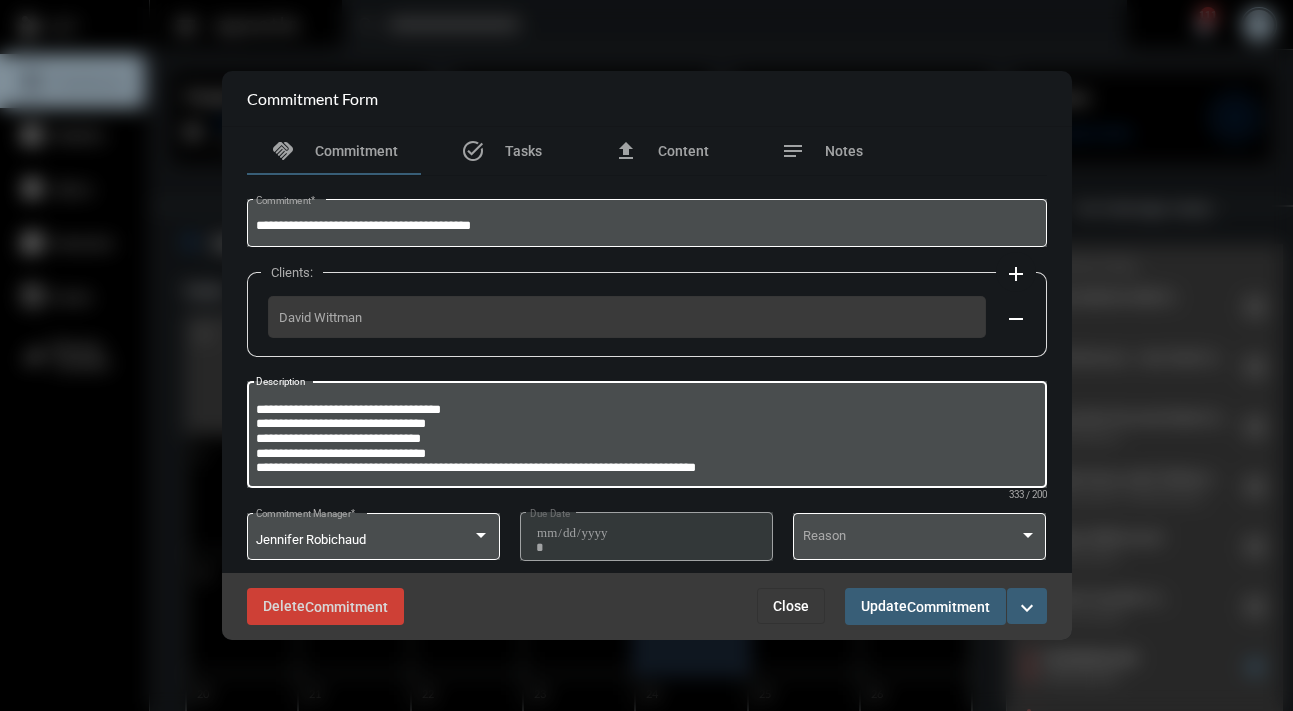 click on "**********" at bounding box center [644, 437] 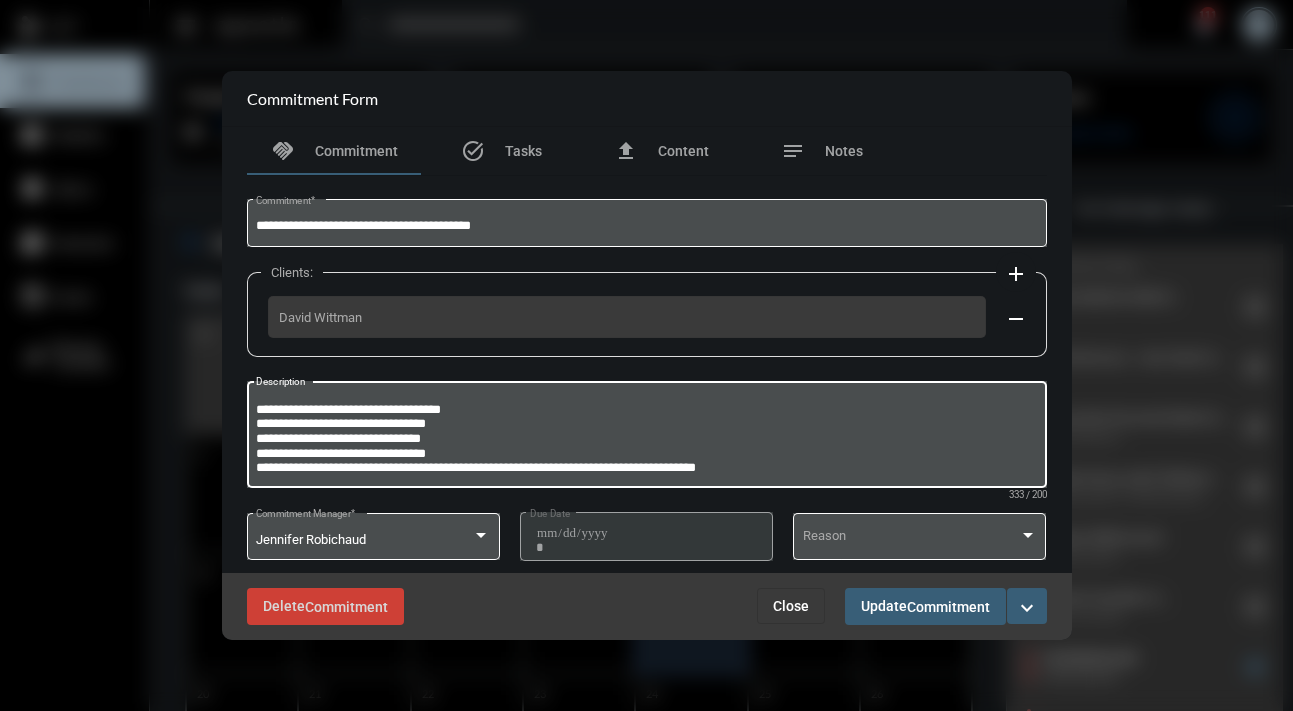 drag, startPoint x: 472, startPoint y: 447, endPoint x: 394, endPoint y: 446, distance: 78.00641 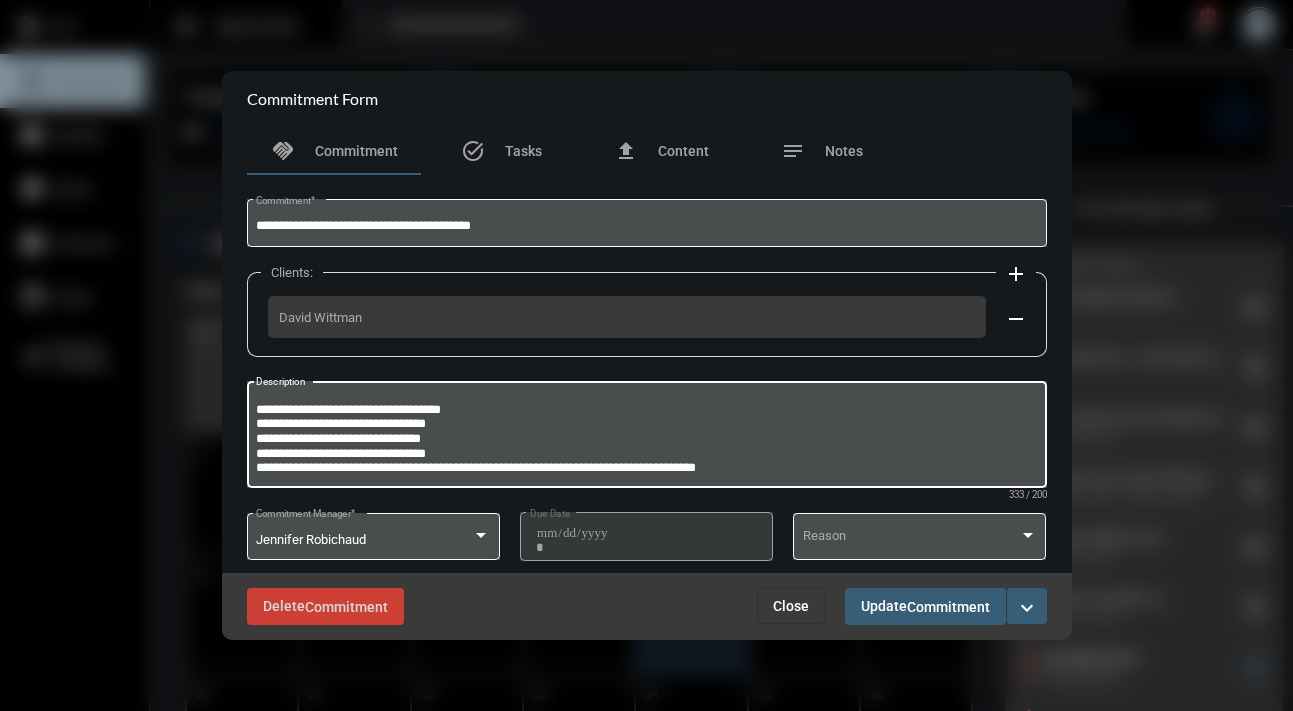click on "**********" at bounding box center [644, 437] 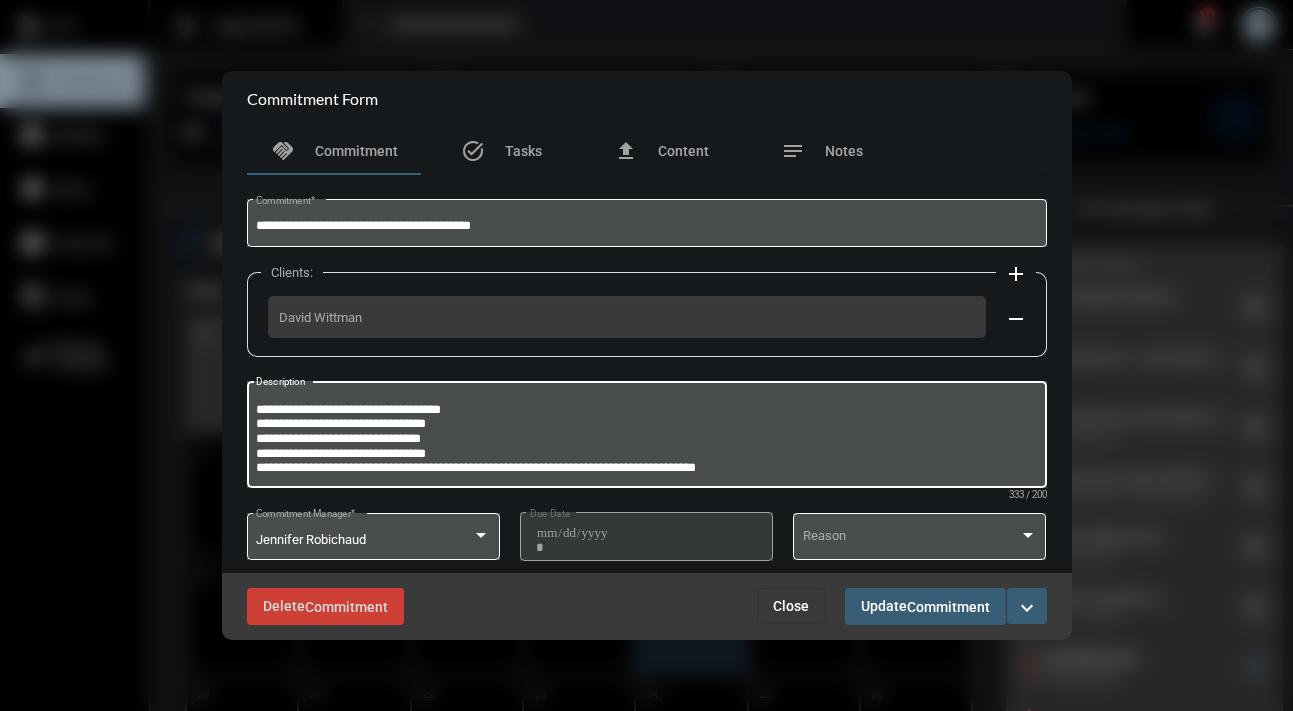 drag, startPoint x: 498, startPoint y: 465, endPoint x: 429, endPoint y: 465, distance: 69 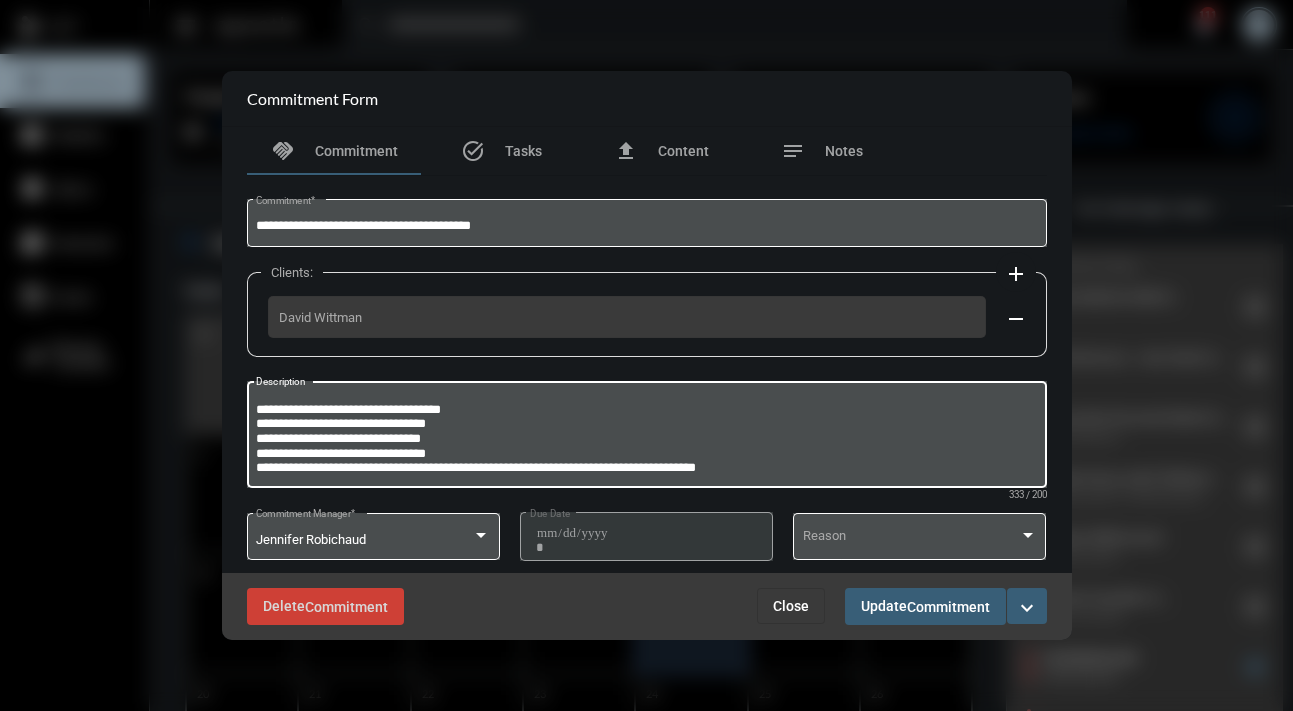 click on "**********" at bounding box center [644, 437] 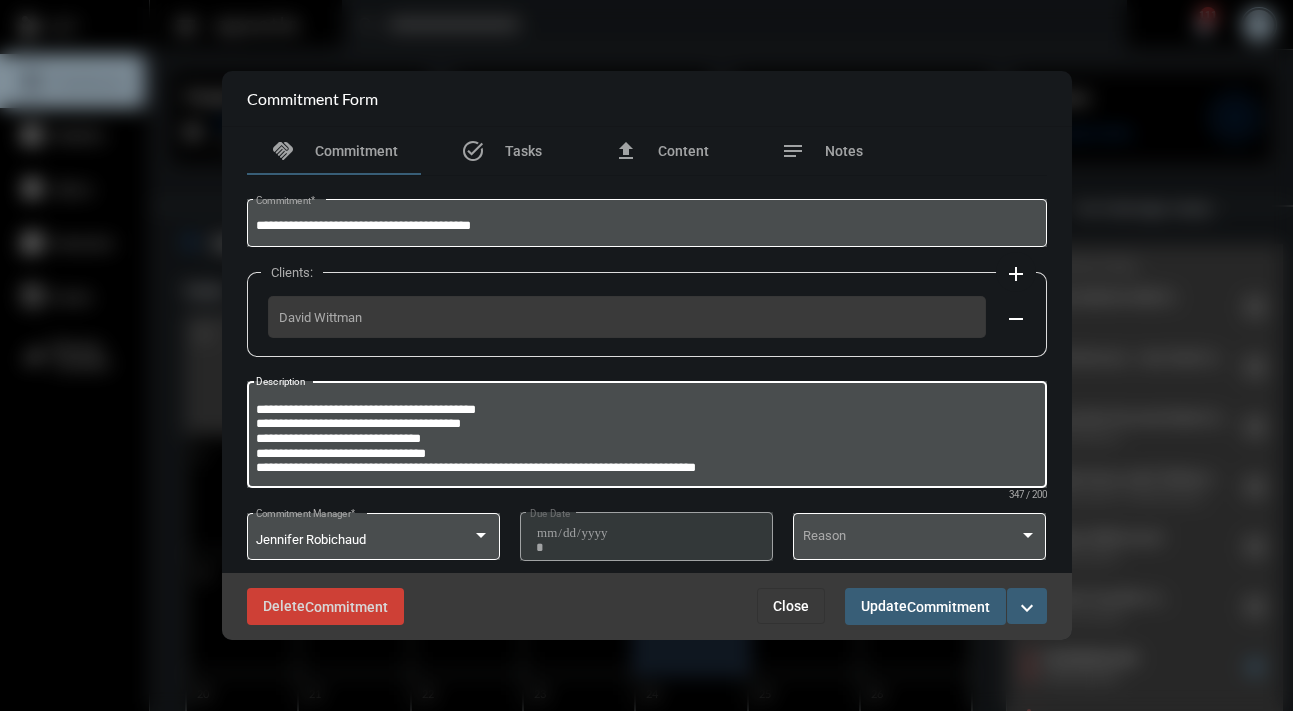 click on "**********" at bounding box center [644, 437] 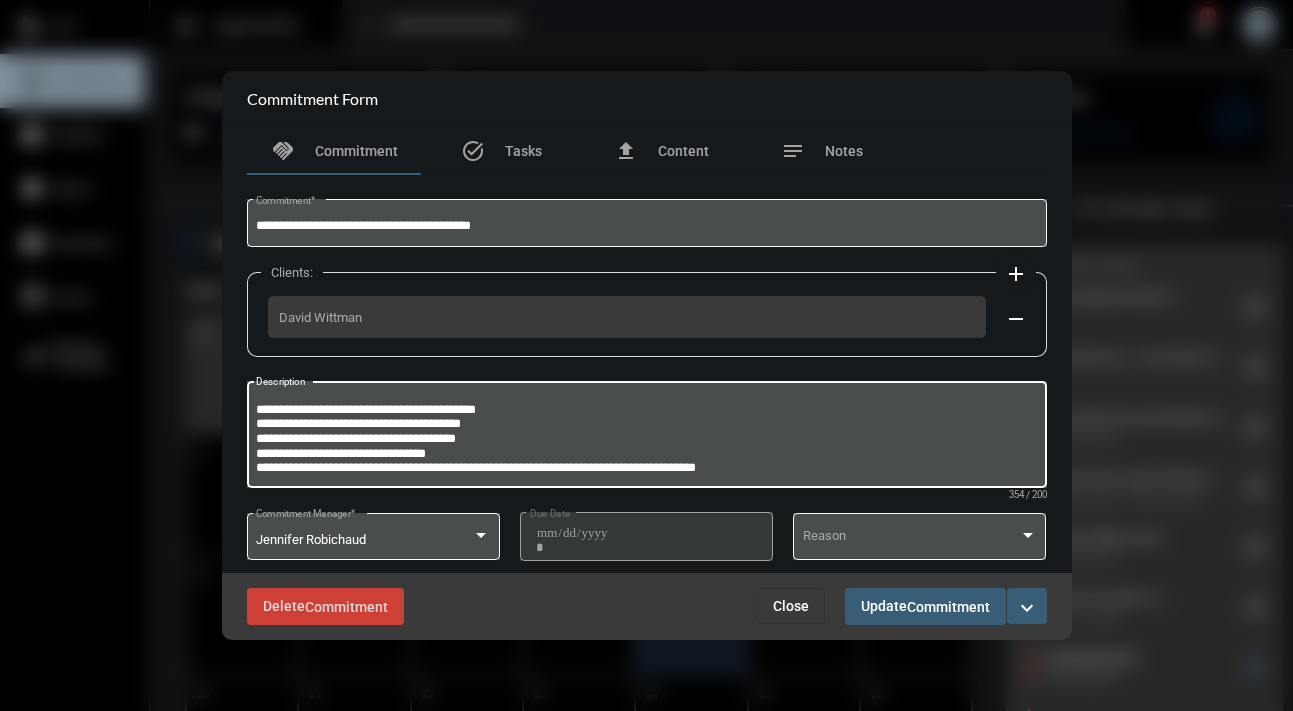click on "**********" at bounding box center [644, 437] 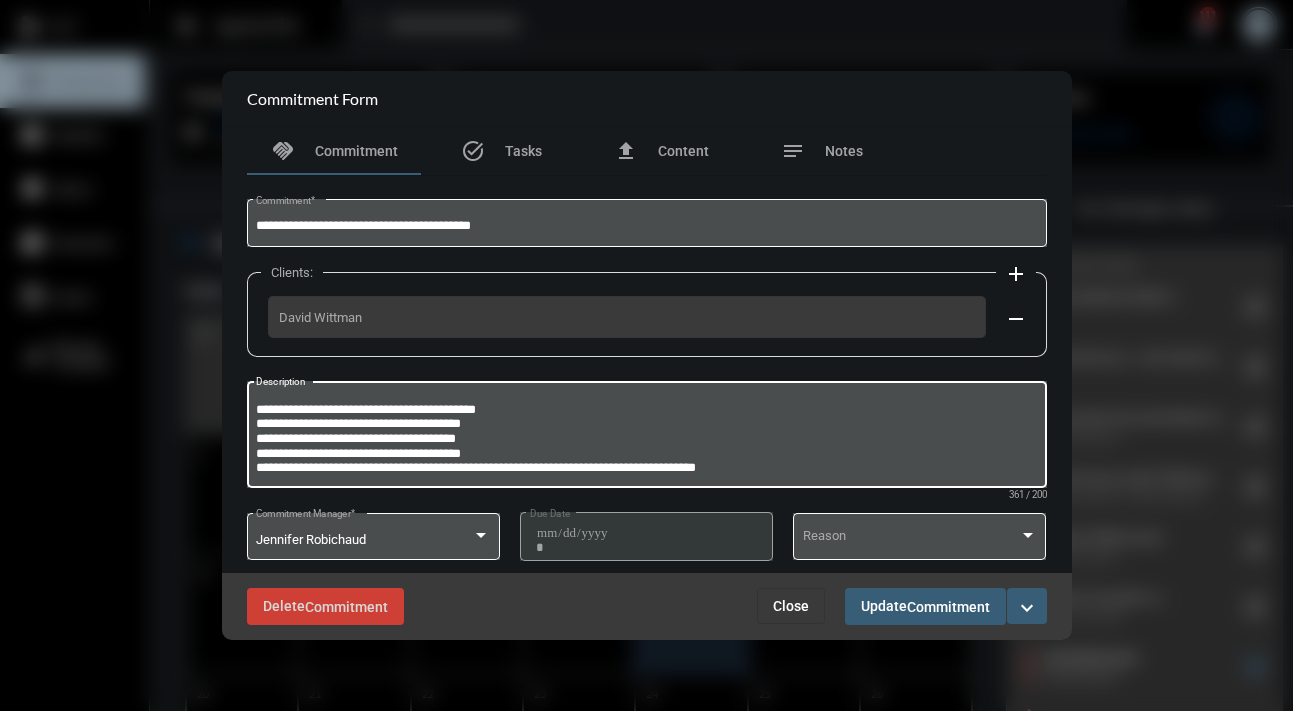 click on "**********" at bounding box center [644, 437] 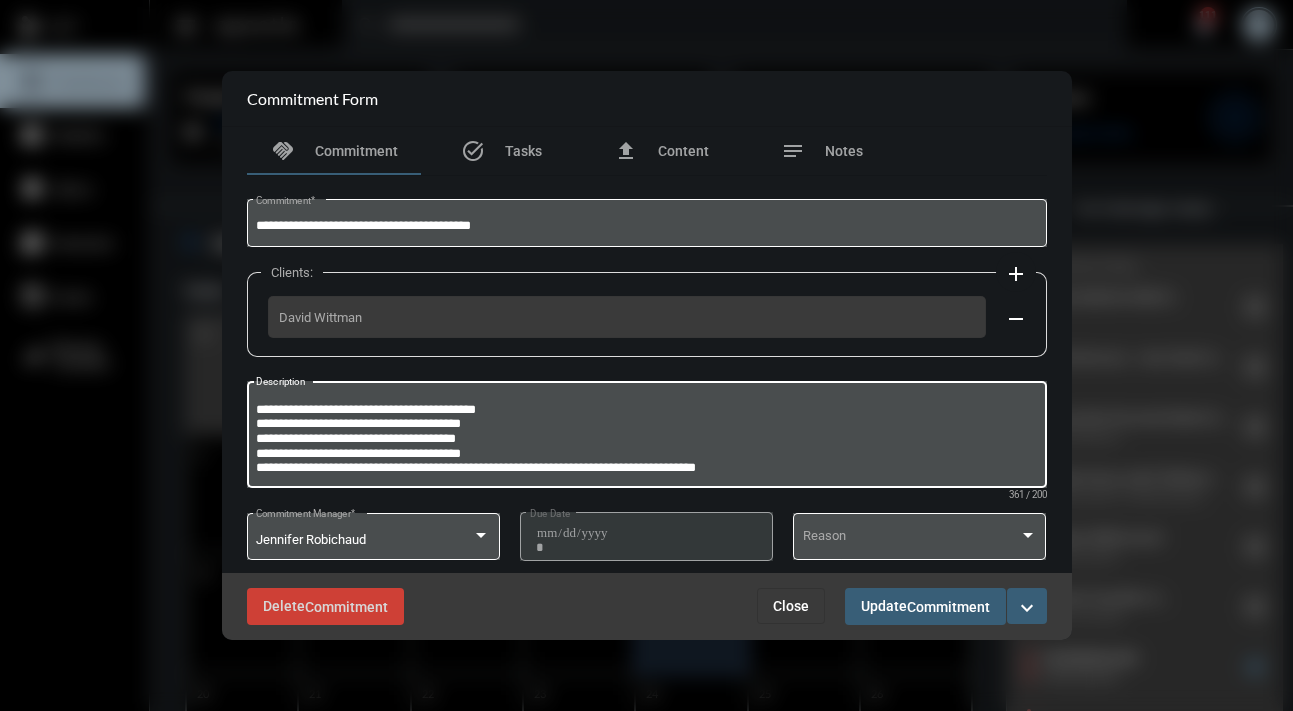 drag, startPoint x: 784, startPoint y: 463, endPoint x: 243, endPoint y: 468, distance: 541.02313 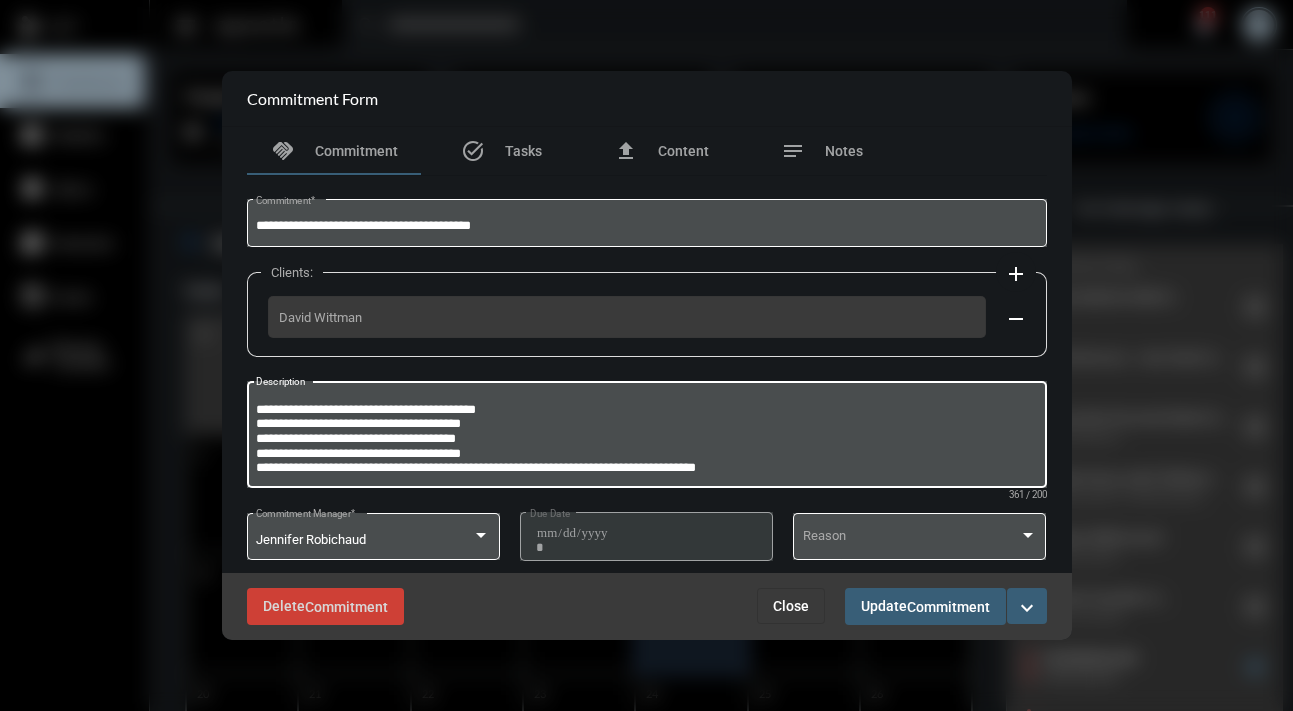 click on "**********" at bounding box center (647, 434) 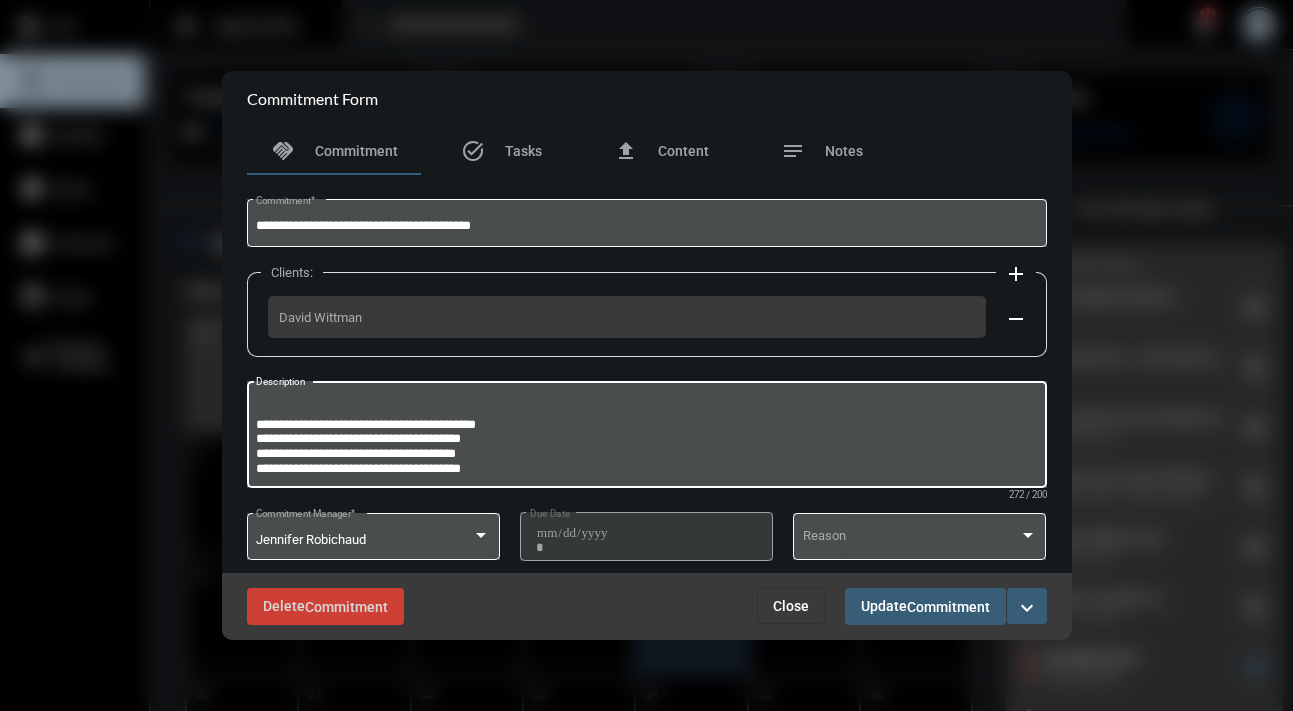 scroll, scrollTop: 1, scrollLeft: 0, axis: vertical 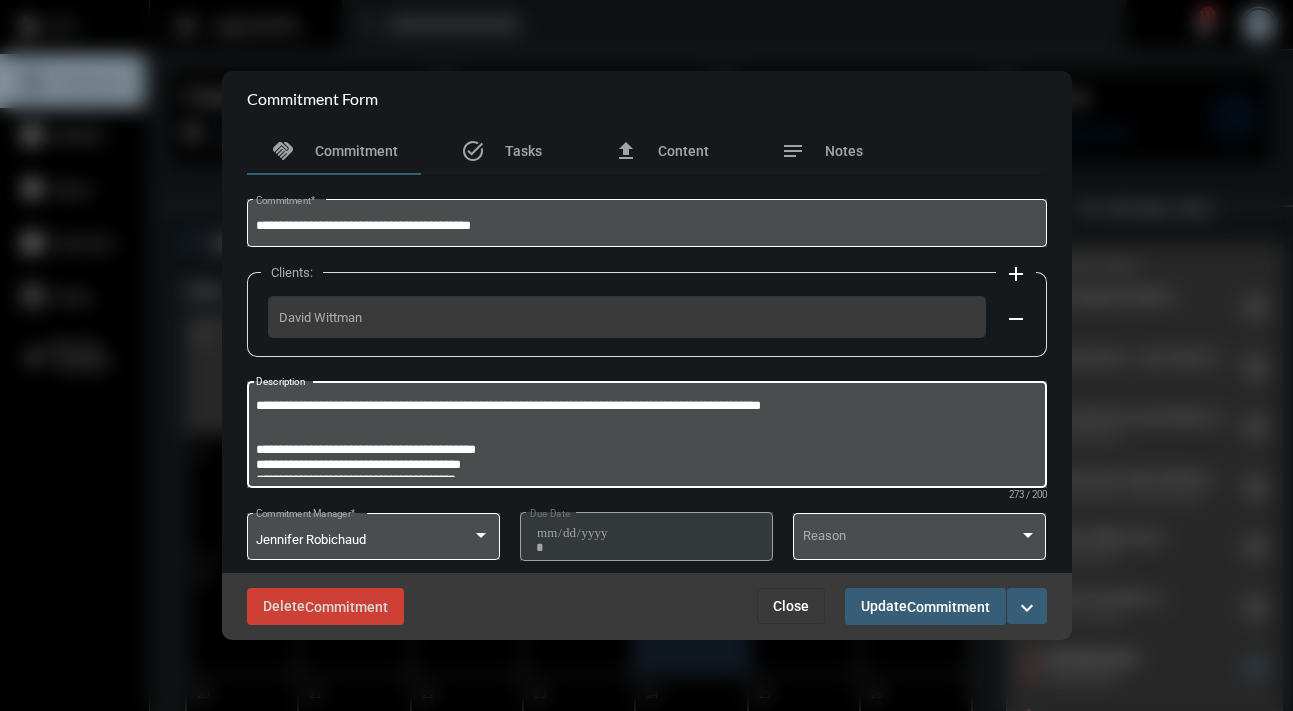 paste on "**********" 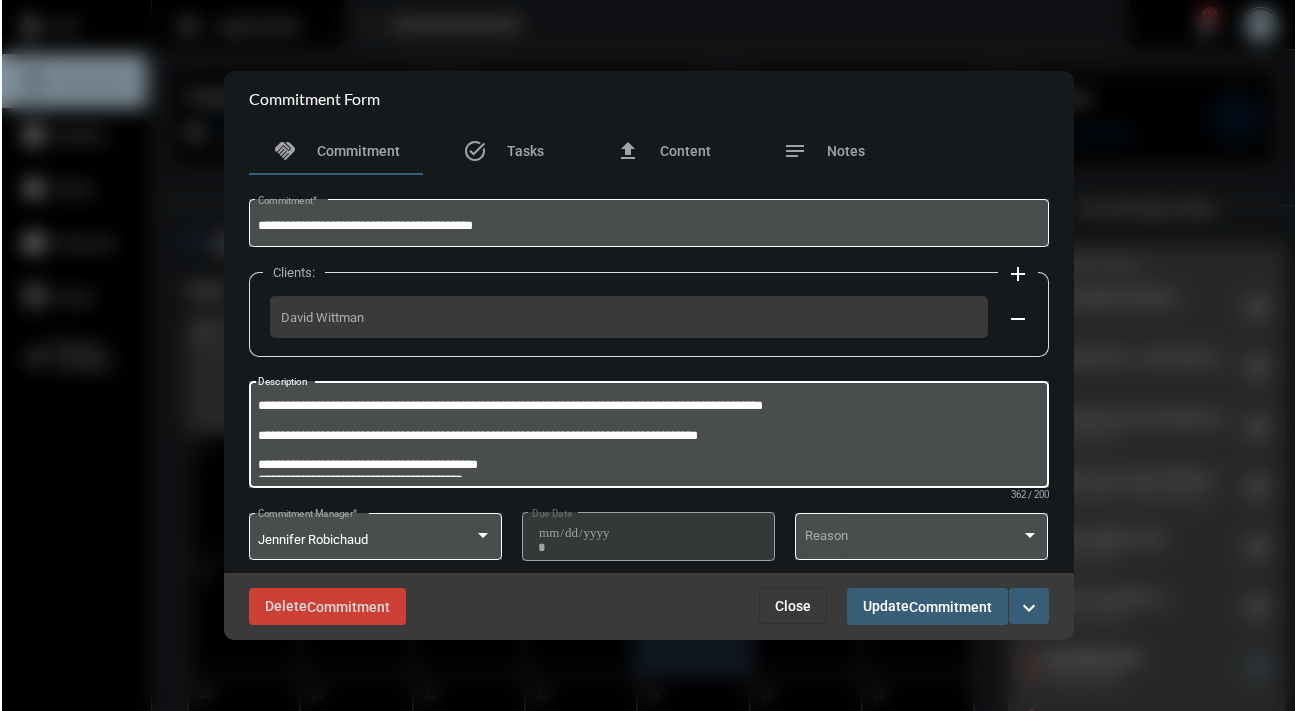 scroll, scrollTop: 0, scrollLeft: 0, axis: both 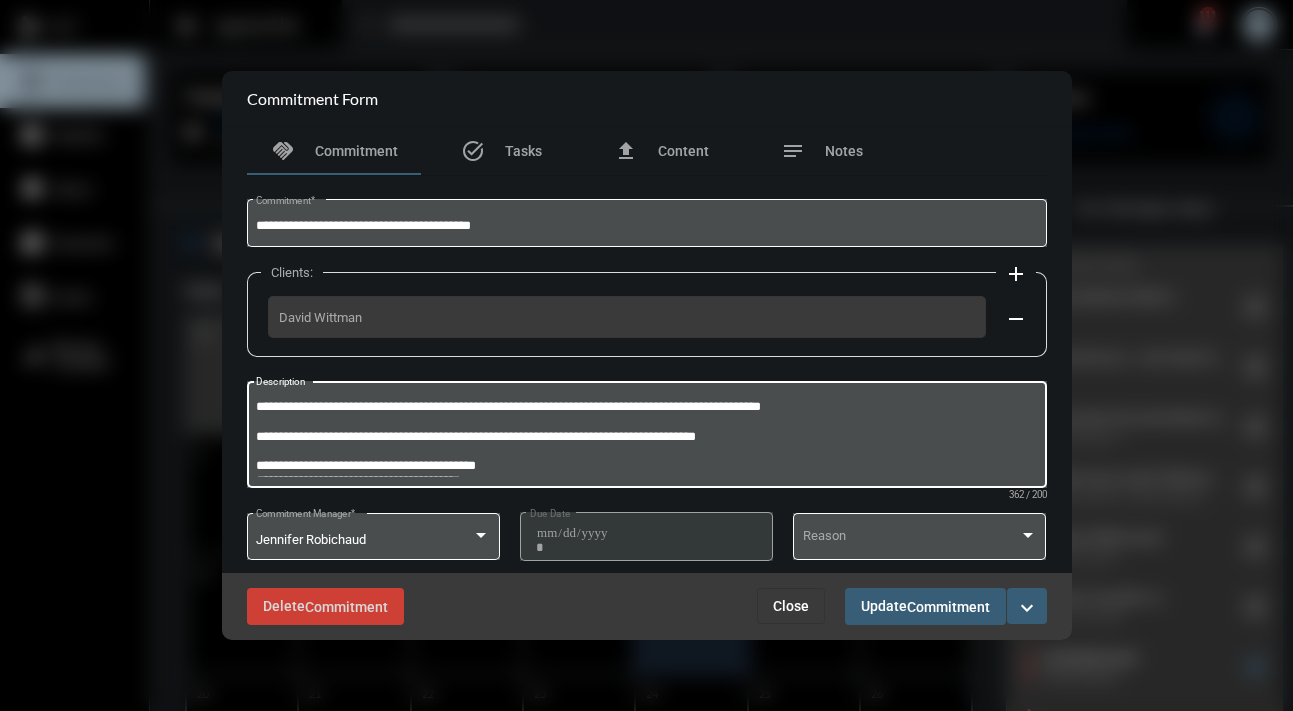 drag, startPoint x: 858, startPoint y: 402, endPoint x: 328, endPoint y: 381, distance: 530.4159 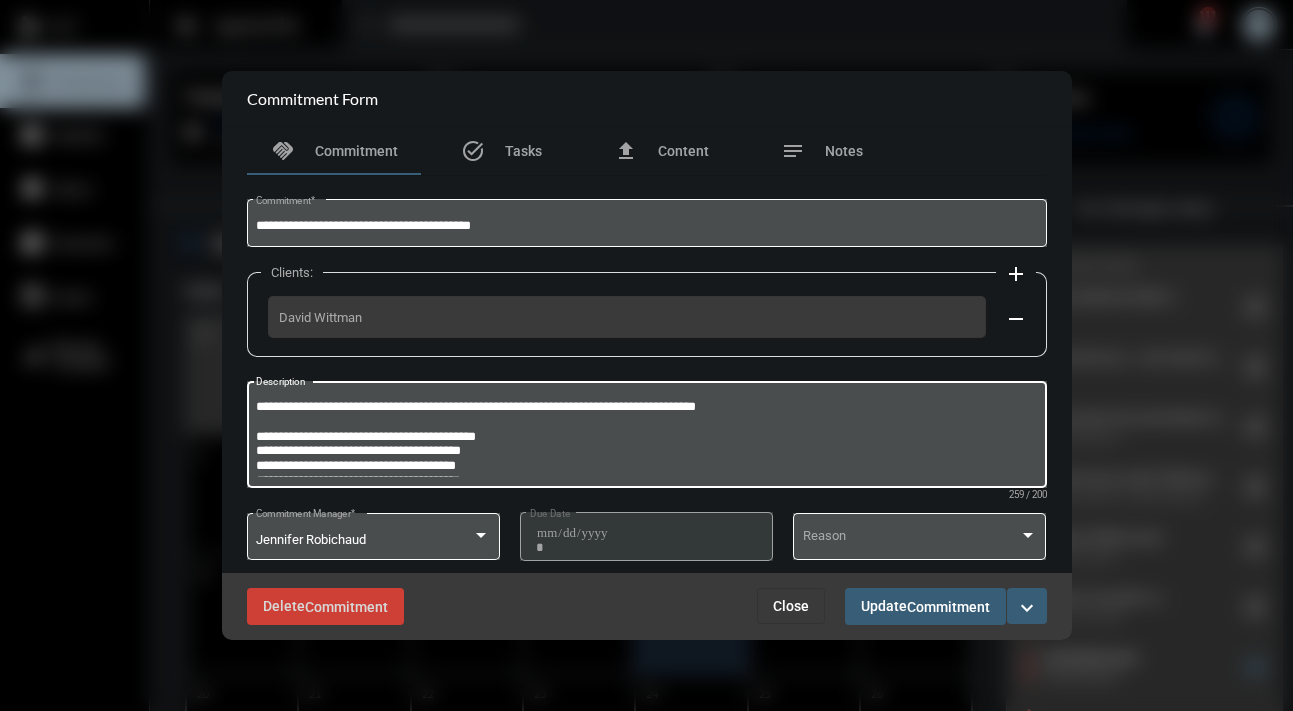 type on "**********" 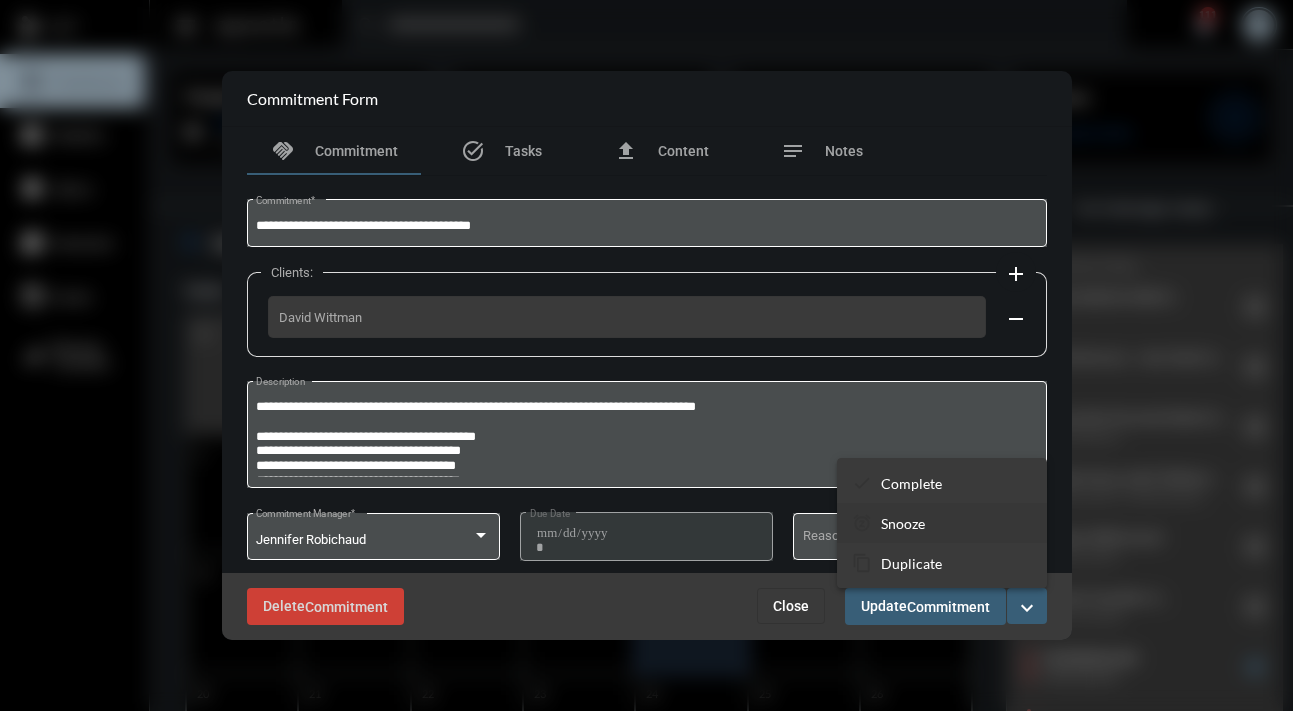 click on "Snooze" at bounding box center [903, 523] 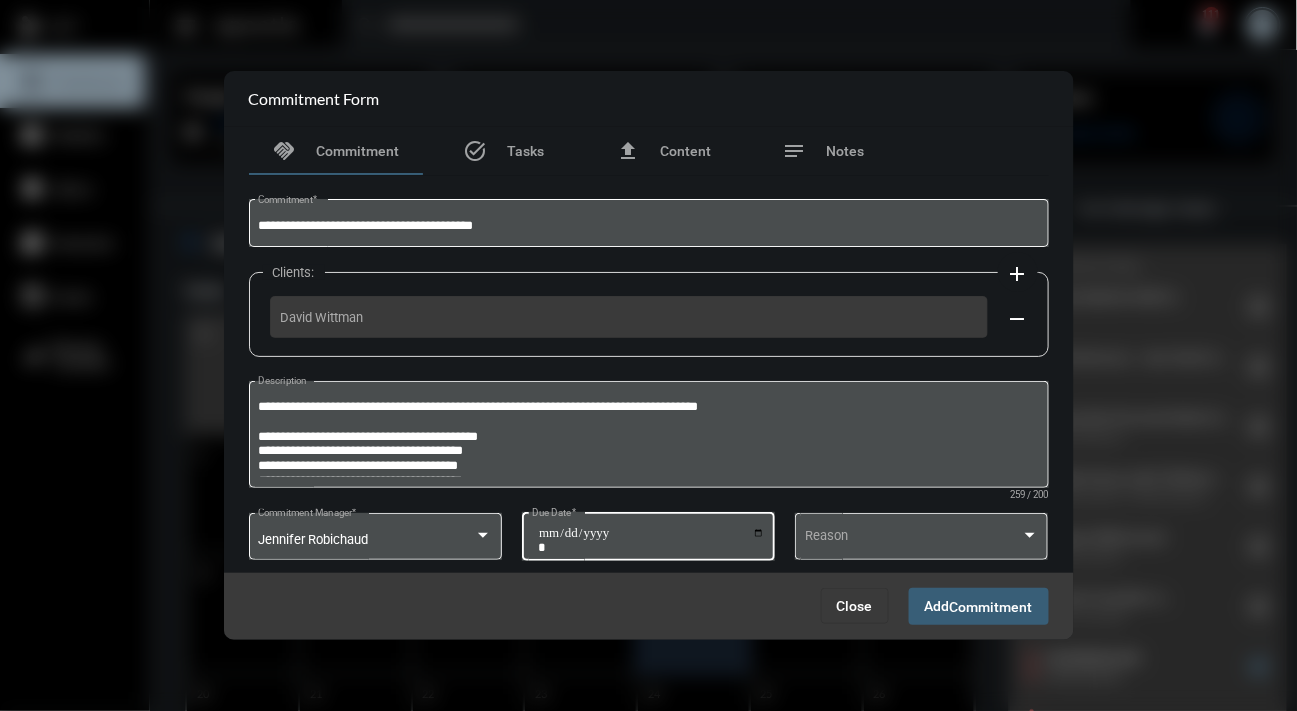 click on "**********" at bounding box center [651, 540] 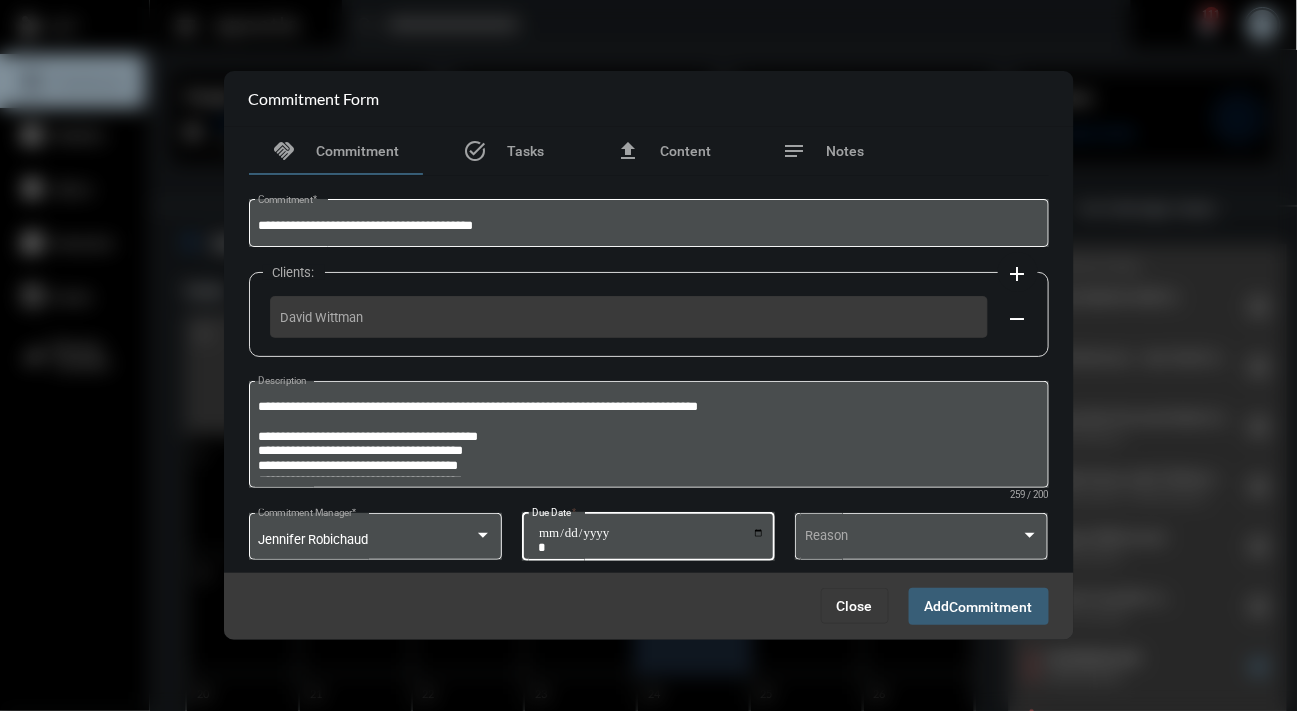 type on "**********" 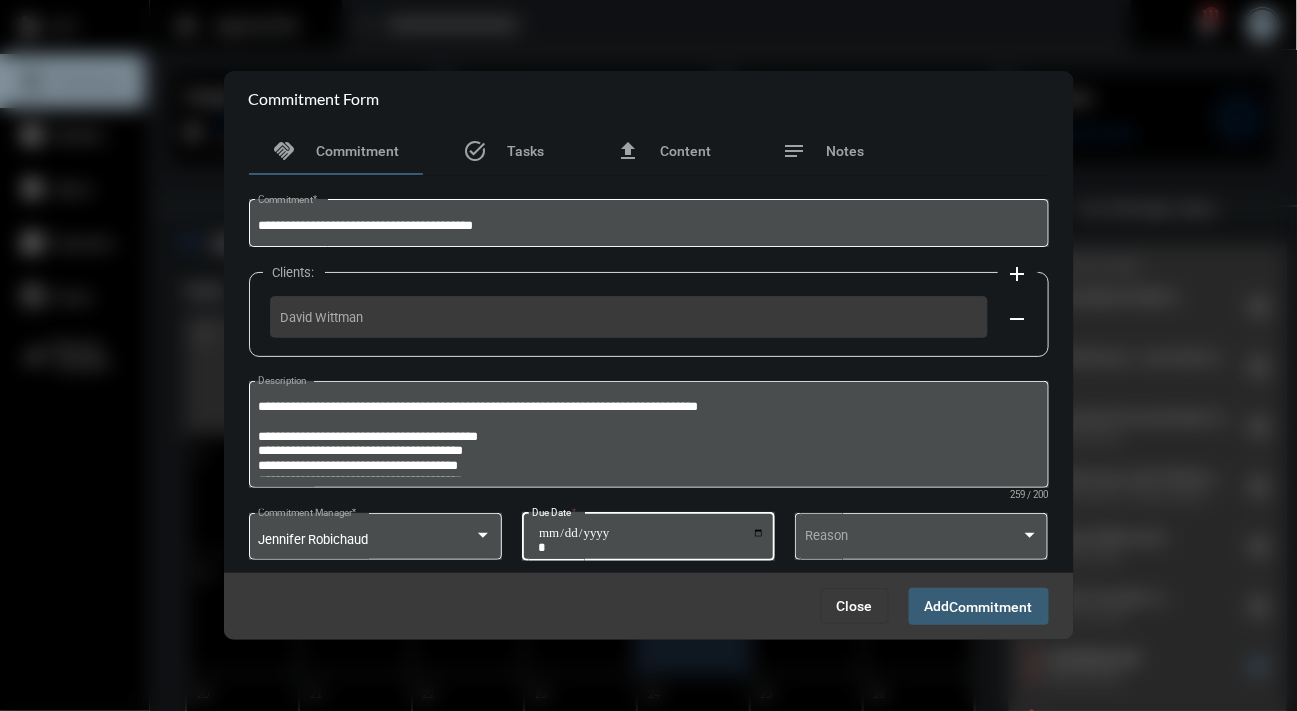 click on "Add   Commitment" at bounding box center (979, 606) 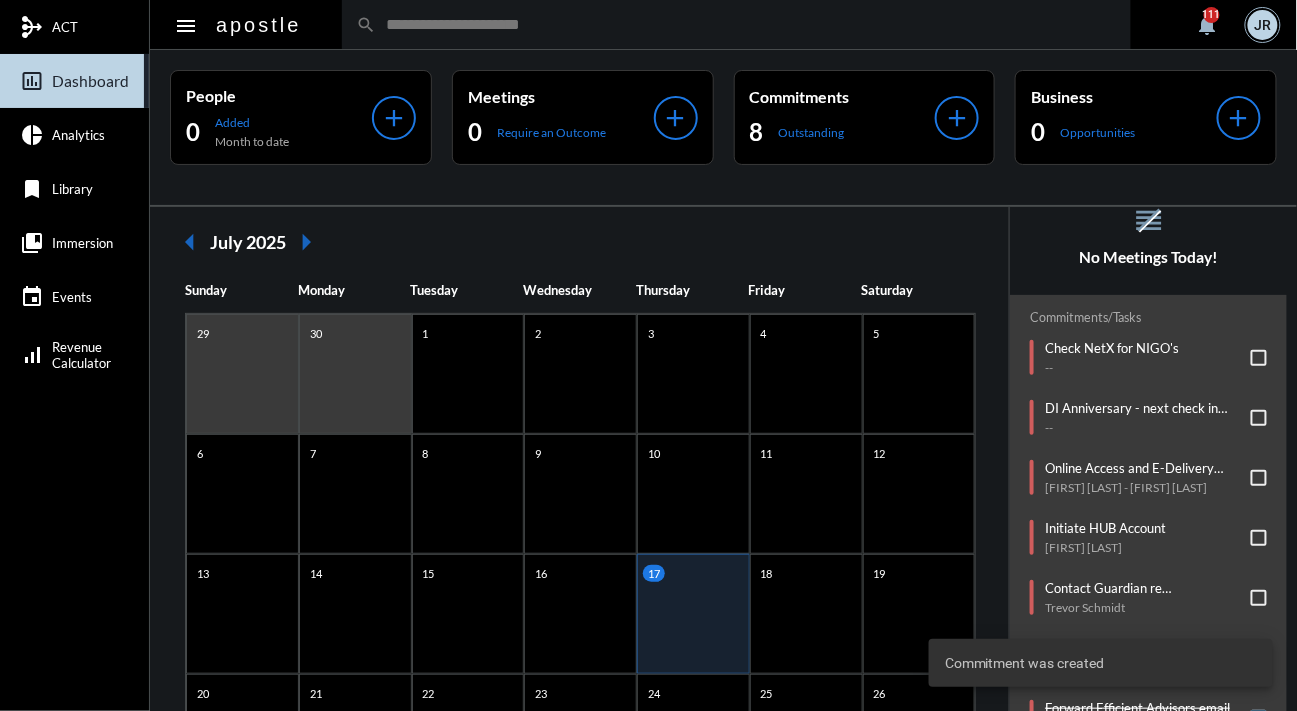 scroll, scrollTop: 103, scrollLeft: 0, axis: vertical 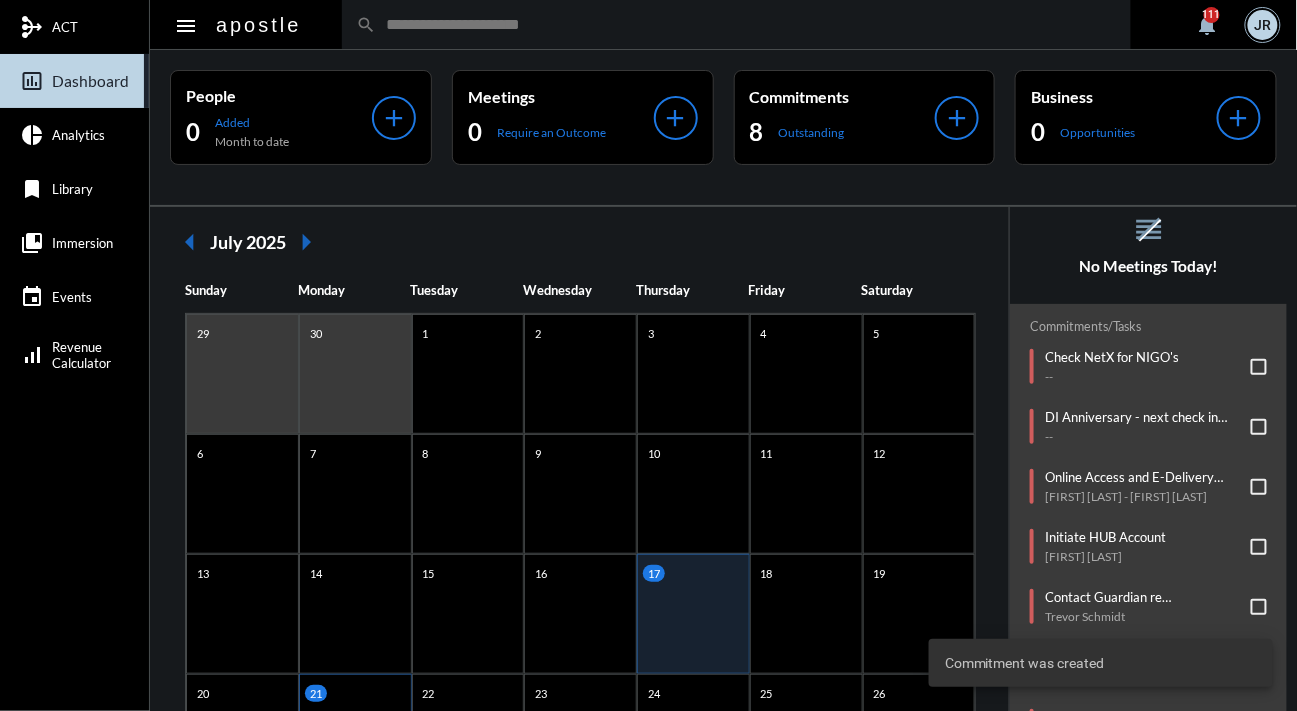 click on "21" 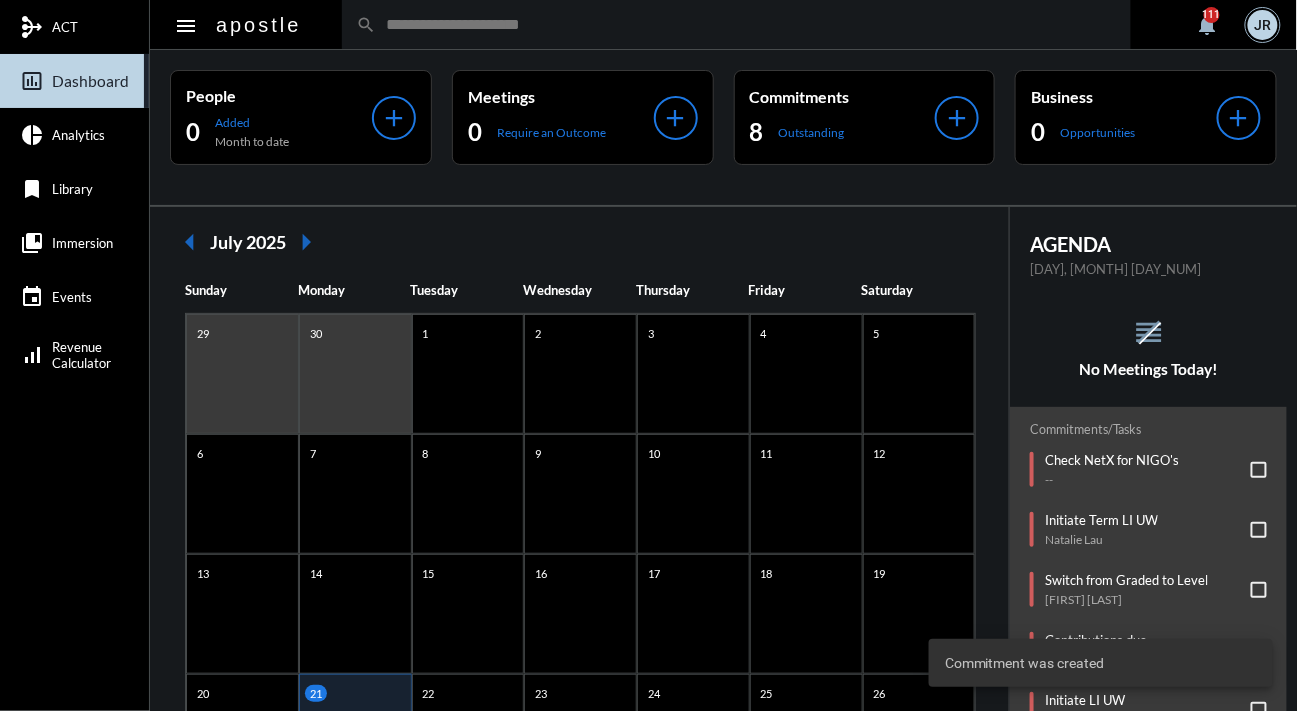 click on "reorder No Meetings Today!" 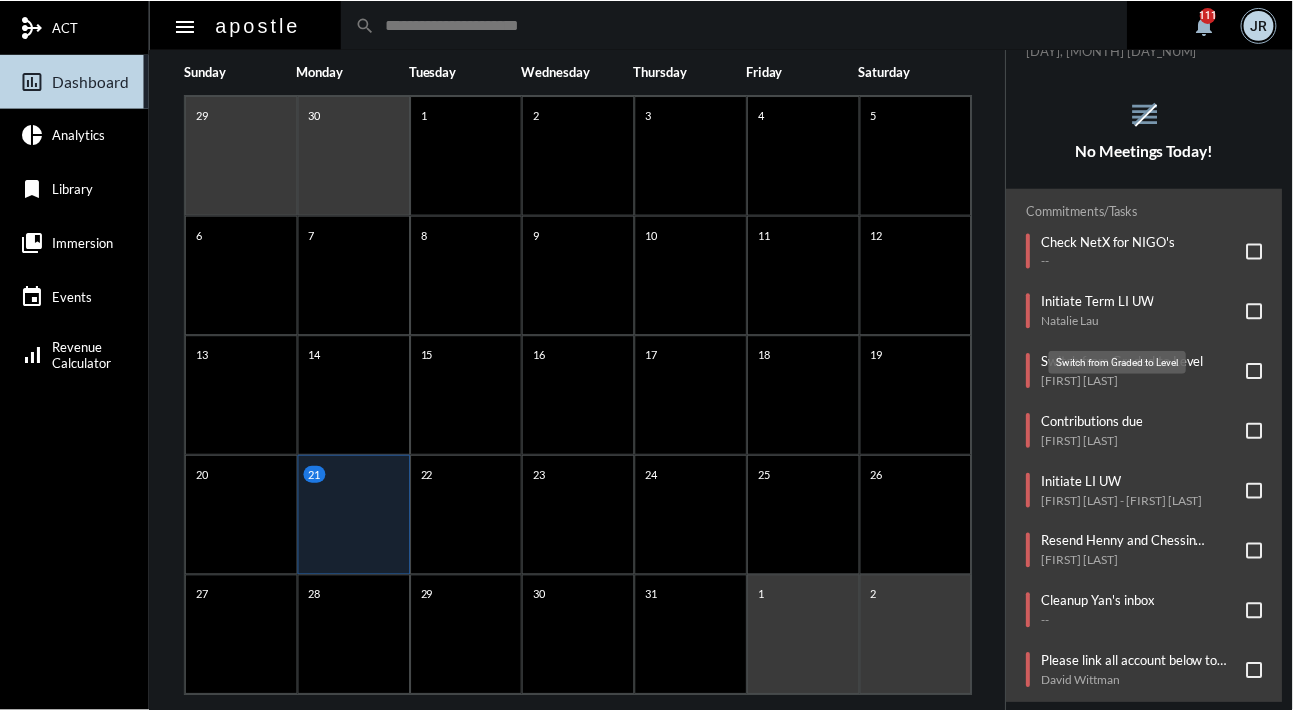 scroll, scrollTop: 250, scrollLeft: 0, axis: vertical 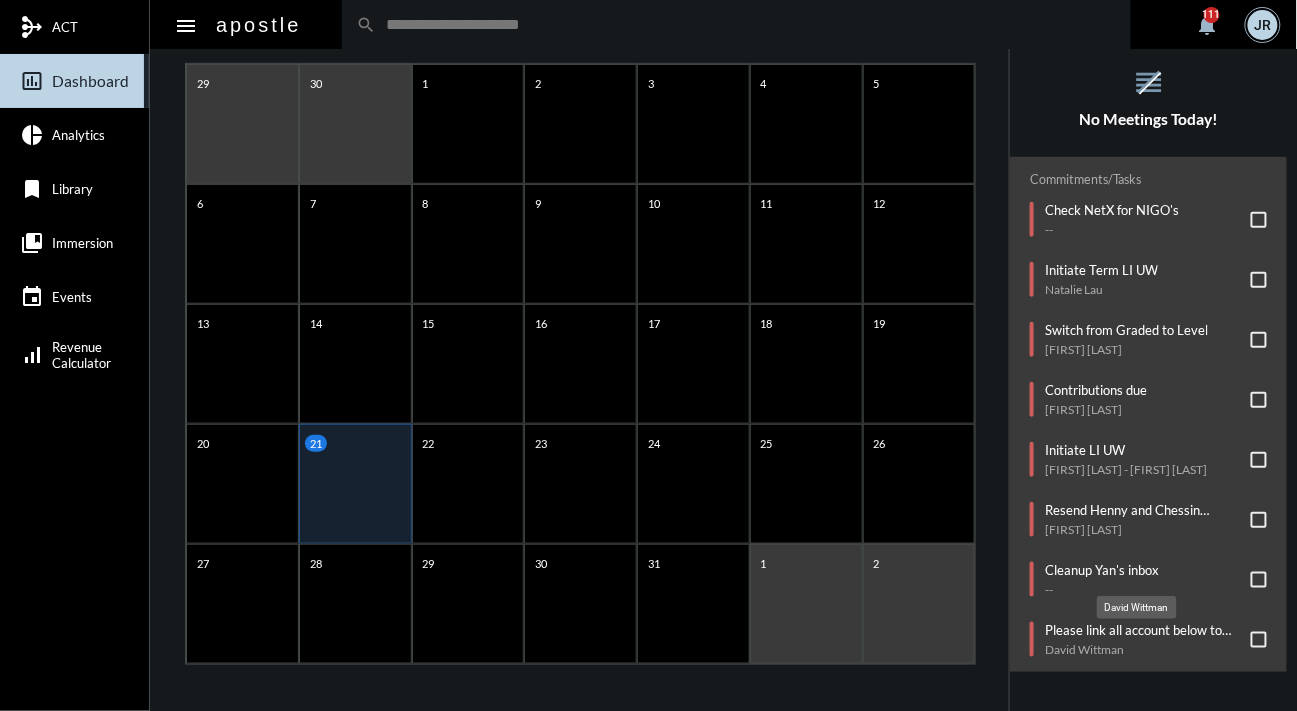 click on "David Wittman" 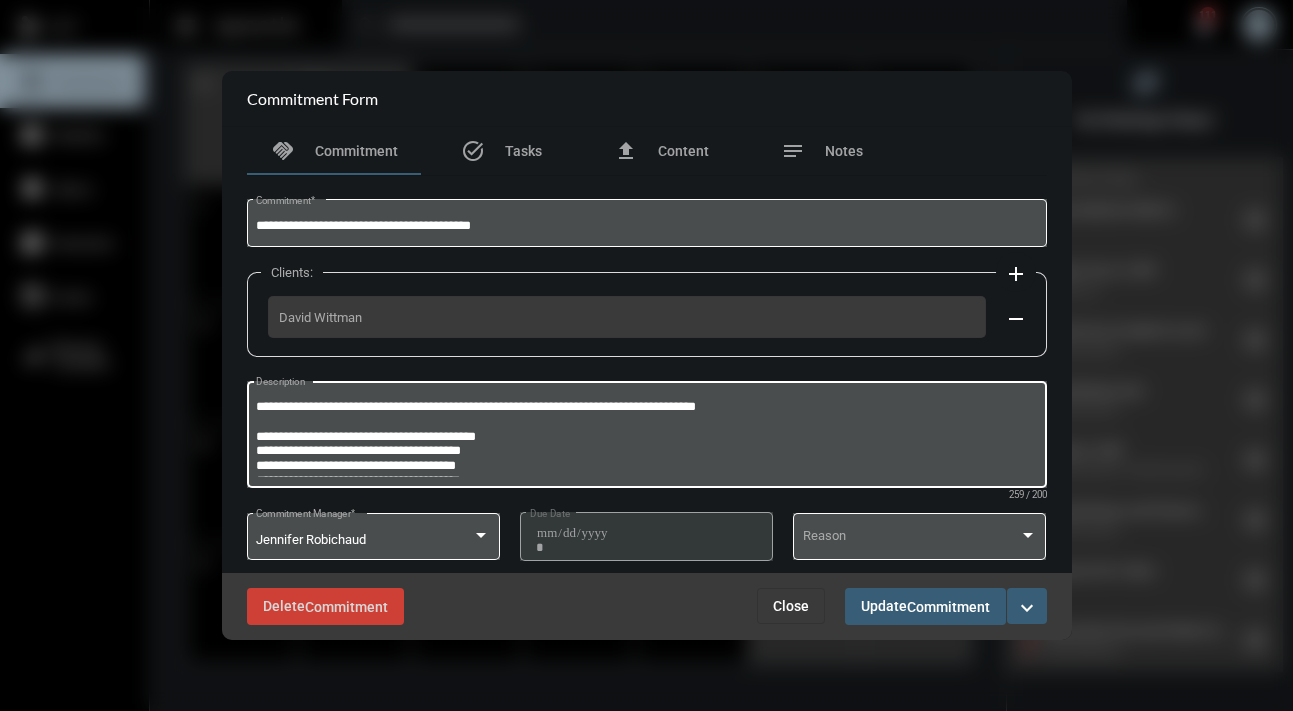 click on "**********" at bounding box center [646, 437] 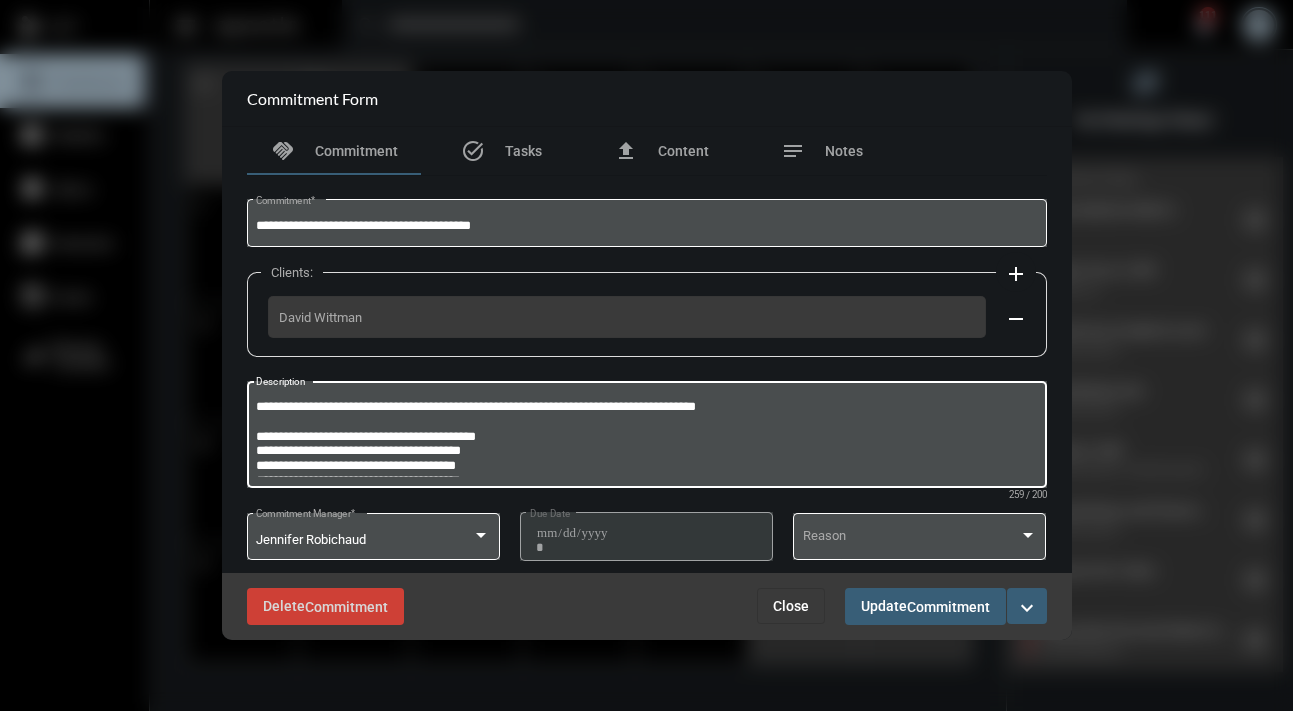 scroll, scrollTop: 11, scrollLeft: 0, axis: vertical 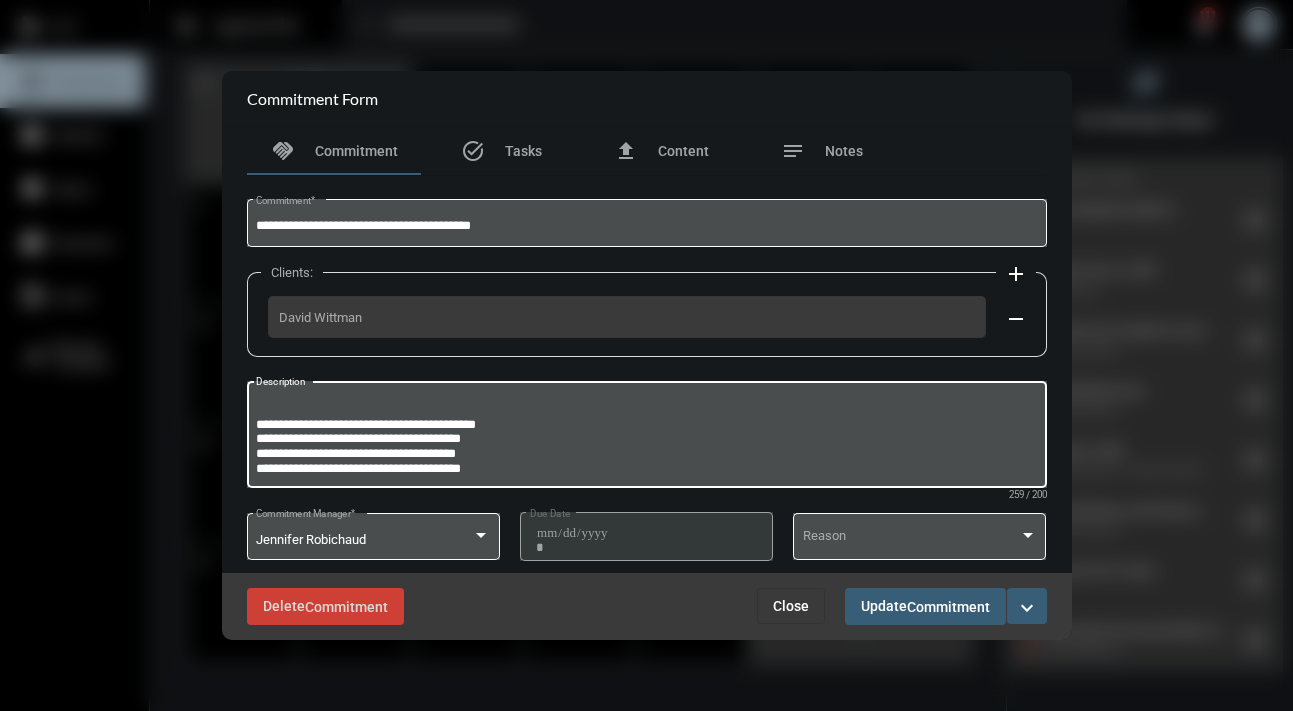 drag, startPoint x: 463, startPoint y: 473, endPoint x: 391, endPoint y: 461, distance: 72.99315 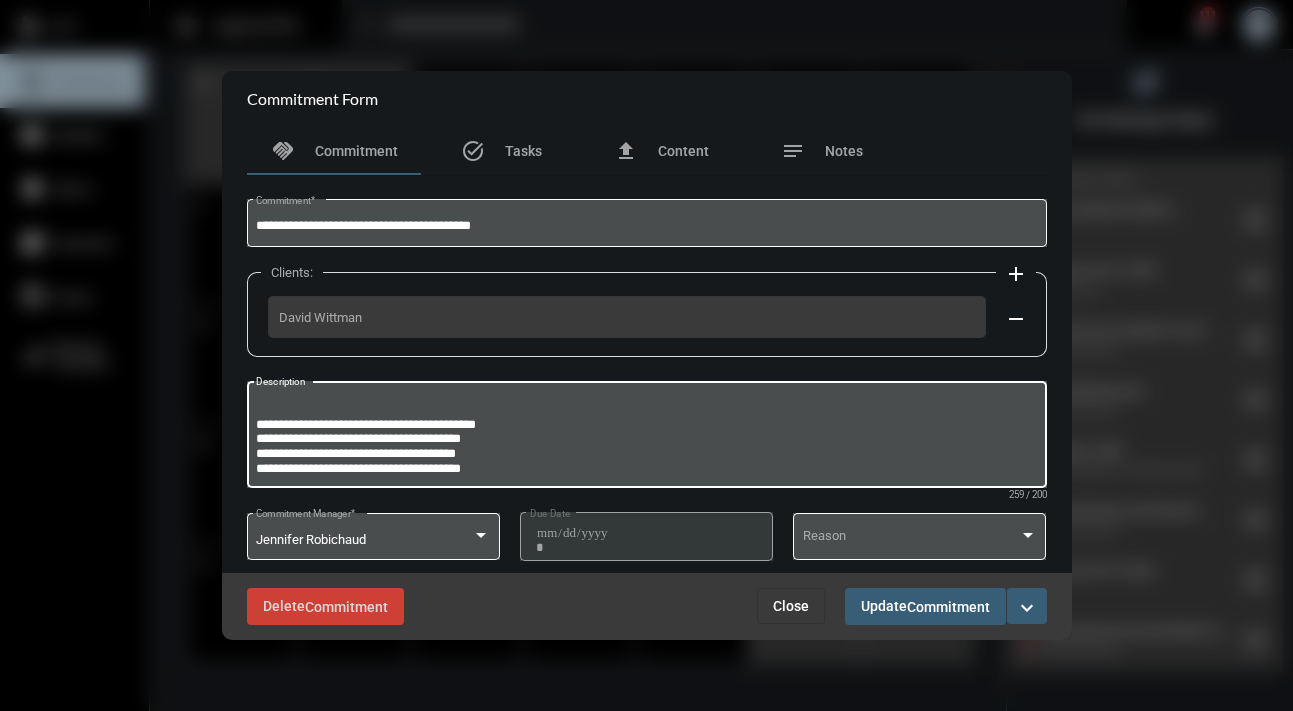 click on "**********" at bounding box center [644, 437] 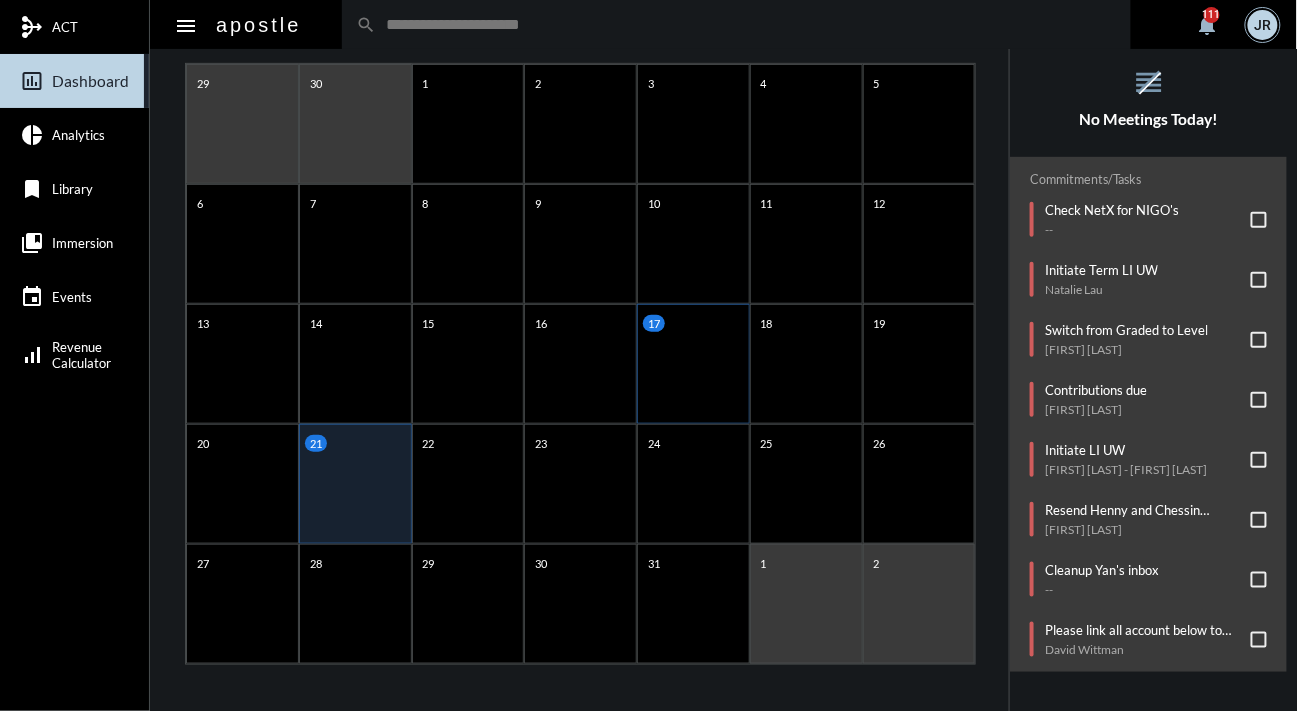 click on "17" 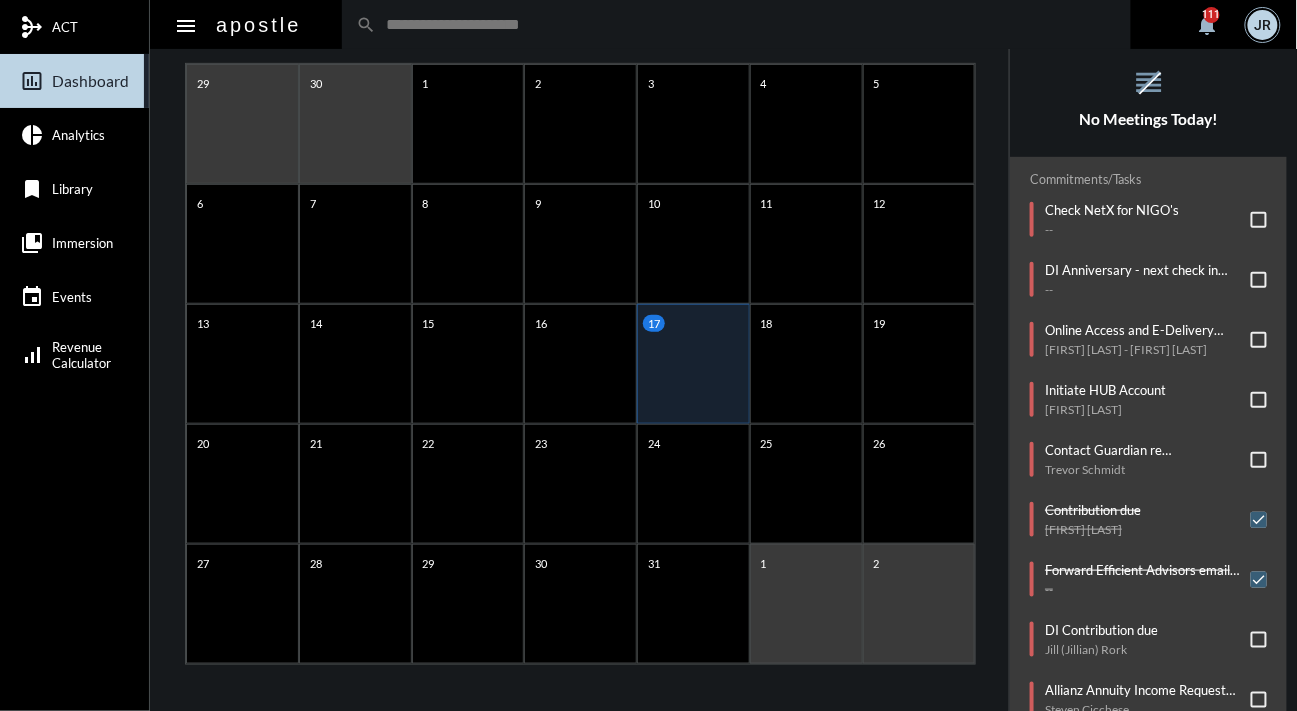 click on "AGENDA Thursday, Jul 17 reorder No Meetings Today! Commitments/Tasks  Check NetX for NIGO's   --     DI Anniversary - next check in due 7/17   --     Online Access and E-Delivery Form   [FIRST] [LAST]  - [FIRST] [LAST]     Initiate HUB Account   [FIRST] [LAST]     Contact Guardian re undeliverable mail   [FIRST] [LAST]     Contribution due   [FIRST] [LAST]     Forward Efficient Advisors email to Caroline   --     DI Contribution due   [FIRST] ([FIRST]) [LAST]     Allianz Annuity Income Request Form   [FIRST] [LAST]     Link to LBS   [FIRST] and [FIRST] [LAST]" 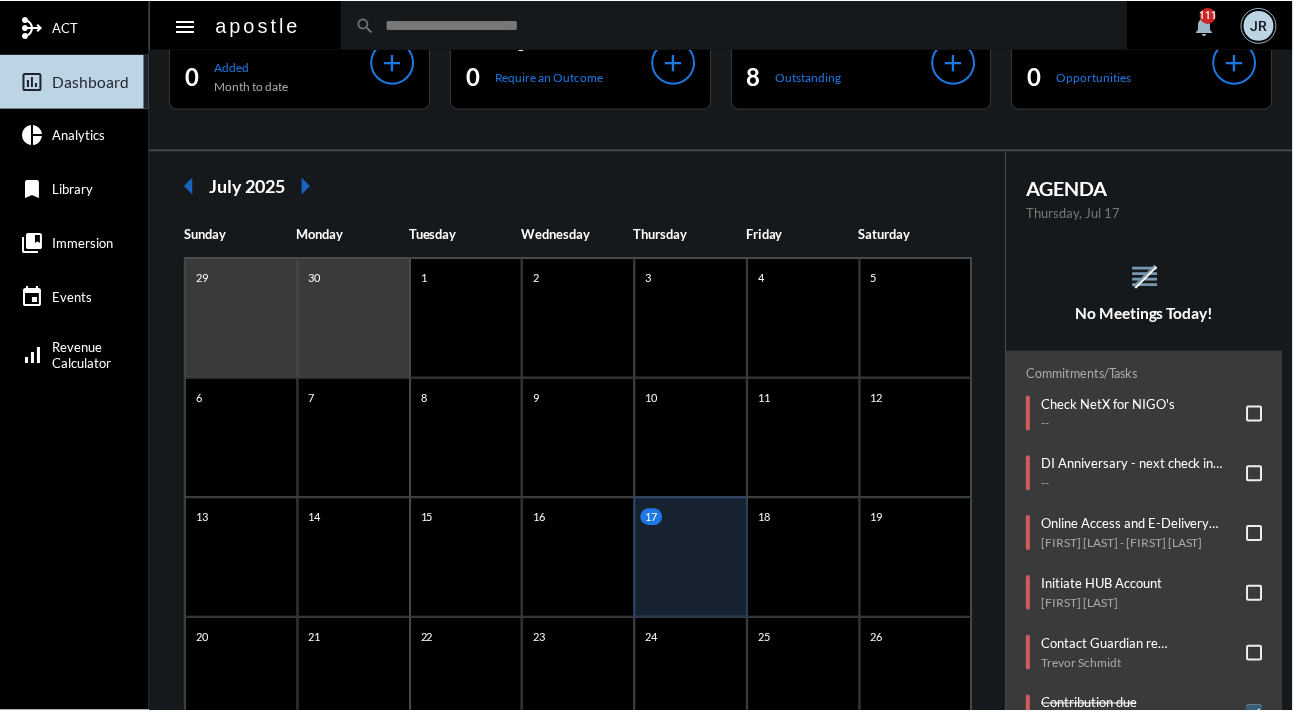 scroll, scrollTop: 0, scrollLeft: 0, axis: both 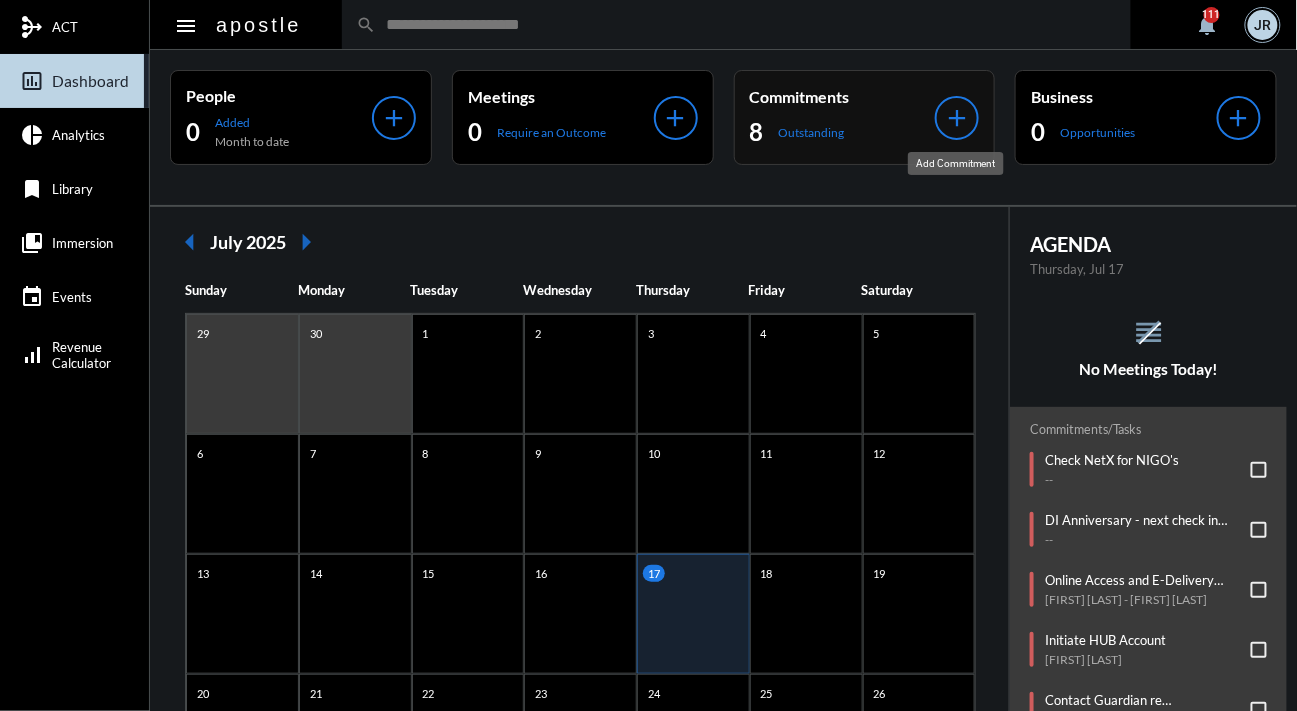 click on "add" 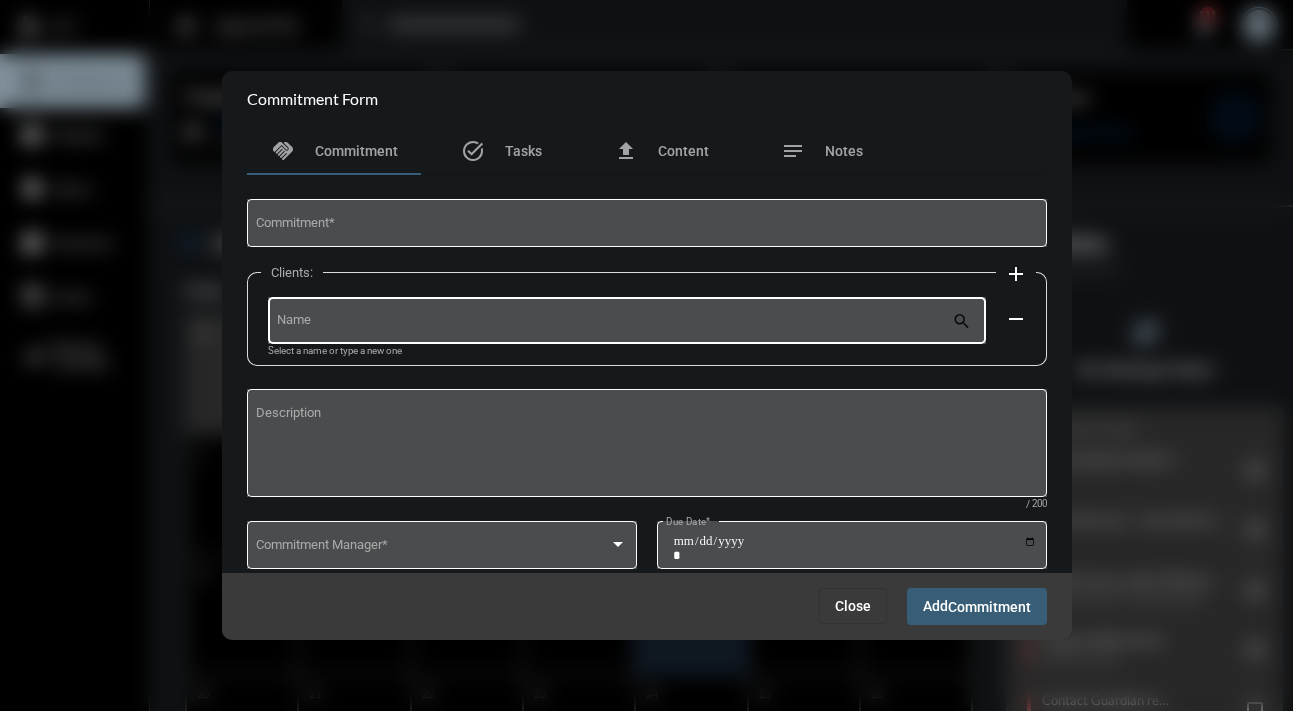 click on "Name" at bounding box center [614, 323] 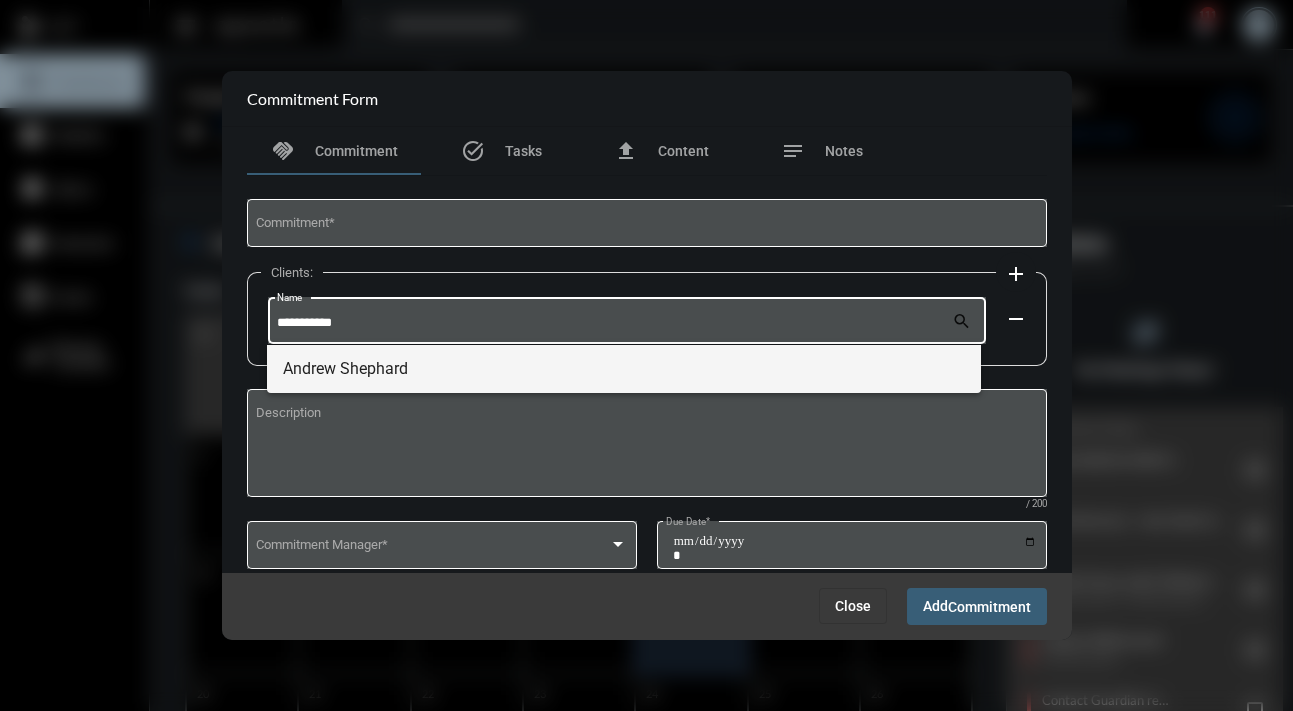 click on "Andrew Shephard" at bounding box center [624, 369] 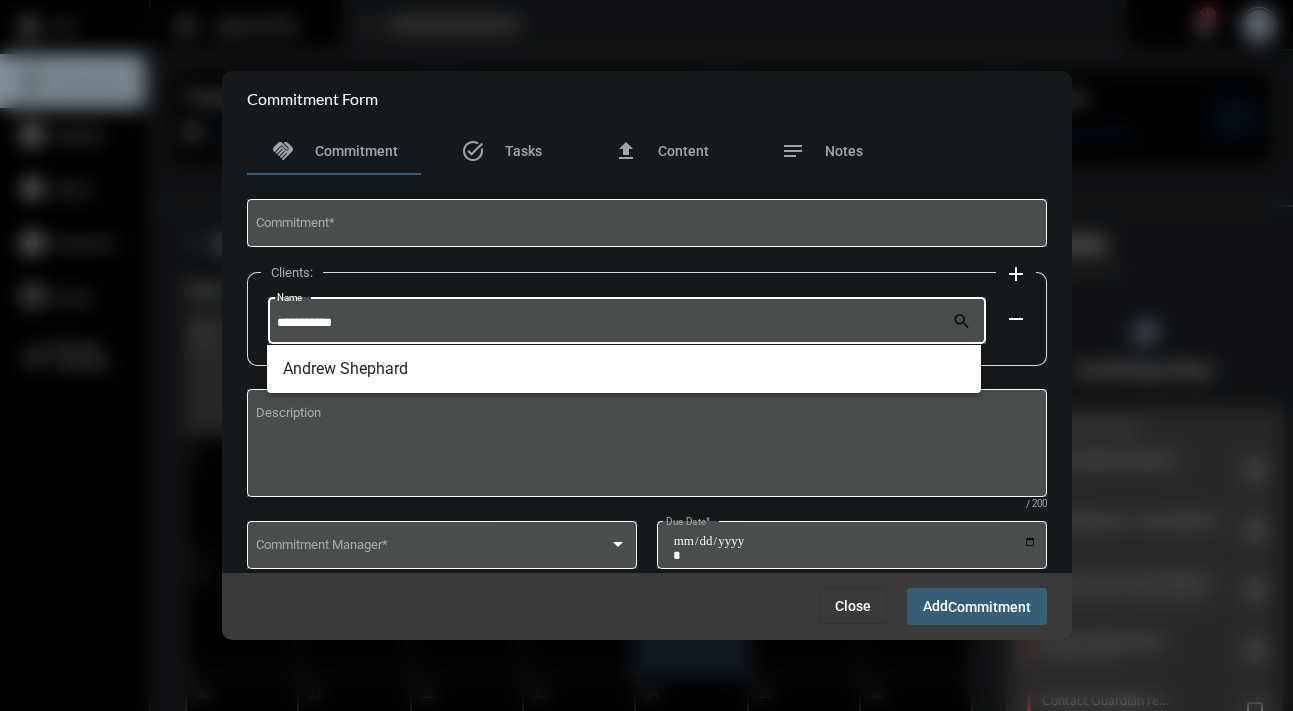 type on "**********" 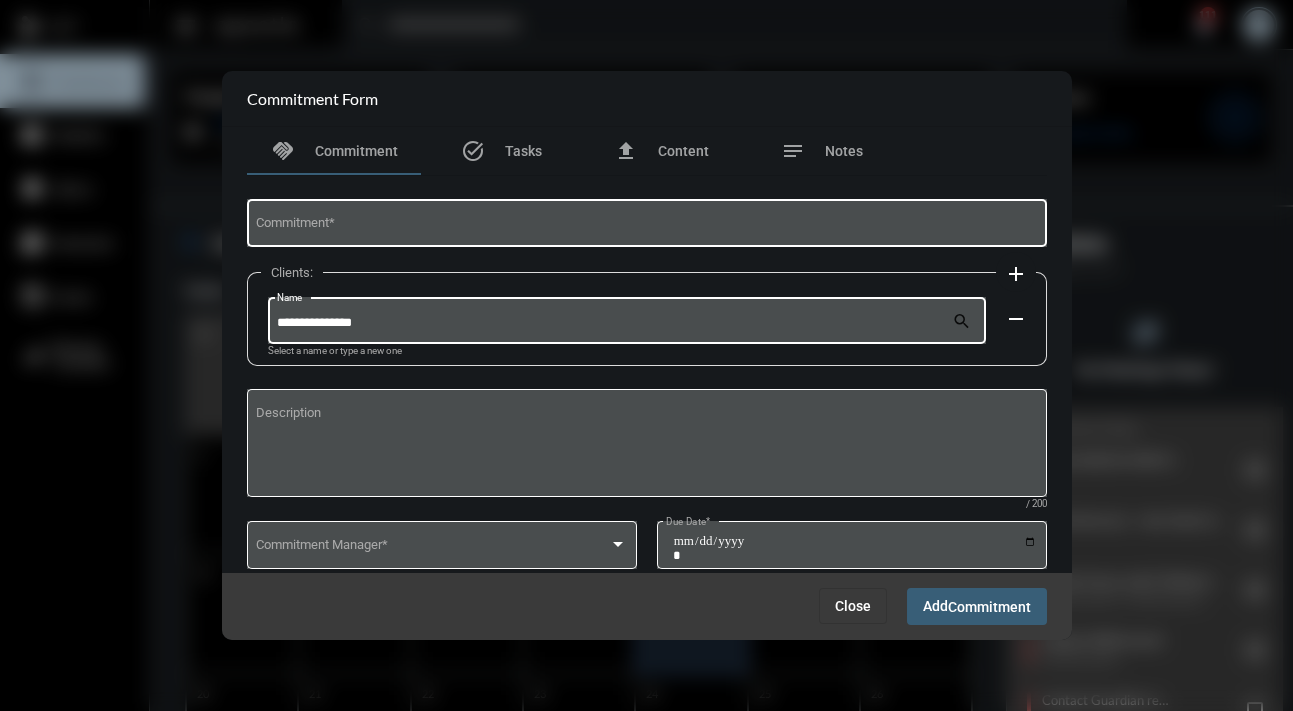 click on "Commitment  *" at bounding box center [646, 226] 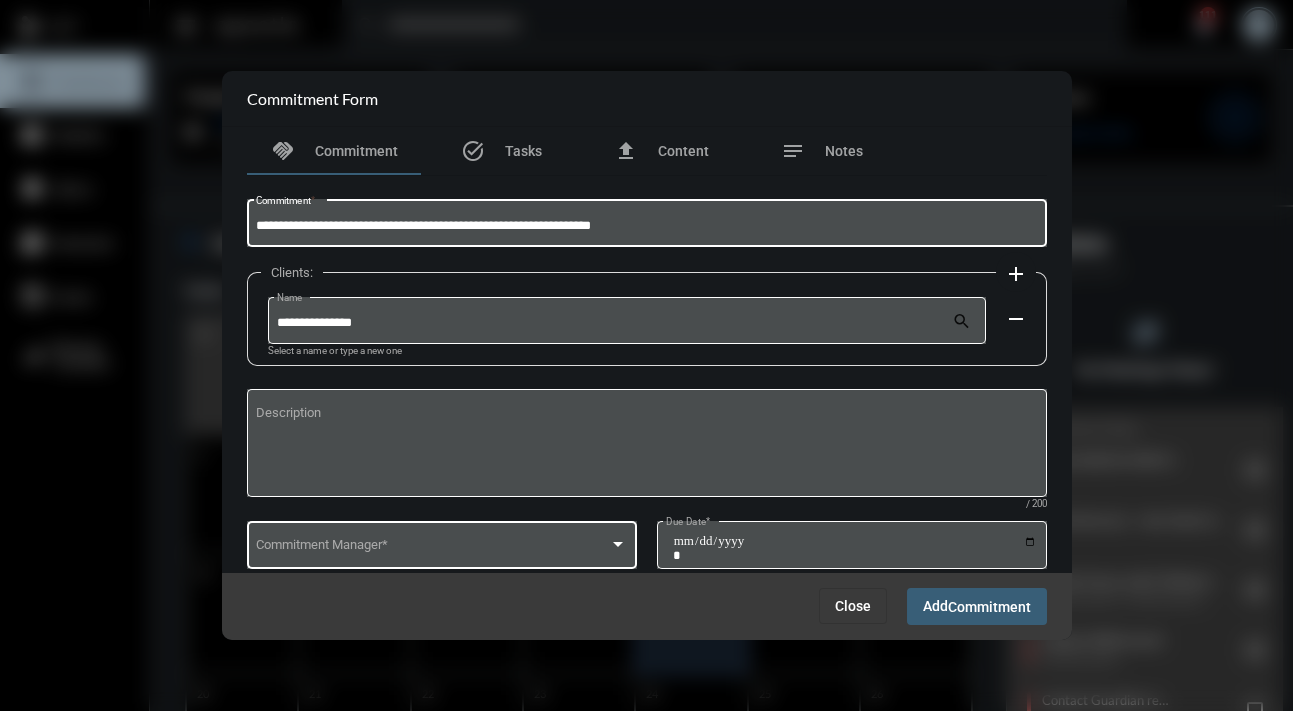 type on "**********" 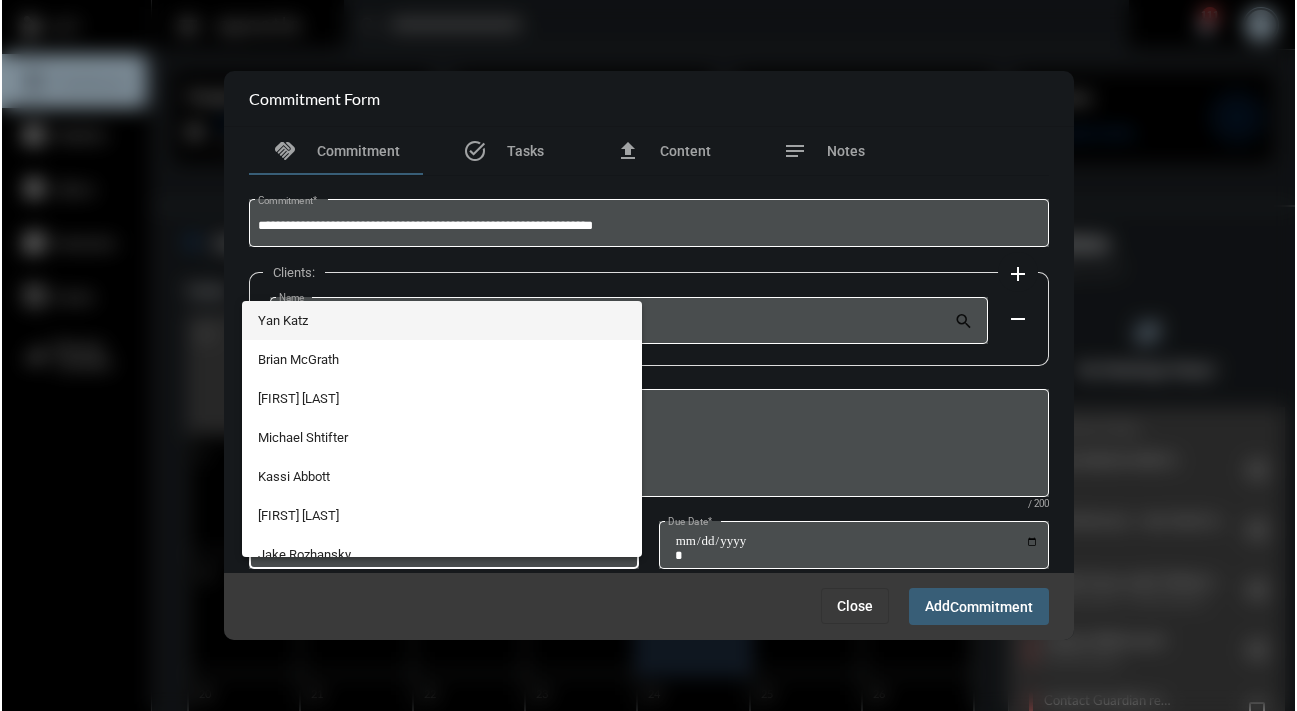 scroll, scrollTop: 56, scrollLeft: 0, axis: vertical 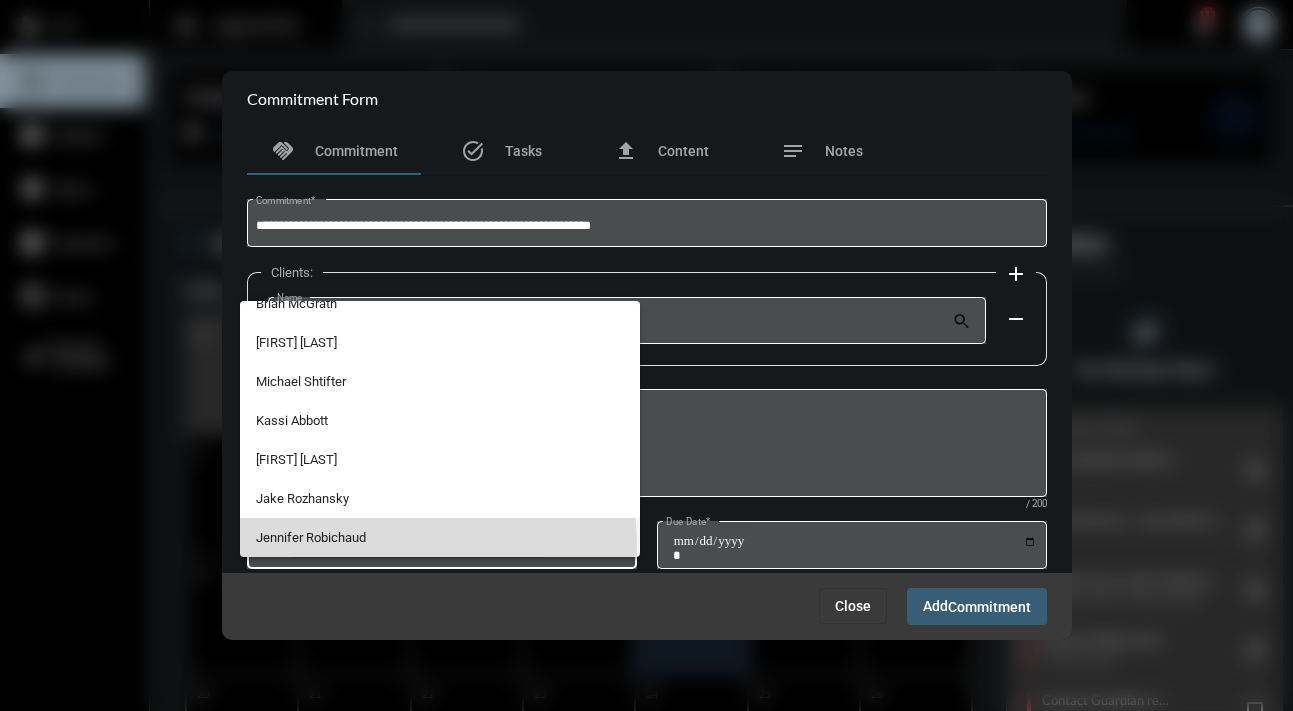 click on "Jennifer Robichaud" at bounding box center [440, 537] 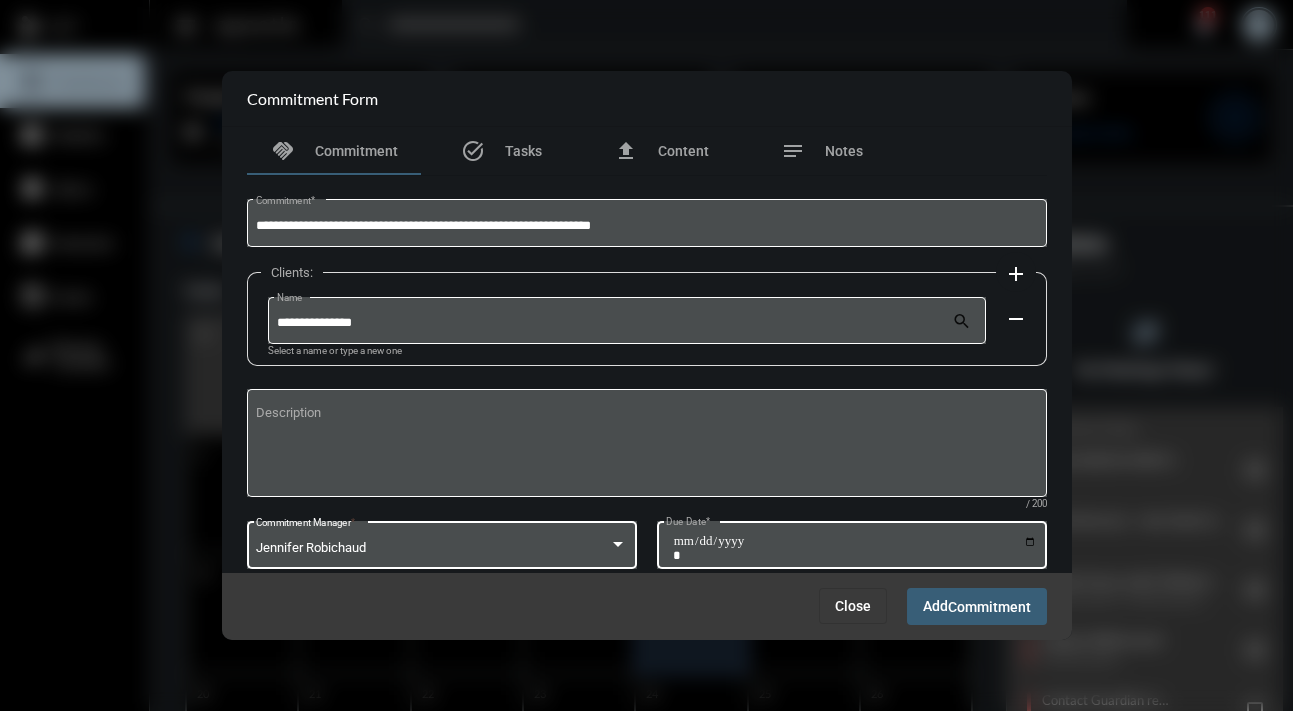 click on "Due Date  *" 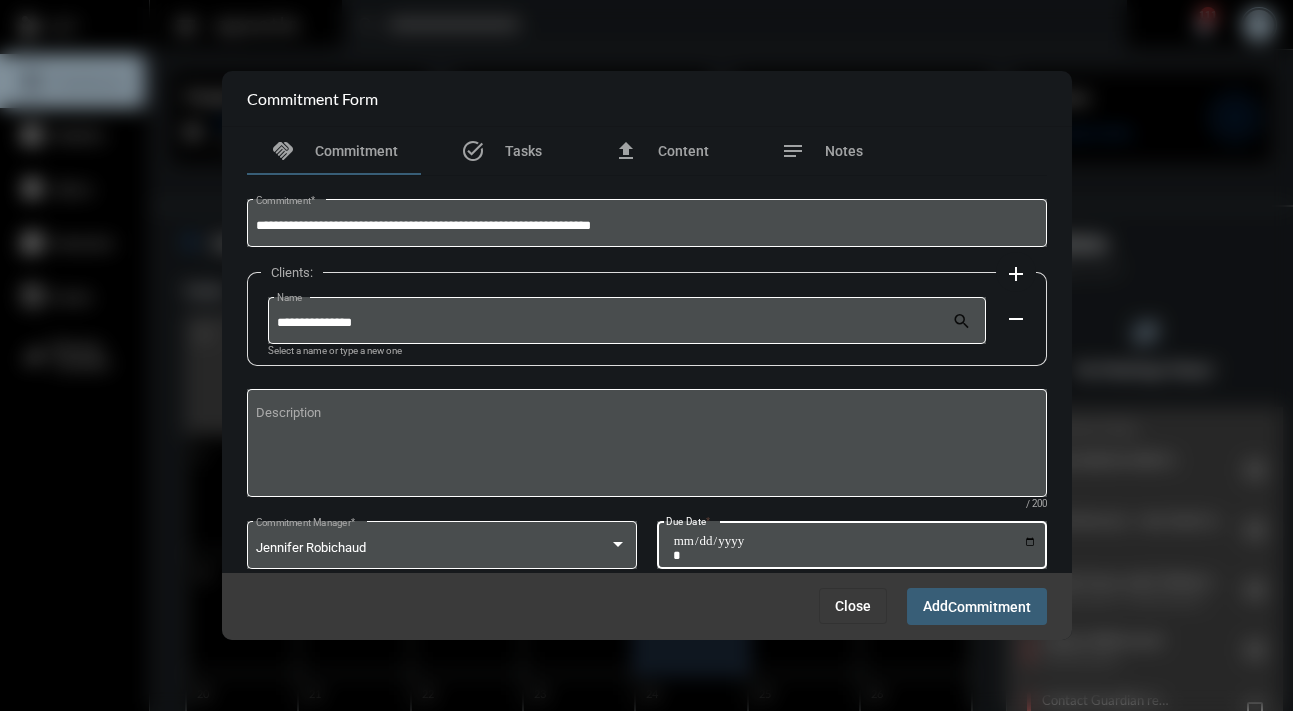 click on "Due Date  *" at bounding box center (855, 548) 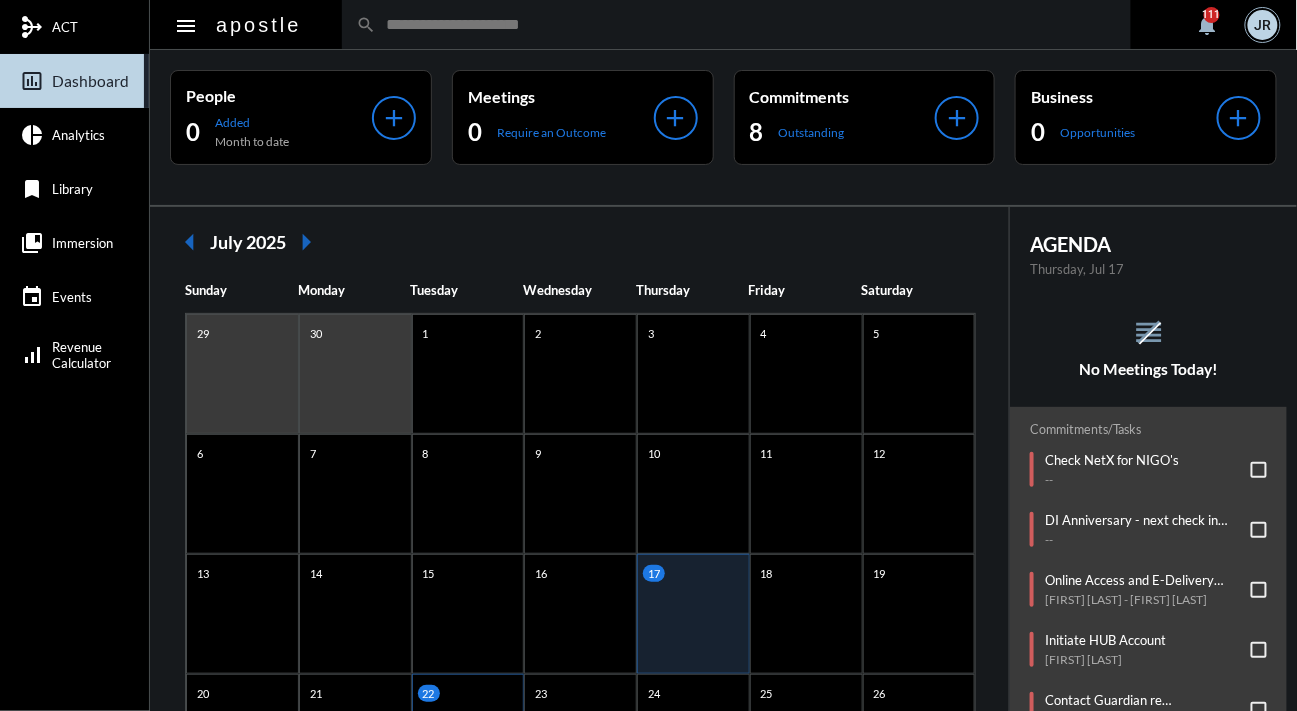 click on "22" 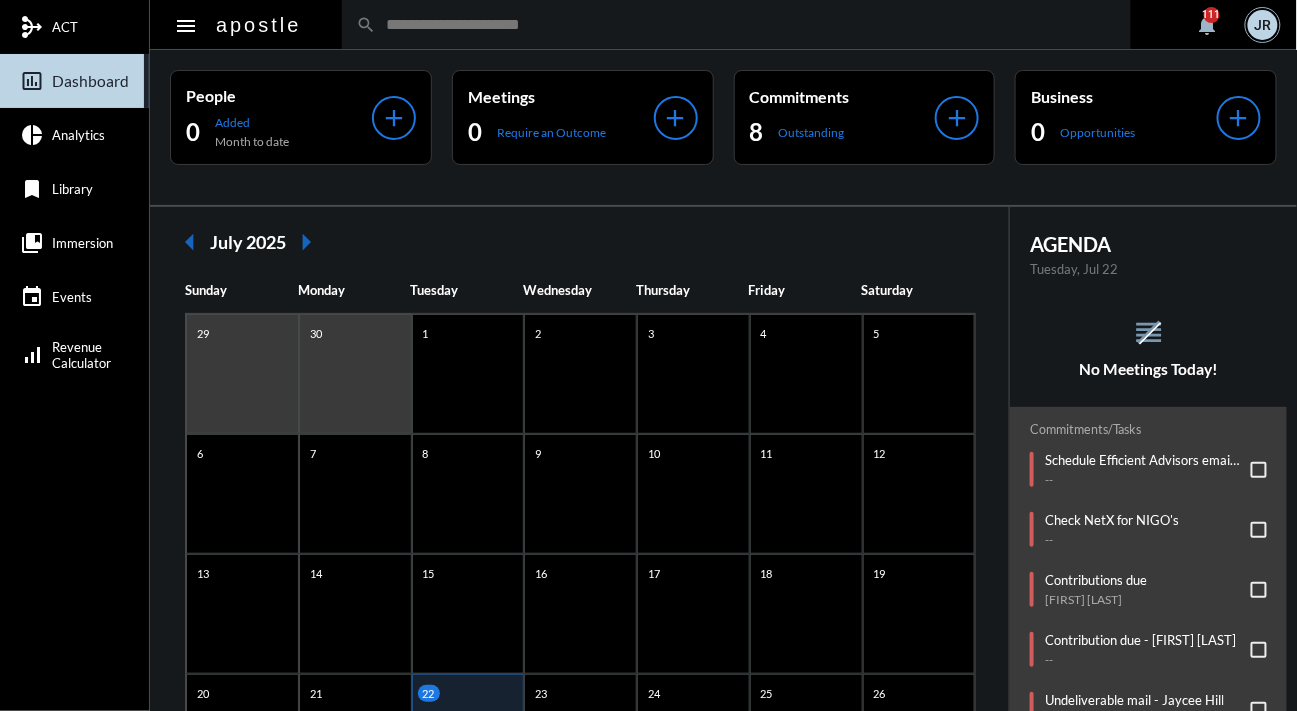 click on "reorder No Meetings Today!" 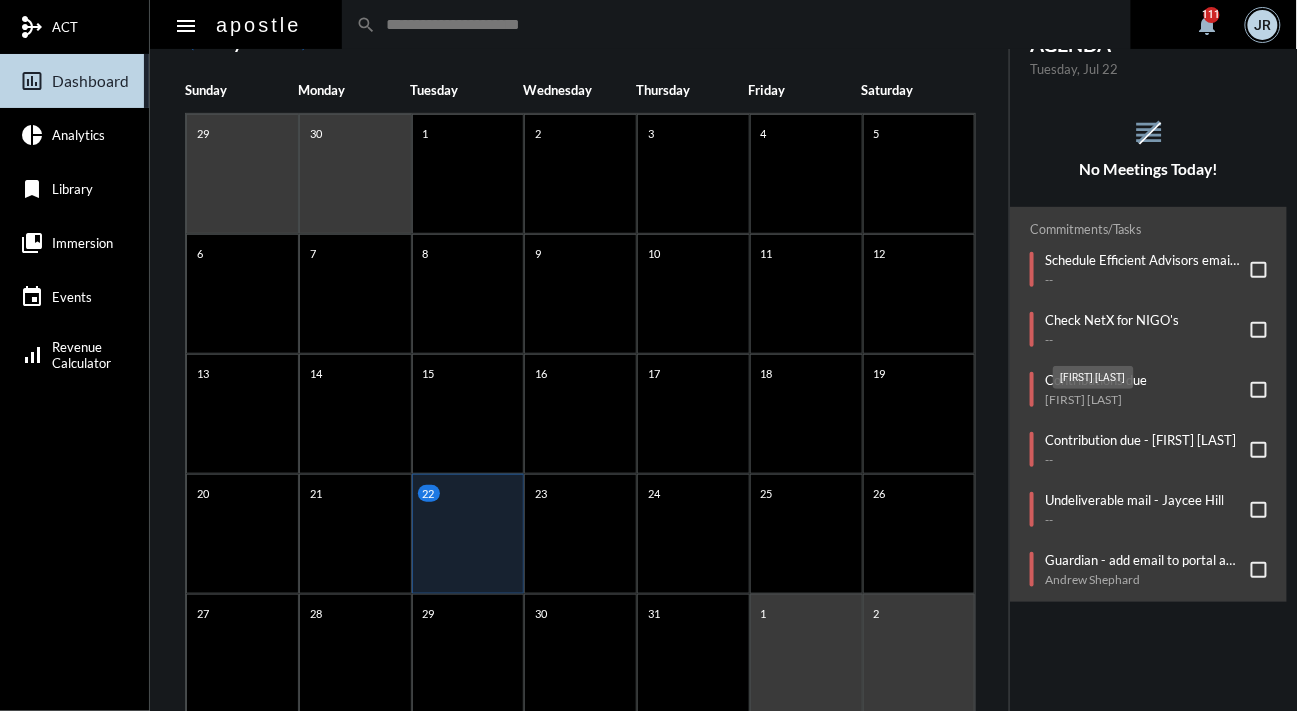 scroll, scrollTop: 250, scrollLeft: 0, axis: vertical 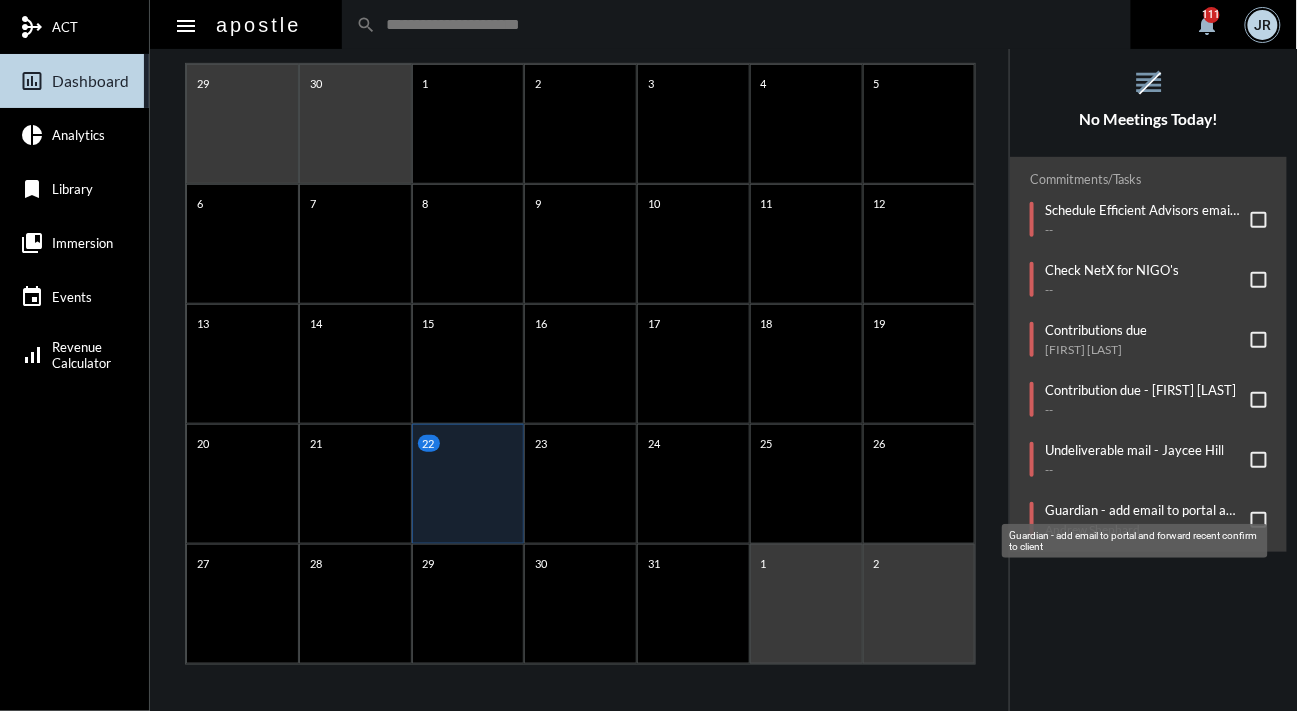 click on "Guardian - add email to portal and forward recent confirm to client" at bounding box center [1135, 541] 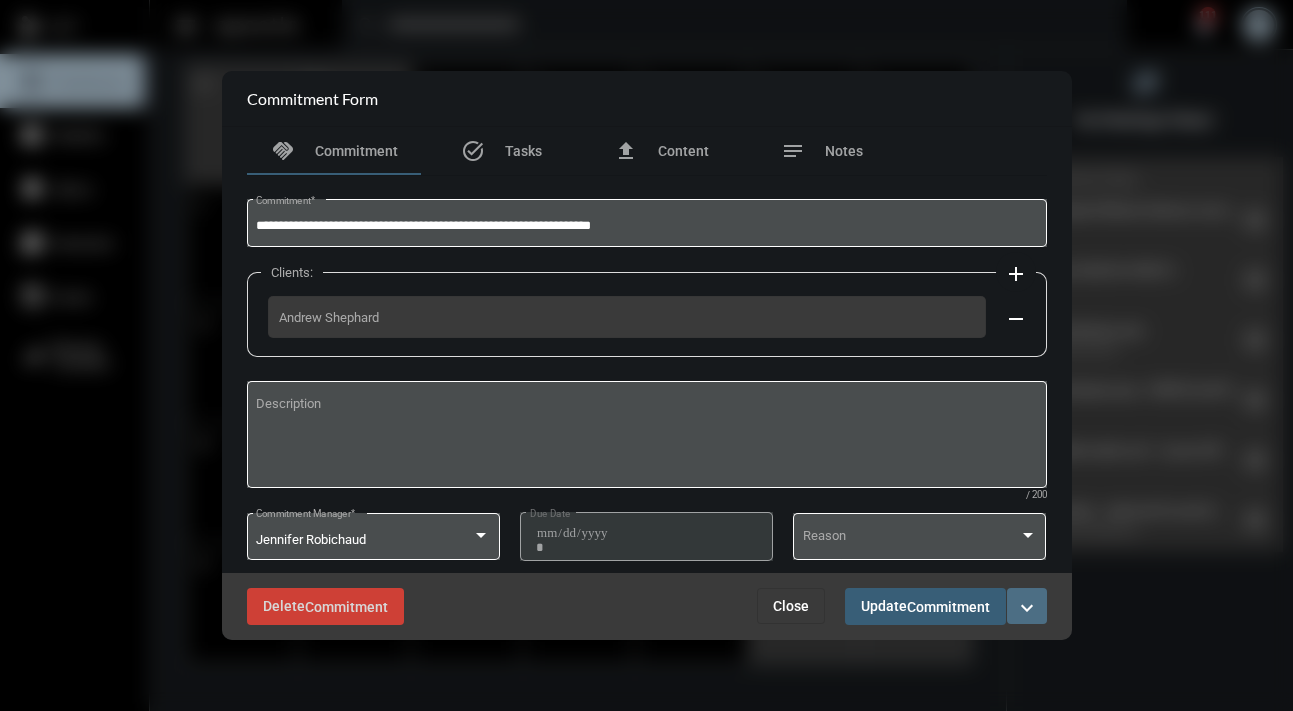 click on "expand_more" at bounding box center [1027, 608] 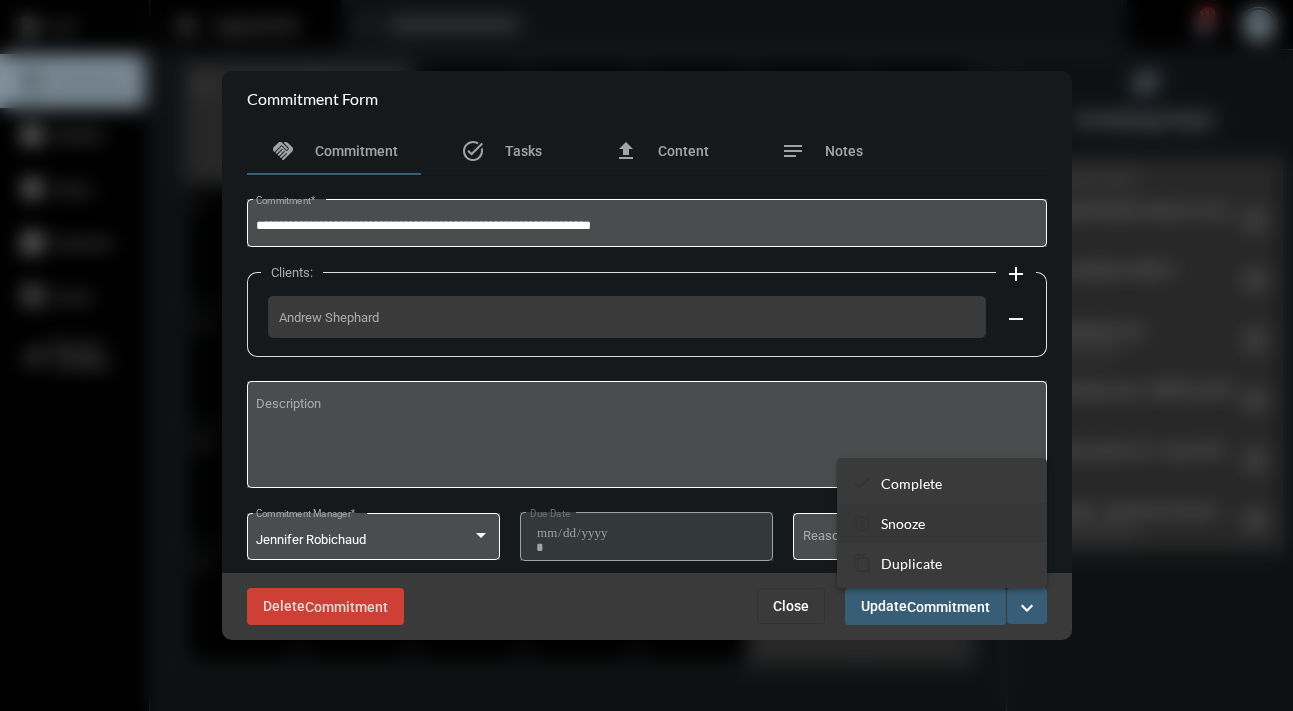 click on "Snooze" at bounding box center [903, 523] 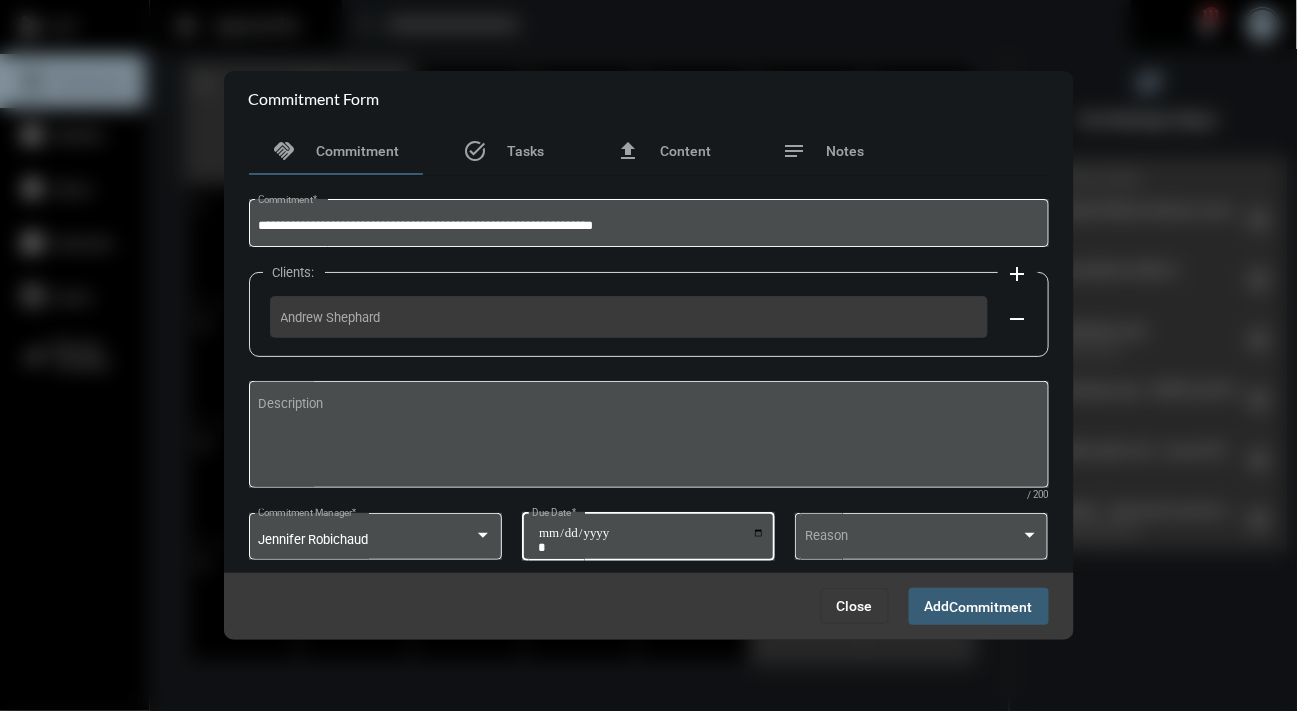 click on "**********" at bounding box center [651, 540] 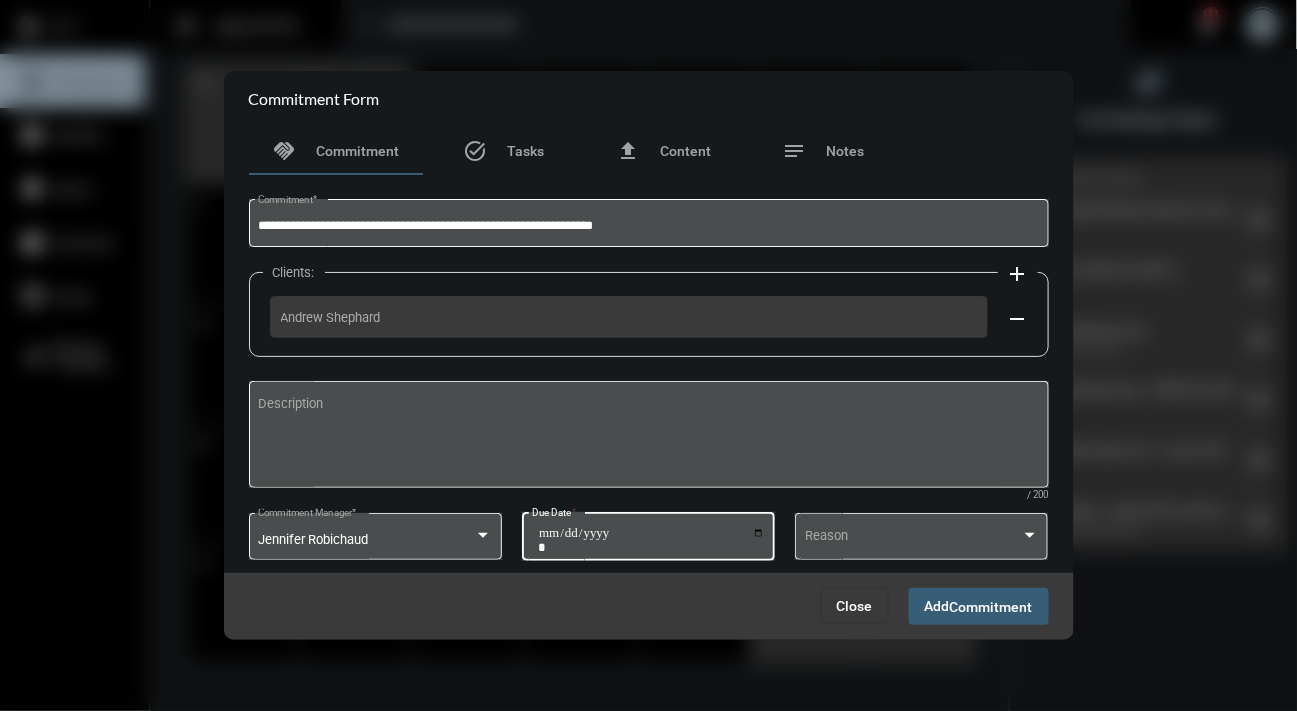 type on "**********" 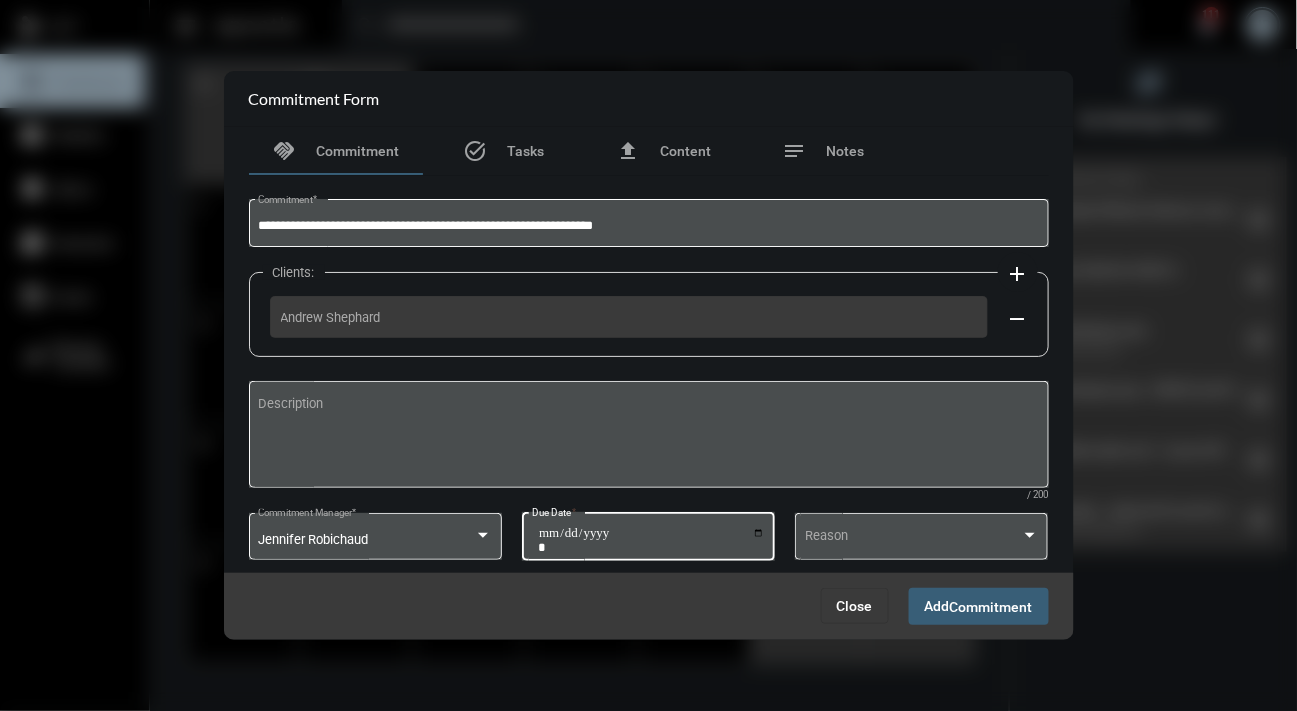 click on "Commitment" at bounding box center [991, 607] 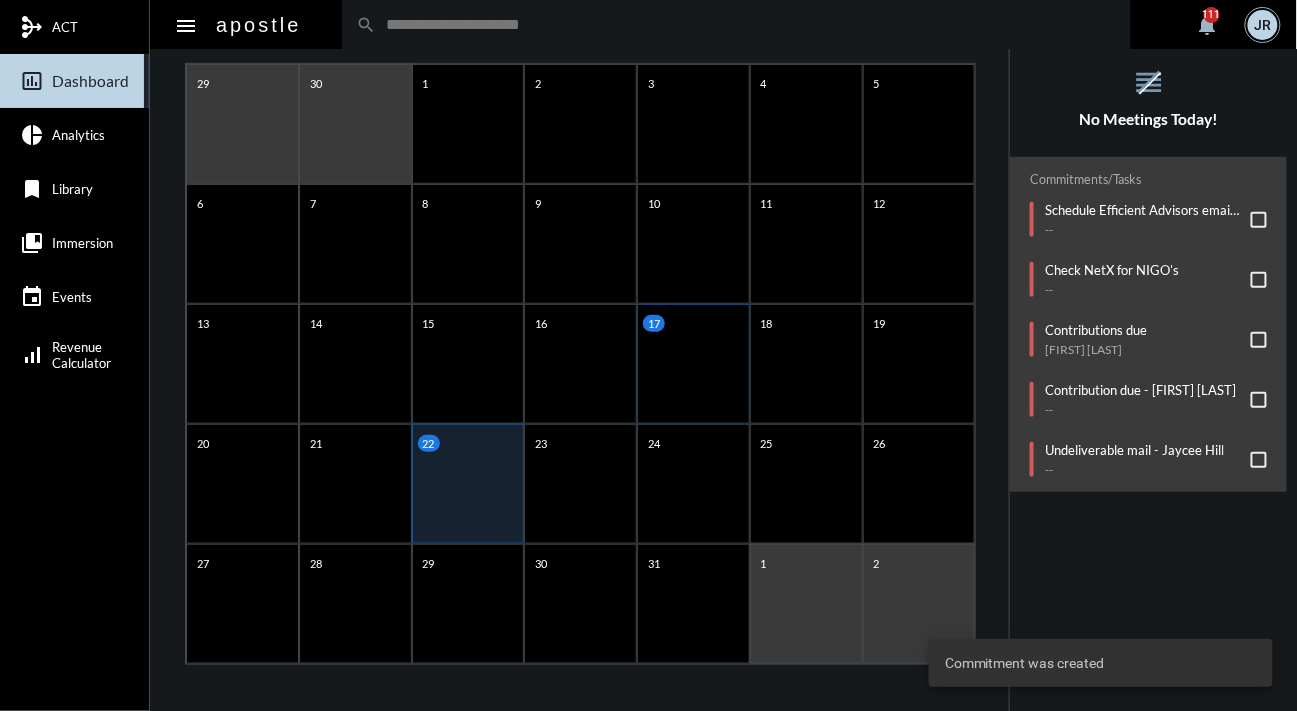 click on "17" 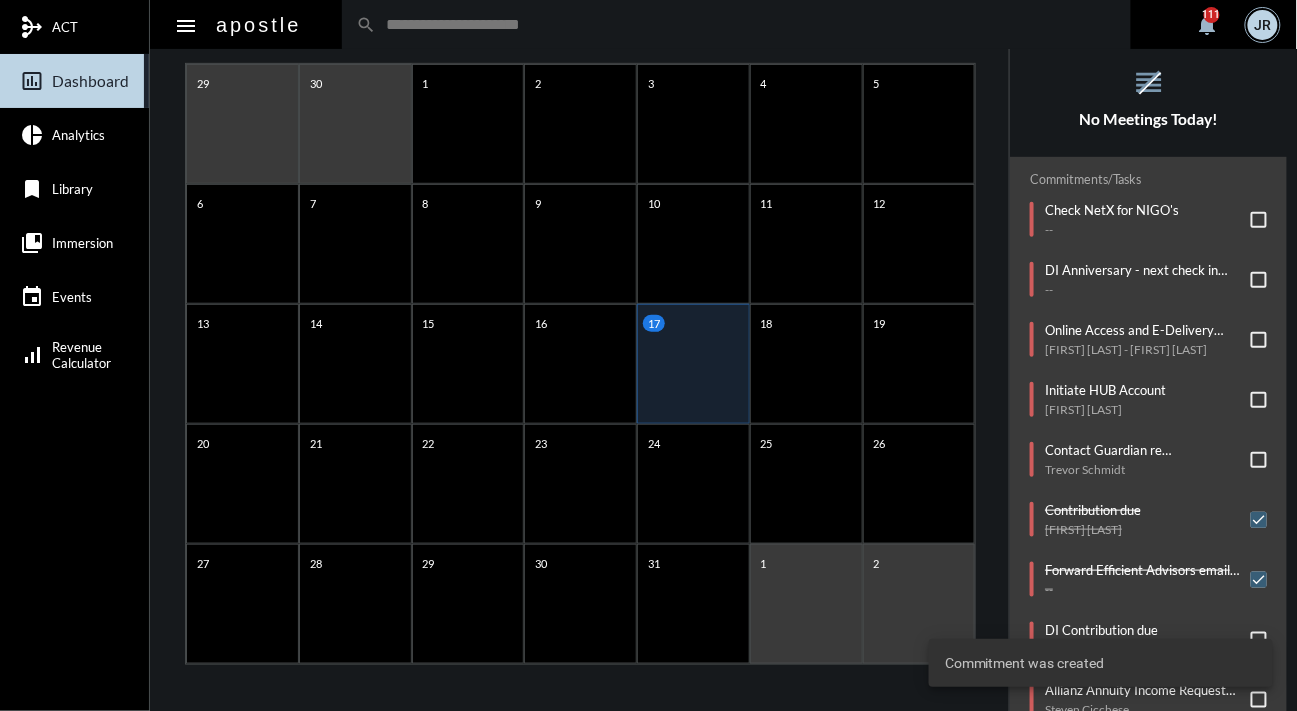 click on "AGENDA Thursday, Jul 17 reorder No Meetings Today! Commitments/Tasks  Check NetX for NIGO's   --     DI Anniversary - next check in due 7/17   --     Online Access and E-Delivery Form   [FIRST] [LAST]  - [FIRST] [LAST]     Initiate HUB Account   [FIRST] [LAST]     Contact Guardian re undeliverable mail   [FIRST] [LAST]     Contribution due   [FIRST] [LAST]     Forward Efficient Advisors email to Caroline   --     DI Contribution due   [FIRST] ([FIRST]) [LAST]     Allianz Annuity Income Request Form   [FIRST] [LAST]     Guardian - add email to portal and forward recent confirm to client   [FIRST] [LAST]     Link to LBS   [FIRST] and [FIRST] [LAST]" 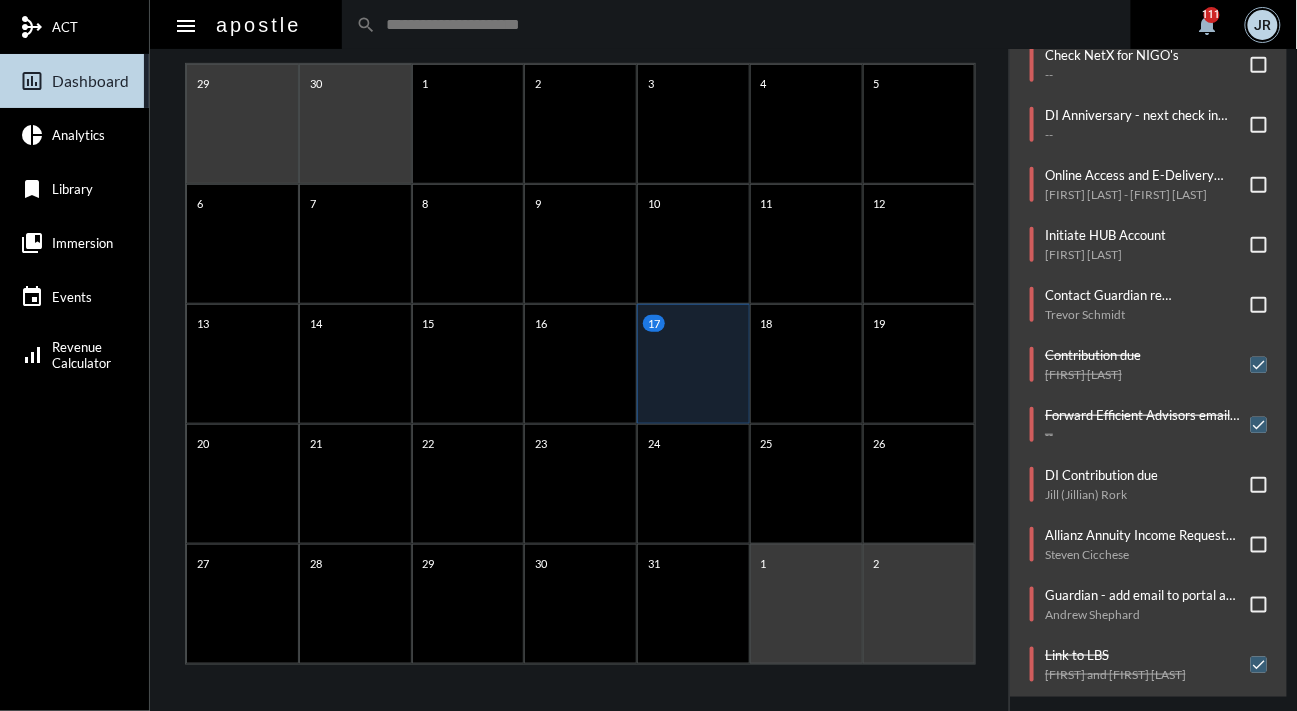scroll, scrollTop: 163, scrollLeft: 0, axis: vertical 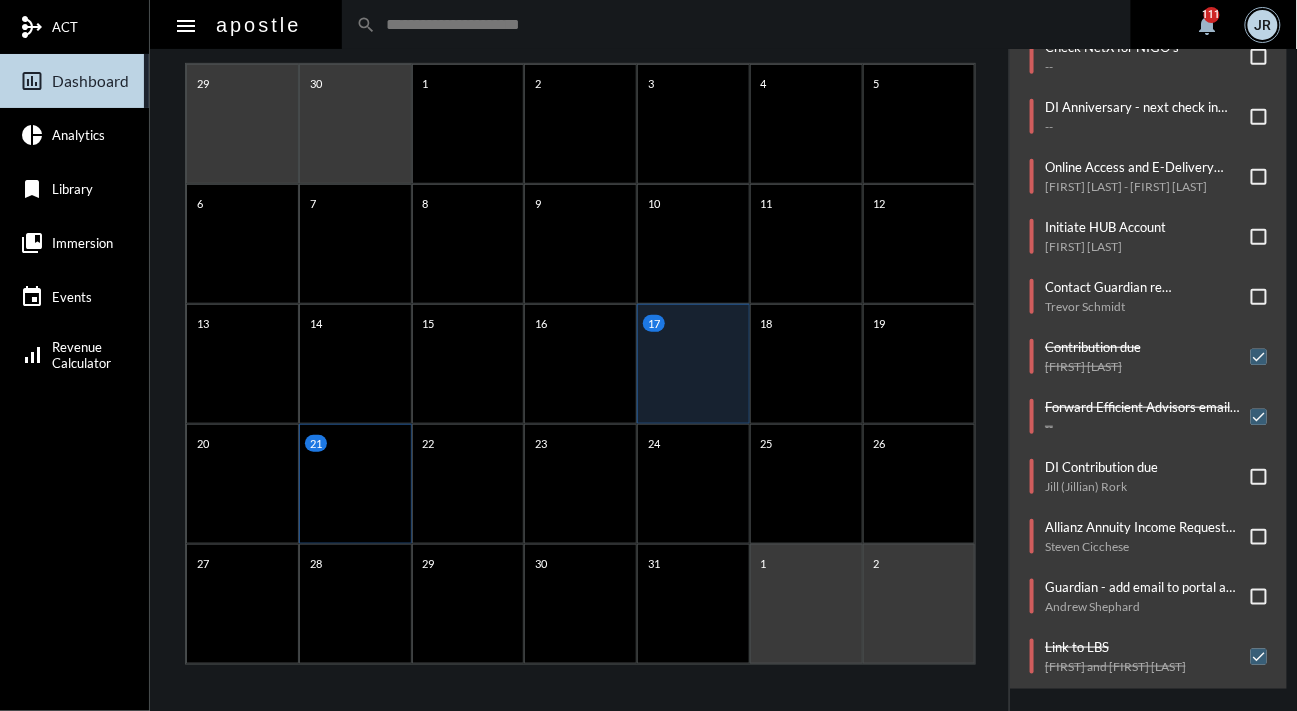 click on "21" 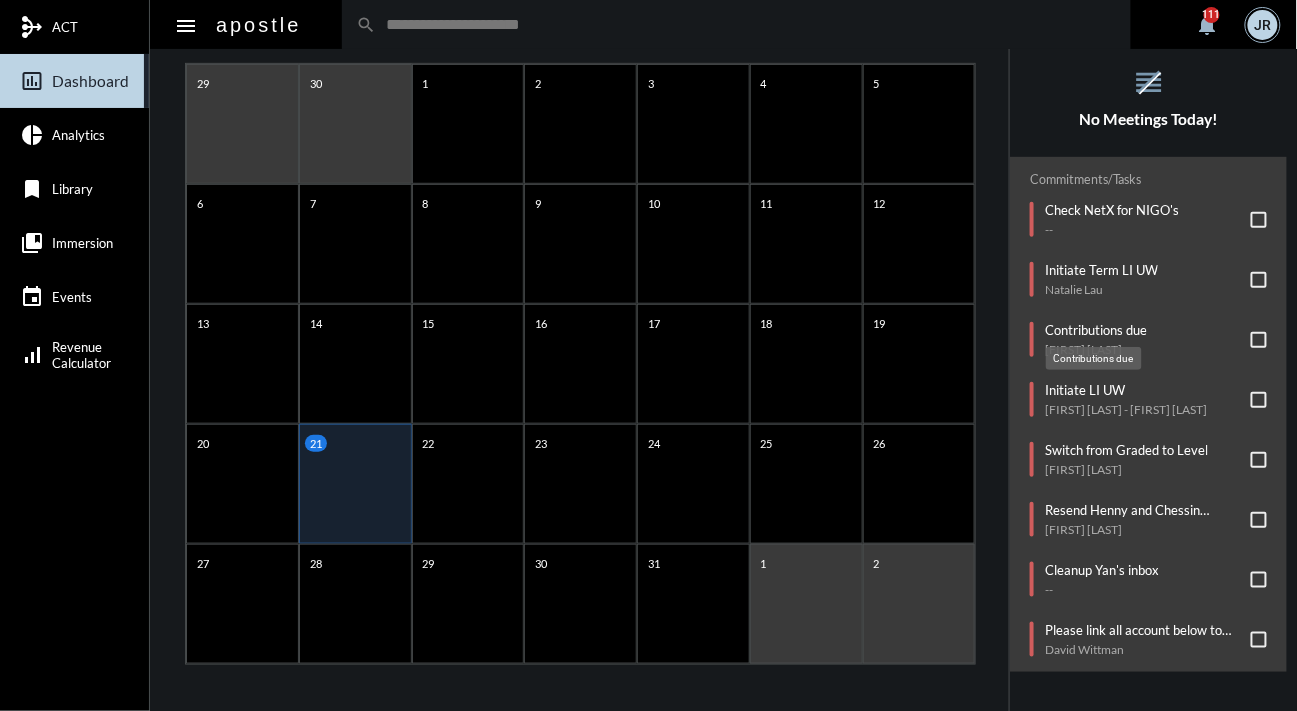 click on "Contributions due" 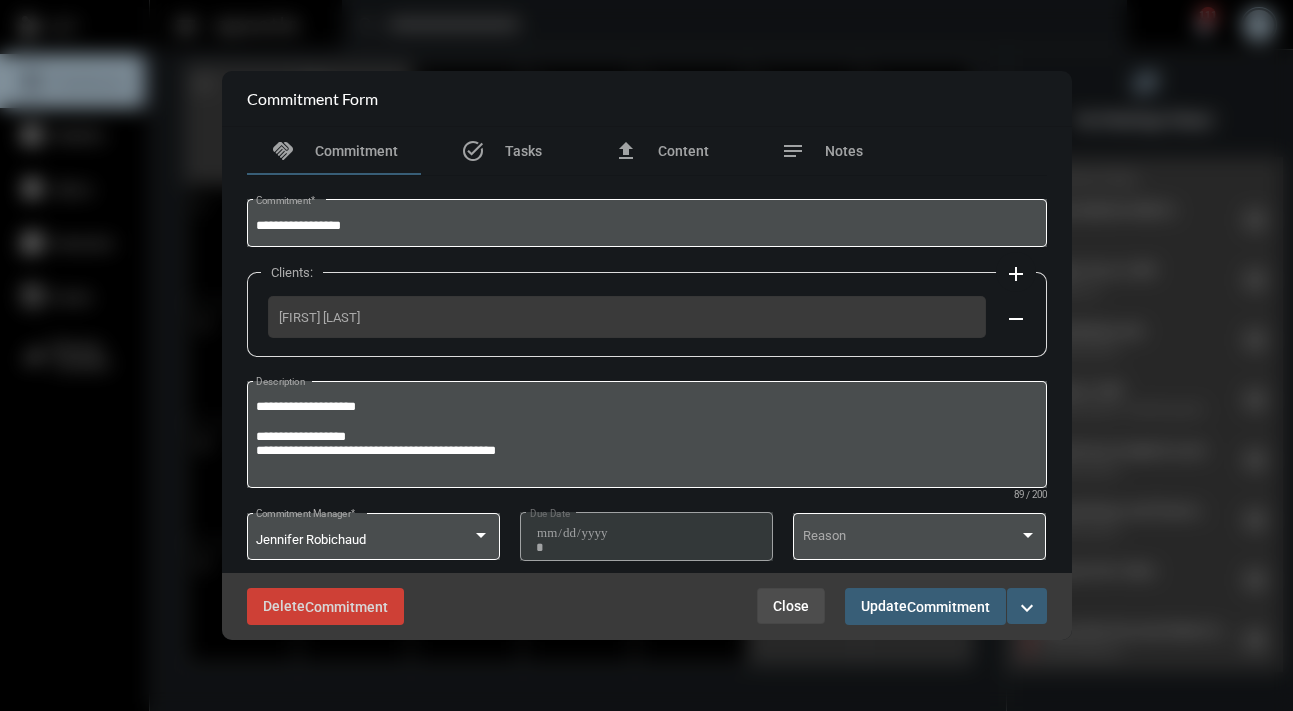 click on "Close" at bounding box center [791, 606] 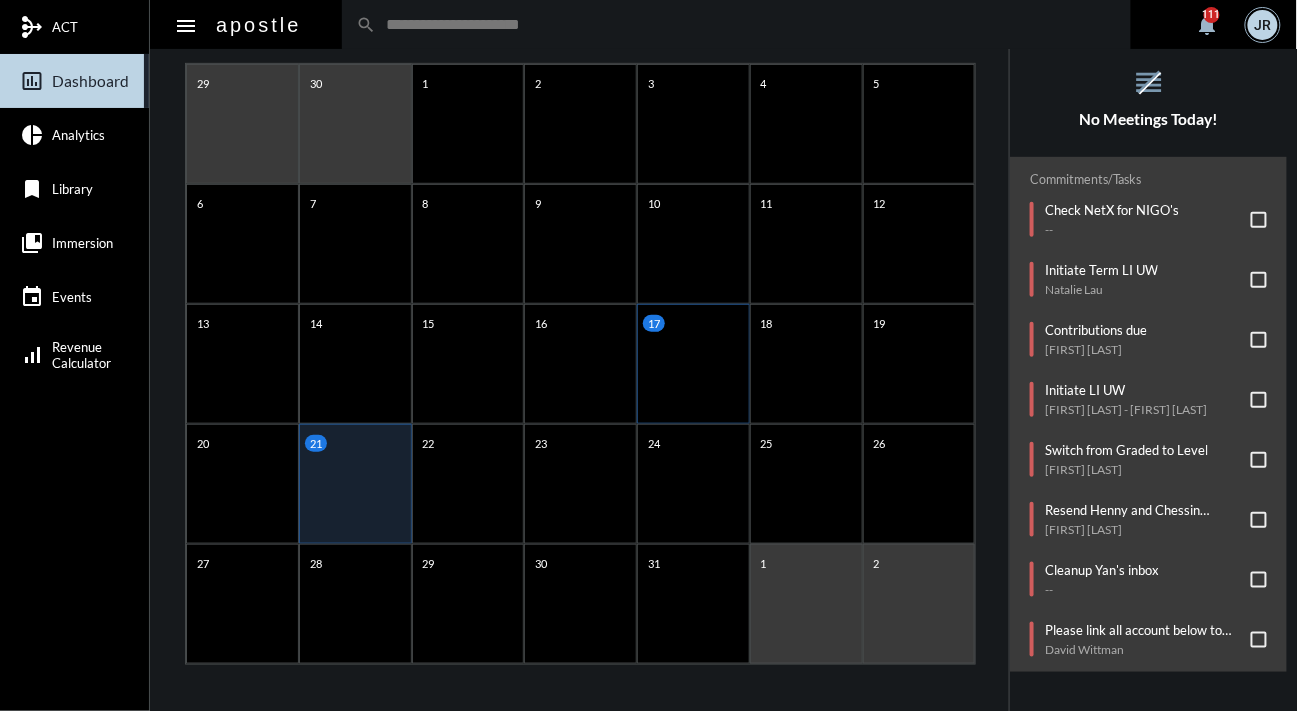 click on "17" 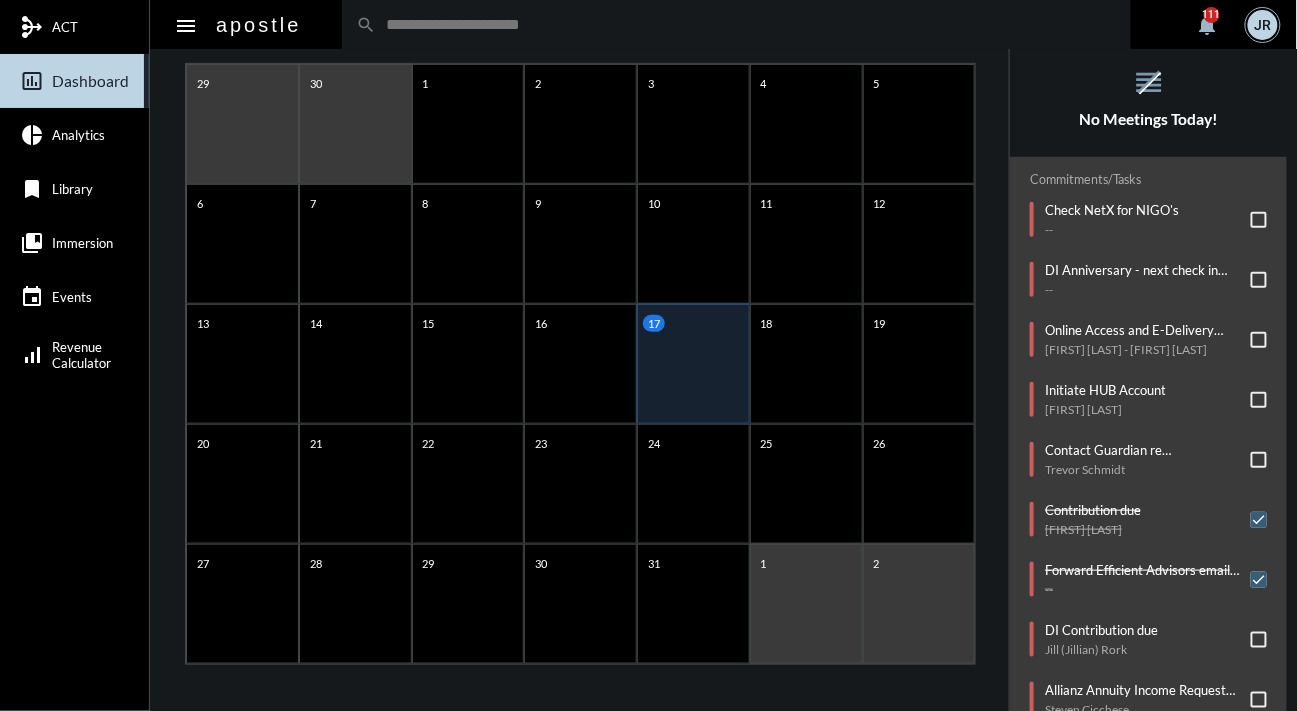 click on "AGENDA Thursday, Jul 17 reorder No Meetings Today! Commitments/Tasks  Check NetX for NIGO's   --     DI Anniversary - next check in due 7/17   --     Online Access and E-Delivery Form   Colleen Jezersek - Georg Jezersek     Initiate HUB Account   Emmanuel Gomes     Contact Guardian re undeliverable mail   Trevor Schmidt     Contribution due   Mark Cinar     Forward Efficient Advisors email to Caroline   --     DI Contribution due   Jill (Jillian) Rork     Allianz Annuity Income Request Form   Steven Cicchese     Link to LBS   Michael and Kelly McGovern     Guardian - add email to portal and forward recent confirm to client   Andrew Shephard" 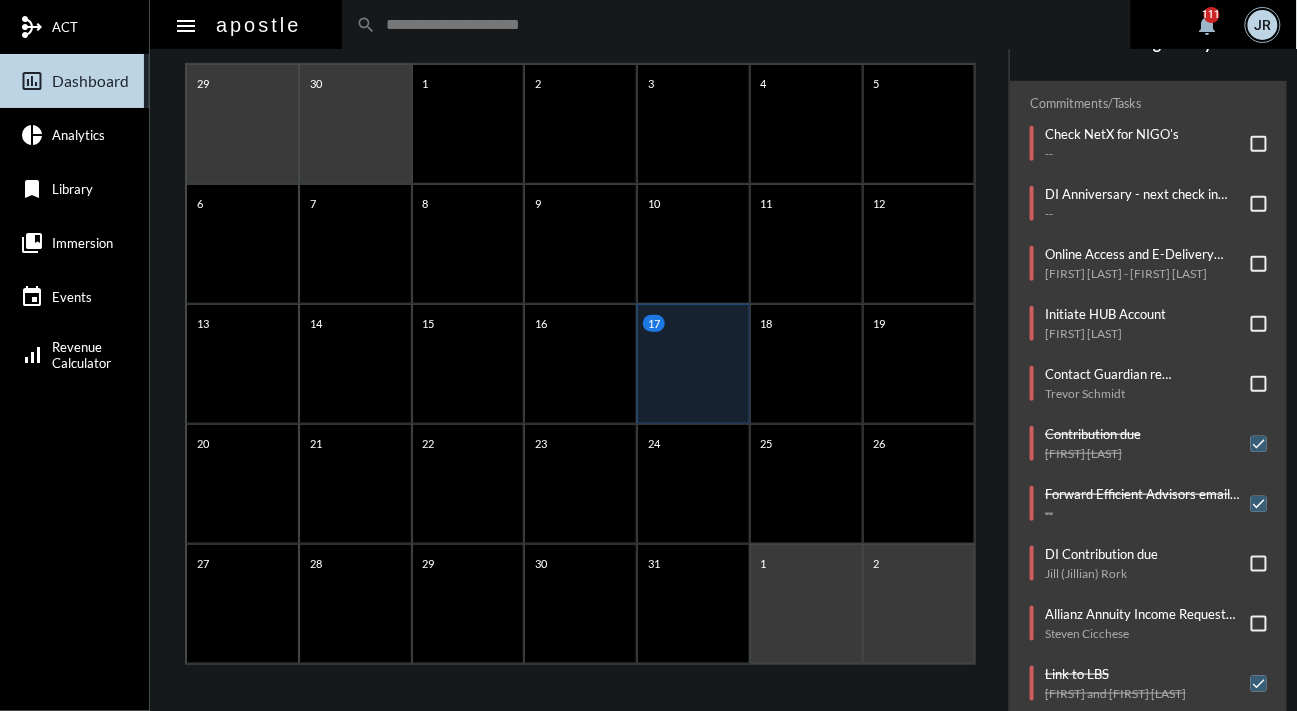 scroll, scrollTop: 1, scrollLeft: 0, axis: vertical 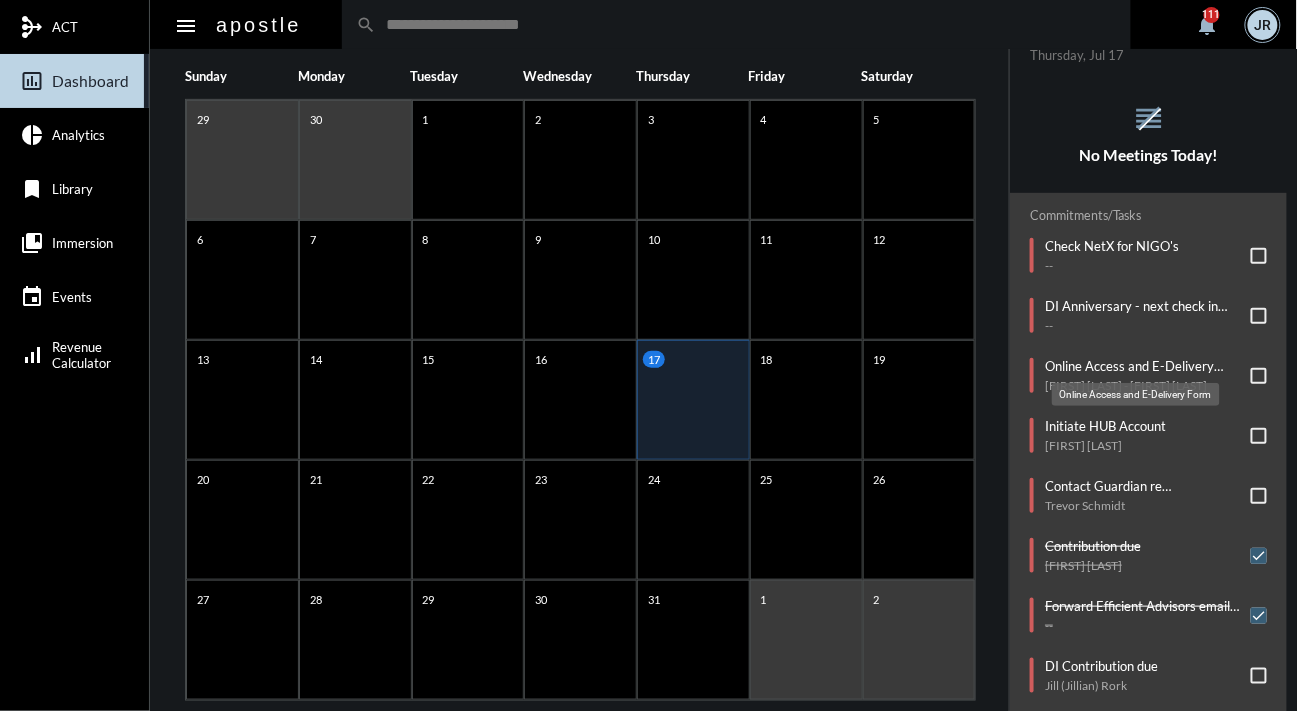 click on "Online Access and E-Delivery Form" 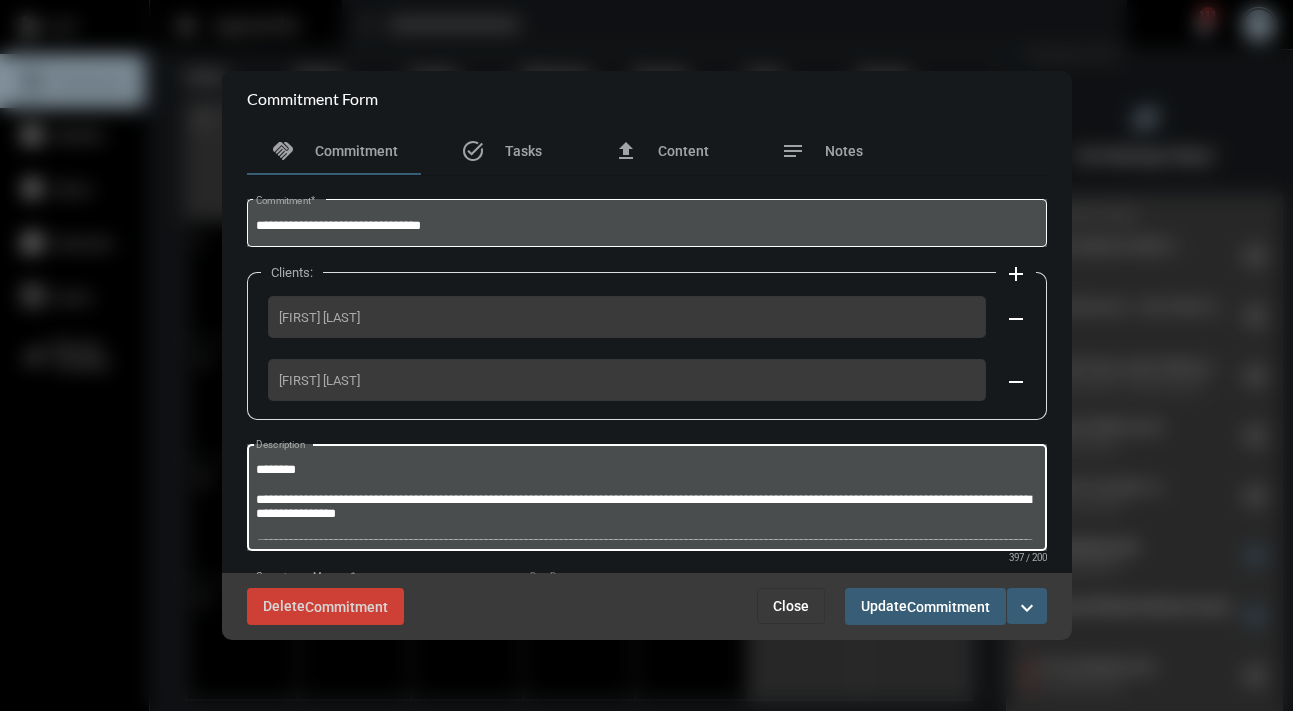 drag, startPoint x: 369, startPoint y: 495, endPoint x: 432, endPoint y: 443, distance: 81.68843 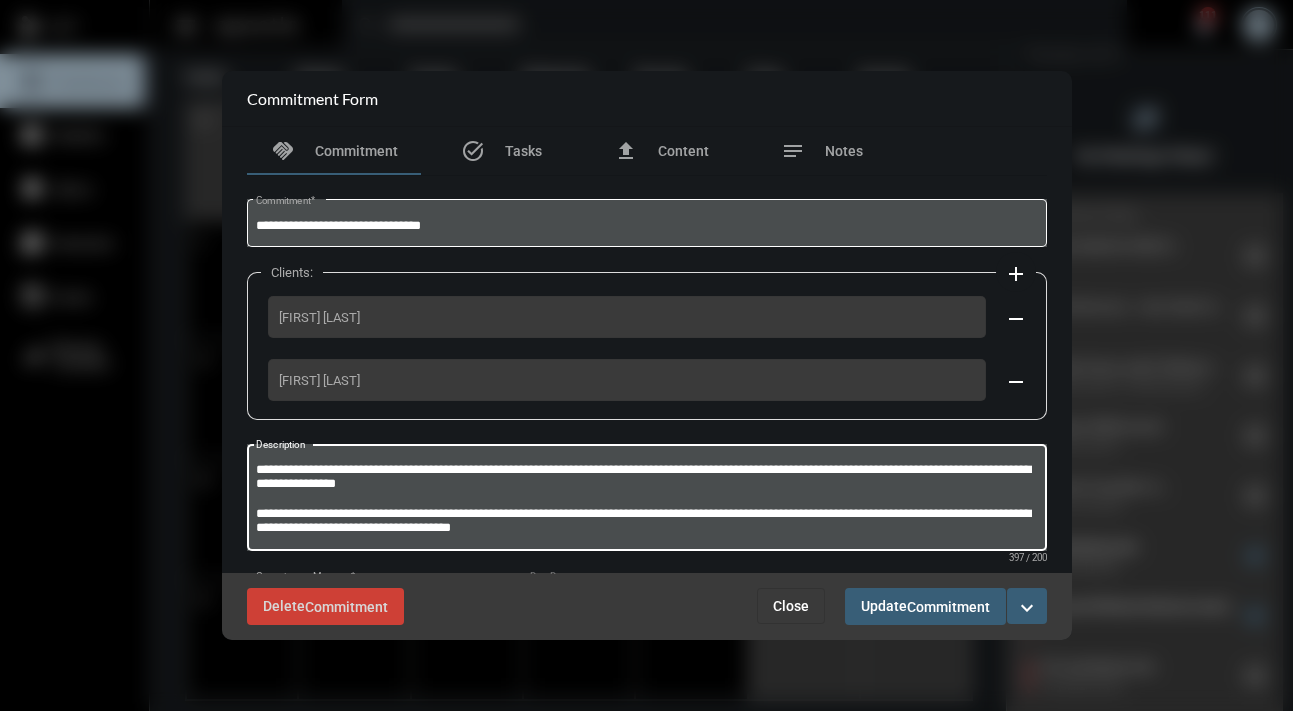 scroll, scrollTop: 1, scrollLeft: 0, axis: vertical 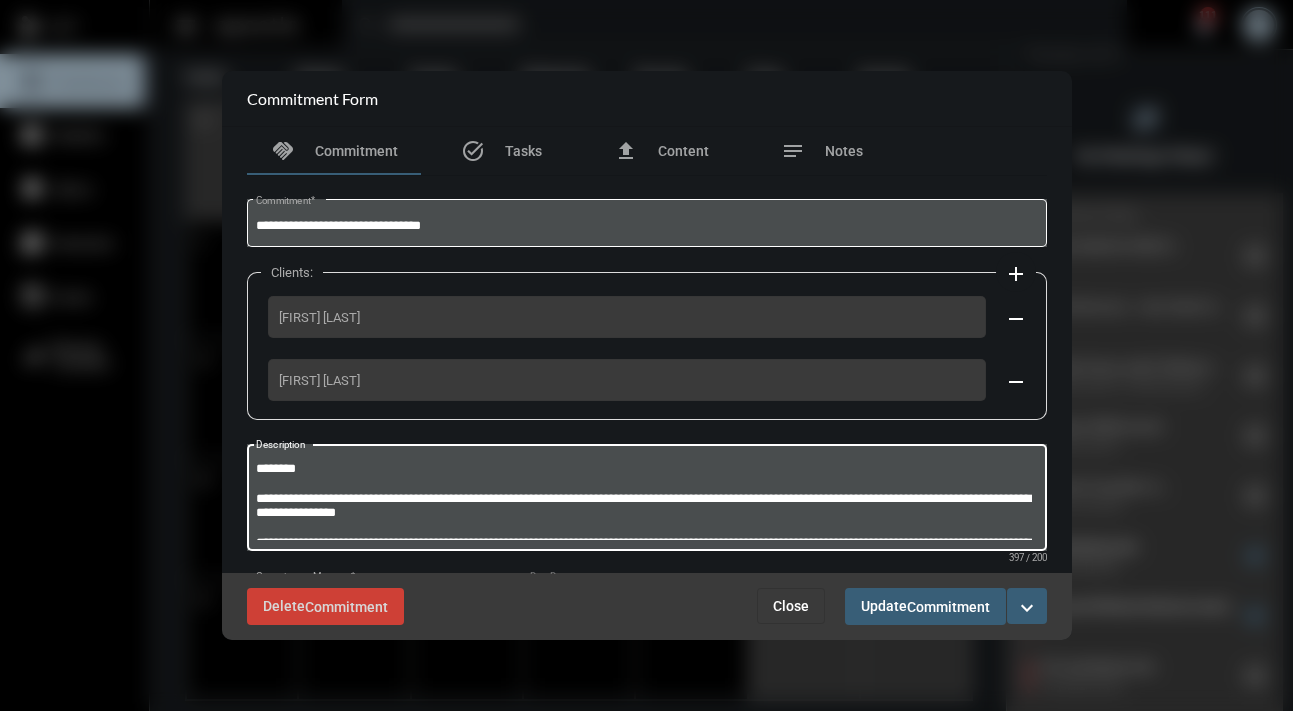 drag, startPoint x: 578, startPoint y: 494, endPoint x: 684, endPoint y: 500, distance: 106.16968 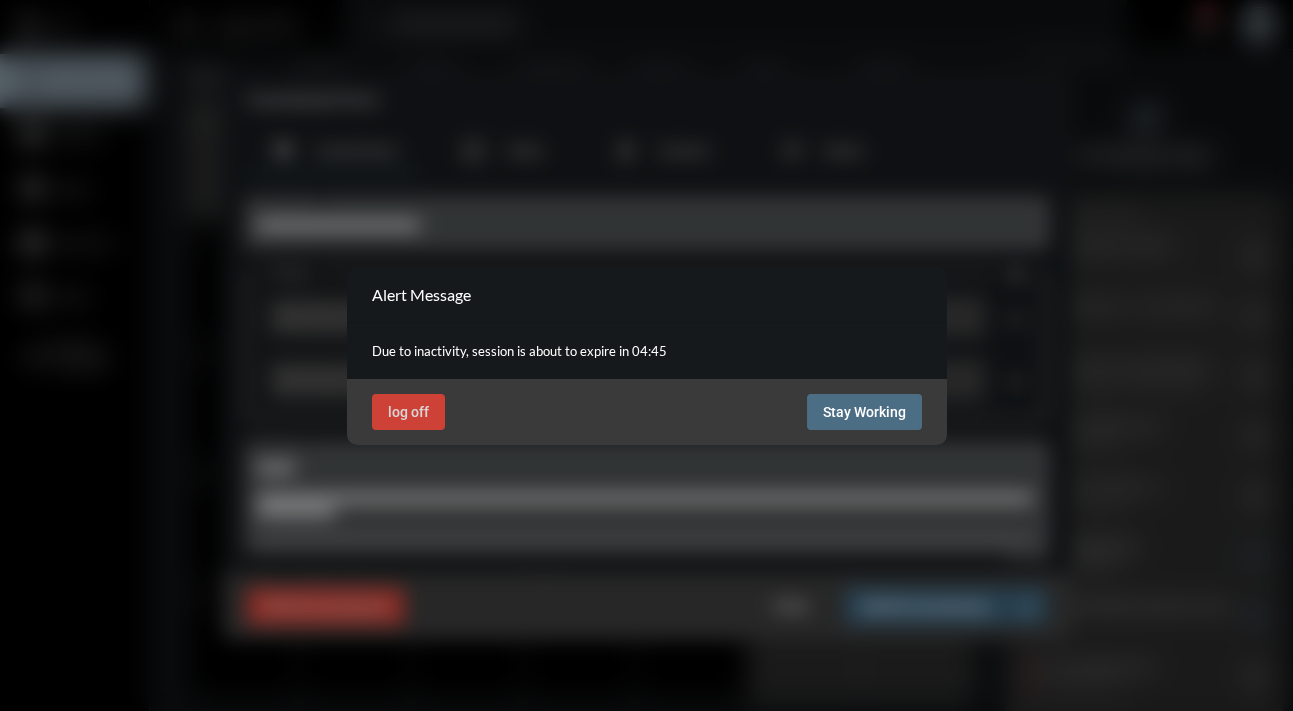 click on "Stay Working" at bounding box center [864, 412] 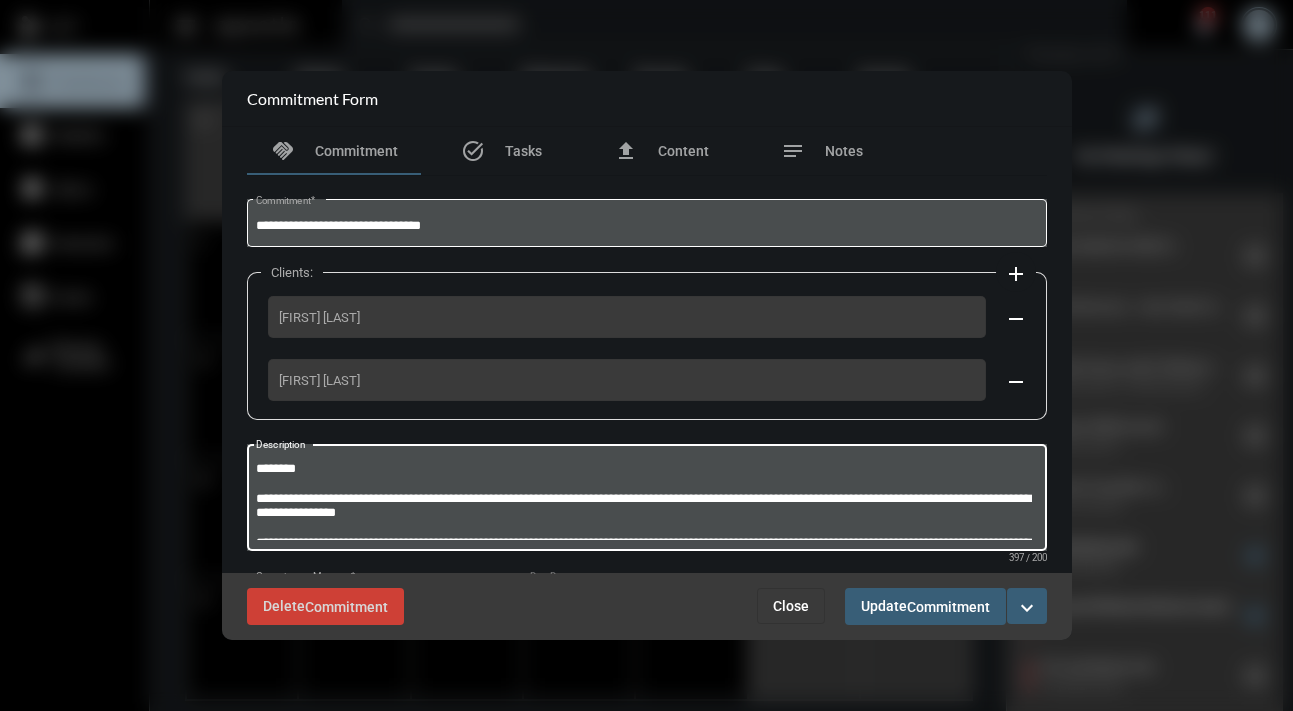 click on "**********" at bounding box center [644, 500] 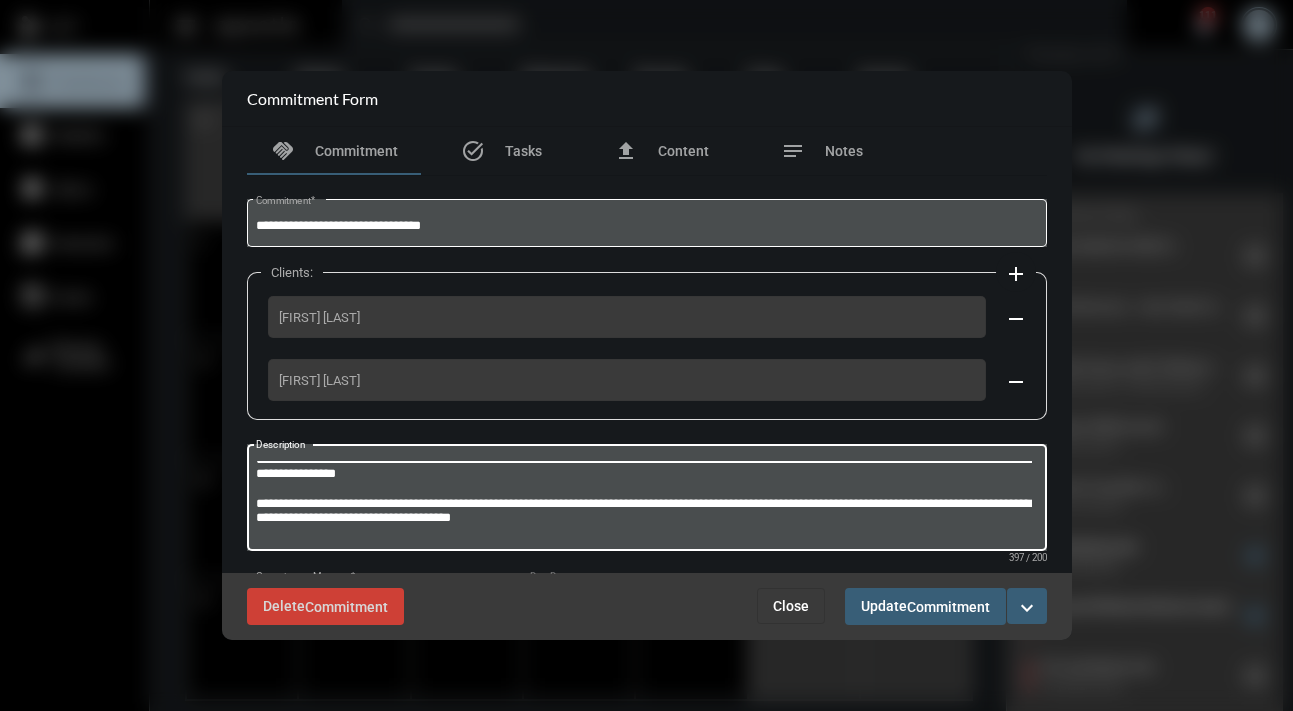 scroll, scrollTop: 55, scrollLeft: 0, axis: vertical 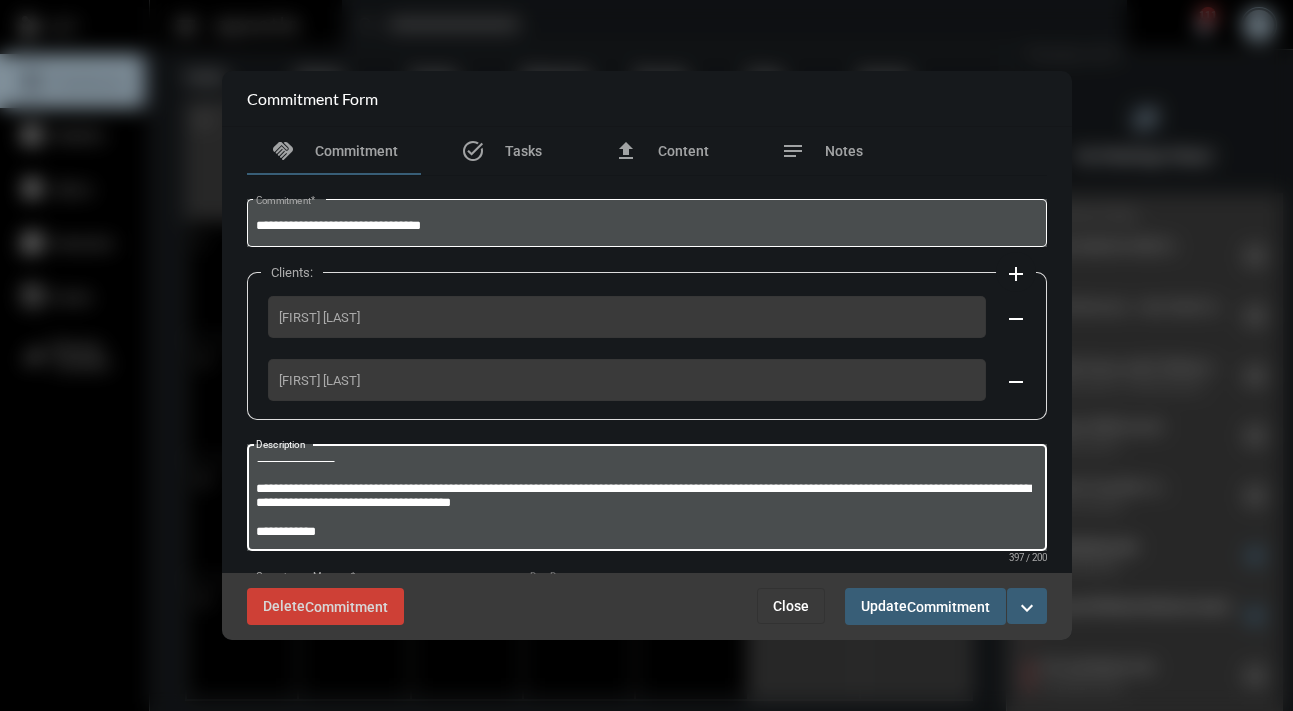 click on "Close" at bounding box center [791, 606] 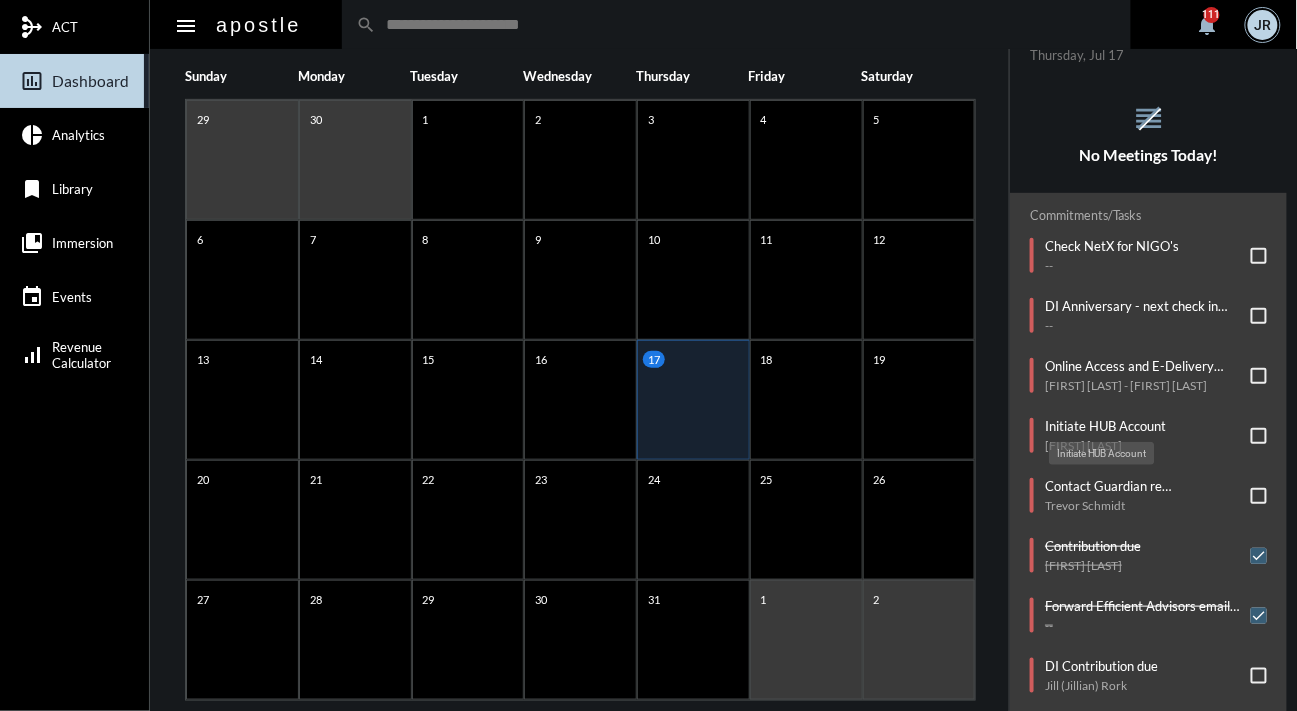 click on "Initiate HUB Account" 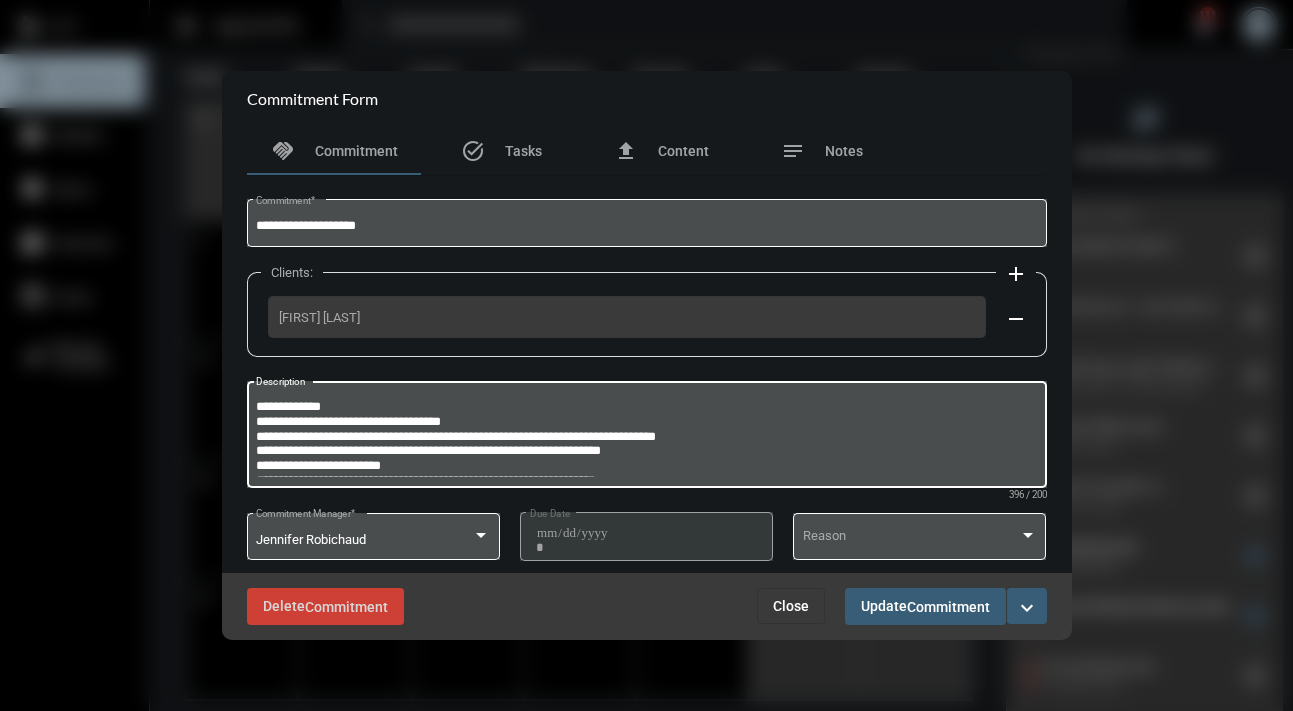 click on "**********" at bounding box center (646, 437) 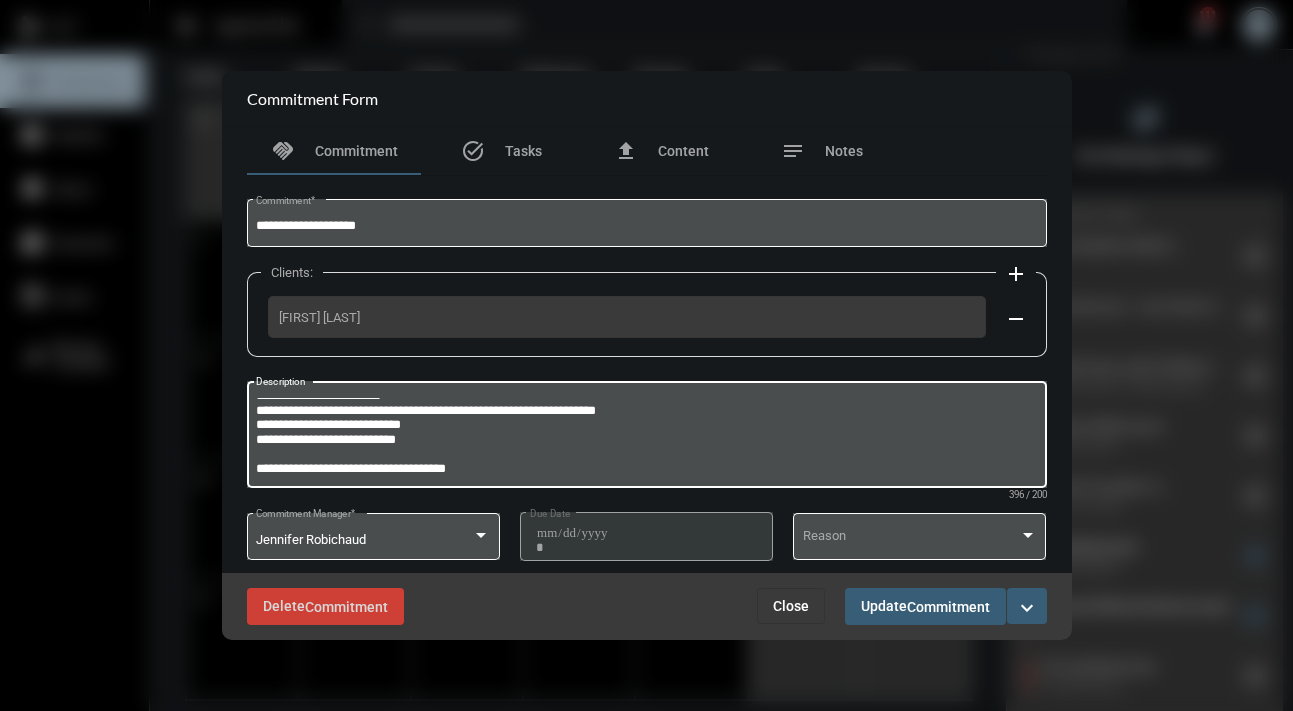 scroll, scrollTop: 1, scrollLeft: 0, axis: vertical 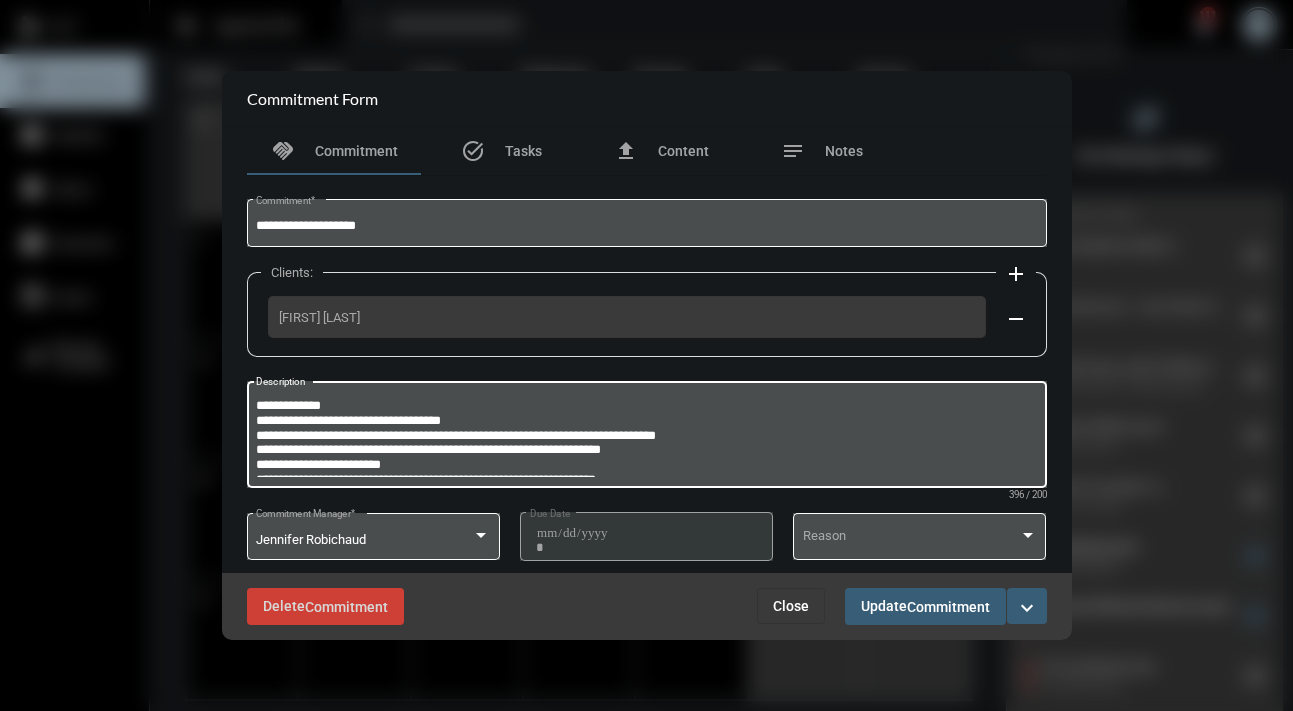 click on "Close" at bounding box center (791, 606) 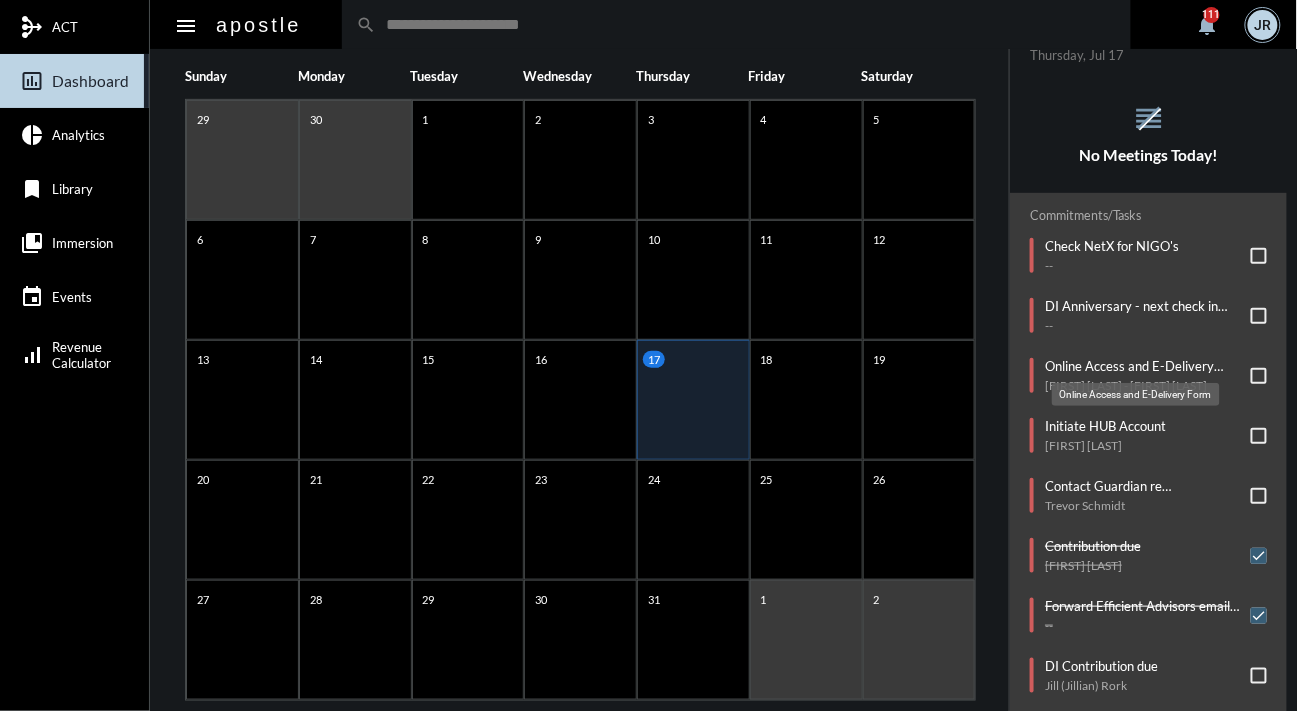 click on "Online Access and E-Delivery Form" 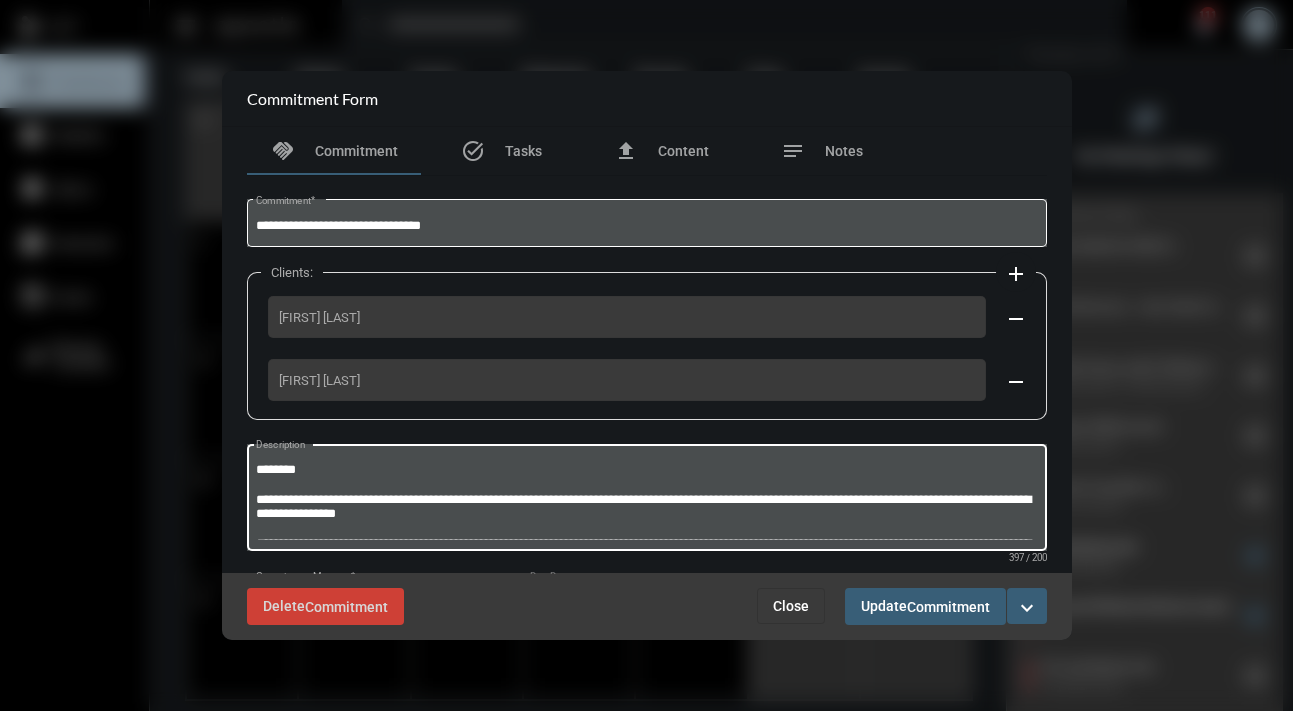 click on "**********" at bounding box center [646, 500] 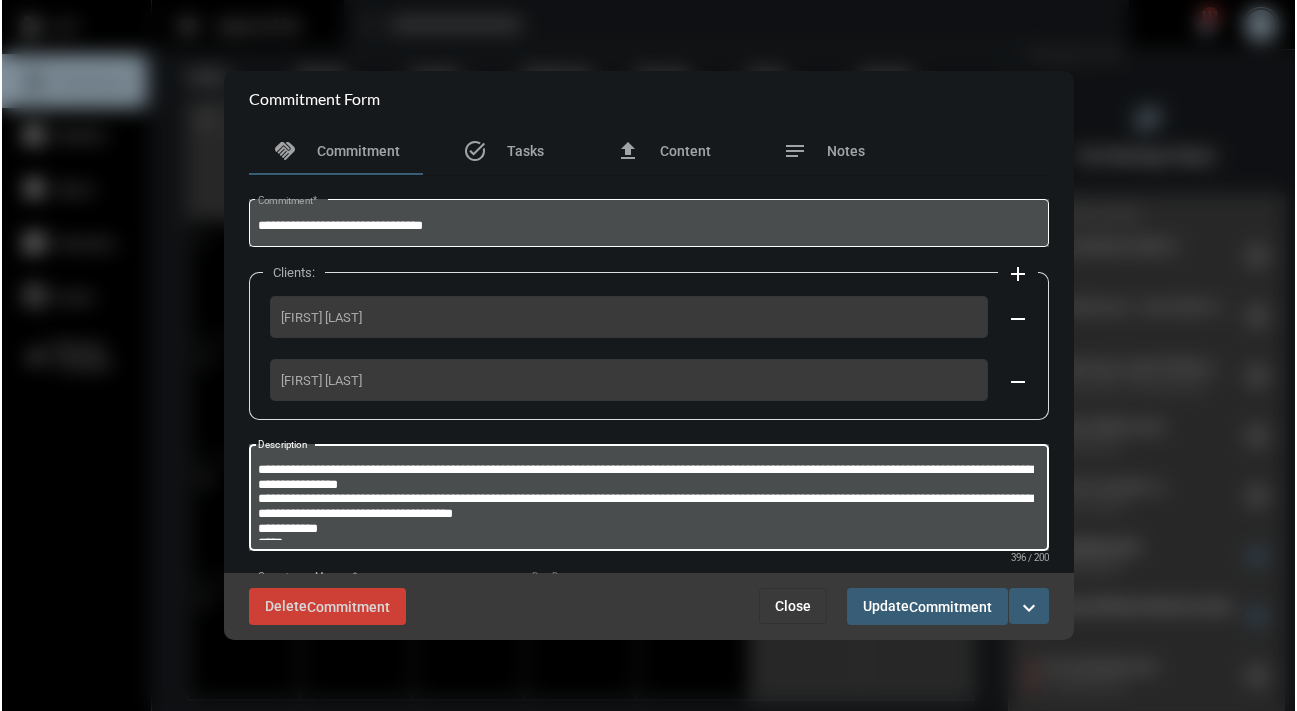 scroll, scrollTop: 1, scrollLeft: 0, axis: vertical 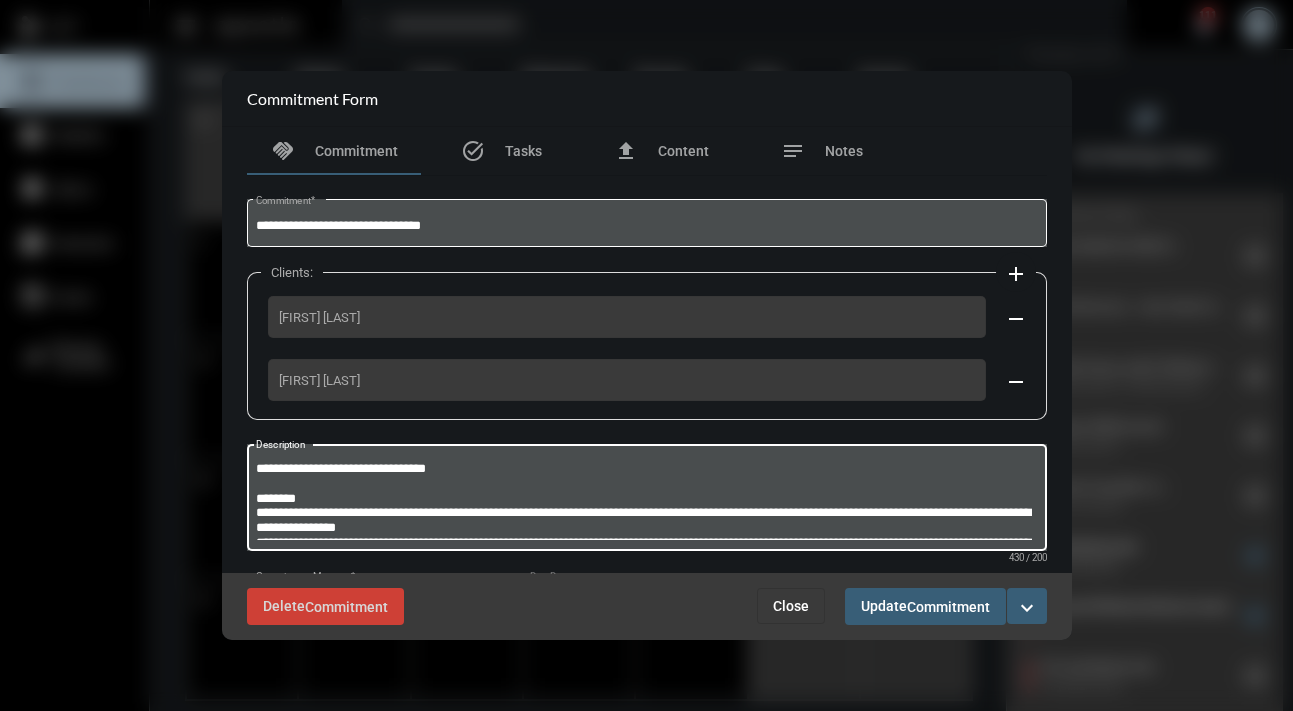 type on "**********" 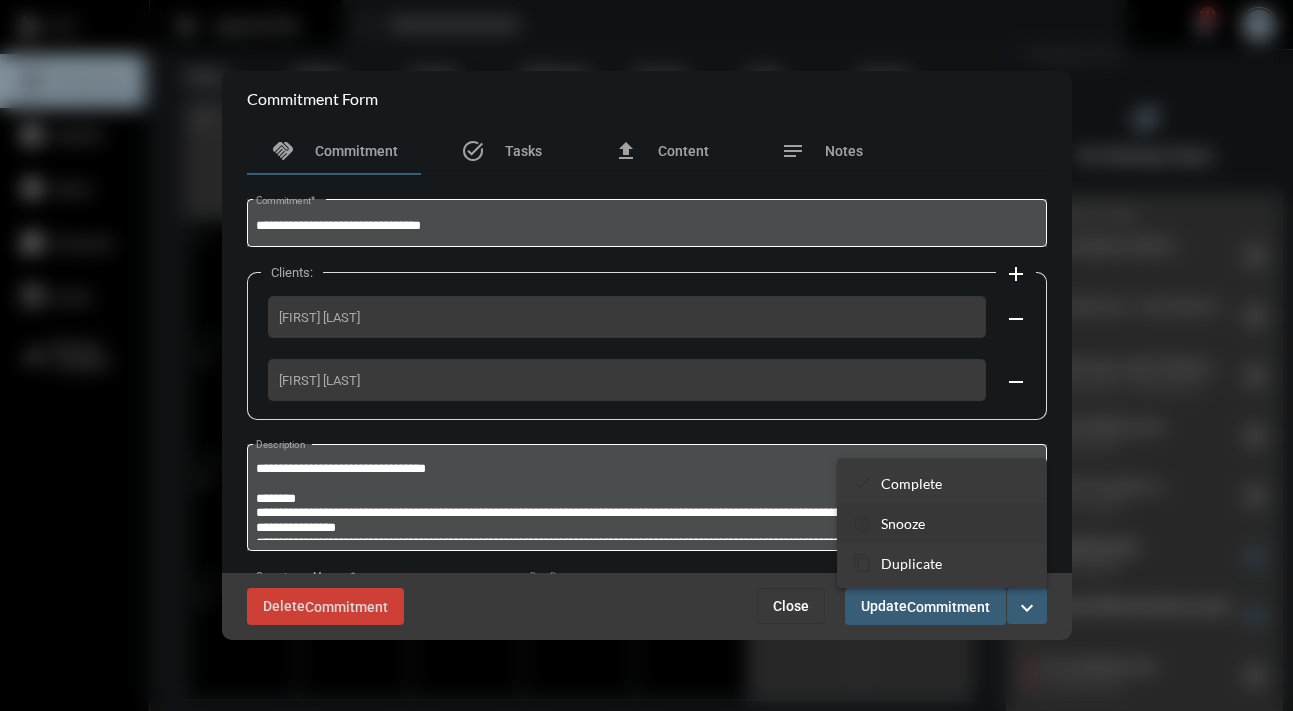 click on "Snooze" at bounding box center (903, 523) 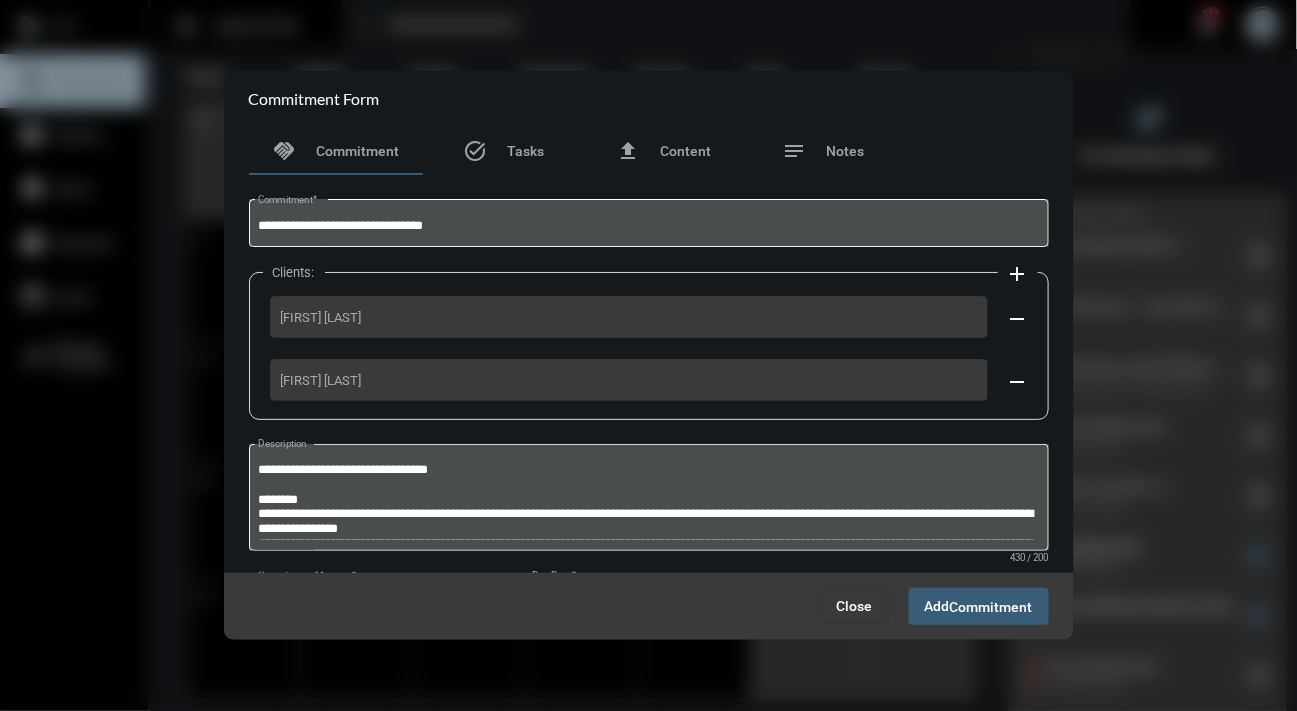 scroll, scrollTop: 101, scrollLeft: 0, axis: vertical 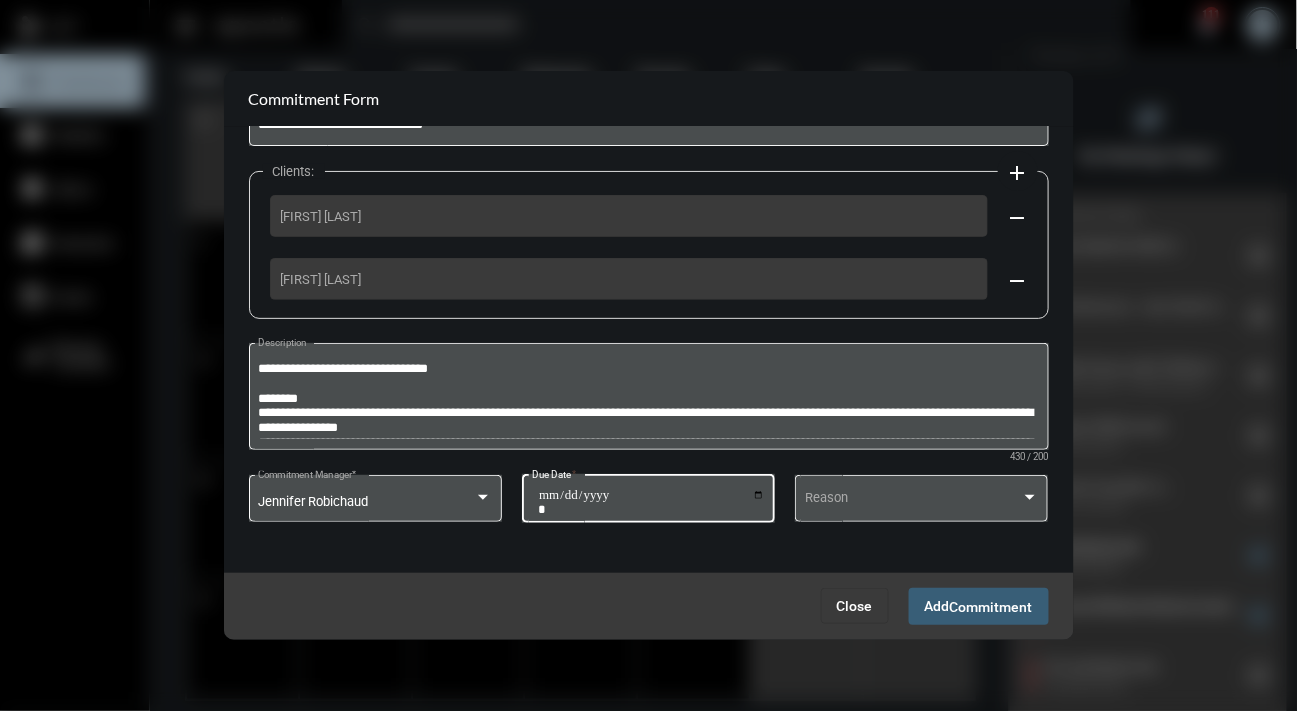 click on "**********" at bounding box center (651, 502) 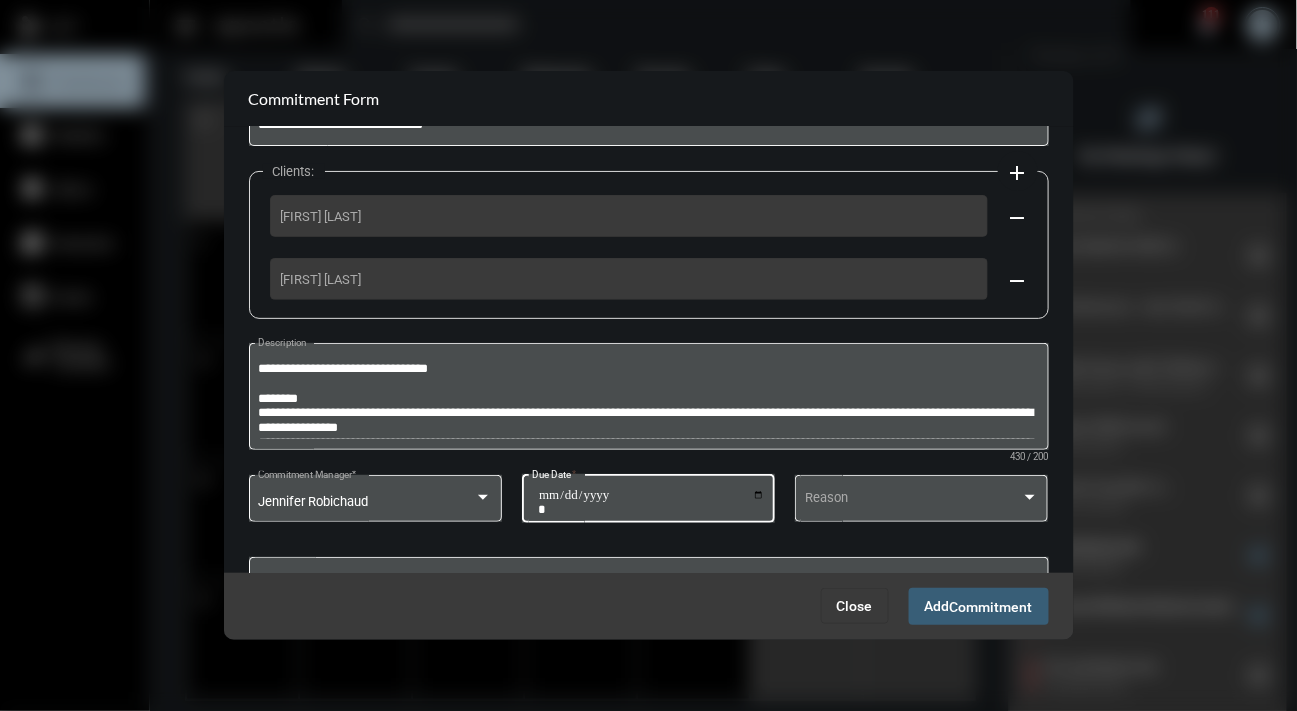 click on "Commitment" at bounding box center [991, 607] 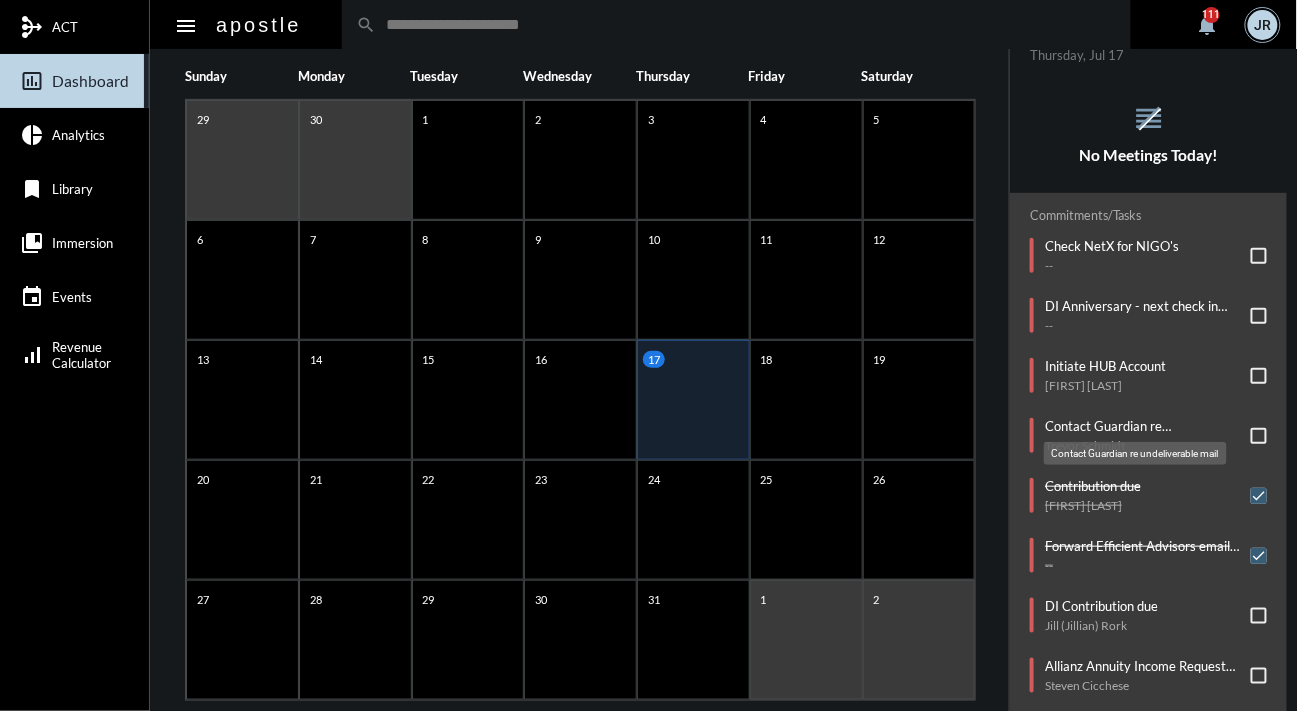 click on "Contact Guardian re undeliverable mail" 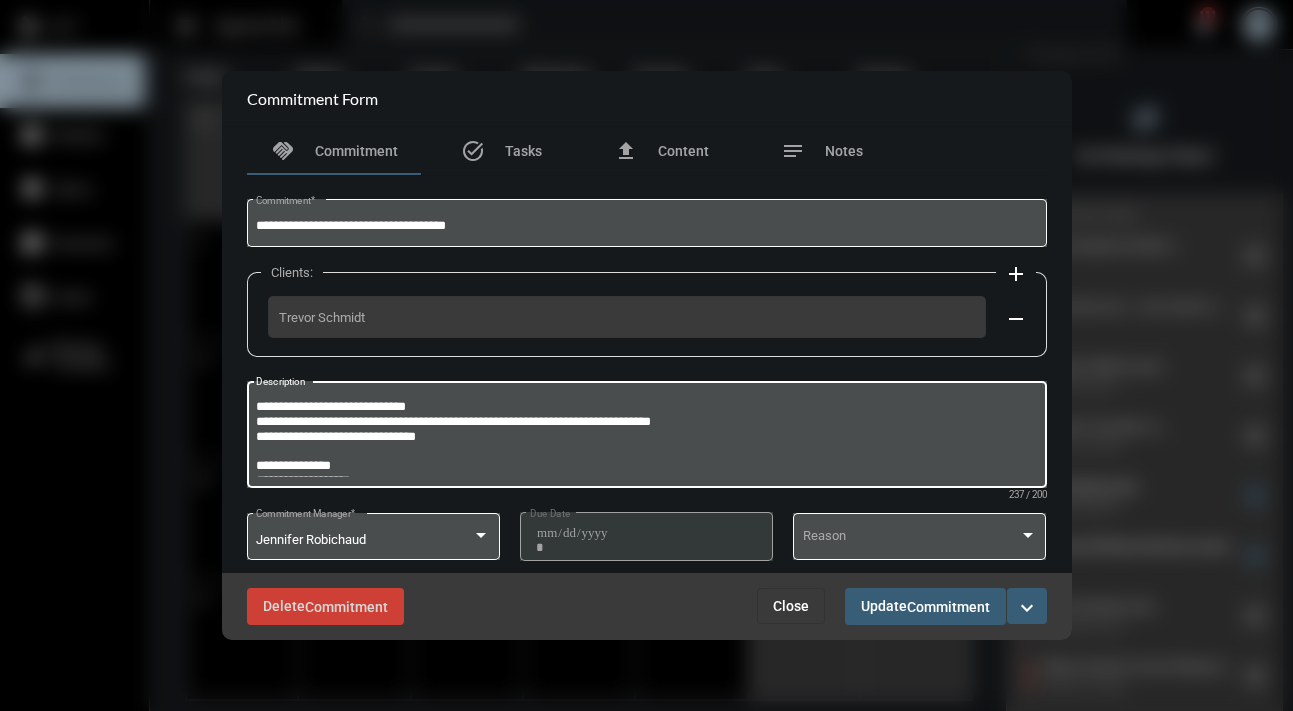click on "**********" at bounding box center [646, 437] 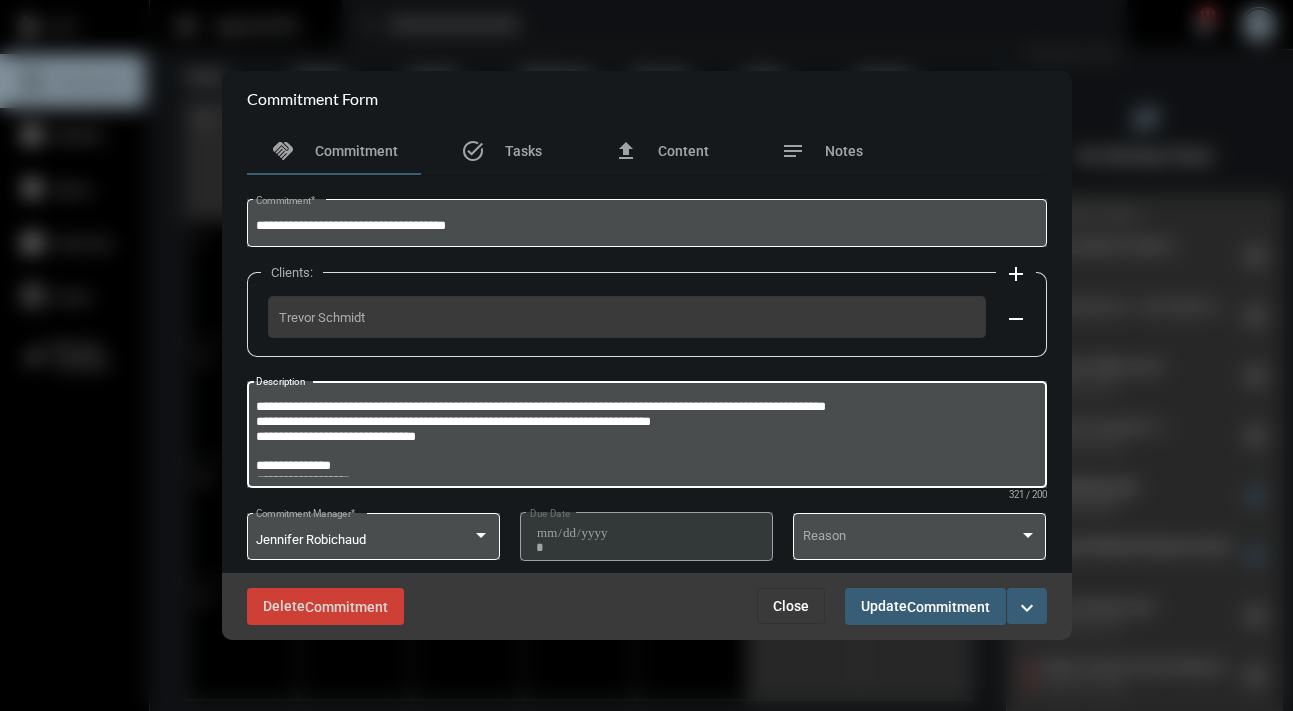 type on "**********" 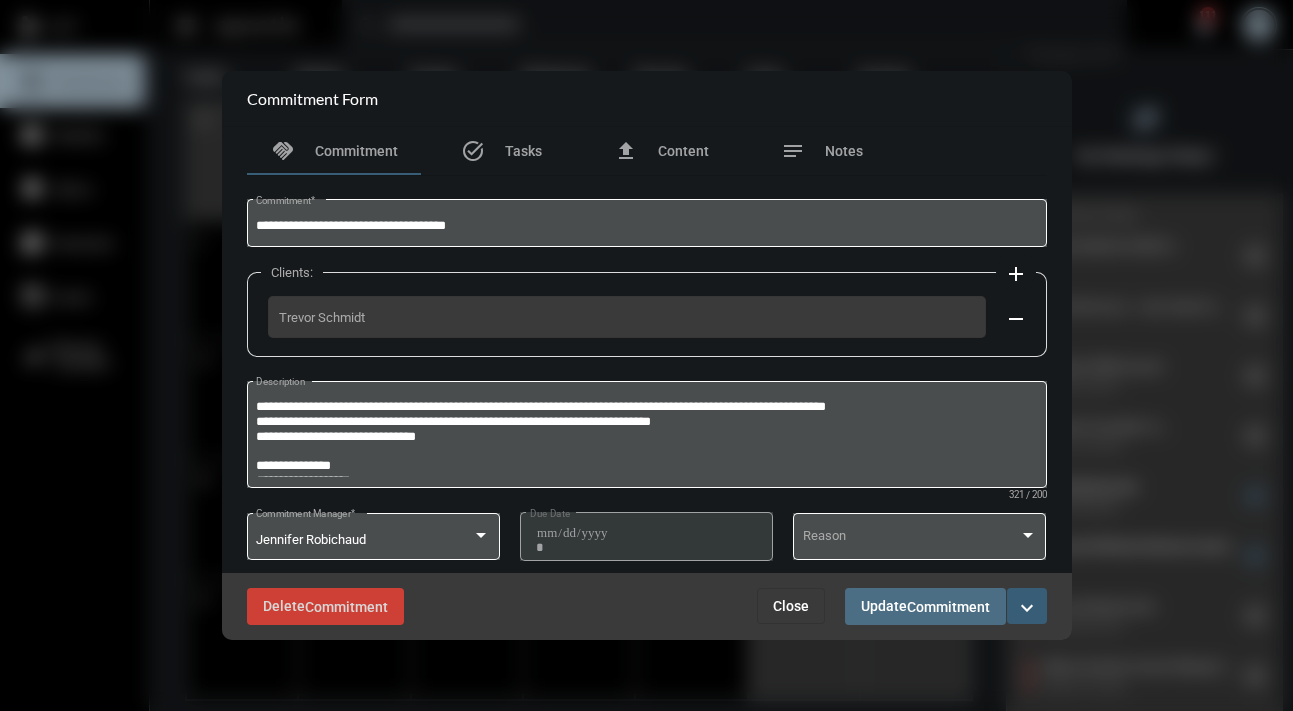 click on "Commitment" at bounding box center (948, 607) 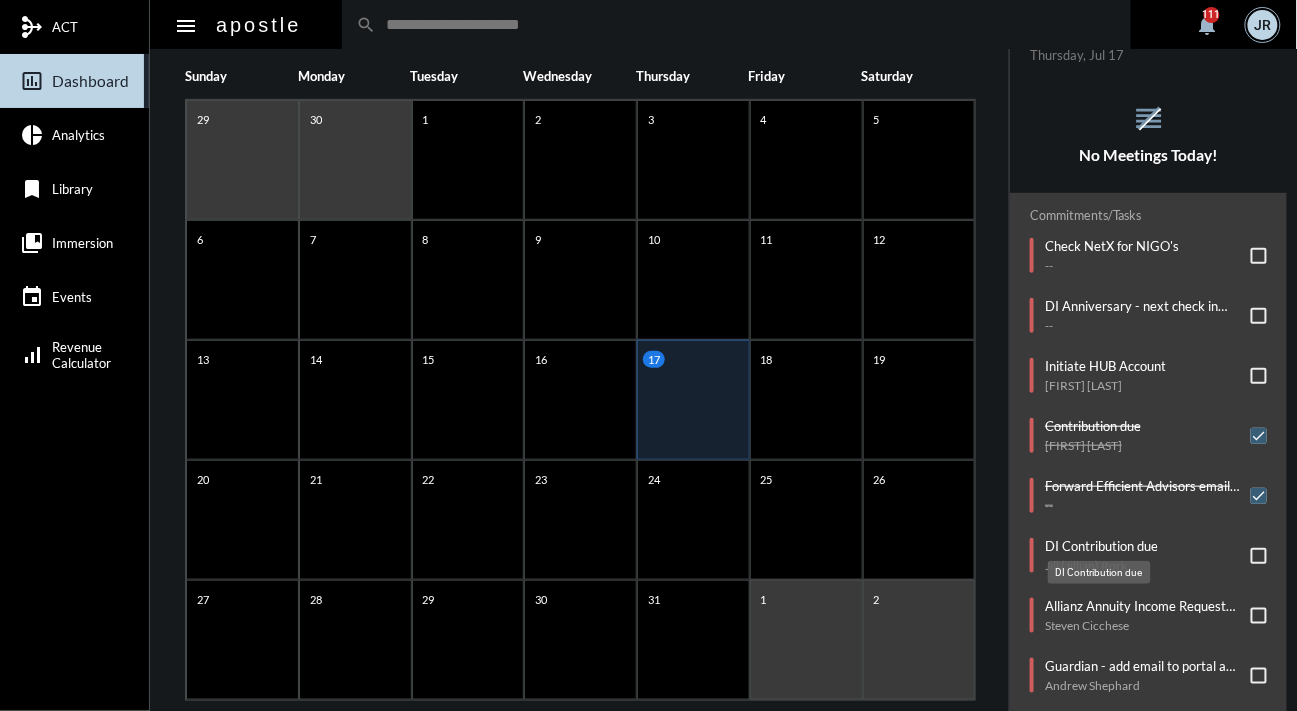 click on "DI Contribution due" 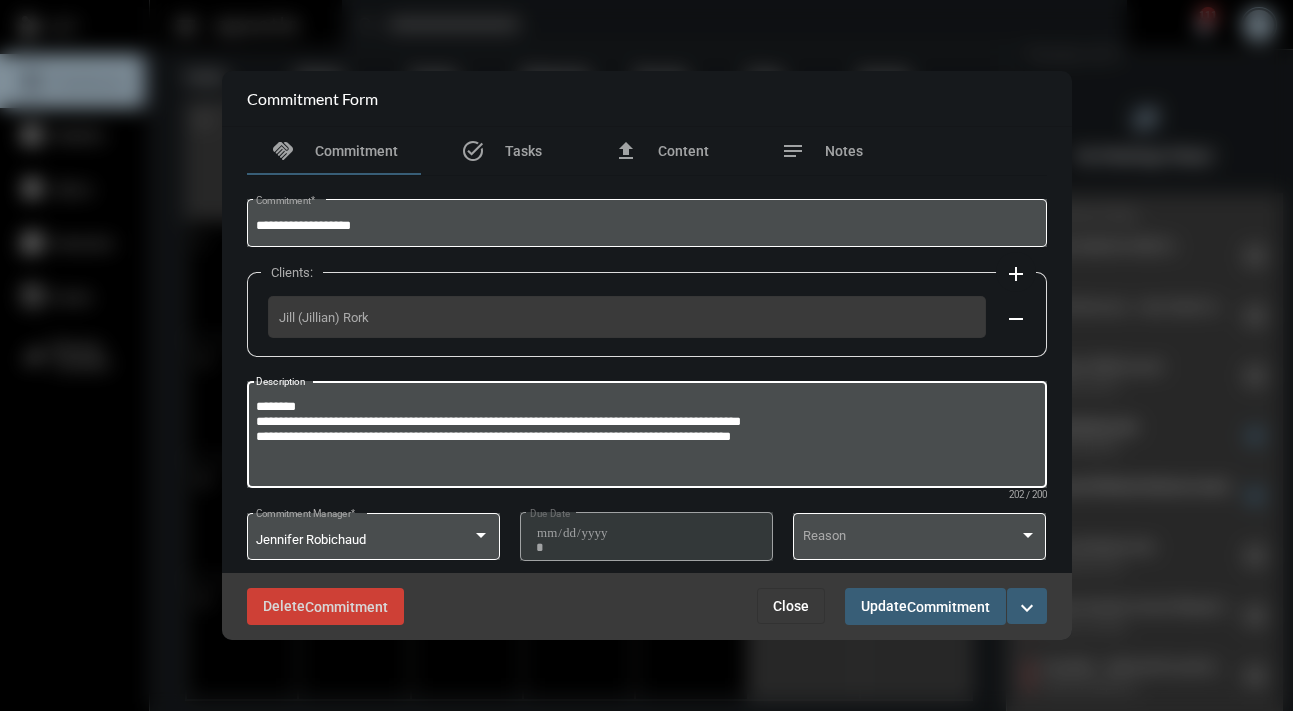 drag, startPoint x: 327, startPoint y: 409, endPoint x: 254, endPoint y: 408, distance: 73.00685 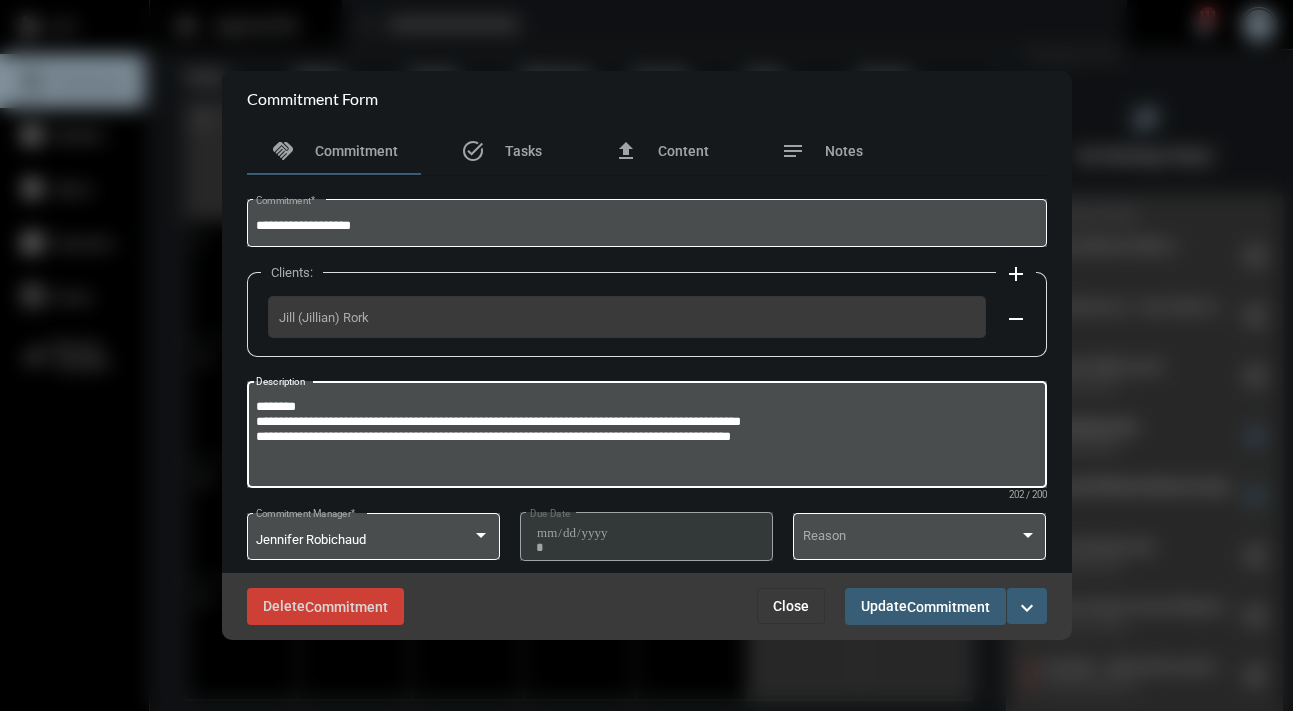 drag, startPoint x: 767, startPoint y: 419, endPoint x: 695, endPoint y: 424, distance: 72.1734 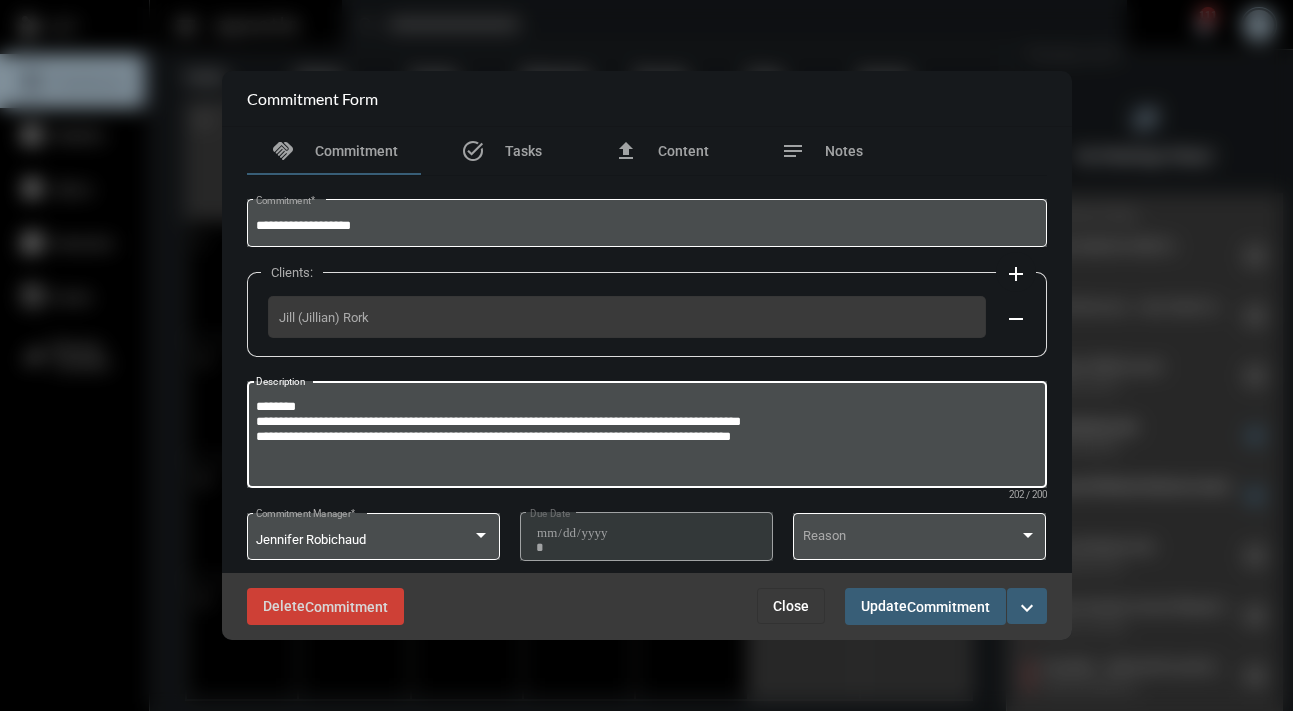 click on "**********" at bounding box center (646, 437) 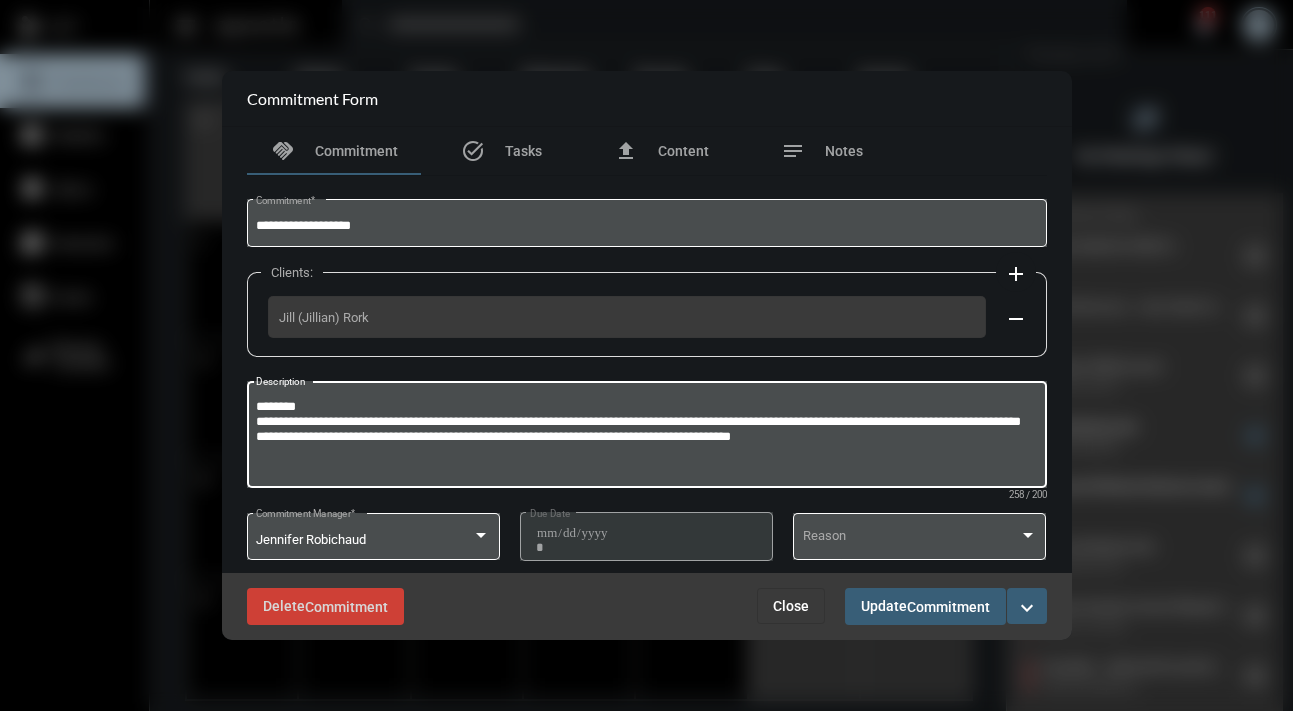 type on "**********" 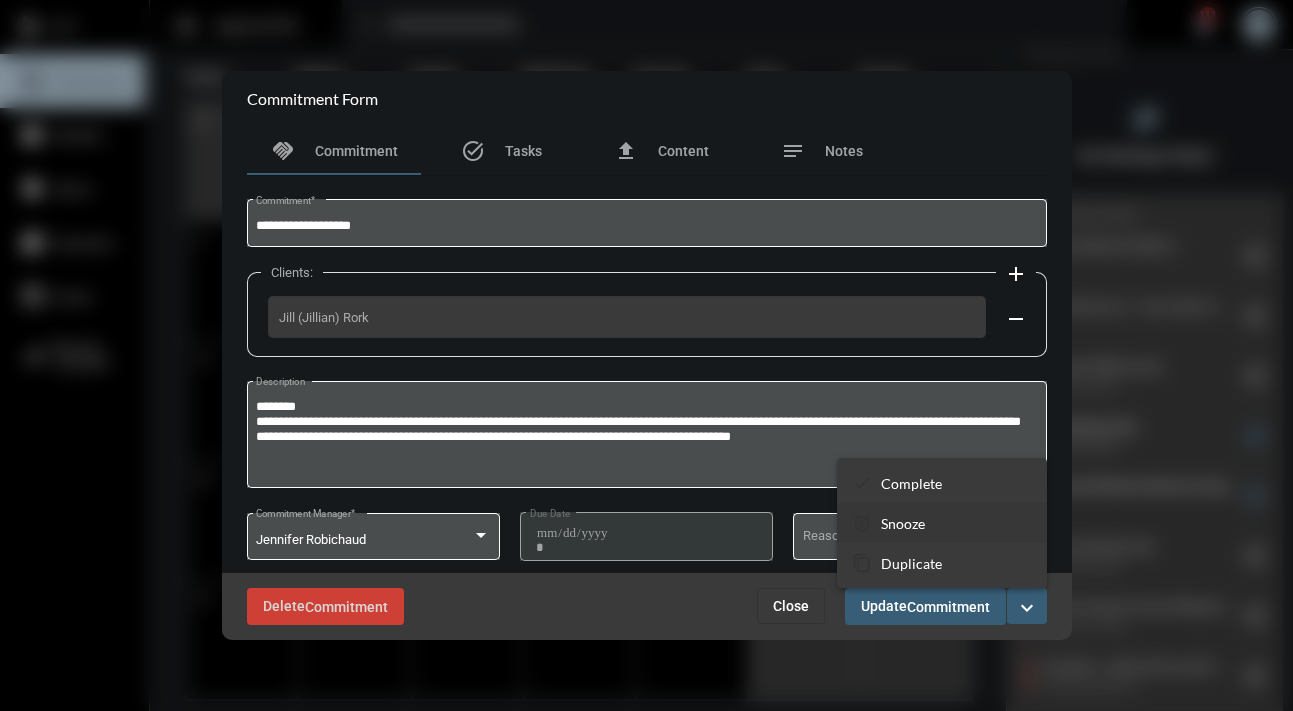 click on "snooze Snooze" at bounding box center (942, 523) 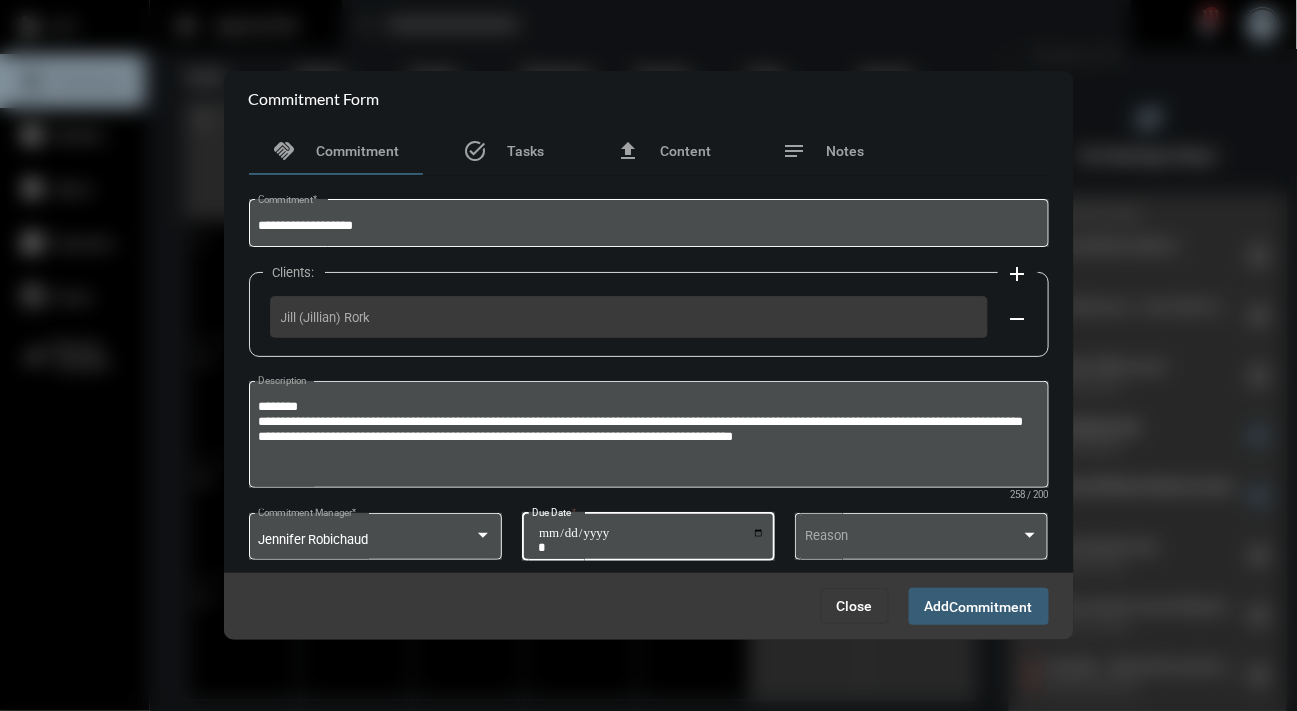 click on "**********" at bounding box center [651, 540] 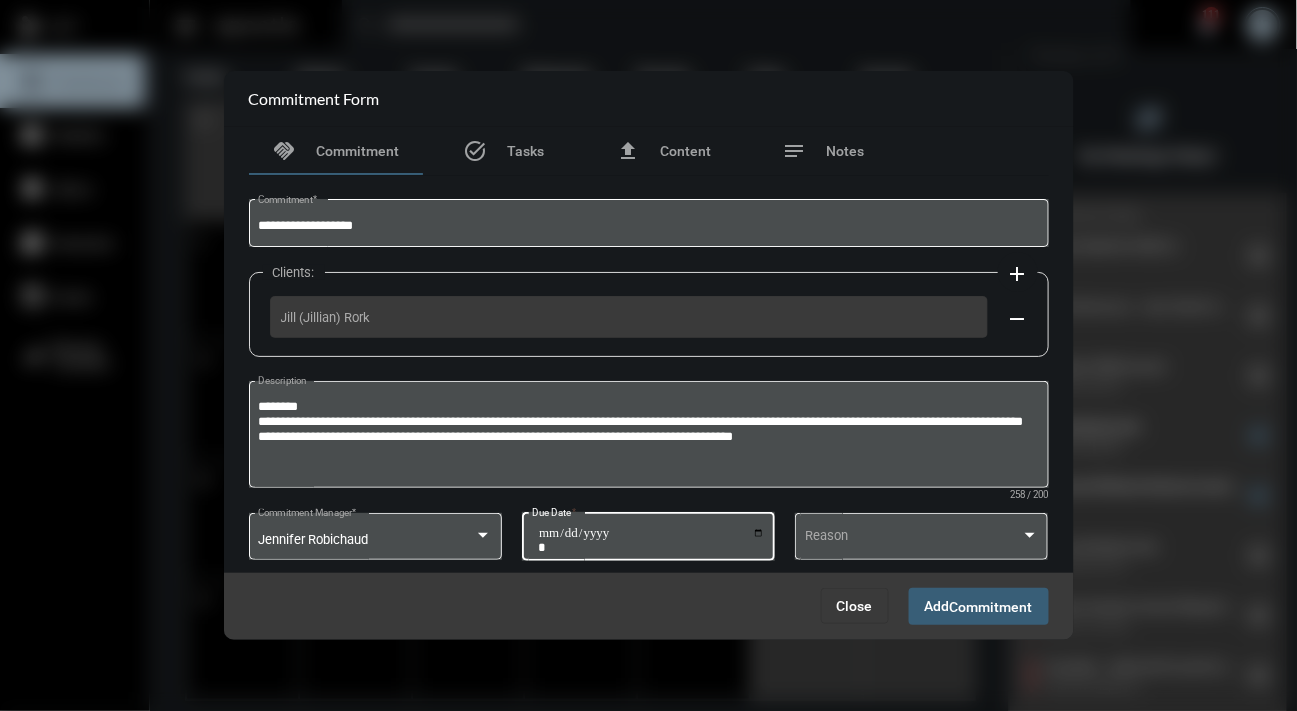 click on "Commitment" at bounding box center [991, 607] 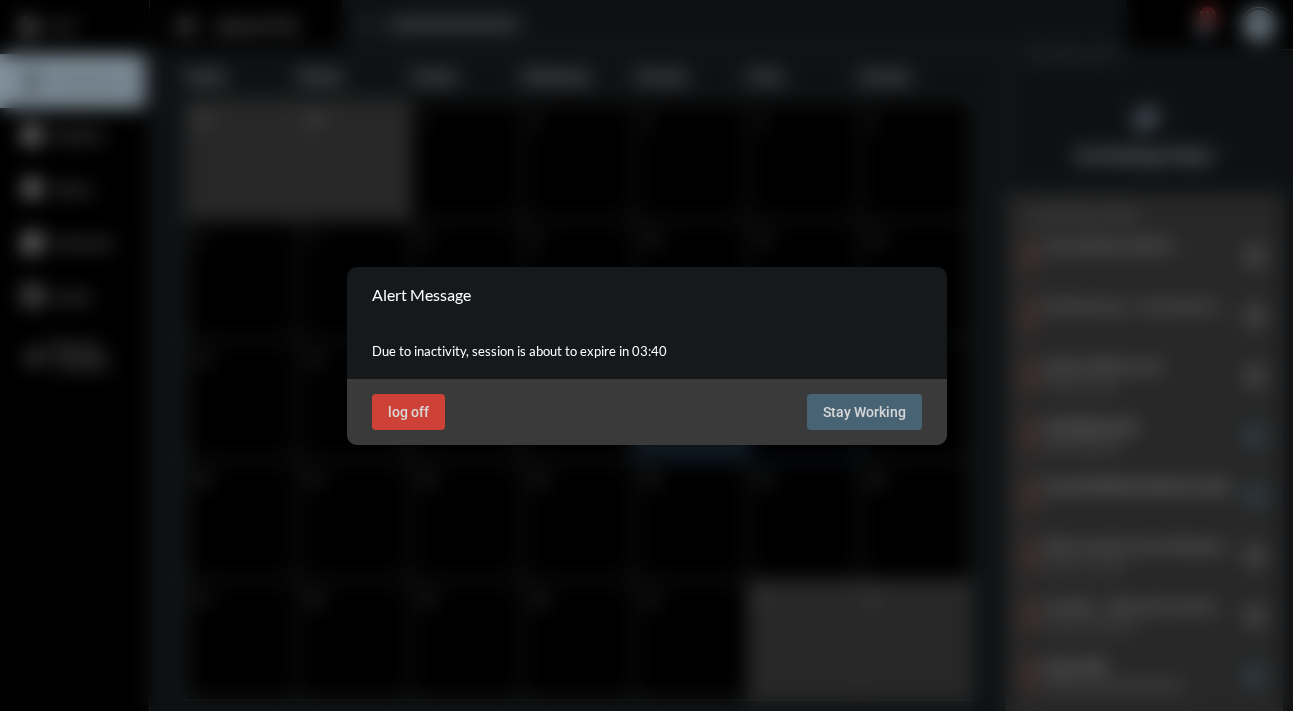 click on "Stay Working" at bounding box center (864, 412) 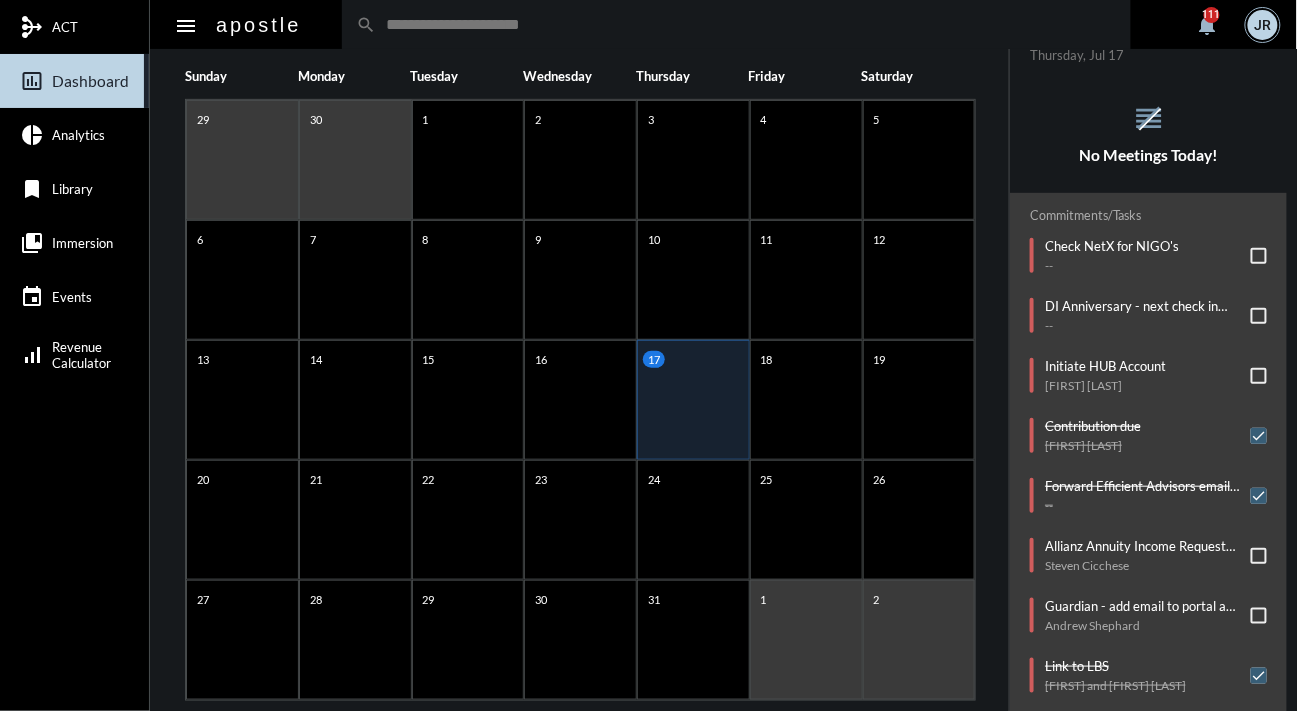 click on "arrow_left July 2025 arrow_right Sunday Monday Tuesday Wednesday Thursday Friday Saturday 29 30 1 2 3 4 5 6 7 8 9 10 11 12 13 14 15 16 17 18 19 20 21 22 23 24 25 26 27 28 29 30 31 1 2" 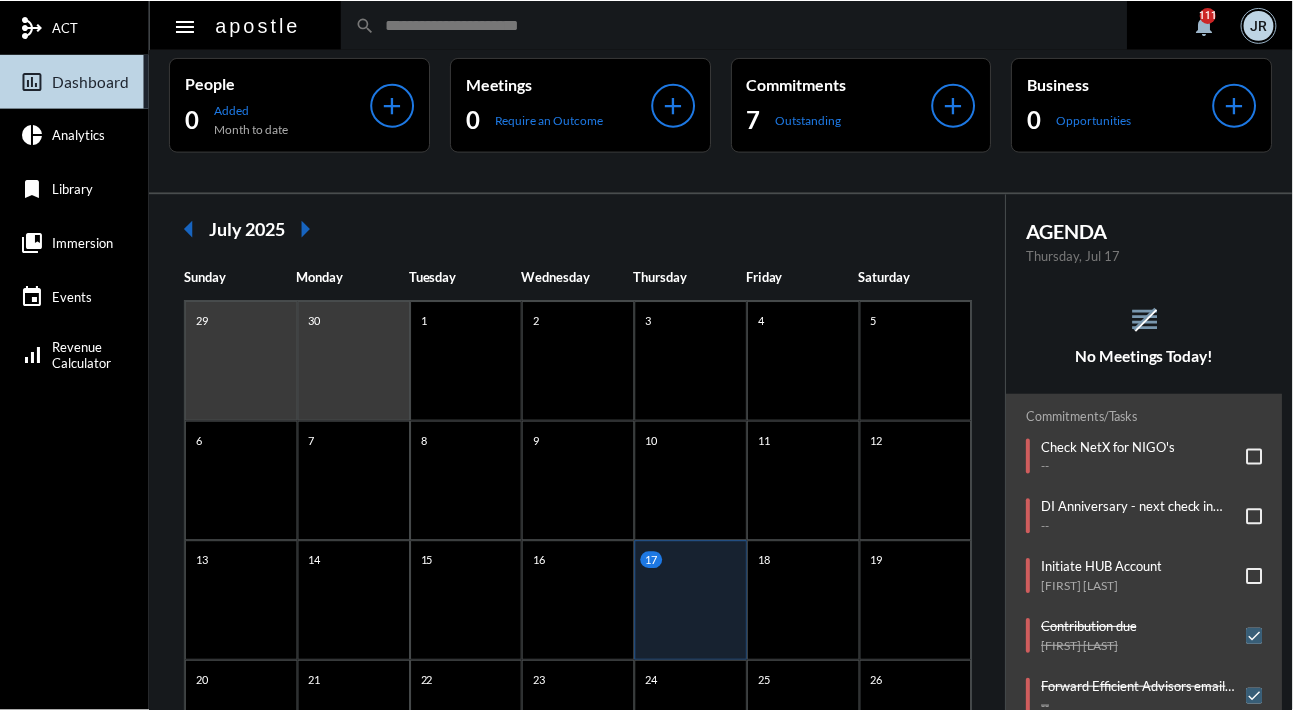 scroll, scrollTop: 0, scrollLeft: 0, axis: both 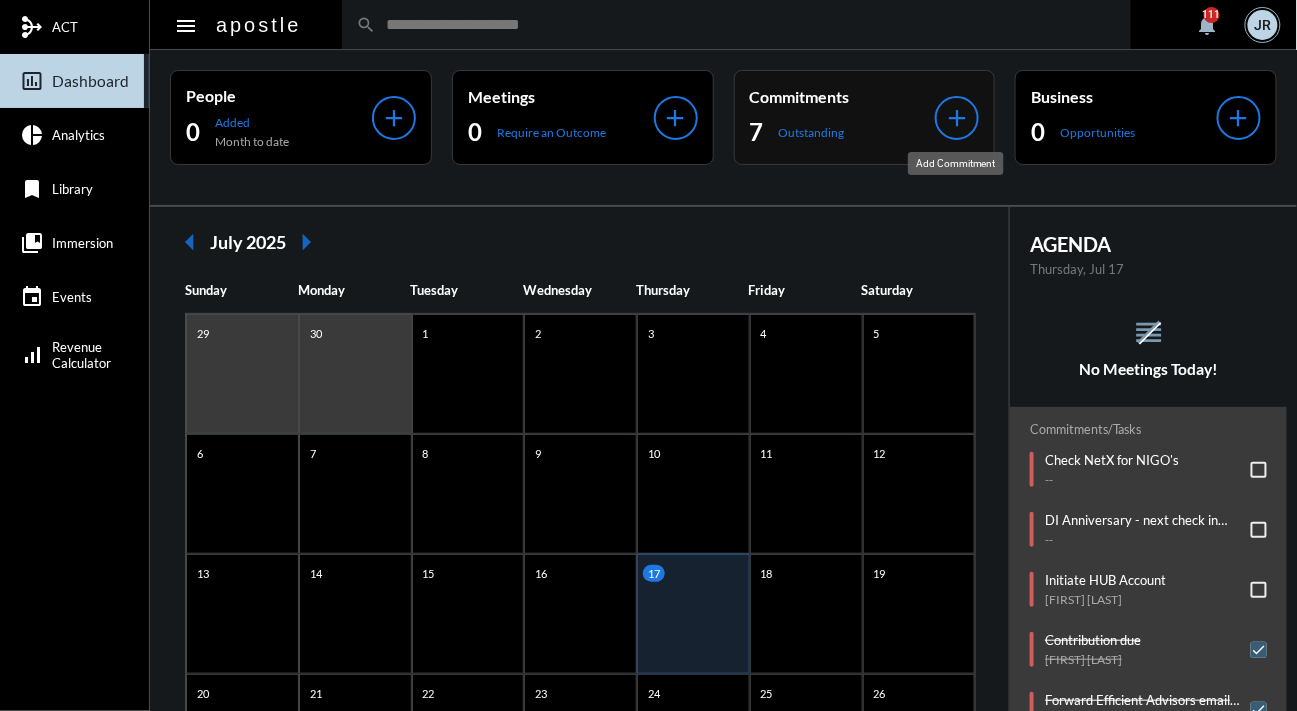 click on "add" 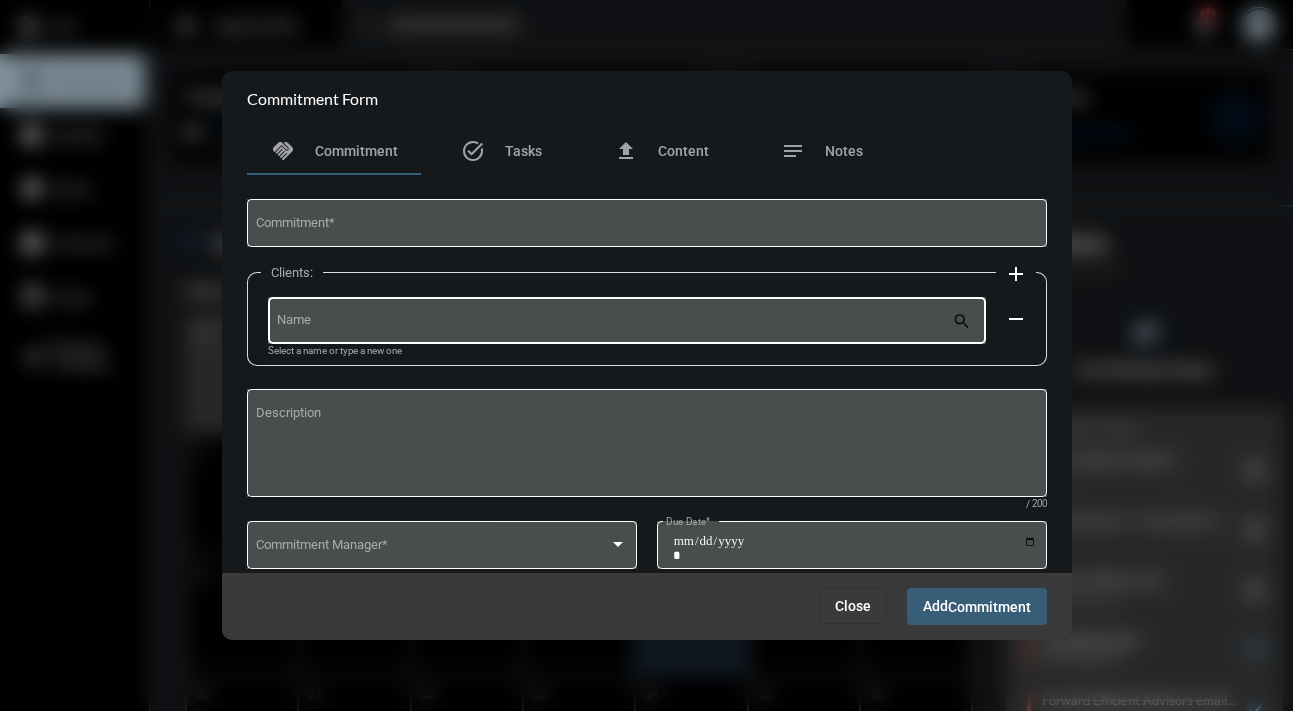 click on "Name" at bounding box center [614, 323] 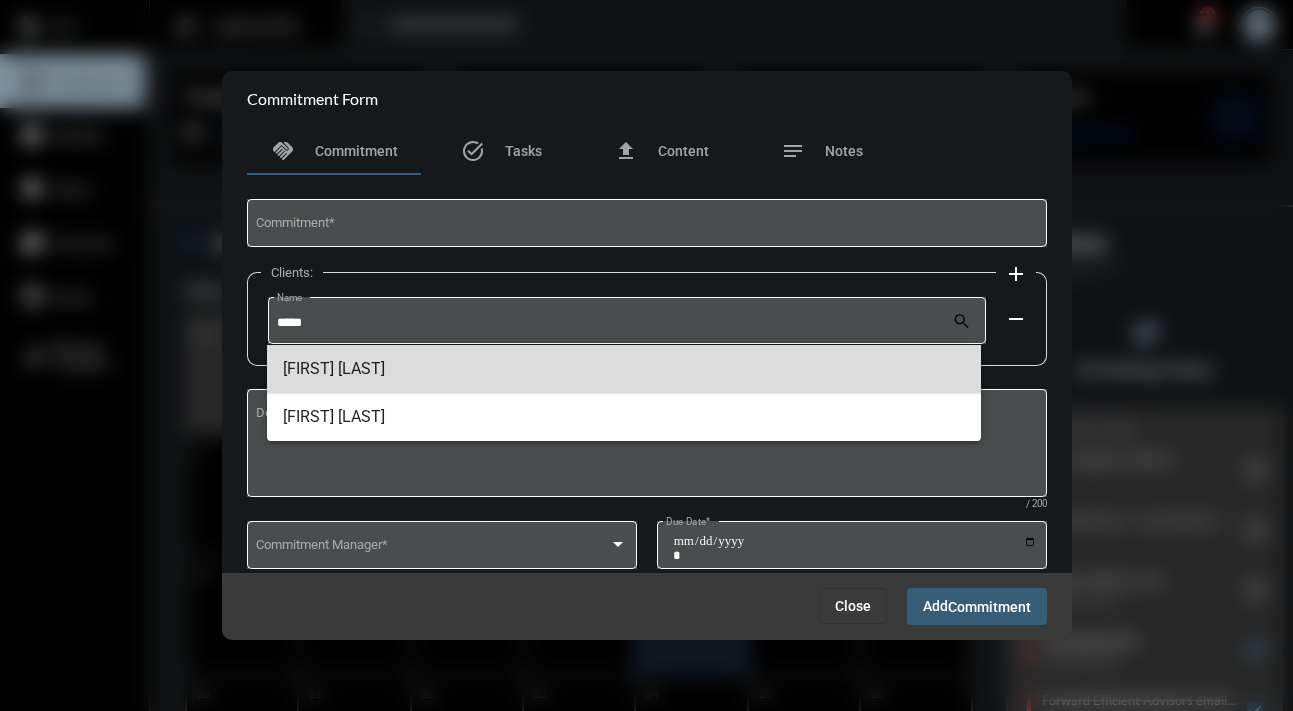 click on "[FIRST] [LAST]" at bounding box center [624, 369] 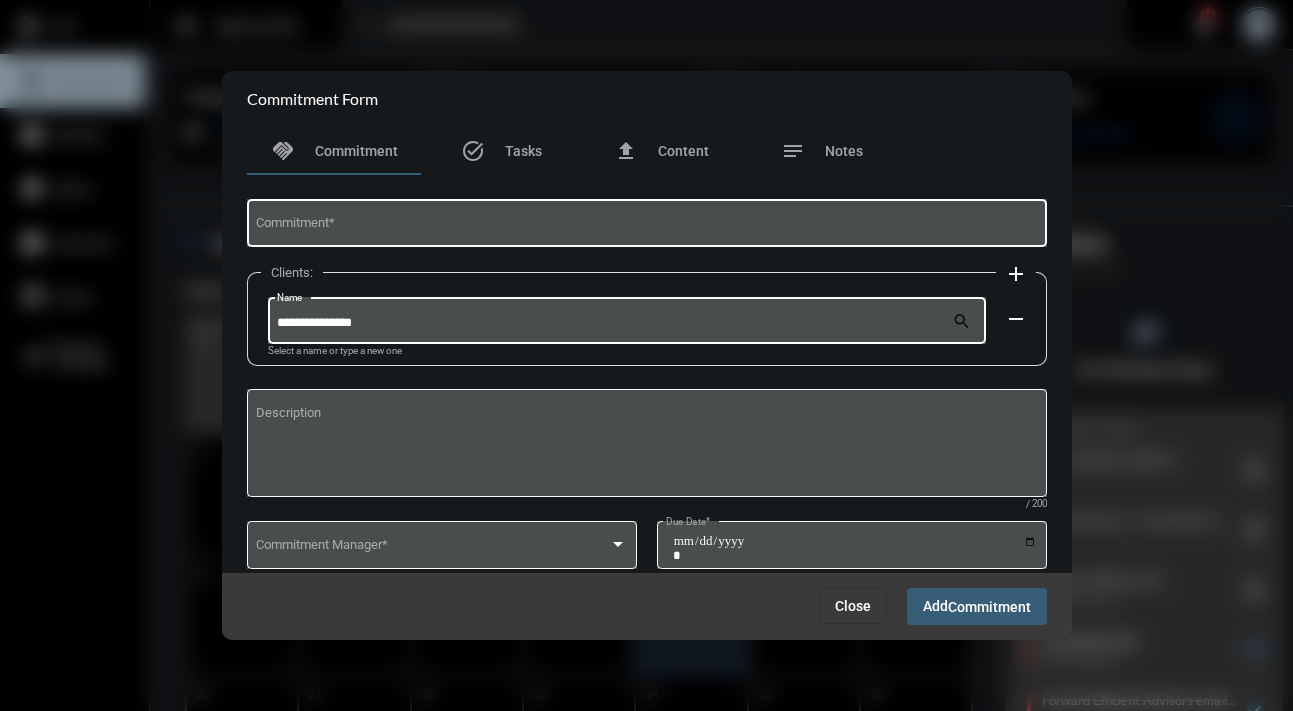 click on "Commitment  *" at bounding box center [646, 226] 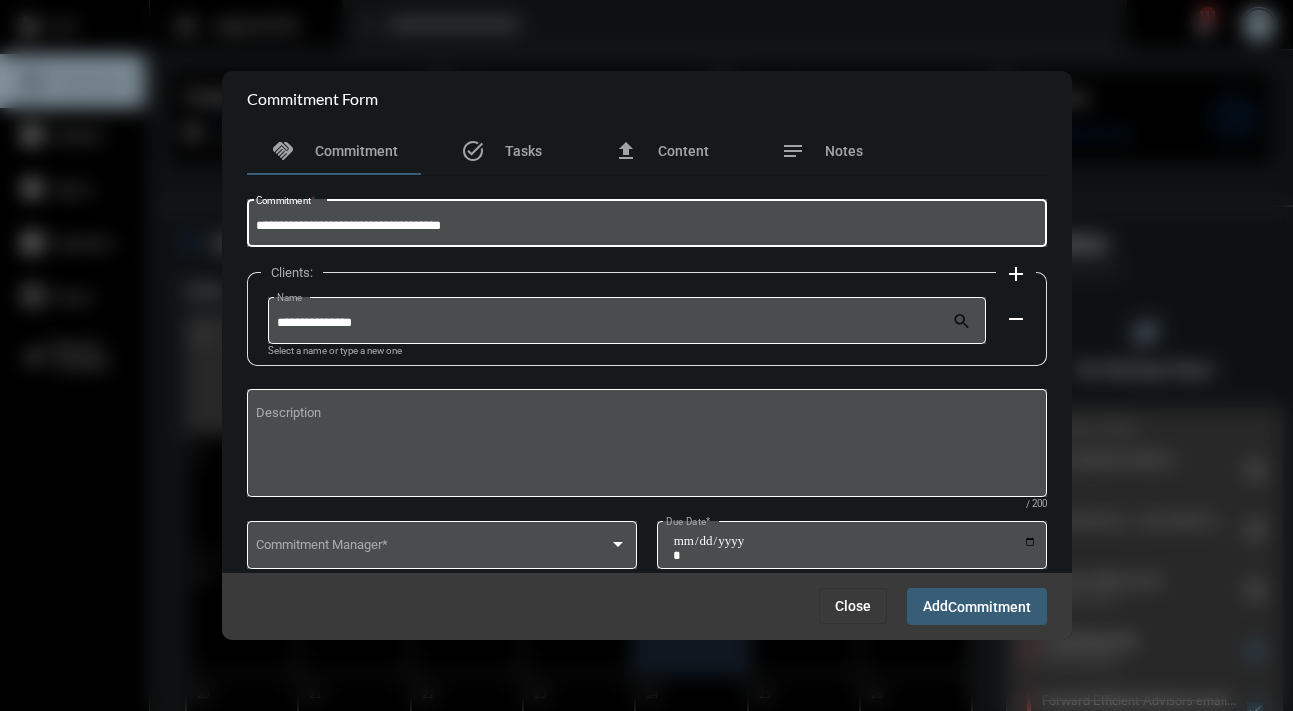 type on "**********" 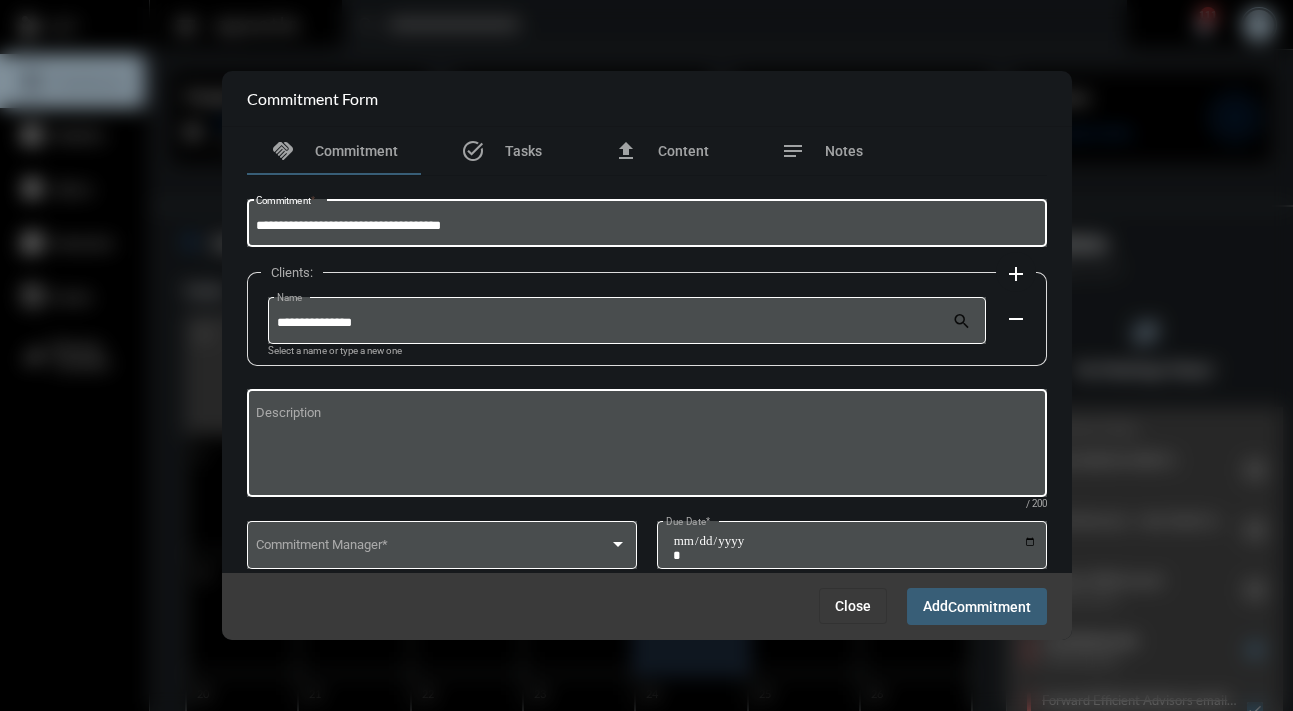 click on "Description" at bounding box center [646, 446] 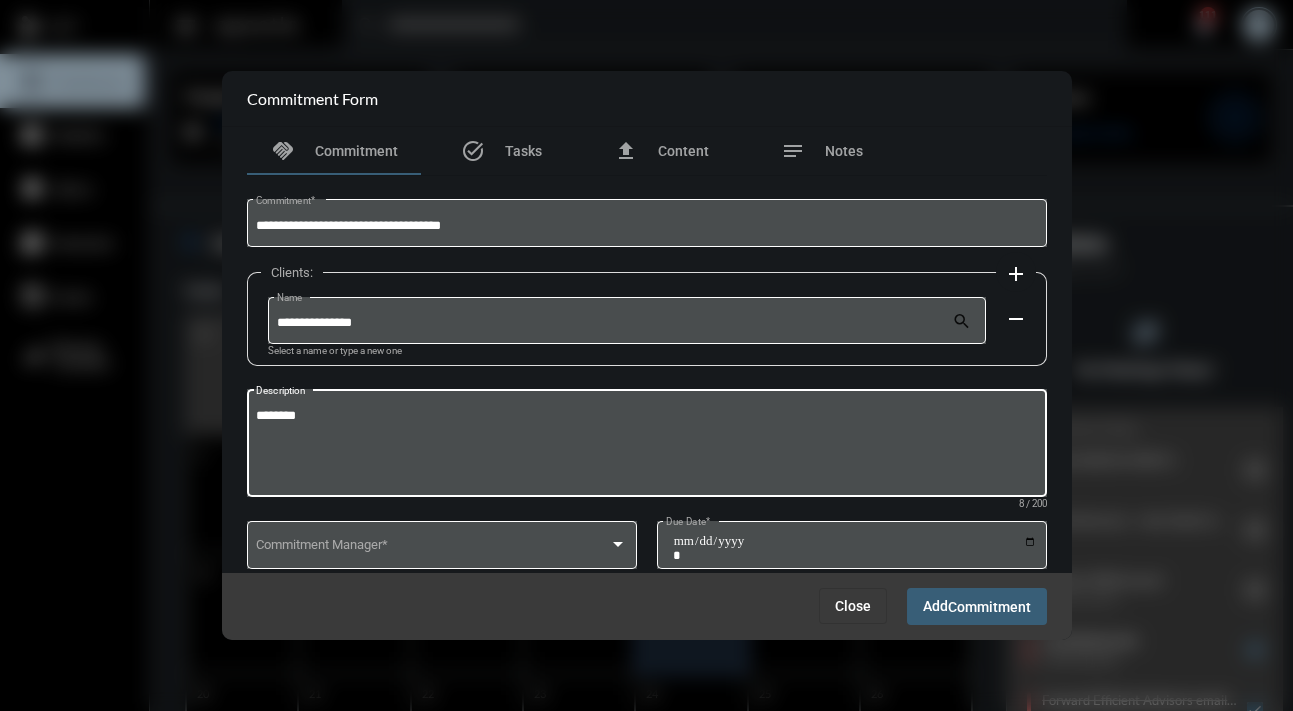 paste on "**********" 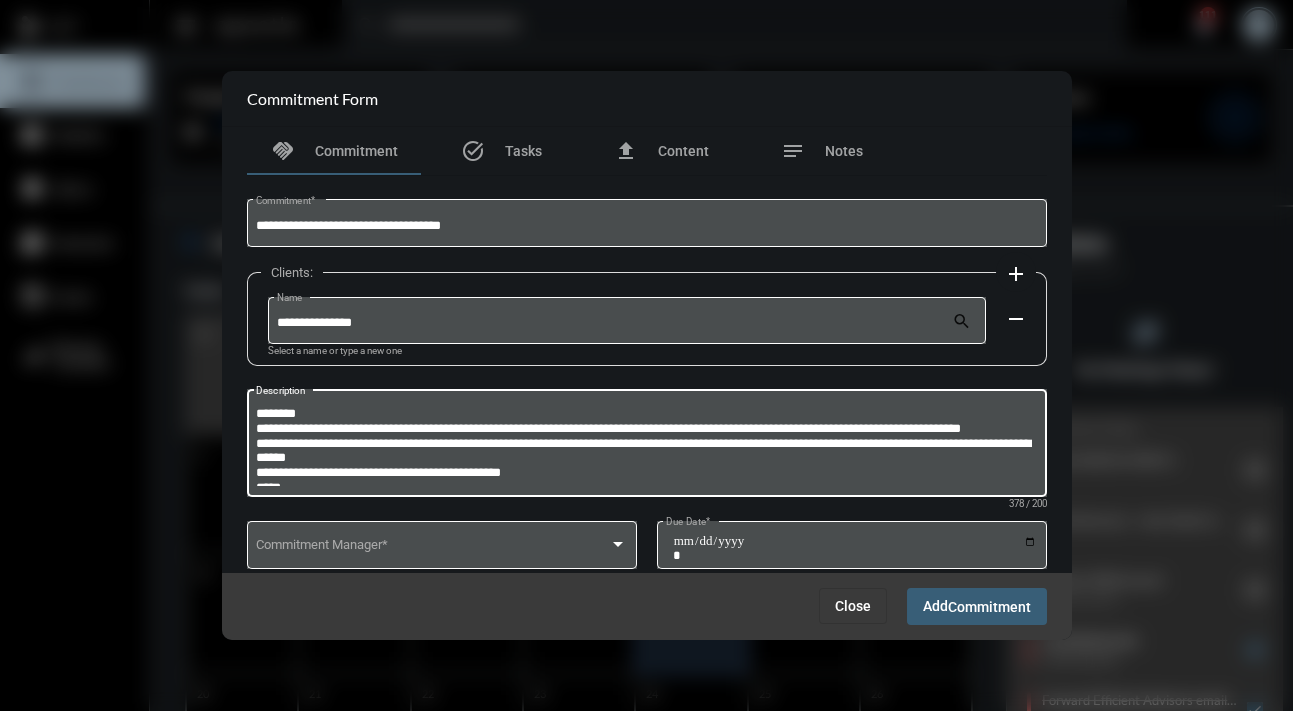 scroll, scrollTop: 1, scrollLeft: 0, axis: vertical 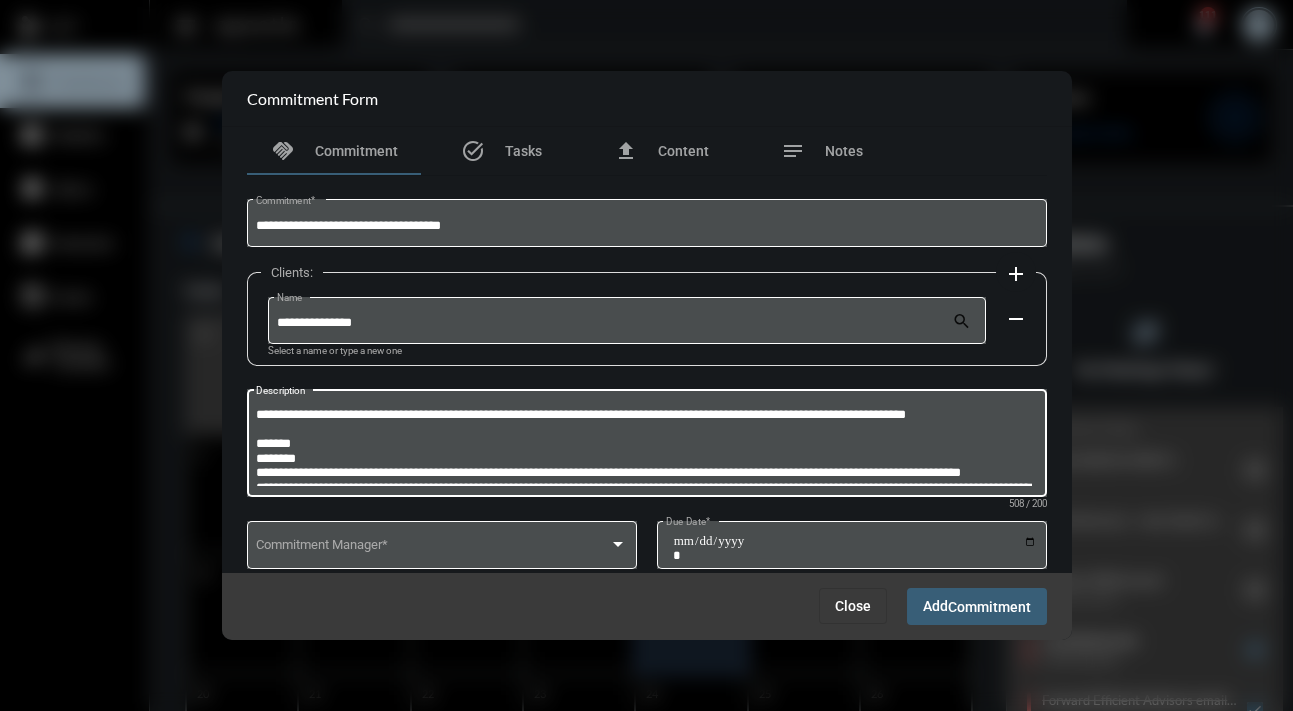 click on "**********" at bounding box center (644, 446) 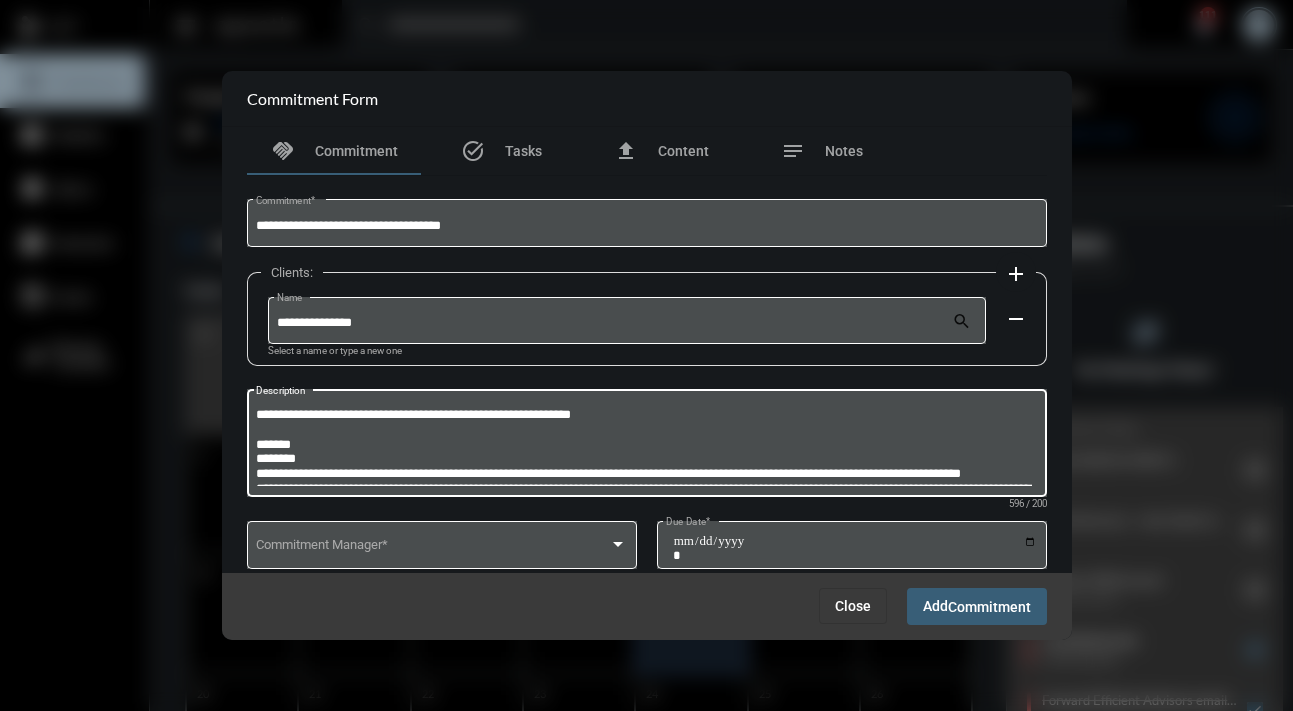 scroll, scrollTop: 1, scrollLeft: 0, axis: vertical 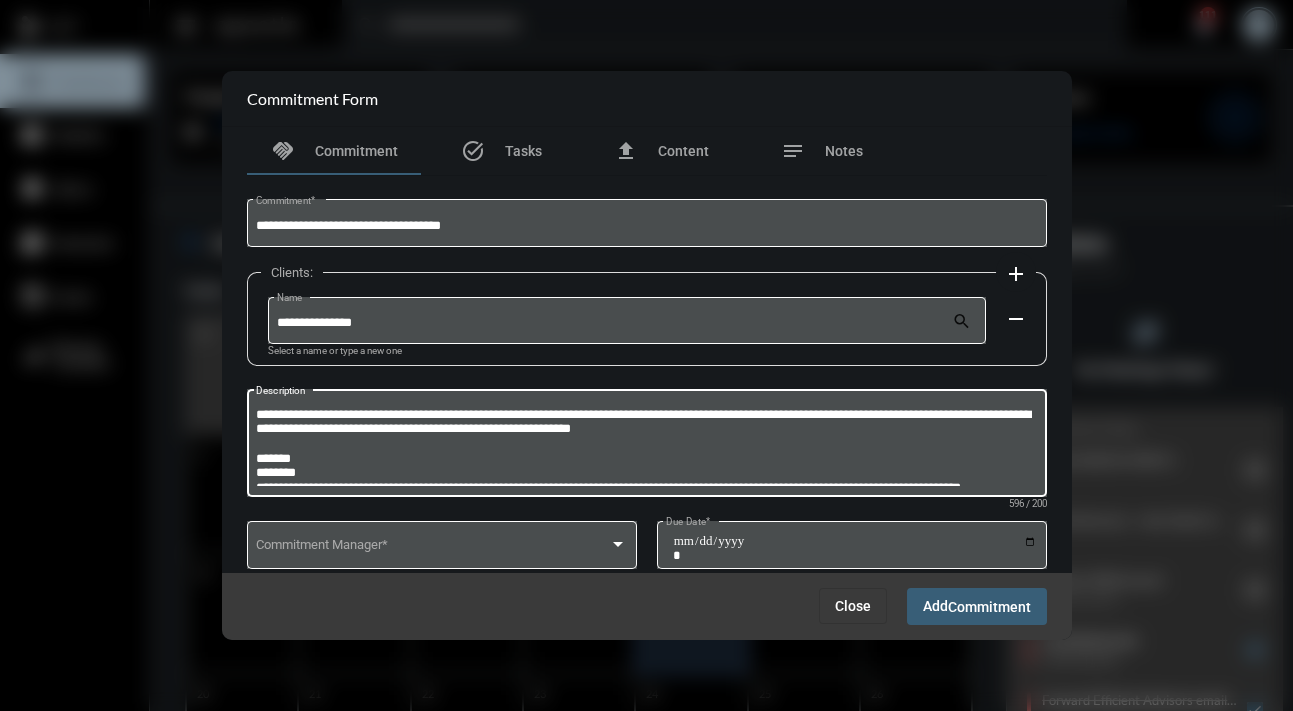 click on "**********" at bounding box center (644, 446) 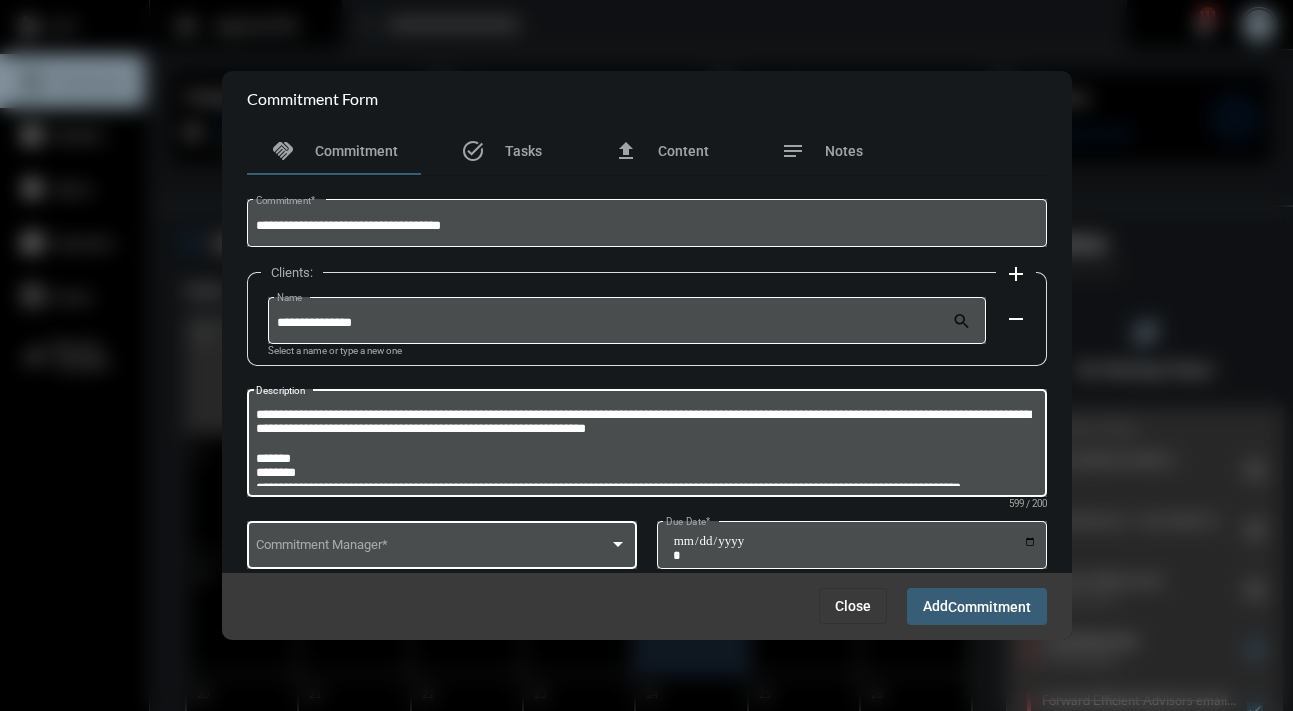 type on "**********" 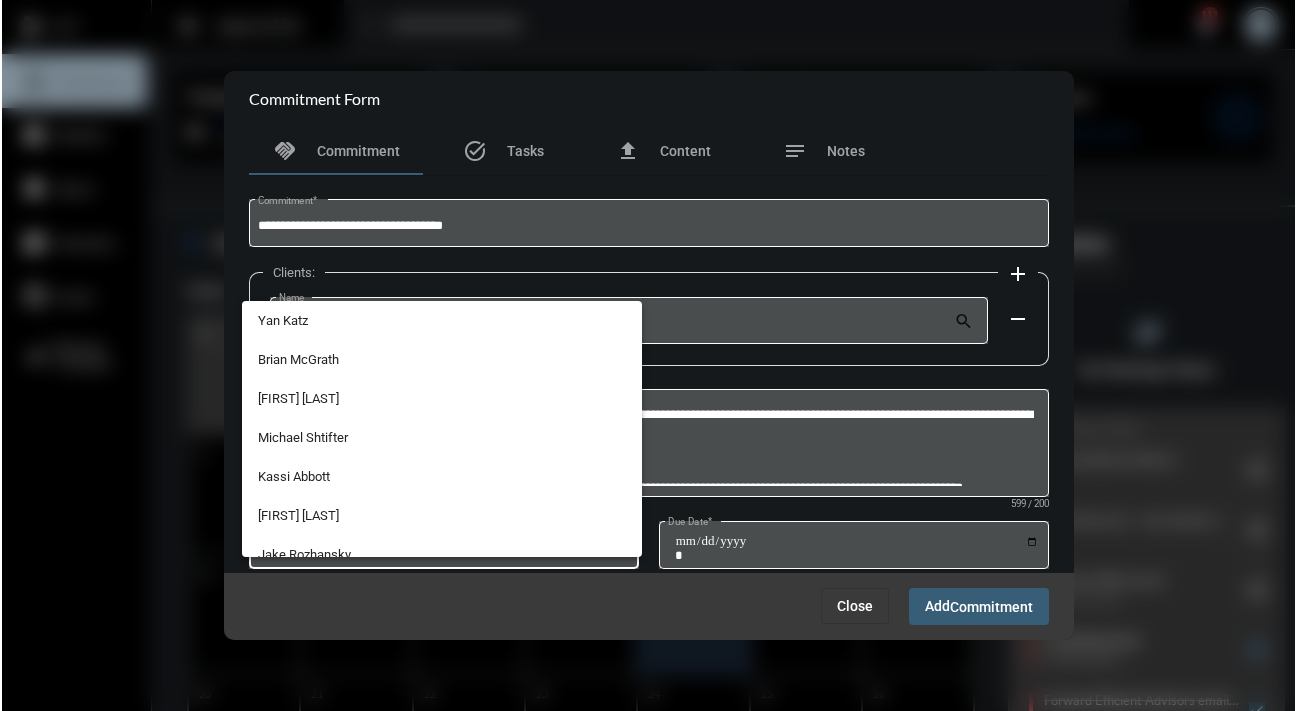 scroll, scrollTop: 56, scrollLeft: 0, axis: vertical 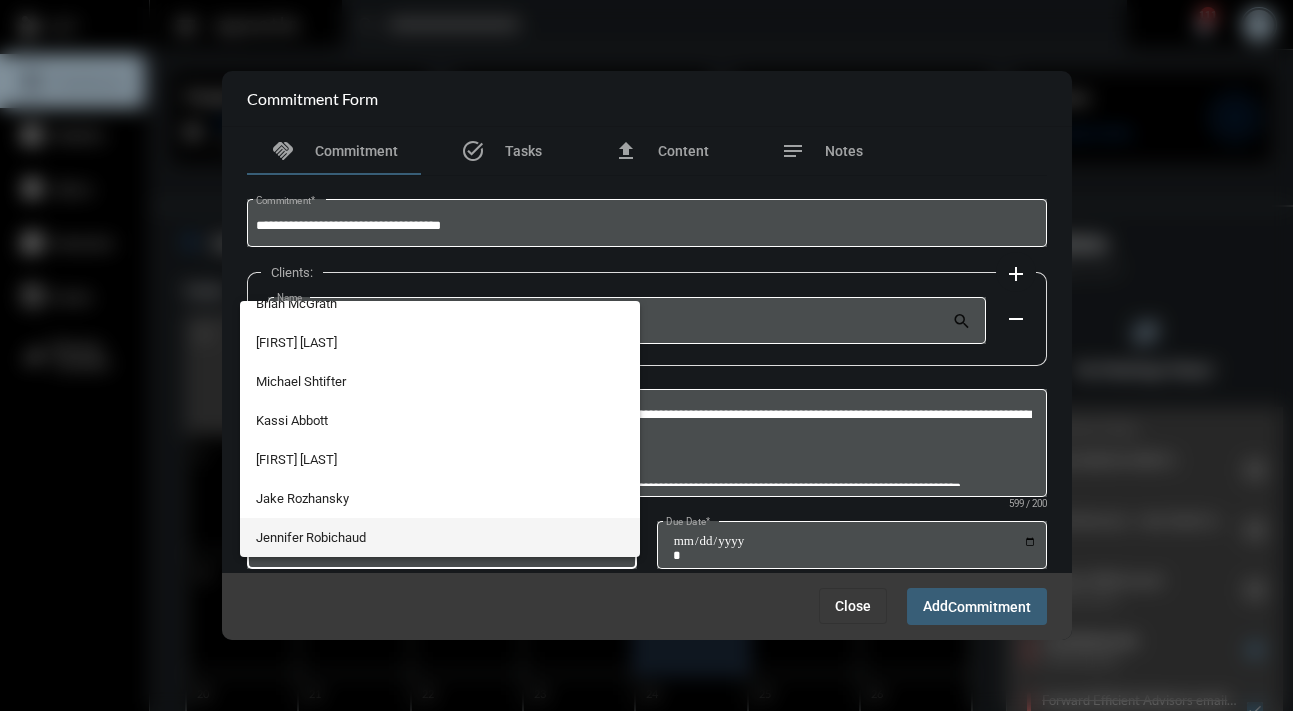click on "Jennifer Robichaud" at bounding box center [440, 537] 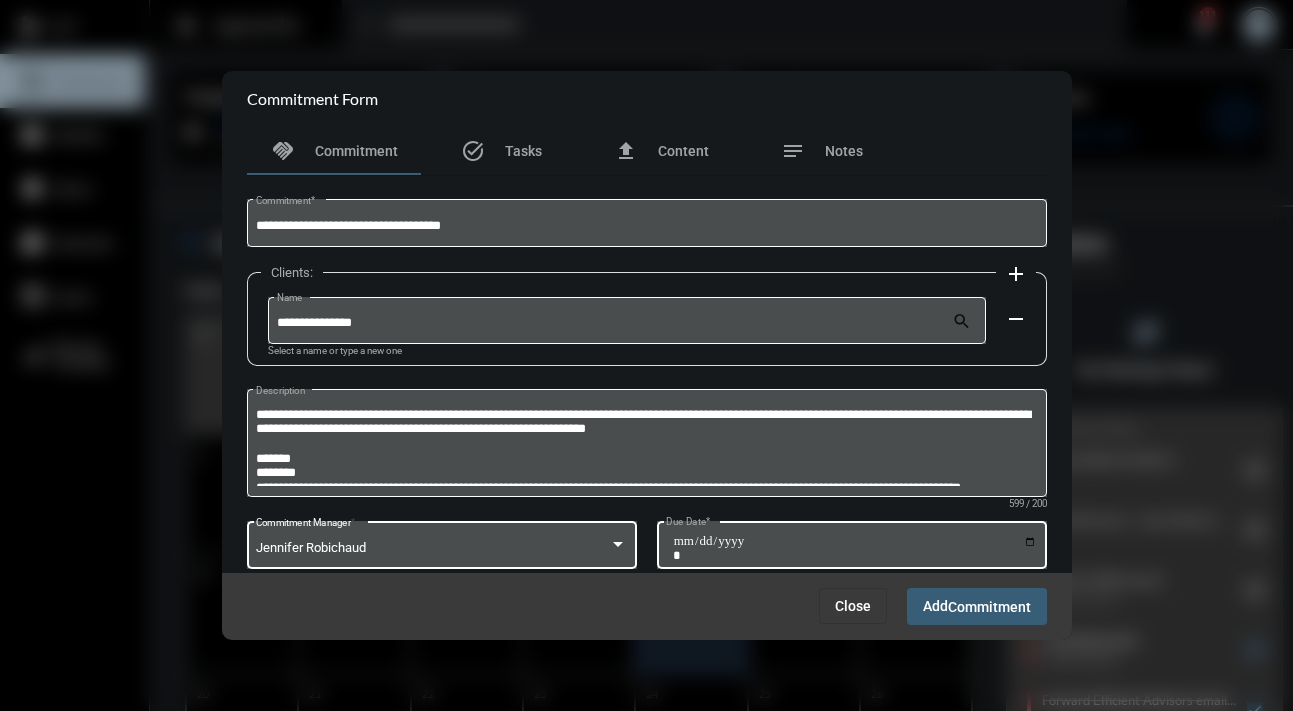 click on "Due Date  *" at bounding box center (855, 548) 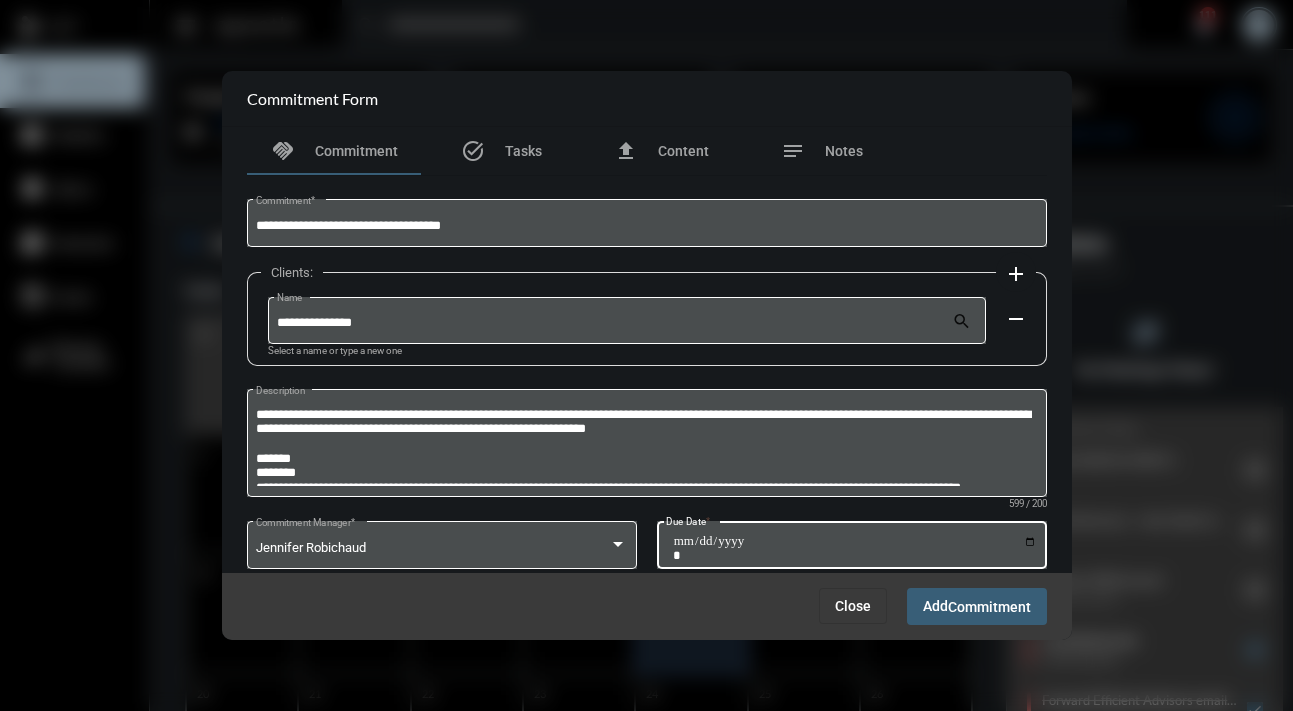 type on "**********" 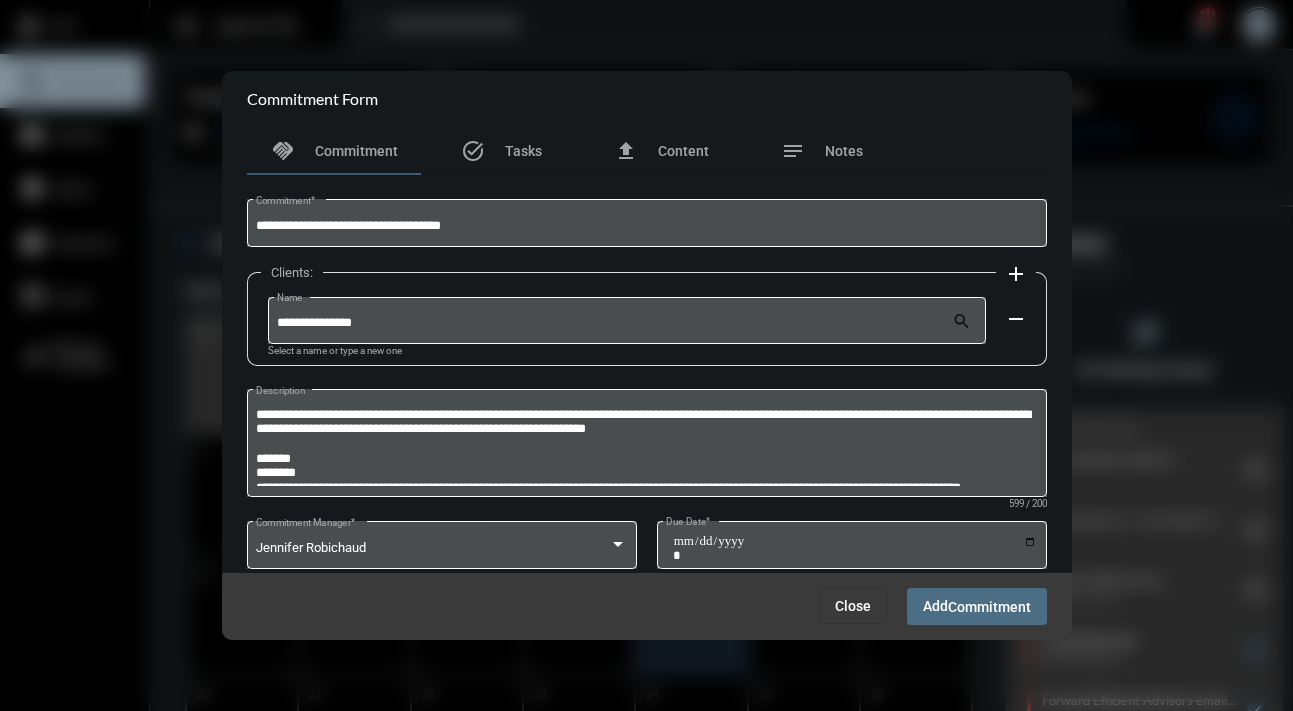 click on "Add   Commitment" at bounding box center [977, 606] 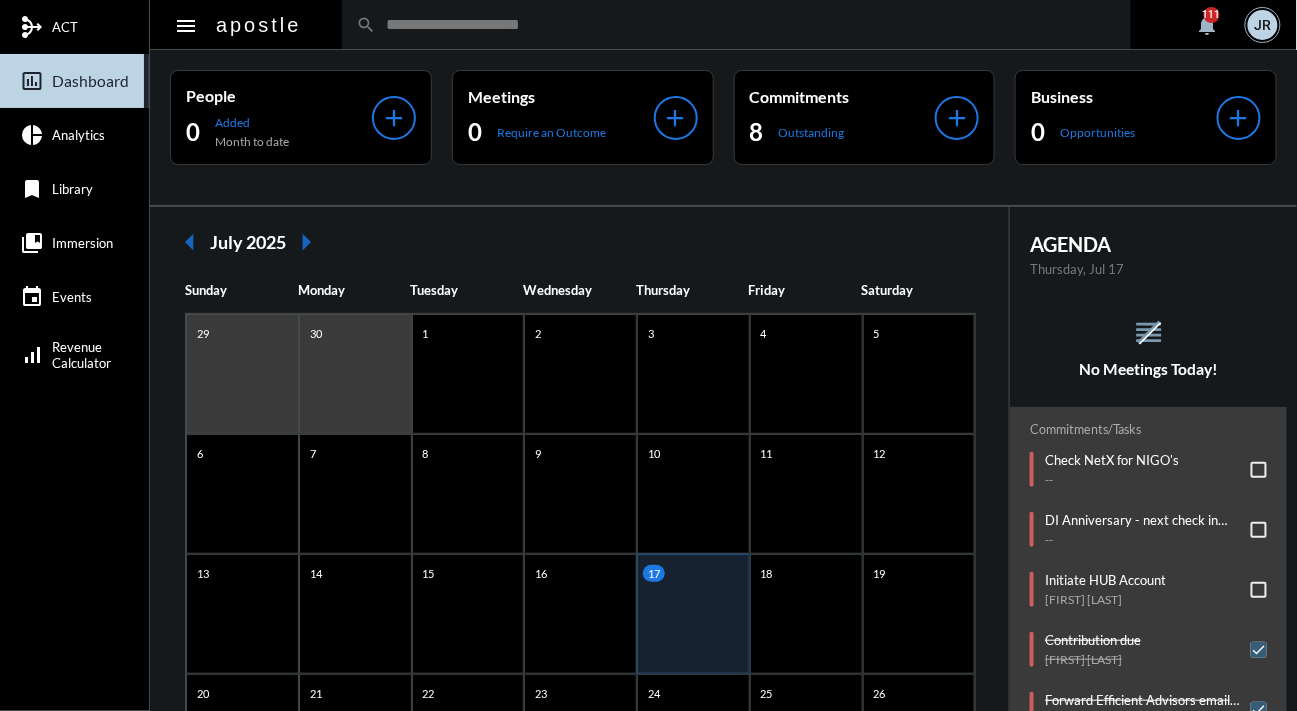 click on "No Meetings Today!" 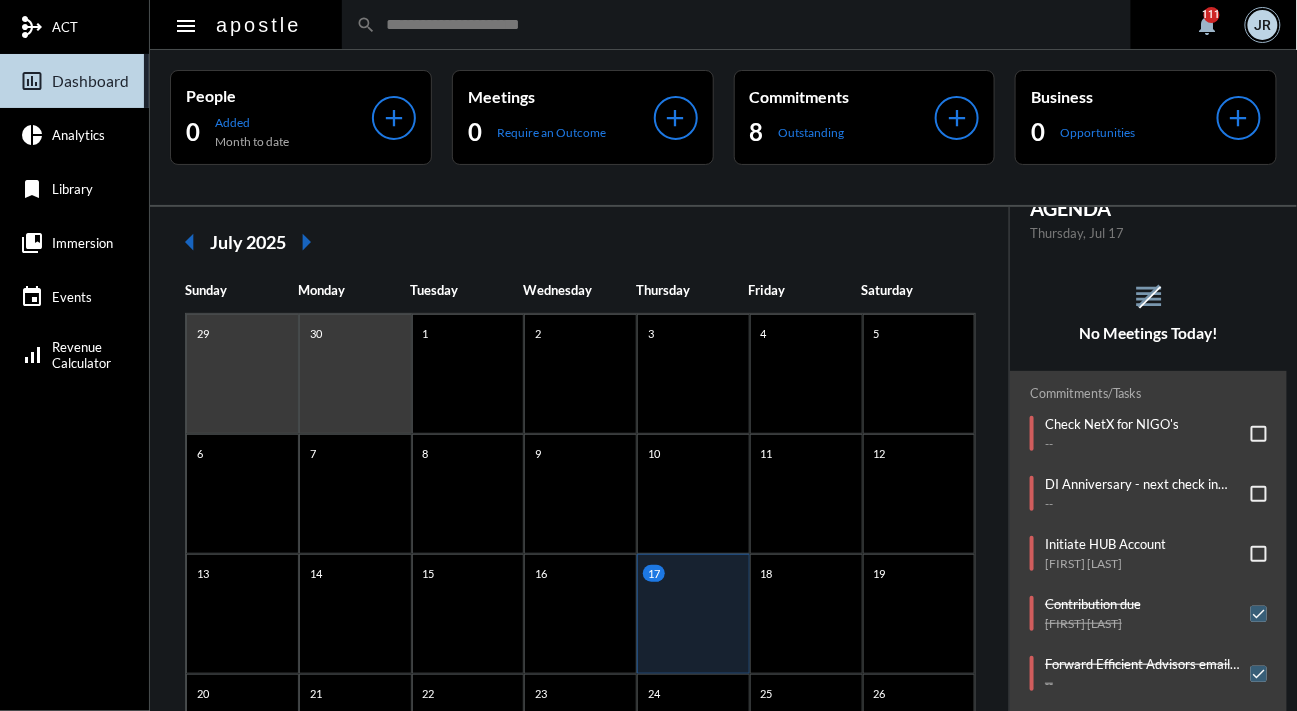 scroll, scrollTop: 91, scrollLeft: 0, axis: vertical 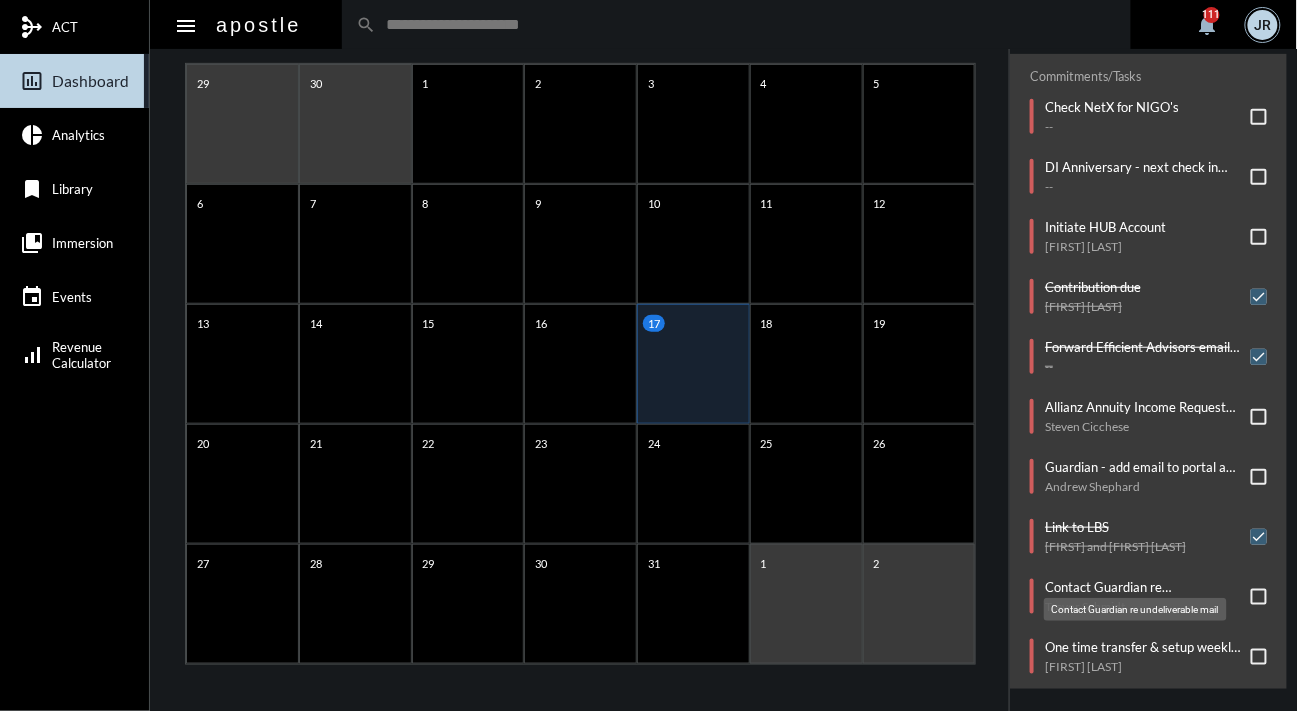 click on "Contact Guardian re undeliverable mail" 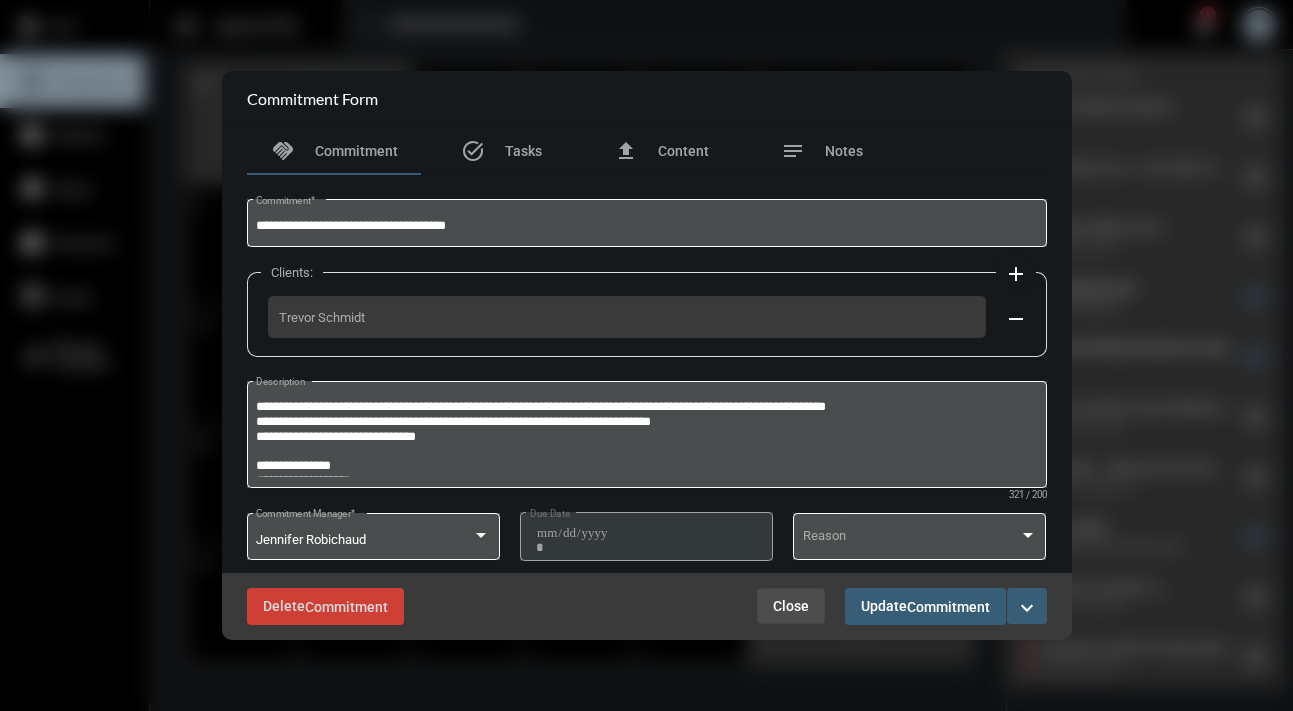 click on "Close" at bounding box center (791, 606) 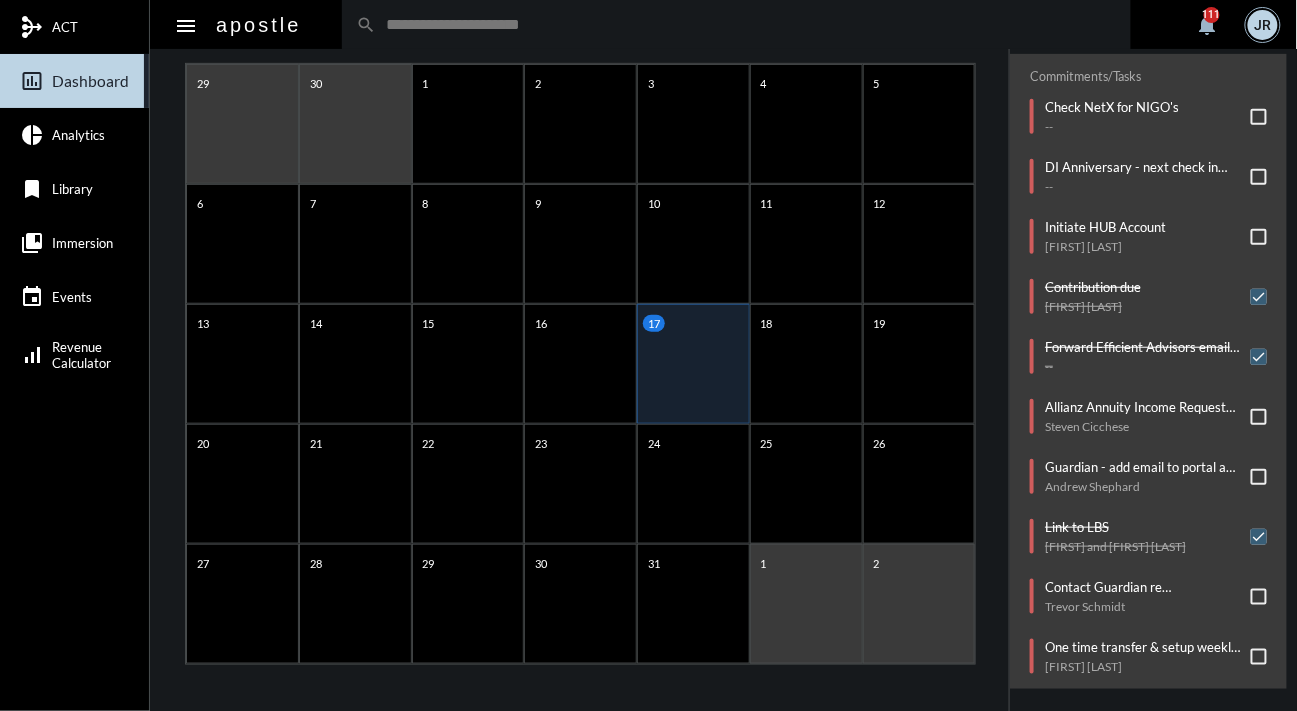 click at bounding box center [1259, 597] 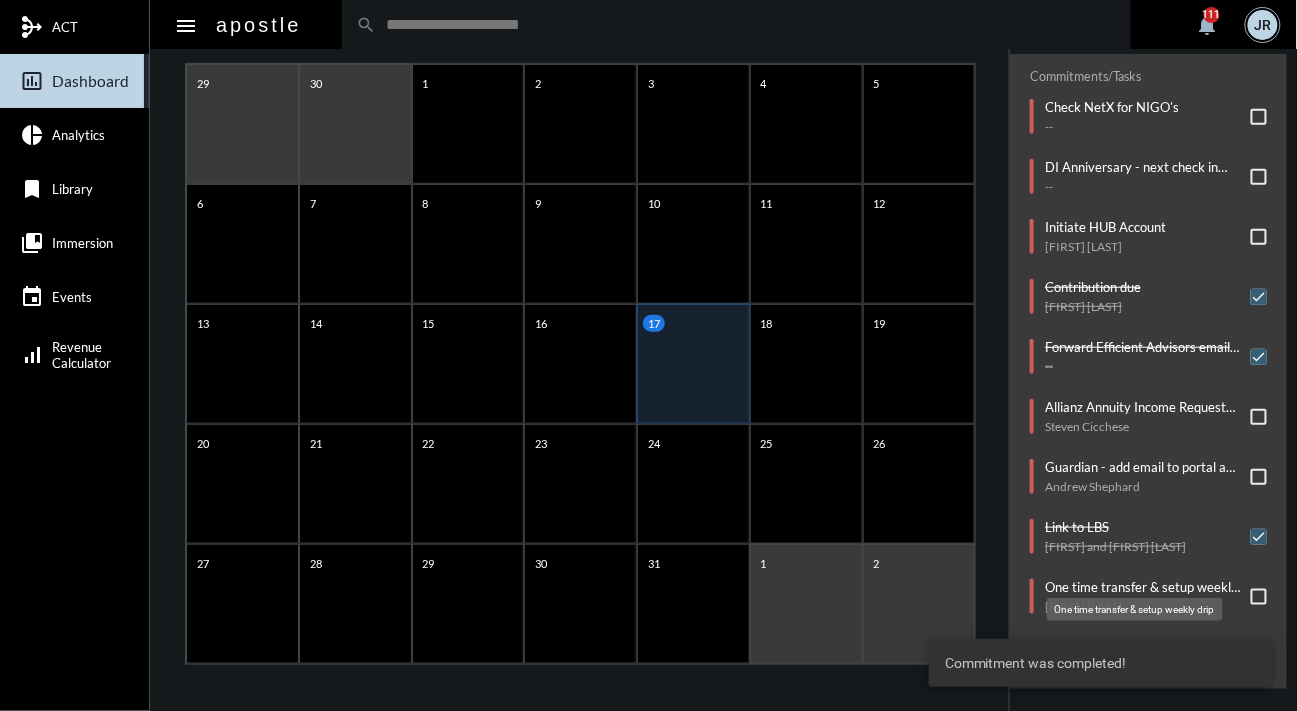 click on "One time transfer & setup weekly drip" 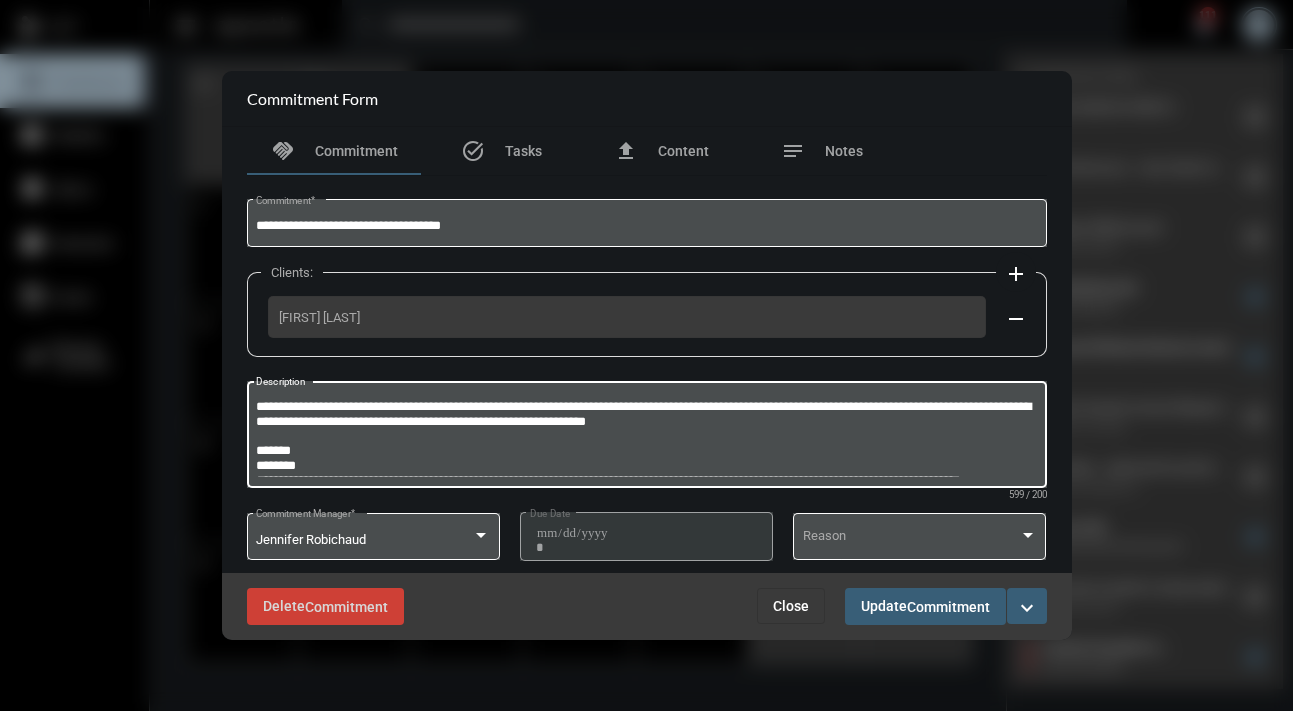 drag, startPoint x: 755, startPoint y: 426, endPoint x: 288, endPoint y: 393, distance: 468.1645 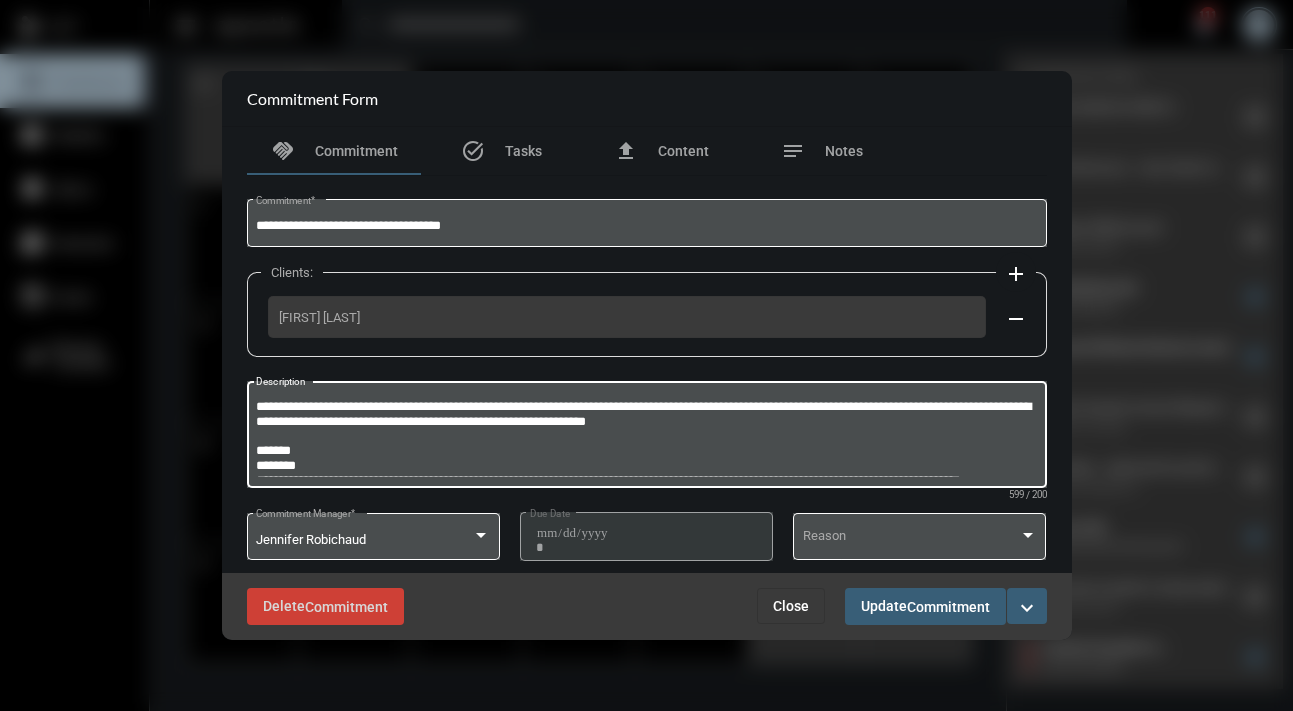 click on "**********" 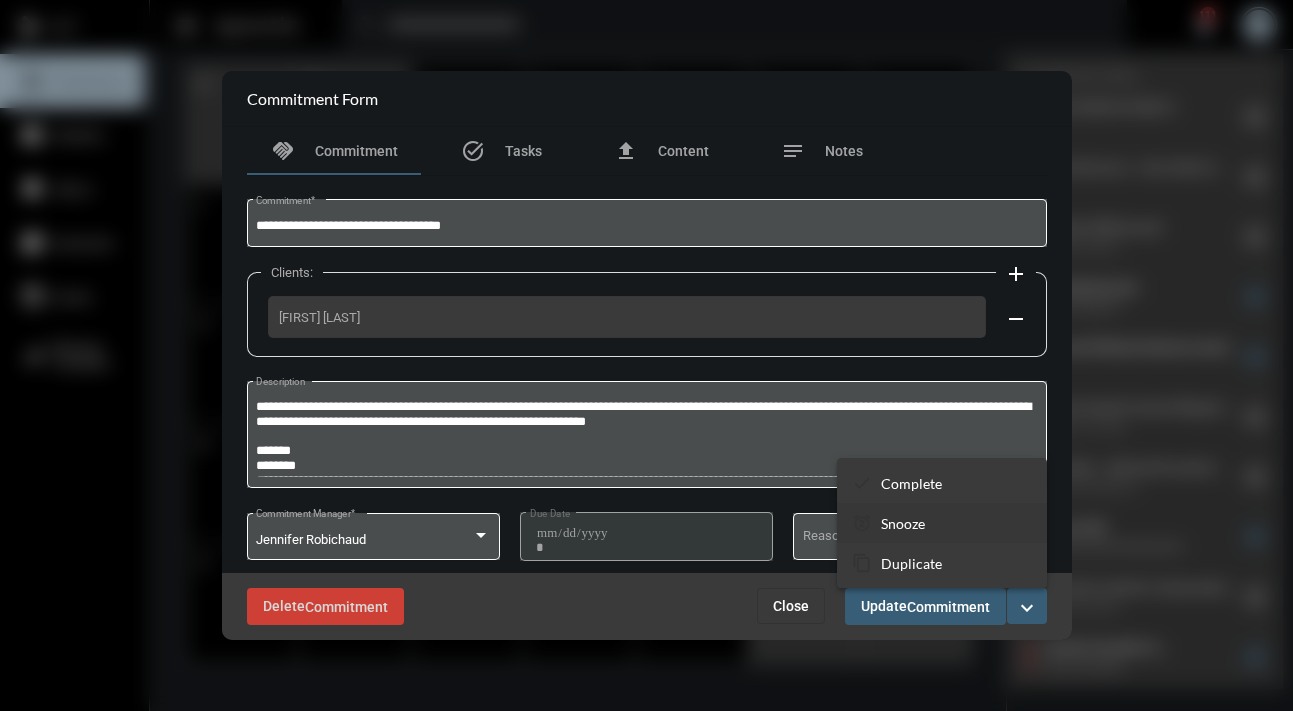click on "Snooze" at bounding box center (903, 523) 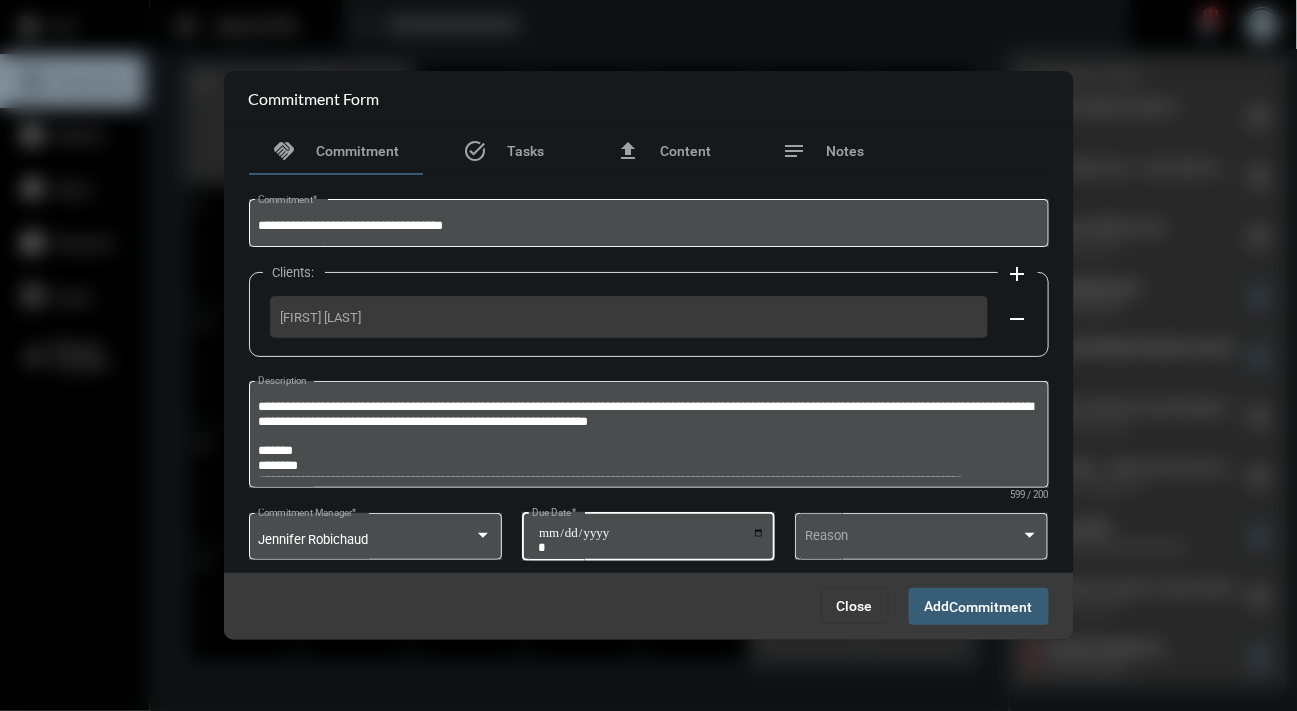 click on "**********" at bounding box center (651, 540) 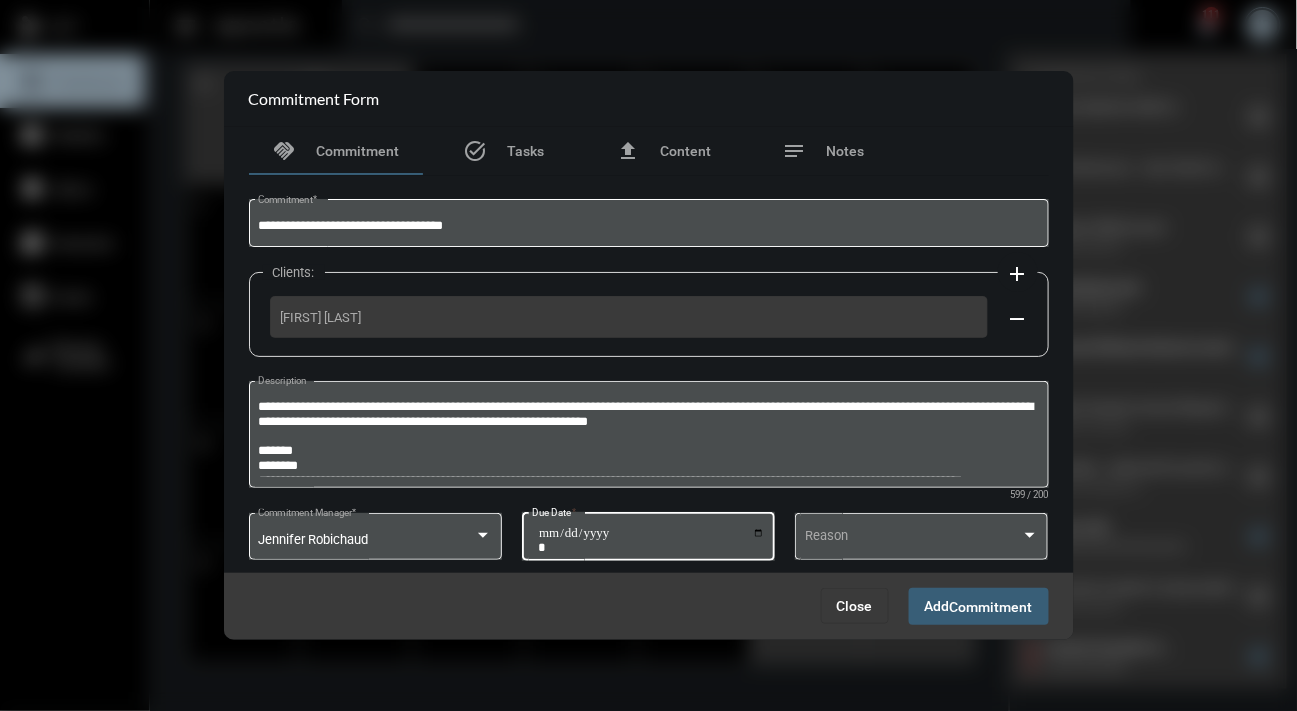 type on "**********" 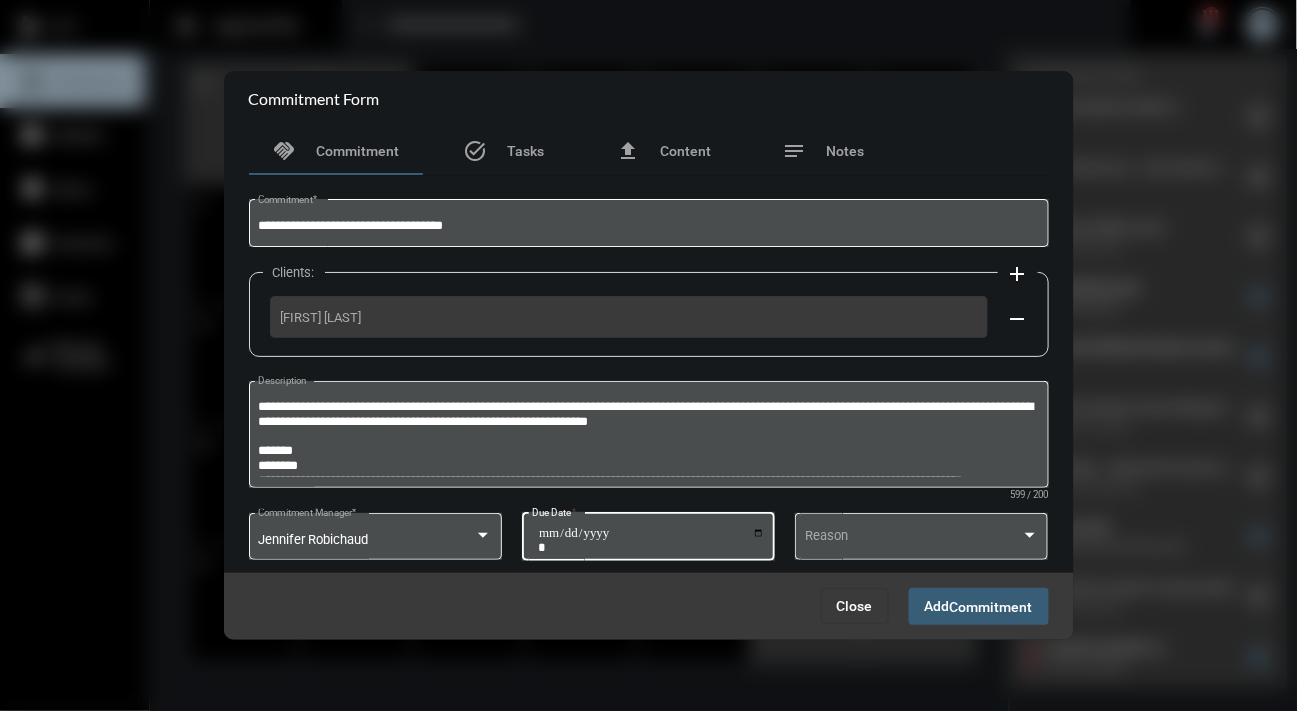 click on "Commitment" at bounding box center (991, 607) 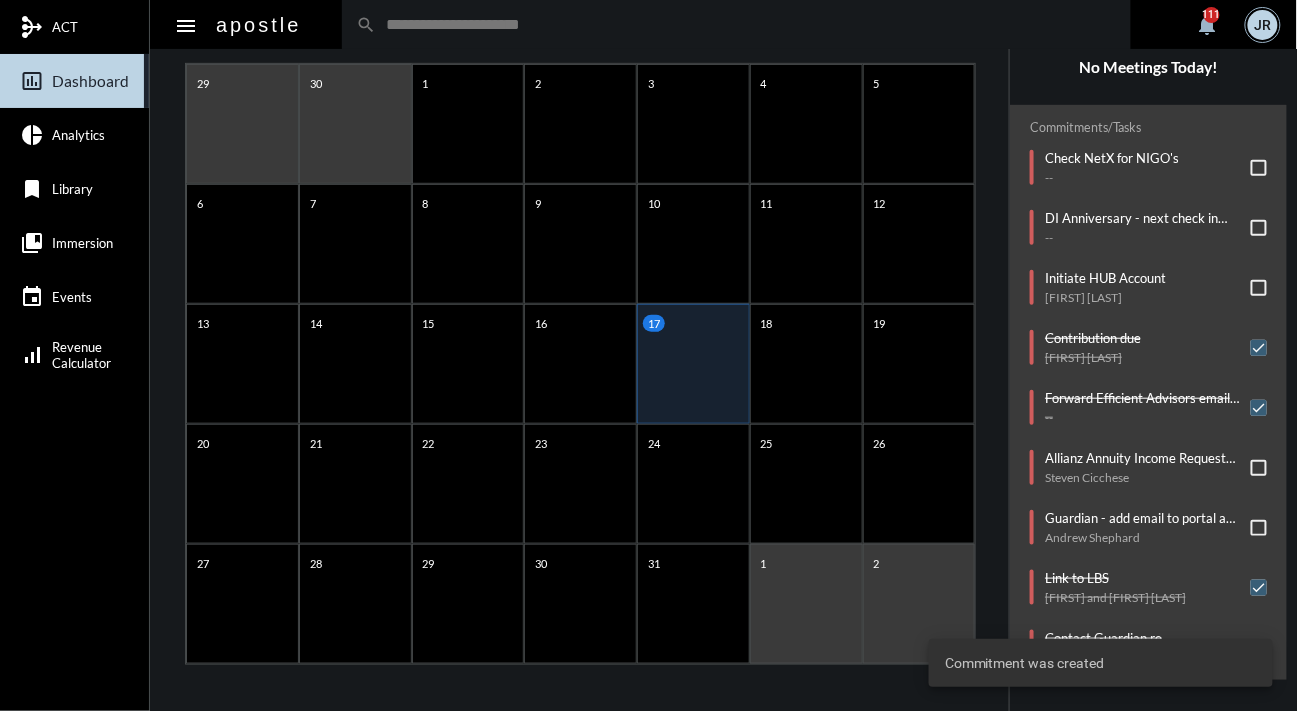 scroll, scrollTop: 44, scrollLeft: 0, axis: vertical 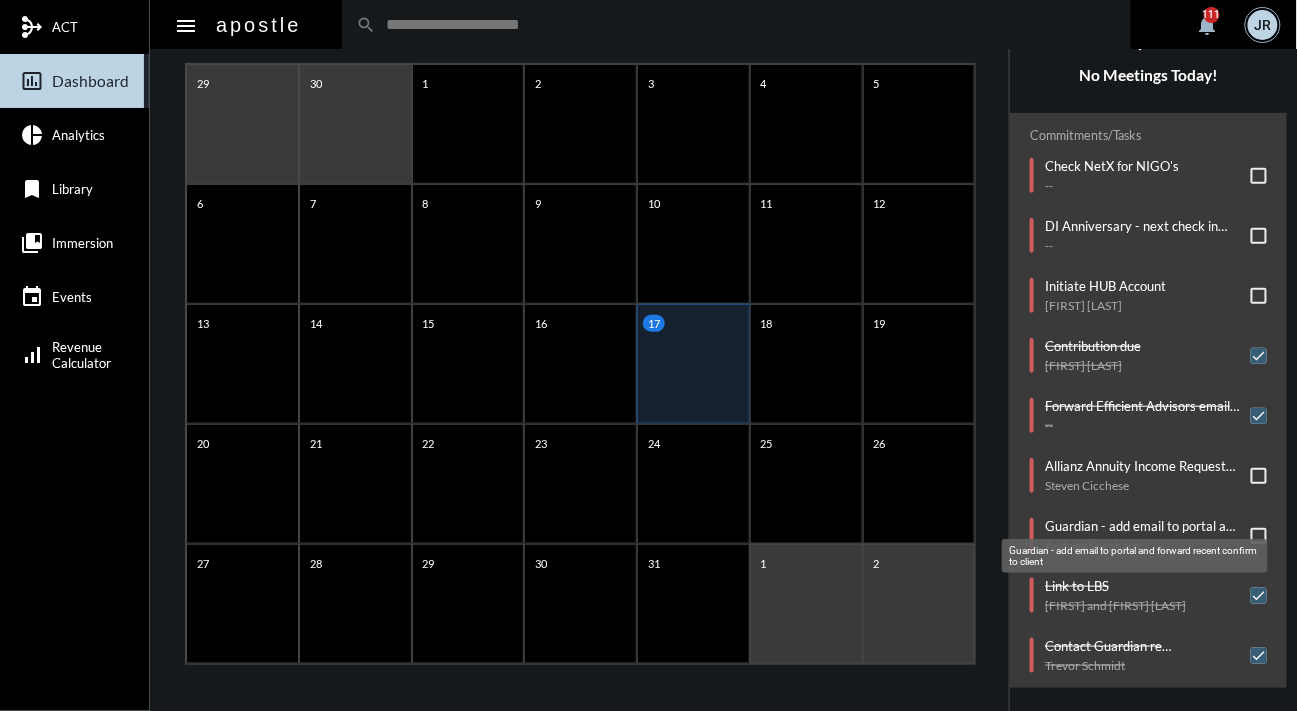 click on "Guardian - add email to portal and forward recent confirm to client" 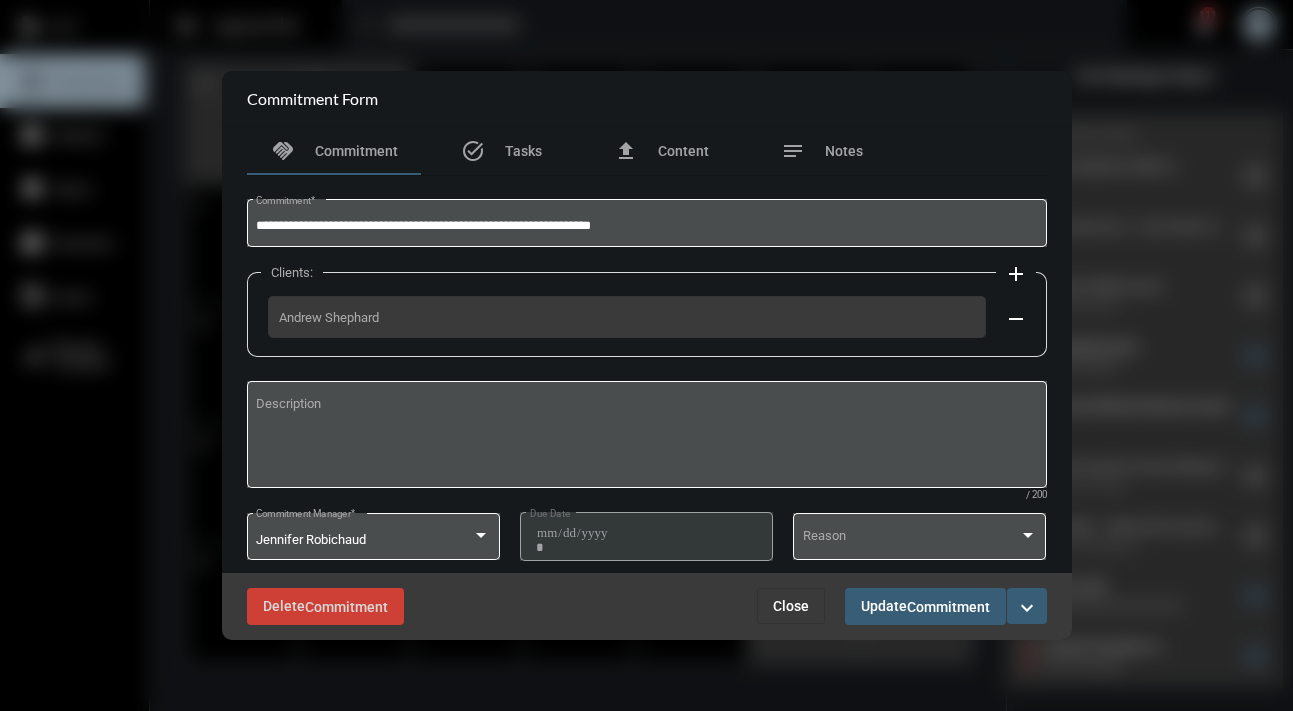click on "Close" at bounding box center (791, 606) 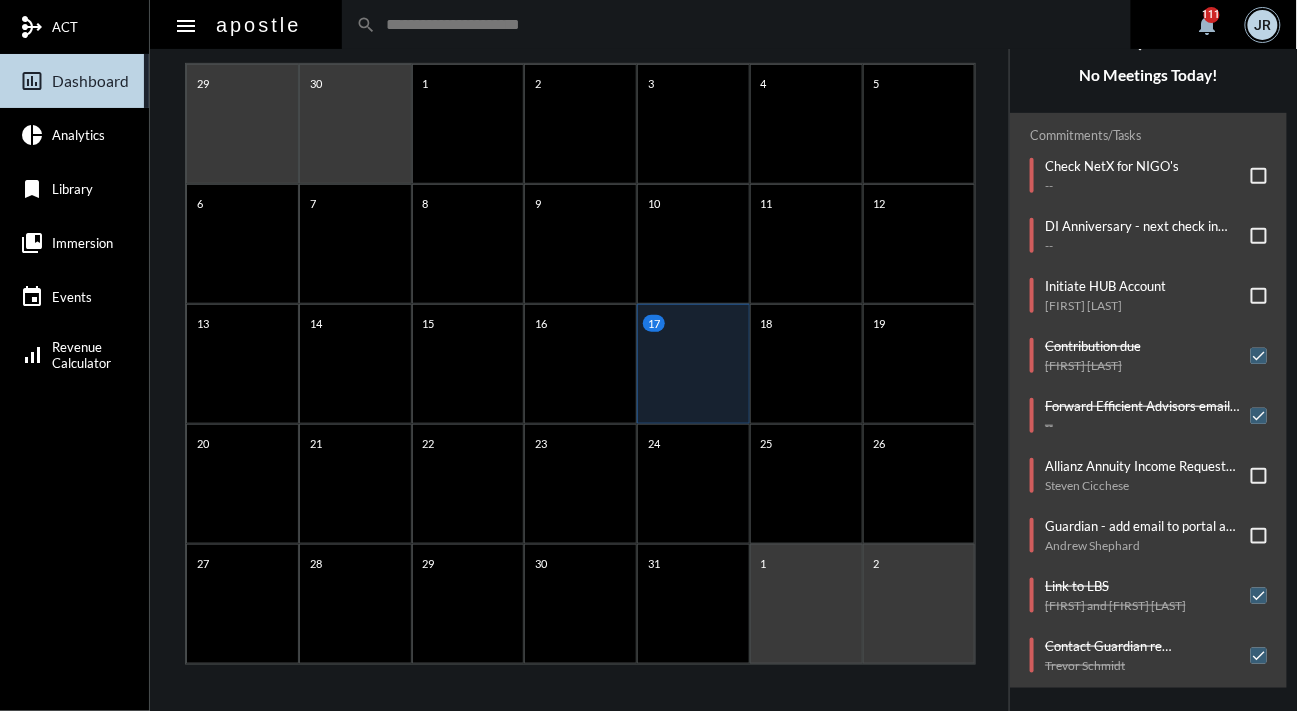click on "Guardian - add email to portal and forward recent confirm to client   Andrew Shephard" 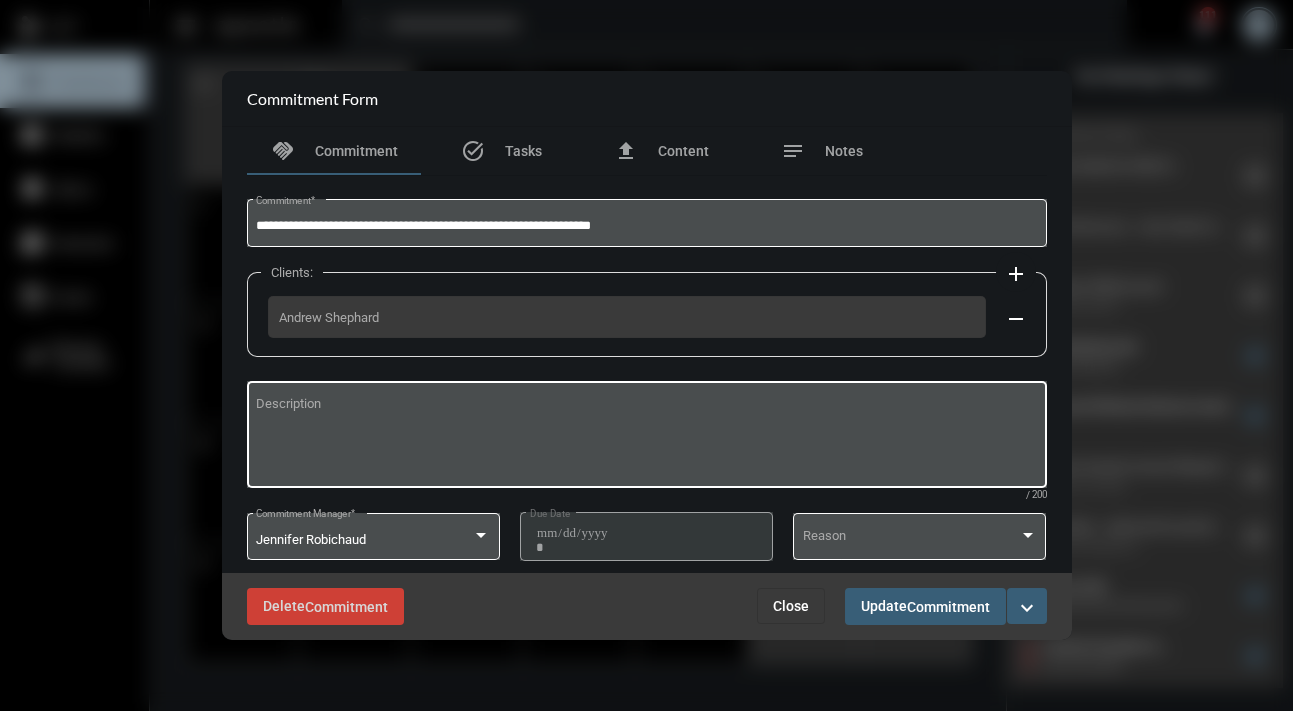 click on "Description" at bounding box center [646, 437] 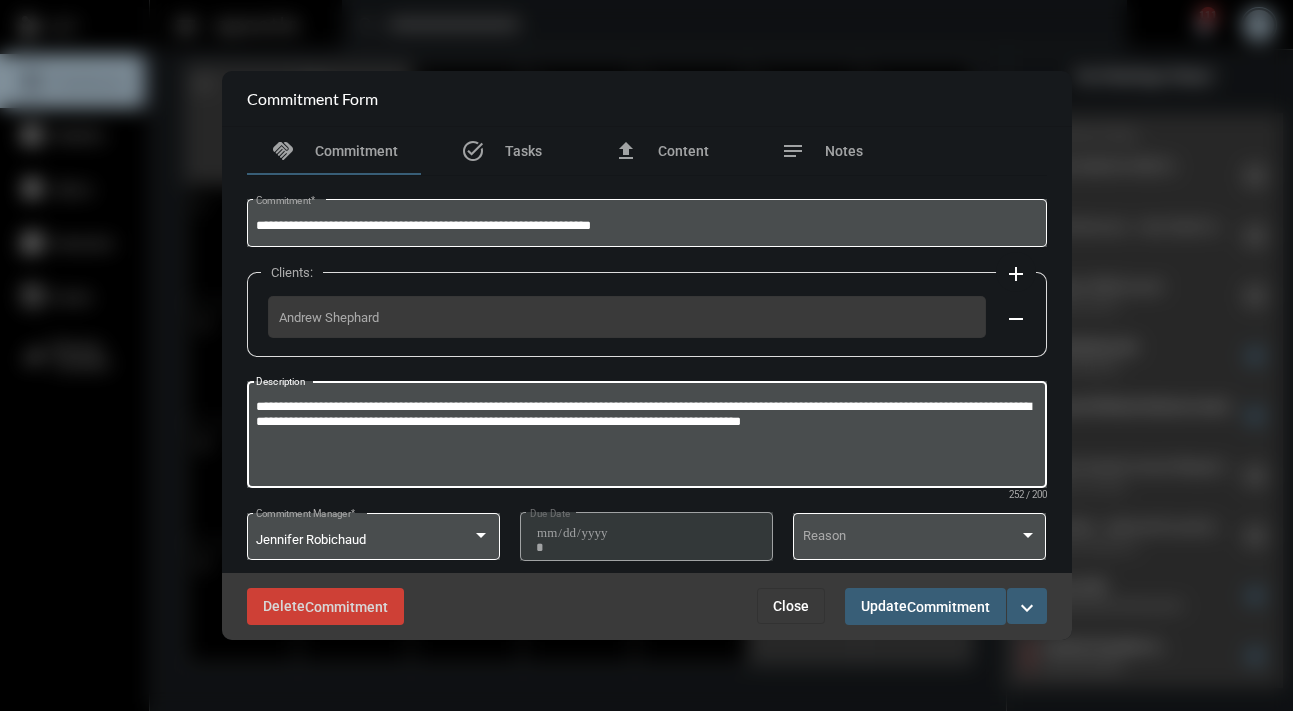 type on "**********" 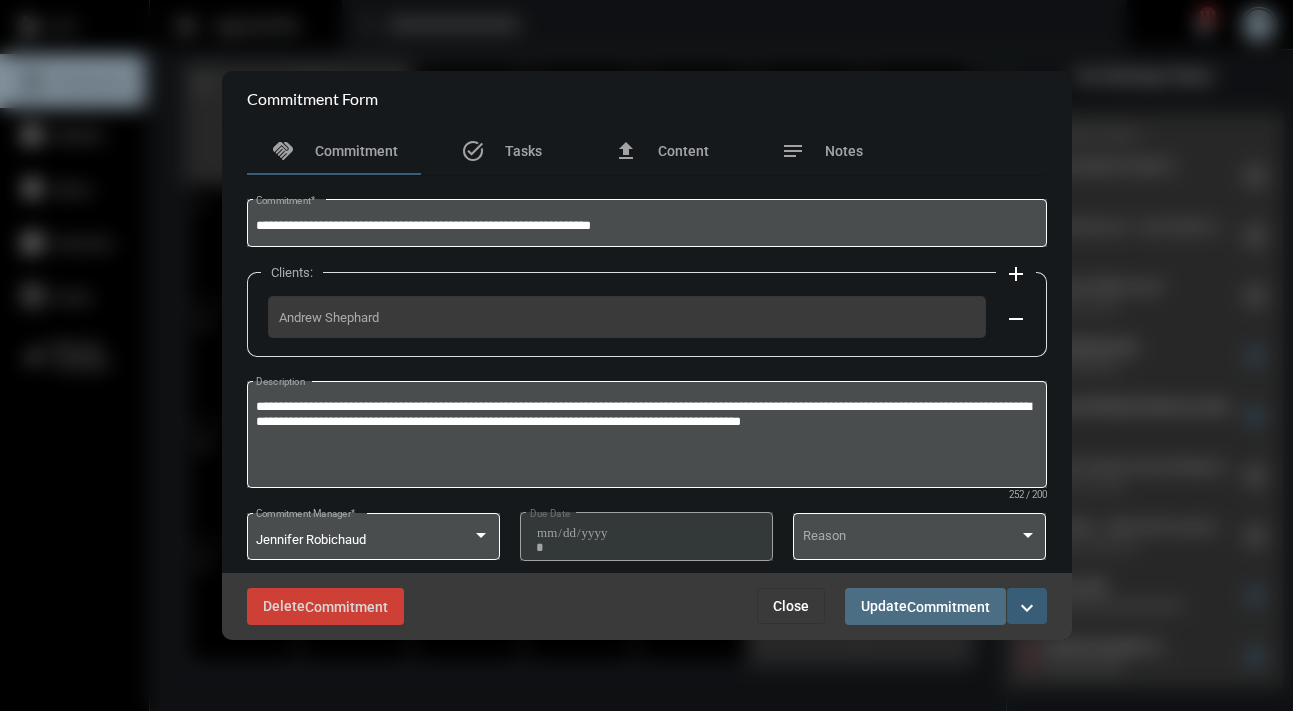 click on "Update  Commitment" at bounding box center (925, 606) 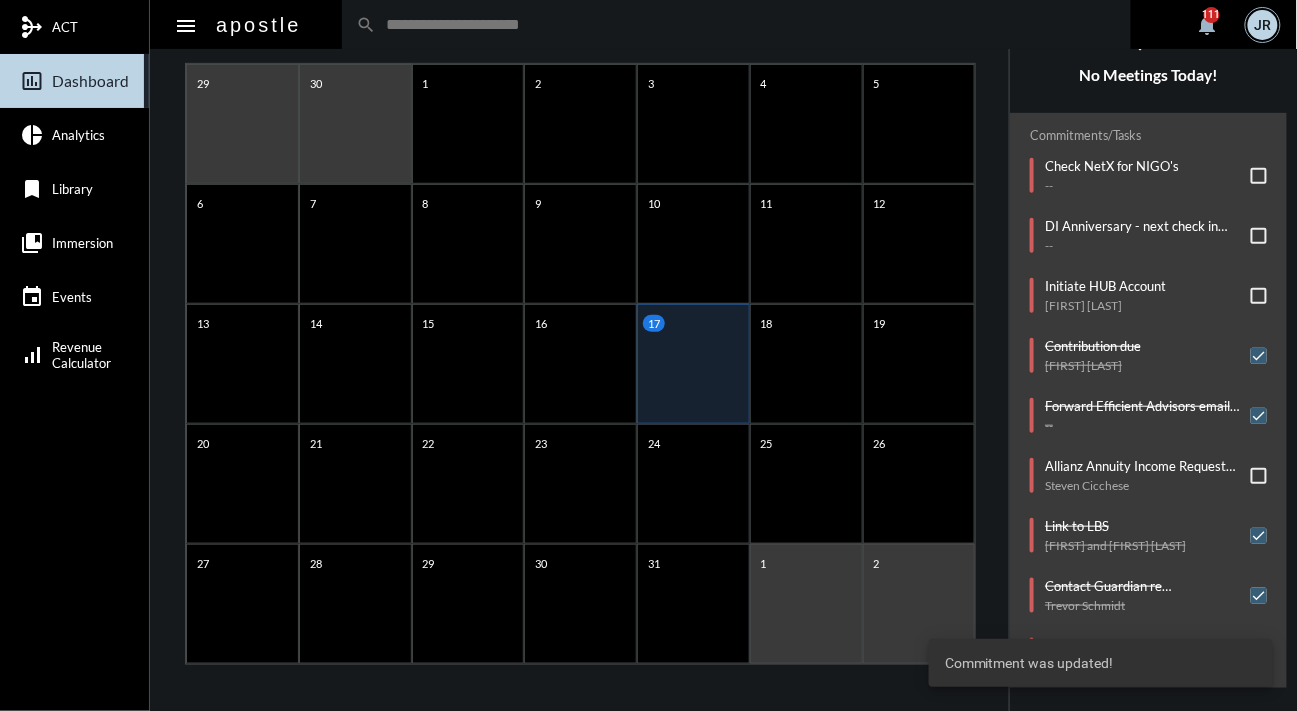 click on "arrow_left July 2025 arrow_right Sunday Monday Tuesday Wednesday Thursday Friday Saturday 29 30 1 2 3 4 5 6 7 8 9 10 11 12 13 14 15 16 17 18 19 20 21 22 23 24 25 26 27 28 29 30 31 1 2" 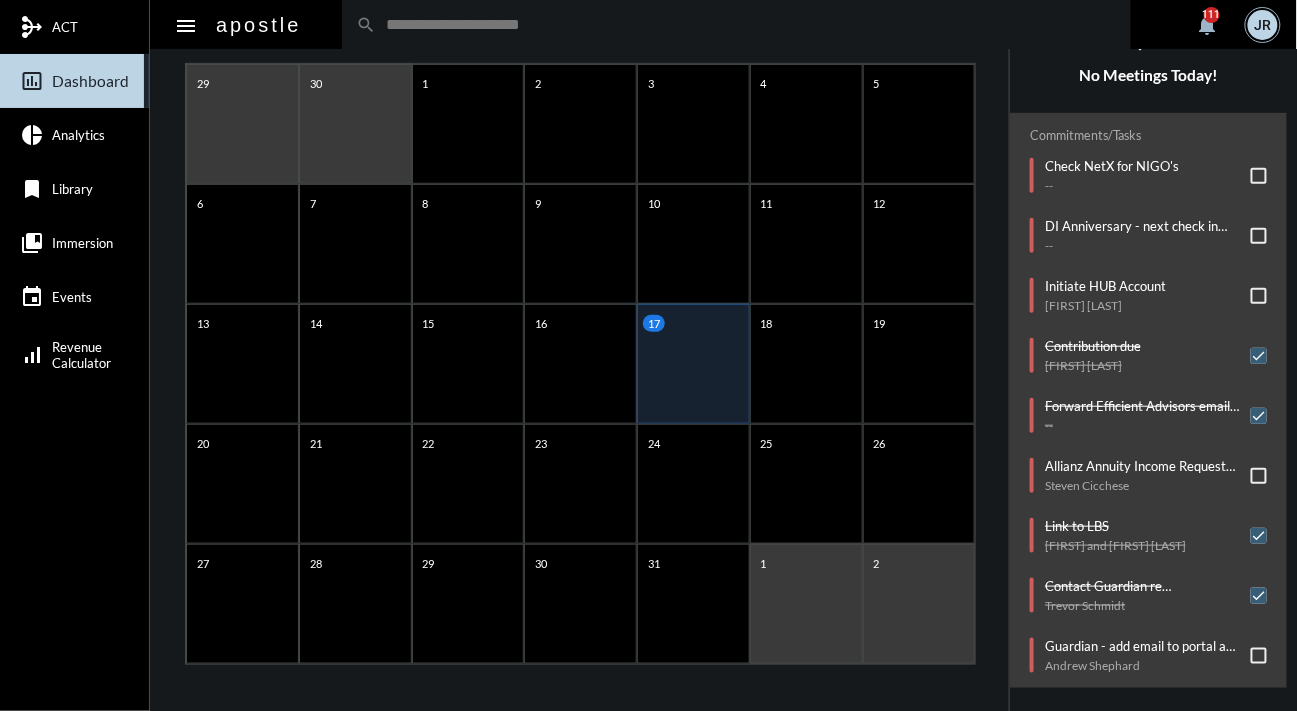 click on "AGENDA Thursday, Jul 17 reorder No Meetings Today! Commitments/Tasks  Check NetX for NIGO's   --     DI Anniversary - next check in due 7/17   --     Initiate HUB Account   Emmanuel Gomes     Contribution due   Mark Cinar     Forward Efficient Advisors email to Caroline   --     Allianz Annuity Income Request Form   Steven Cicchese     Link to LBS   Michael and Kelly McGovern     Contact Guardian re undeliverable mail   Trevor Schmidt     Guardian - add email to portal and forward recent confirm to client   Andrew Shephard" 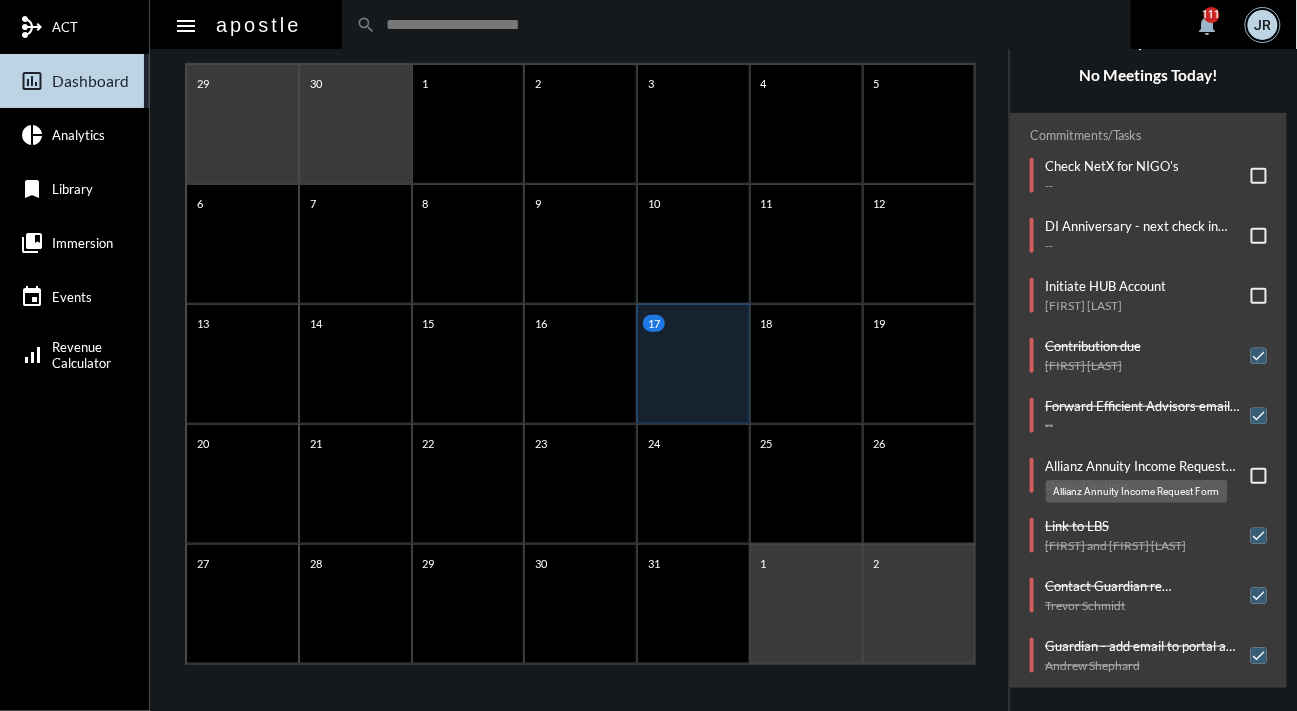 click on "Allianz Annuity Income Request Form" 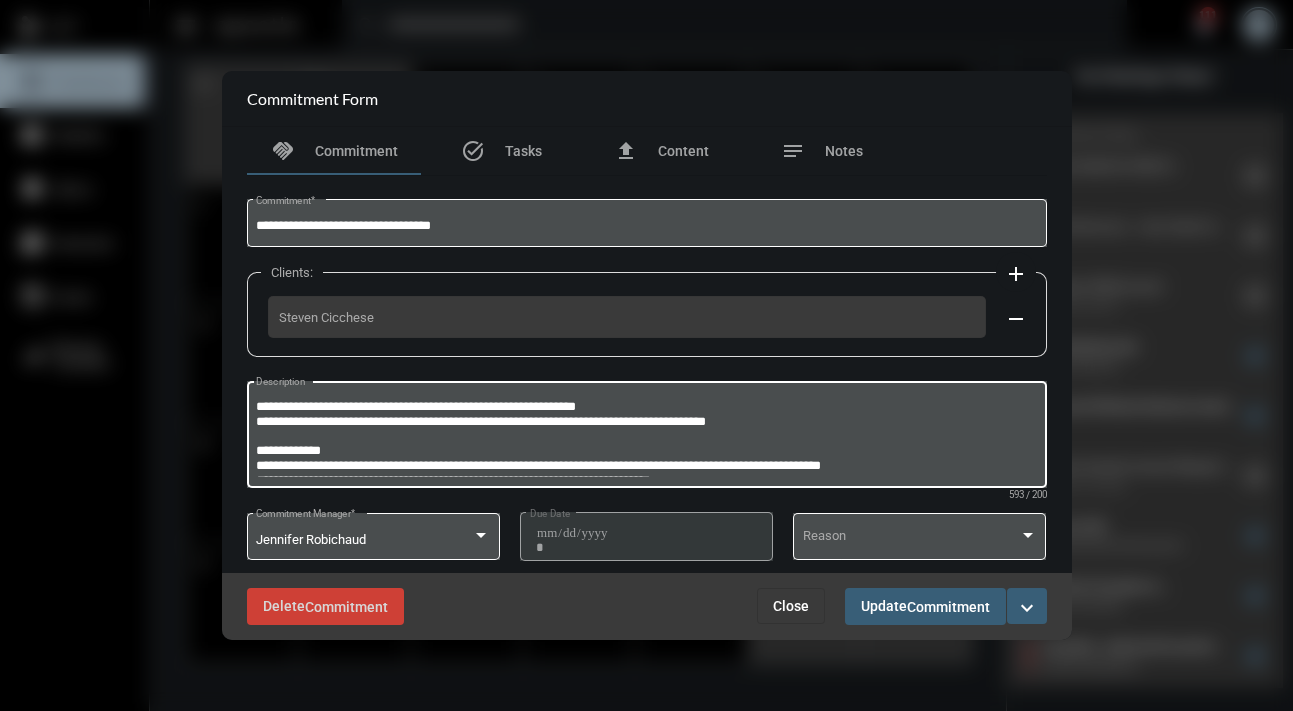 click on "**********" at bounding box center (646, 437) 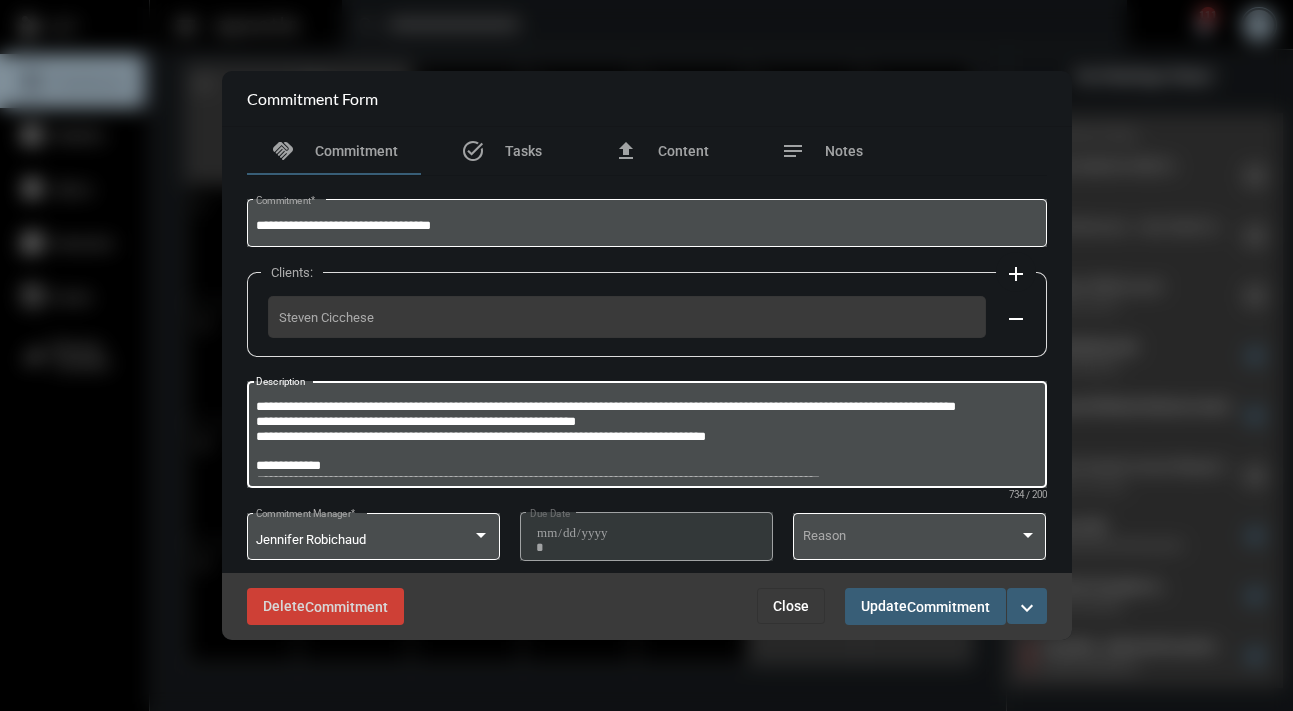 click on "**********" at bounding box center [646, 437] 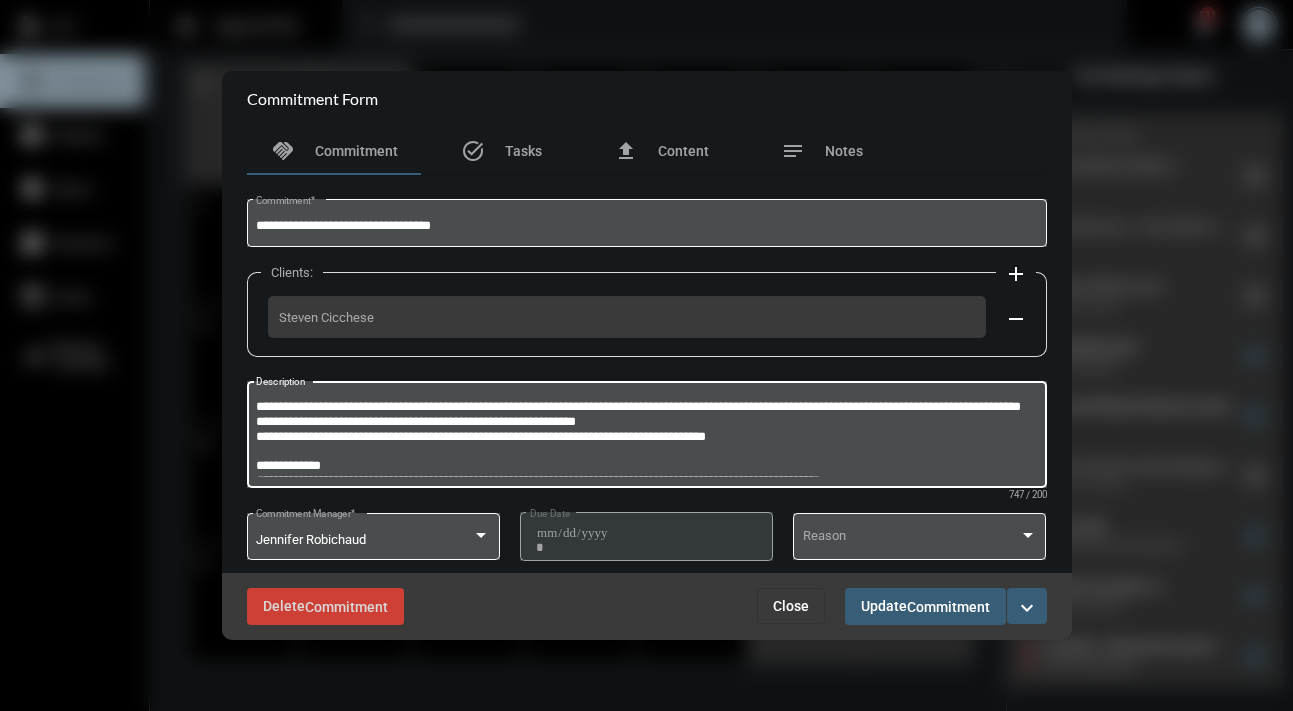 type on "**********" 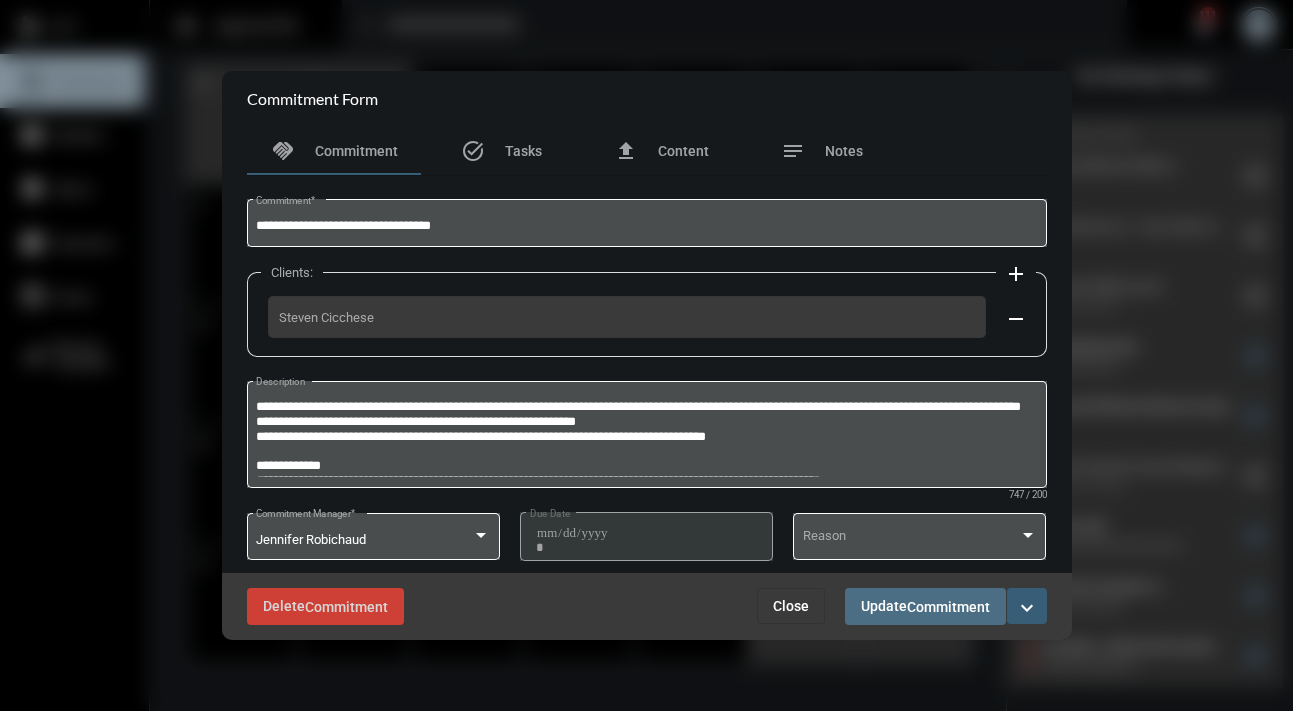 click on "Update  Commitment" at bounding box center [925, 606] 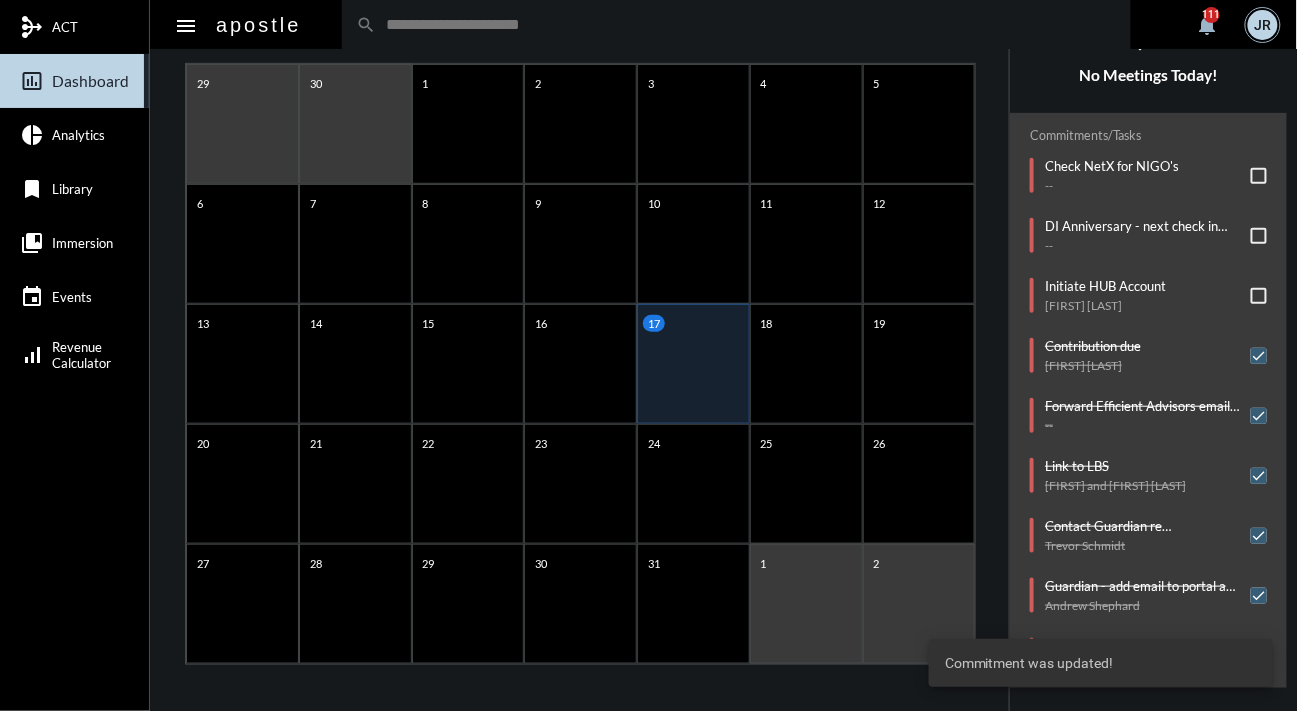click on "arrow_left July 2025 arrow_right Sunday Monday Tuesday Wednesday Thursday Friday Saturday 29 30 1 2 3 4 5 6 7 8 9 10 11 12 13 14 15 16 17 18 19 20 21 22 23 24 25 26 27 28 29 30 31 1 2" 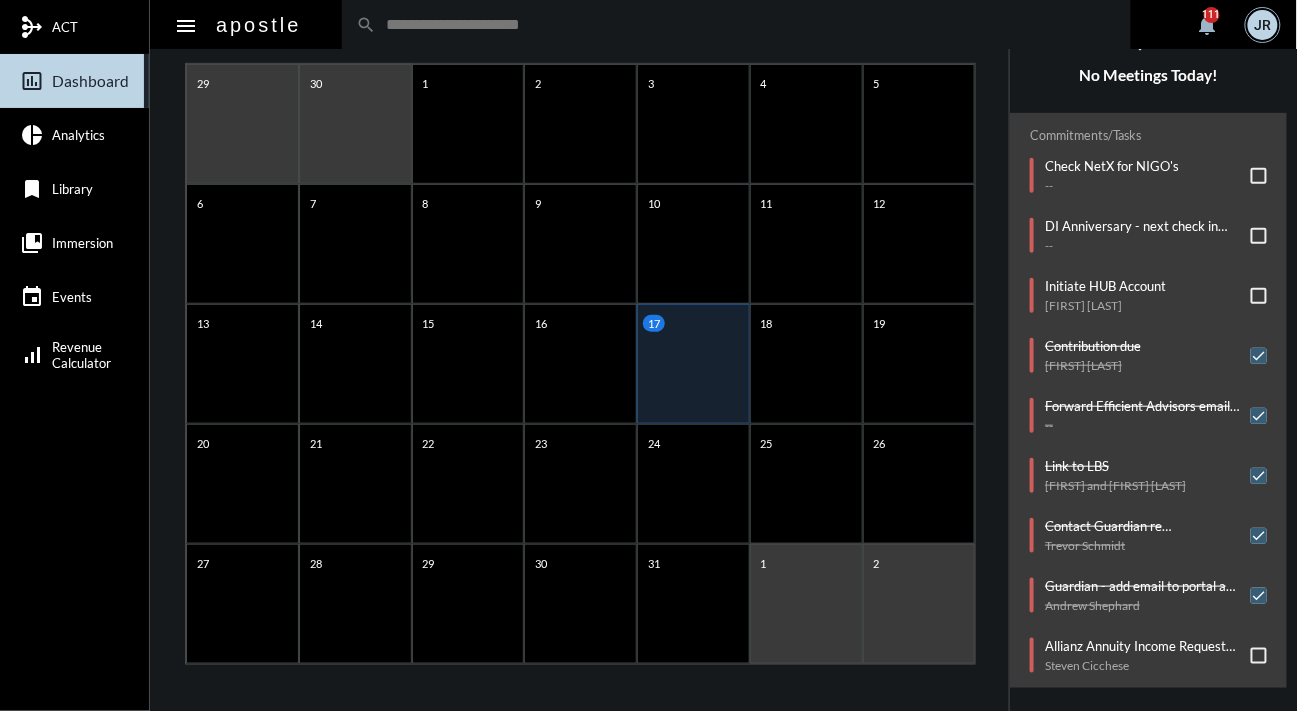 click on "Commitments/Tasks" 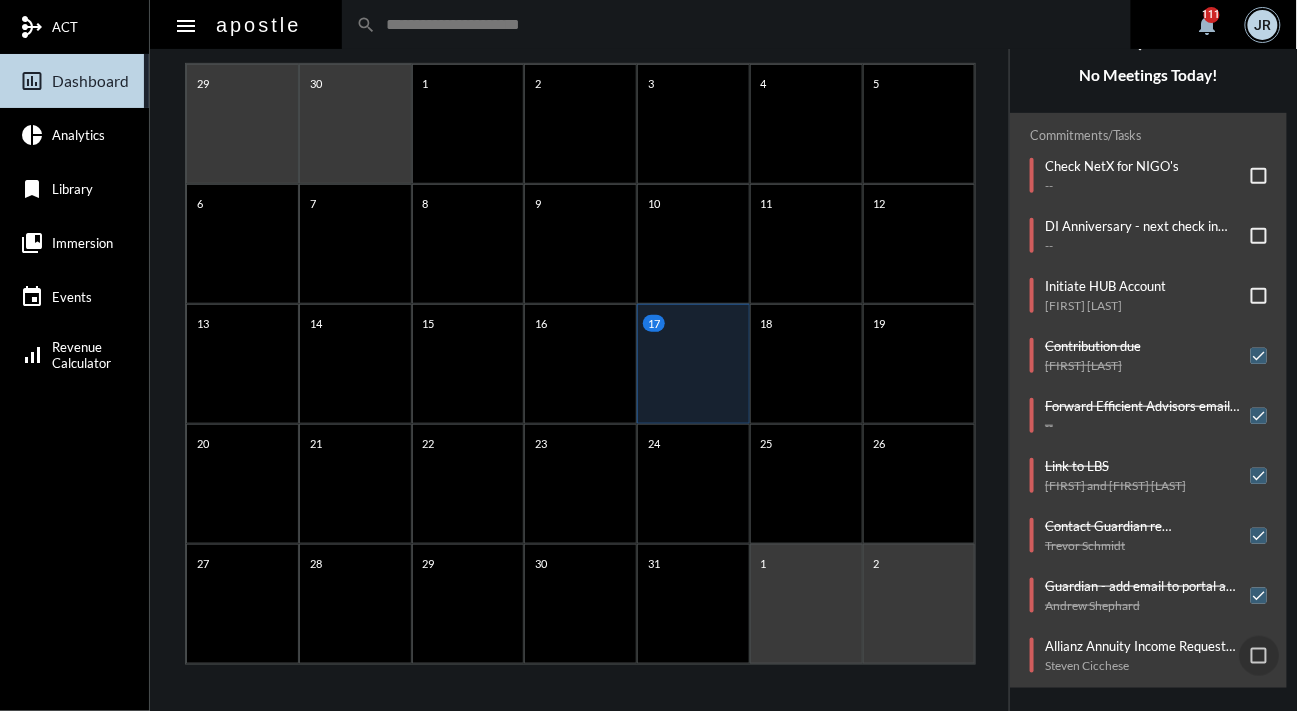 click at bounding box center [1259, 656] 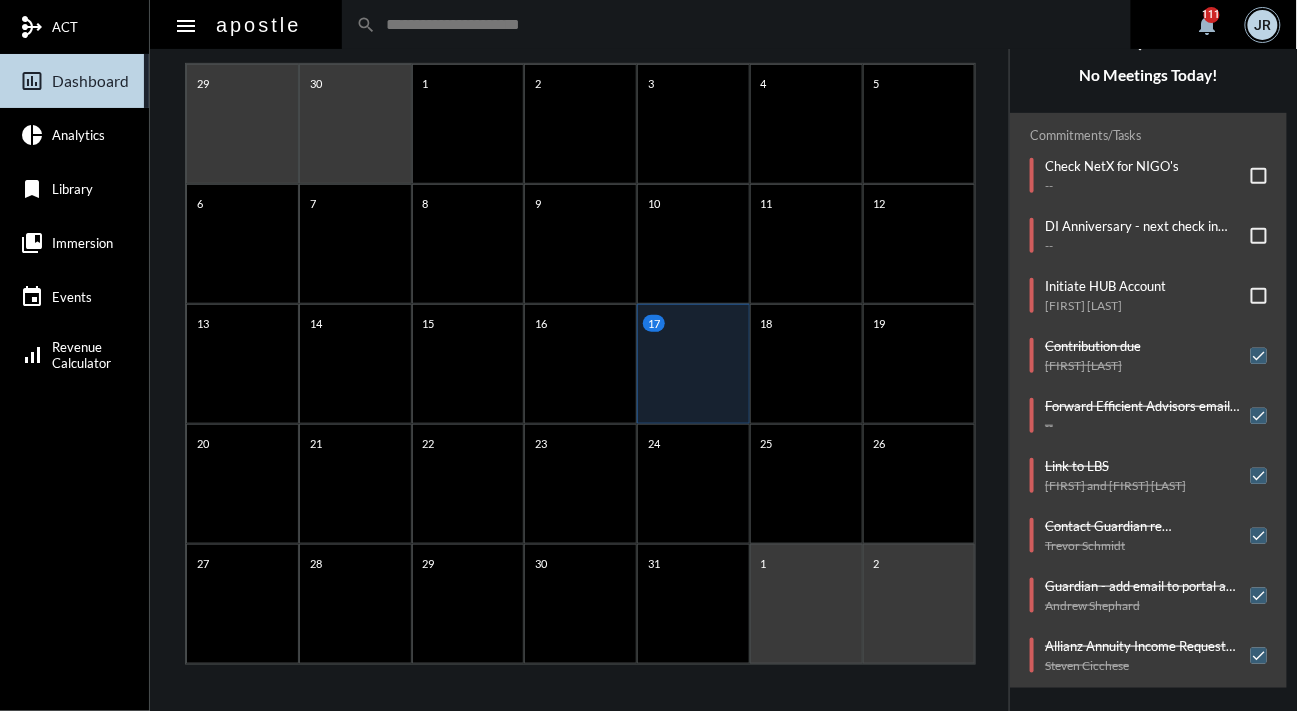click on "arrow_left July 2025 arrow_right Sunday Monday Tuesday Wednesday Thursday Friday Saturday 29 30 1 2 3 4 5 6 7 8 9 10 11 12 13 14 15 16 17 18 19 20 21 22 23 24 25 26 27 28 29 30 31 1 2" 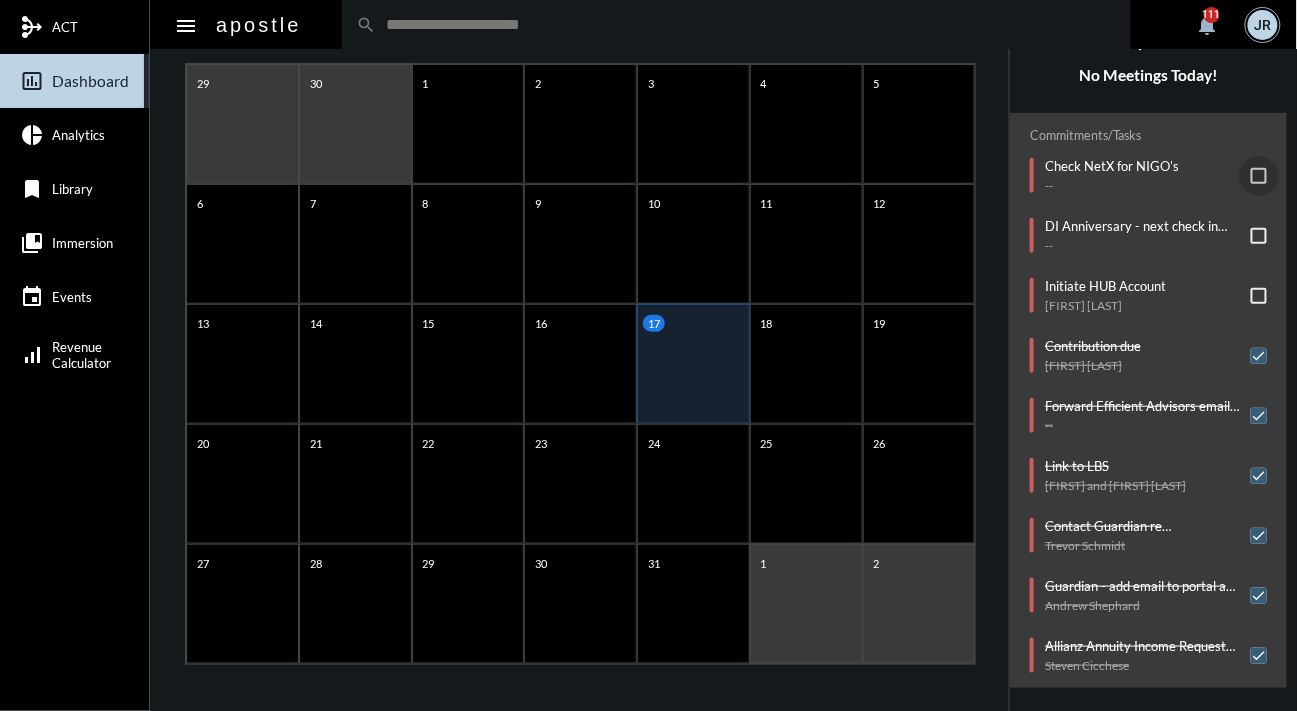 click at bounding box center (1259, 176) 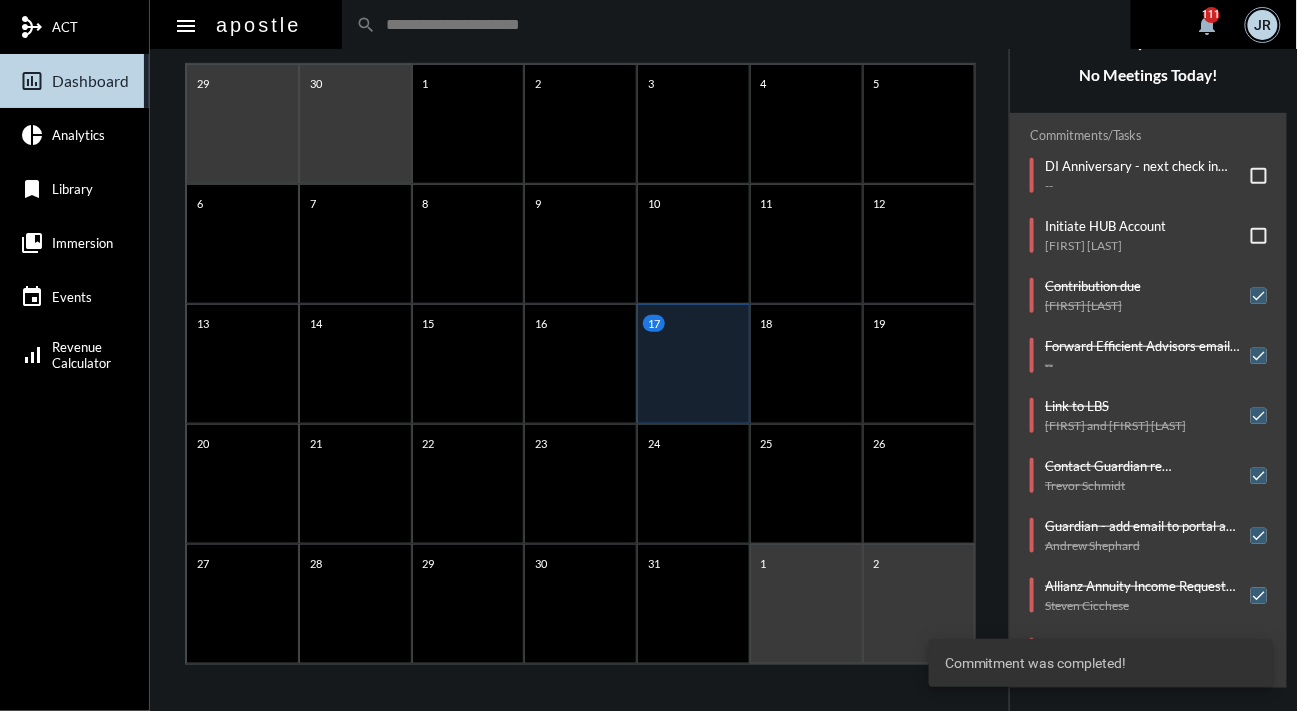 click on "No Meetings Today!" 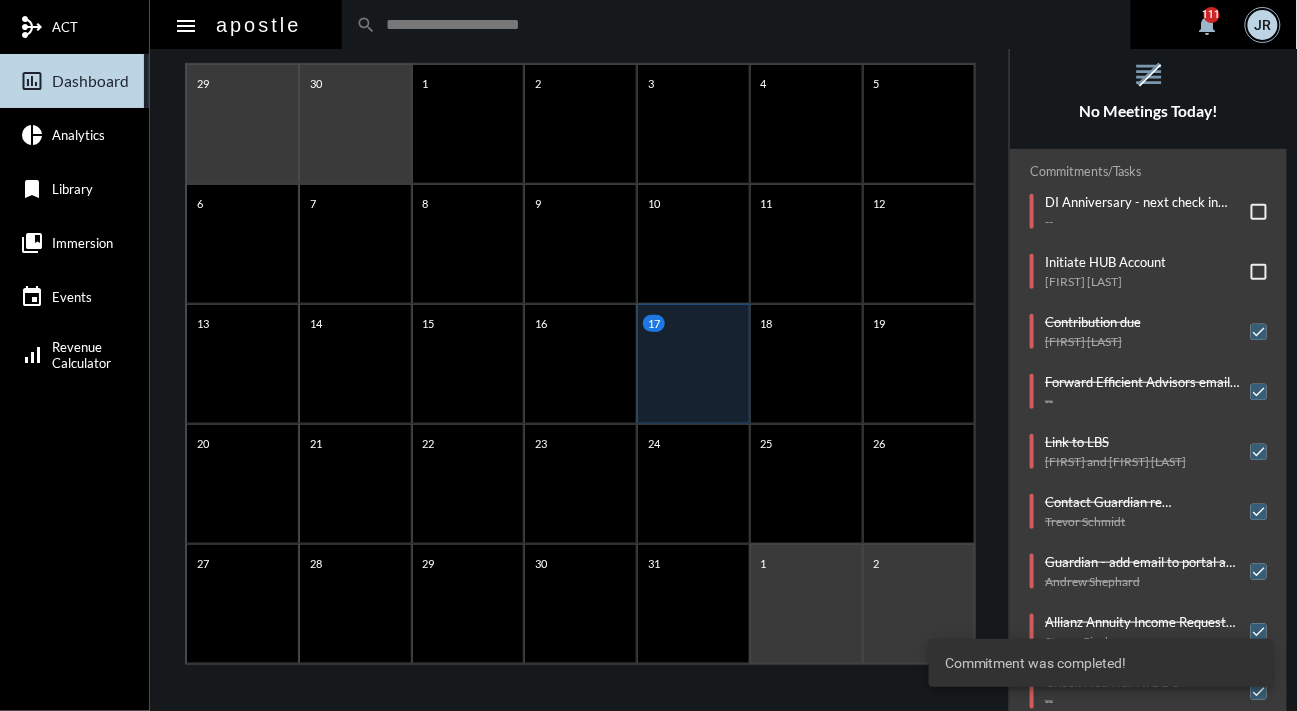 scroll, scrollTop: 0, scrollLeft: 0, axis: both 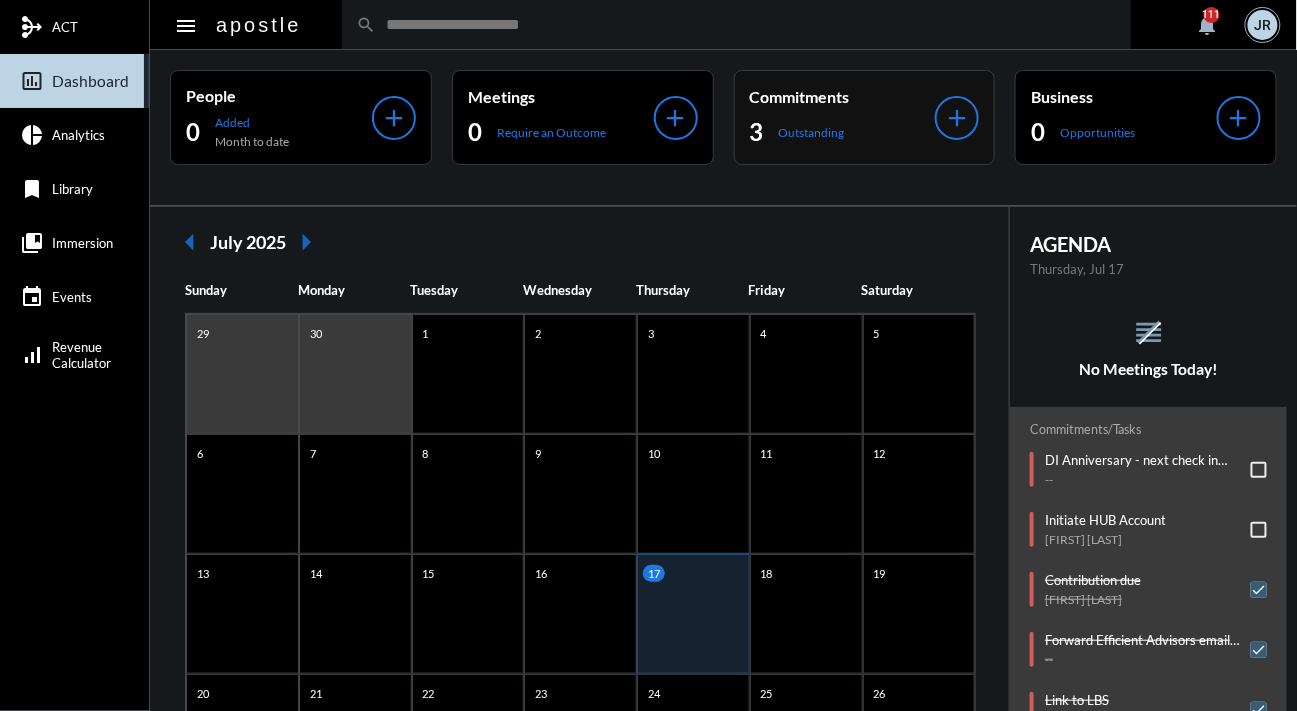 click on "Outstanding" 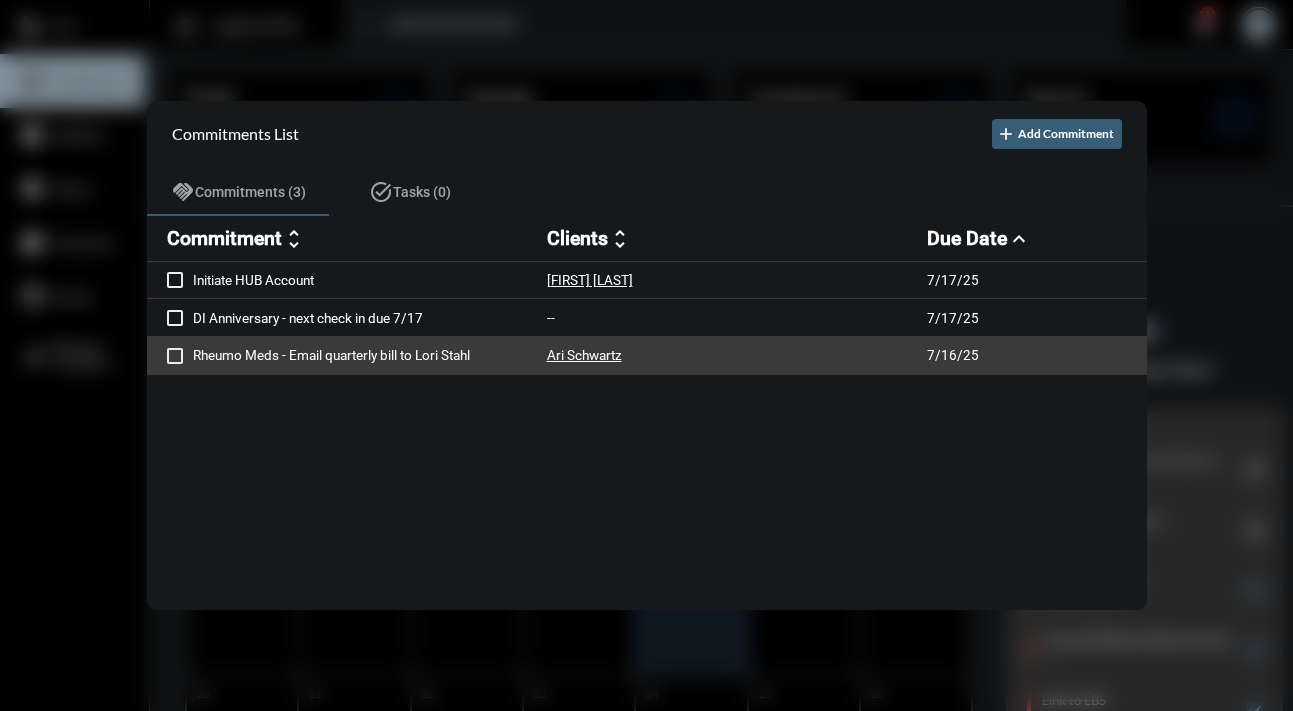 click on "Rheumo Meds - Email quarterly bill to Lori Stahl" at bounding box center (370, 355) 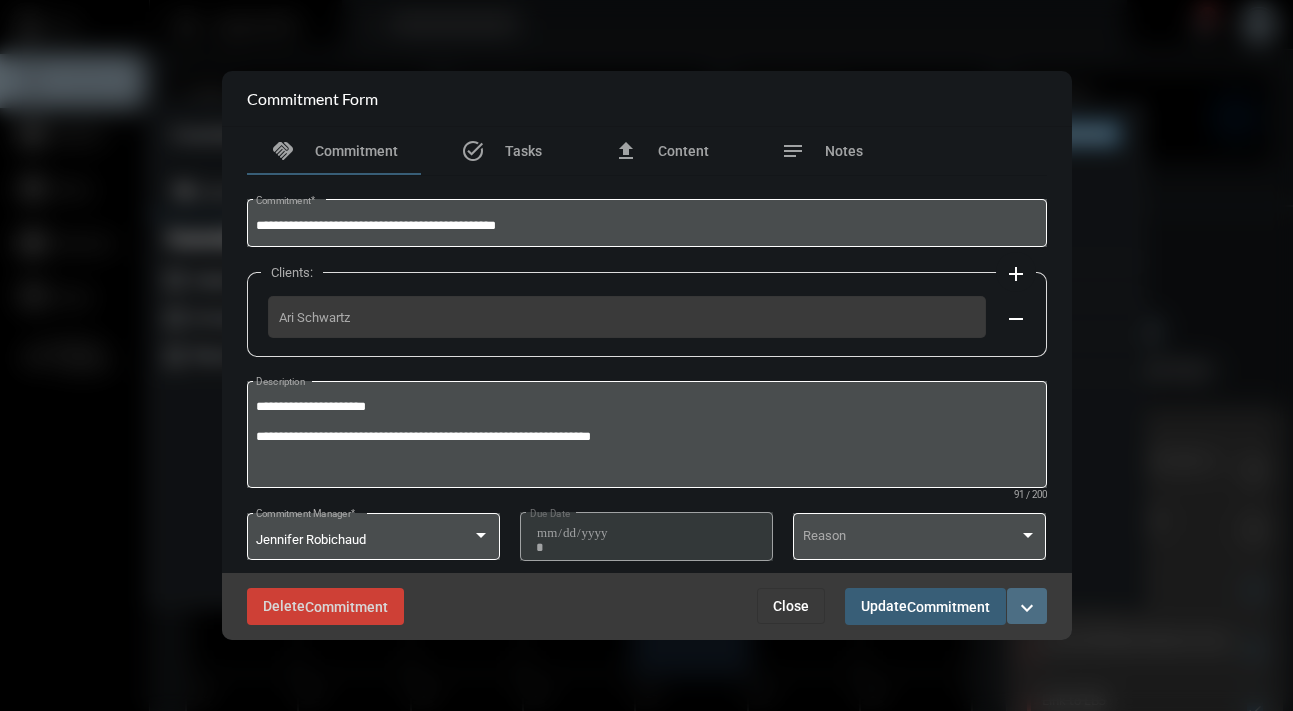 click on "expand_more" at bounding box center [1027, 608] 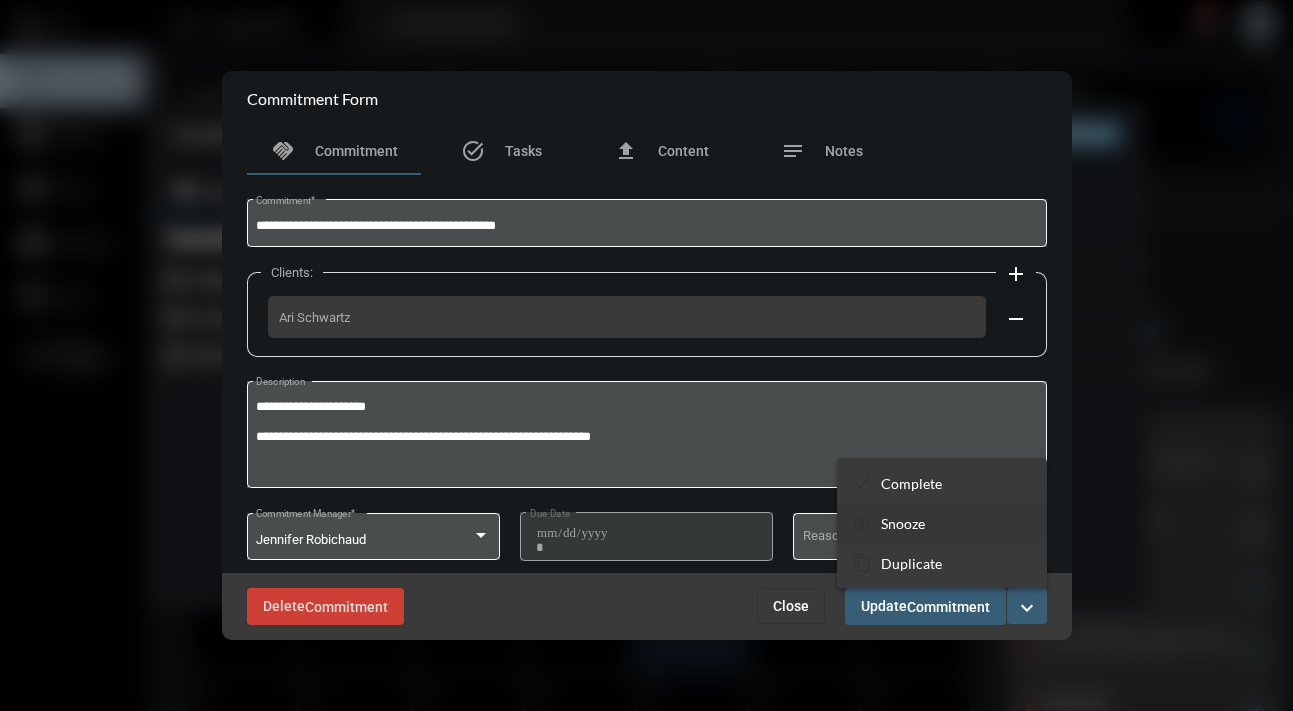click on "Snooze" at bounding box center (903, 523) 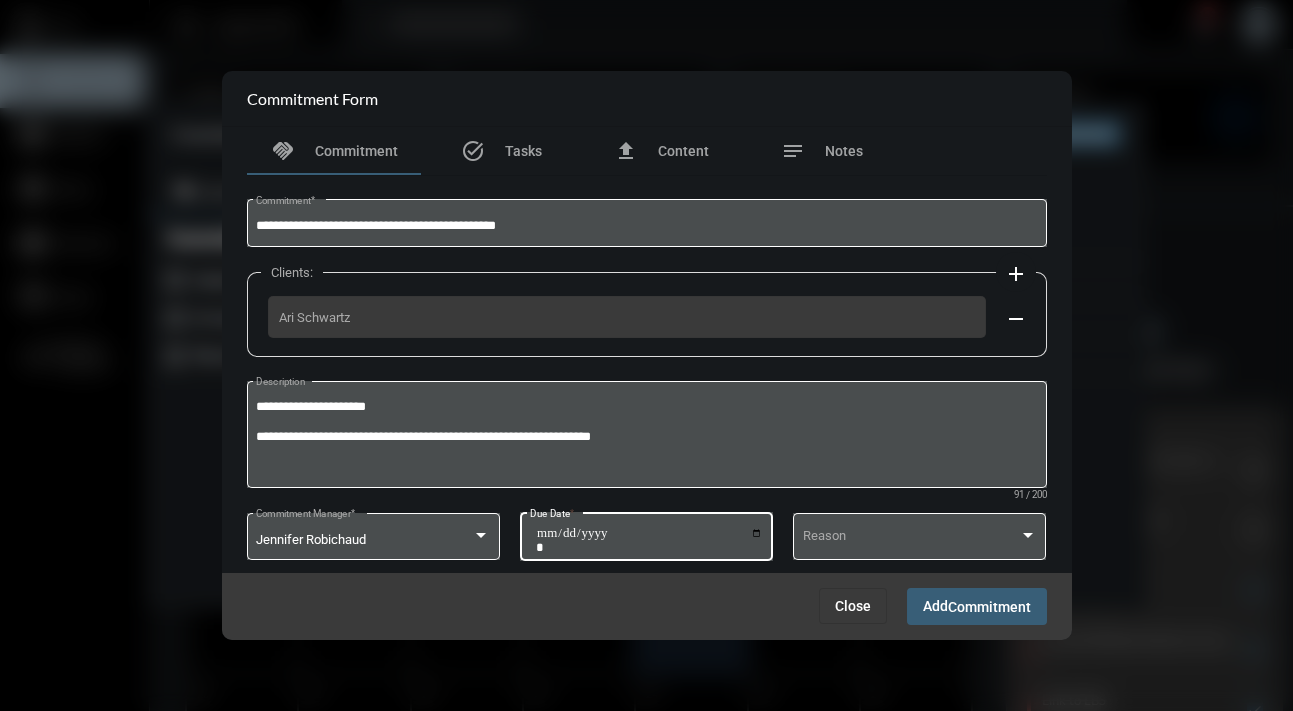 click on "**********" at bounding box center [649, 540] 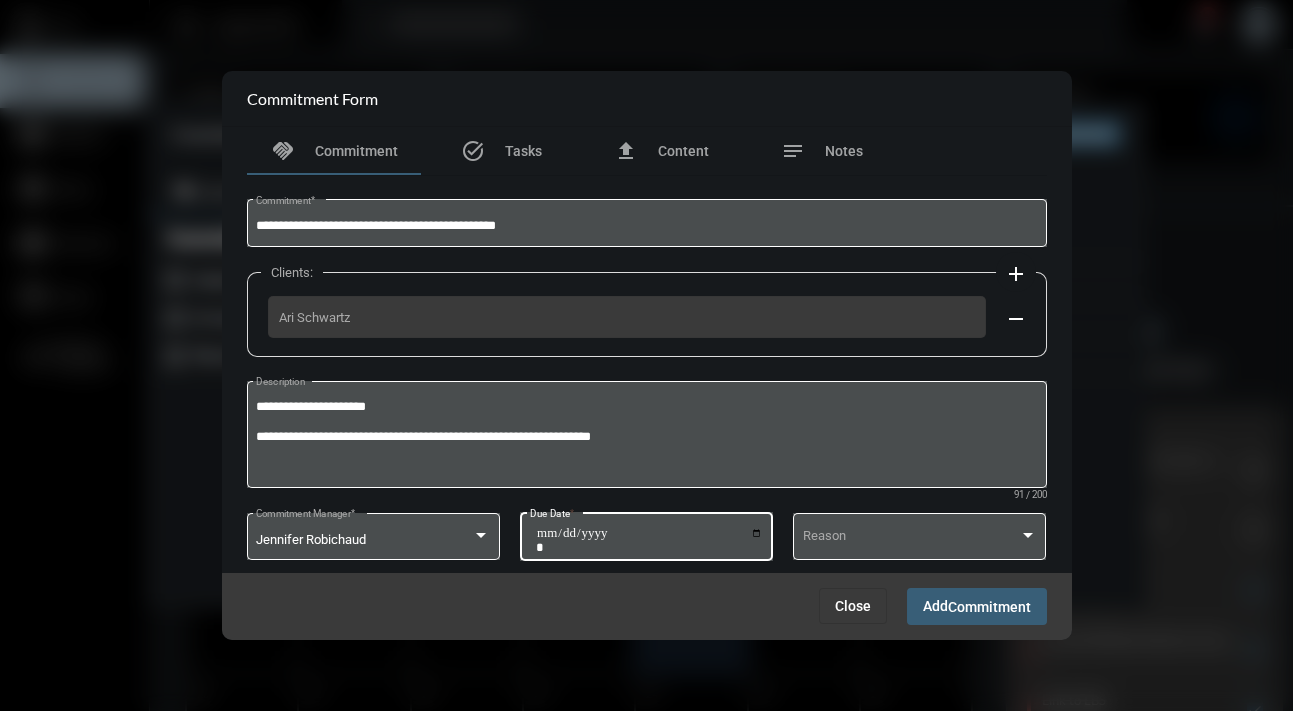 type on "**********" 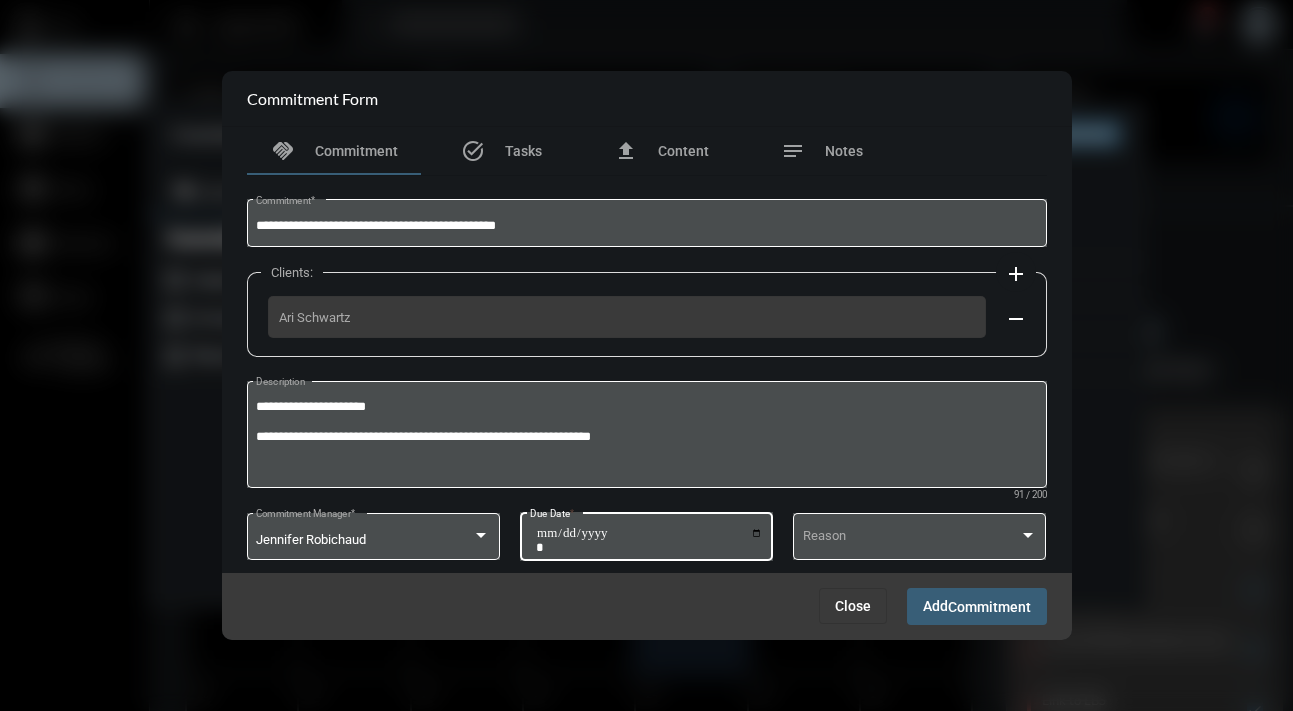 click on "Commitment" at bounding box center (989, 607) 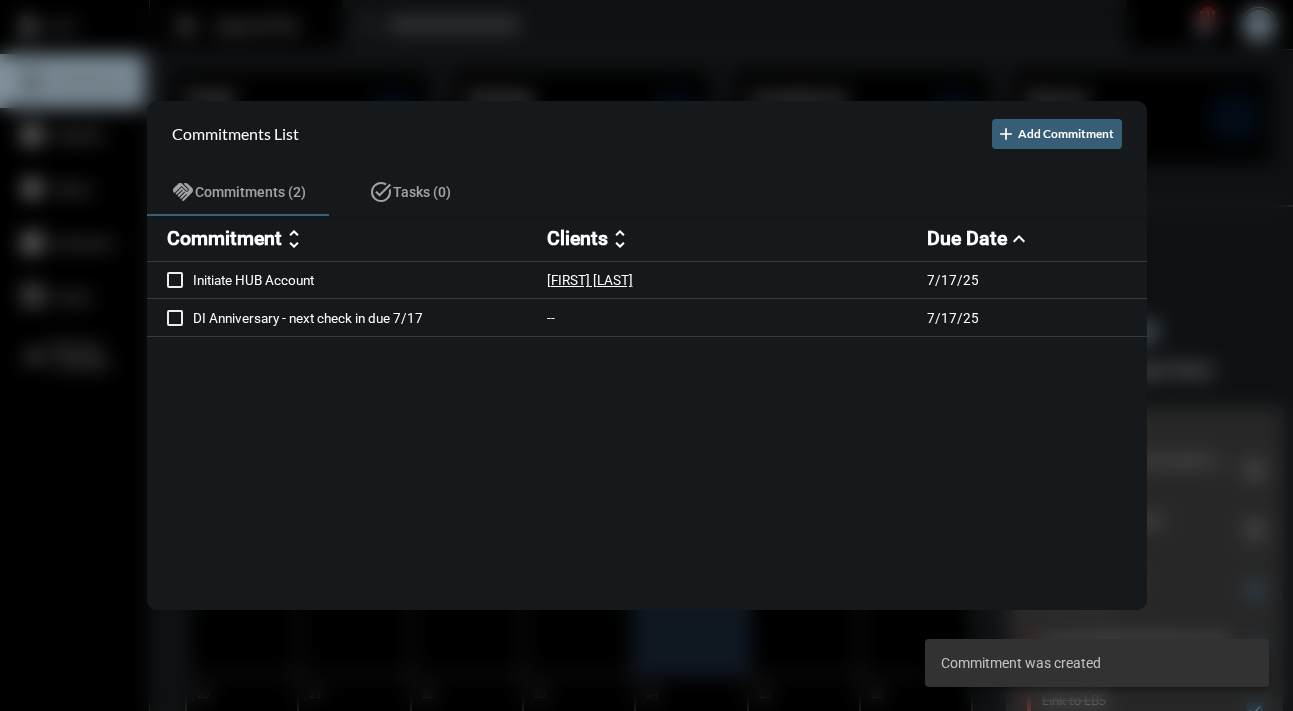 click at bounding box center (646, 355) 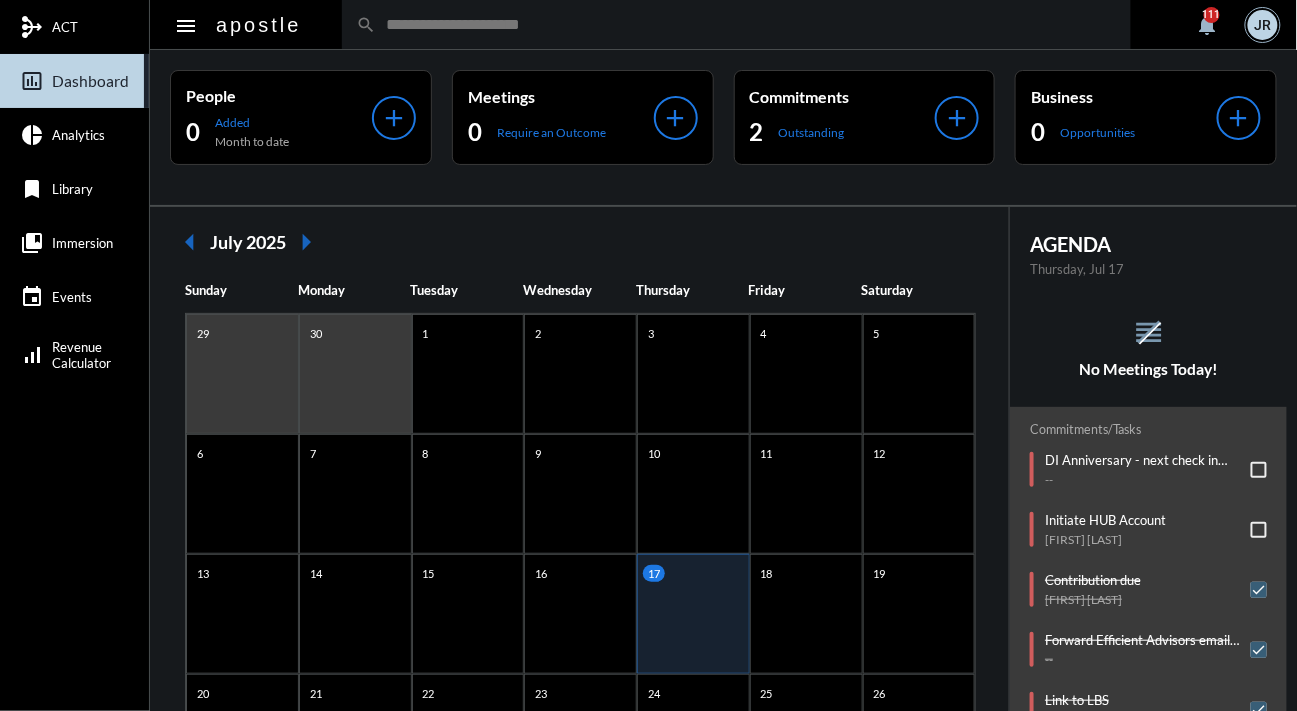 click on "reorder No Meetings Today!" 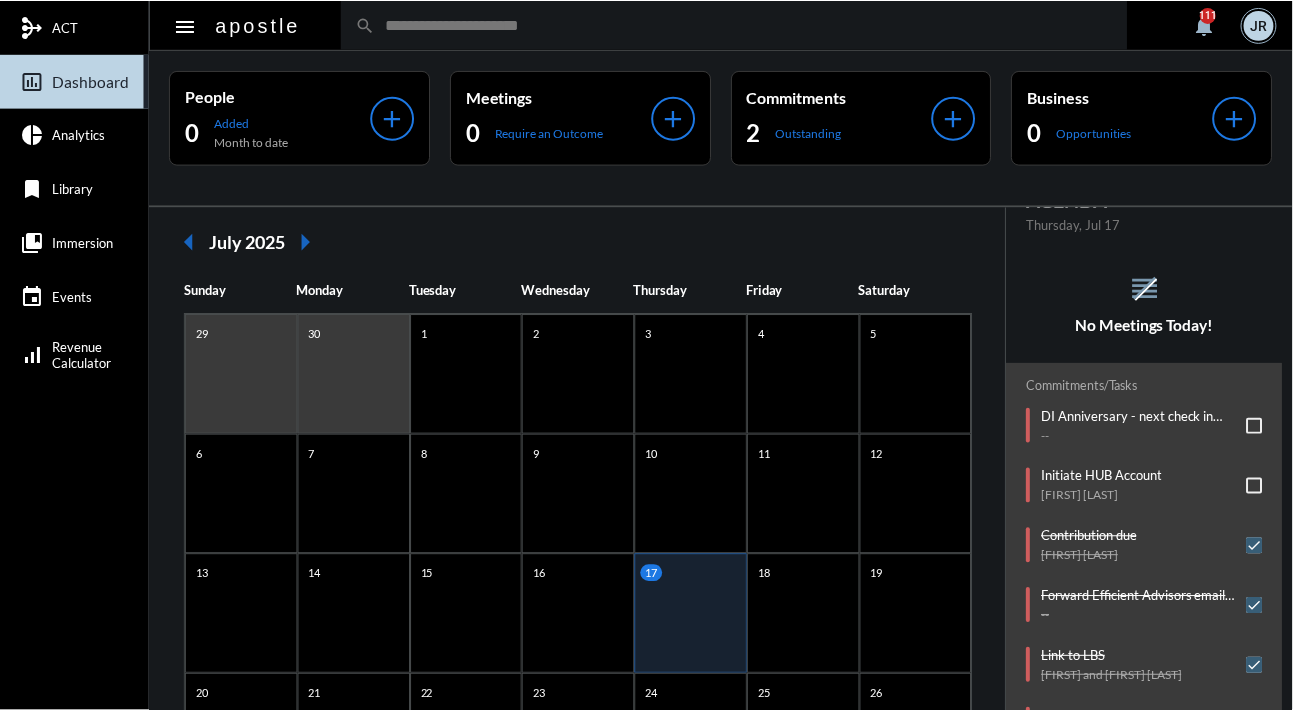 scroll, scrollTop: 44, scrollLeft: 0, axis: vertical 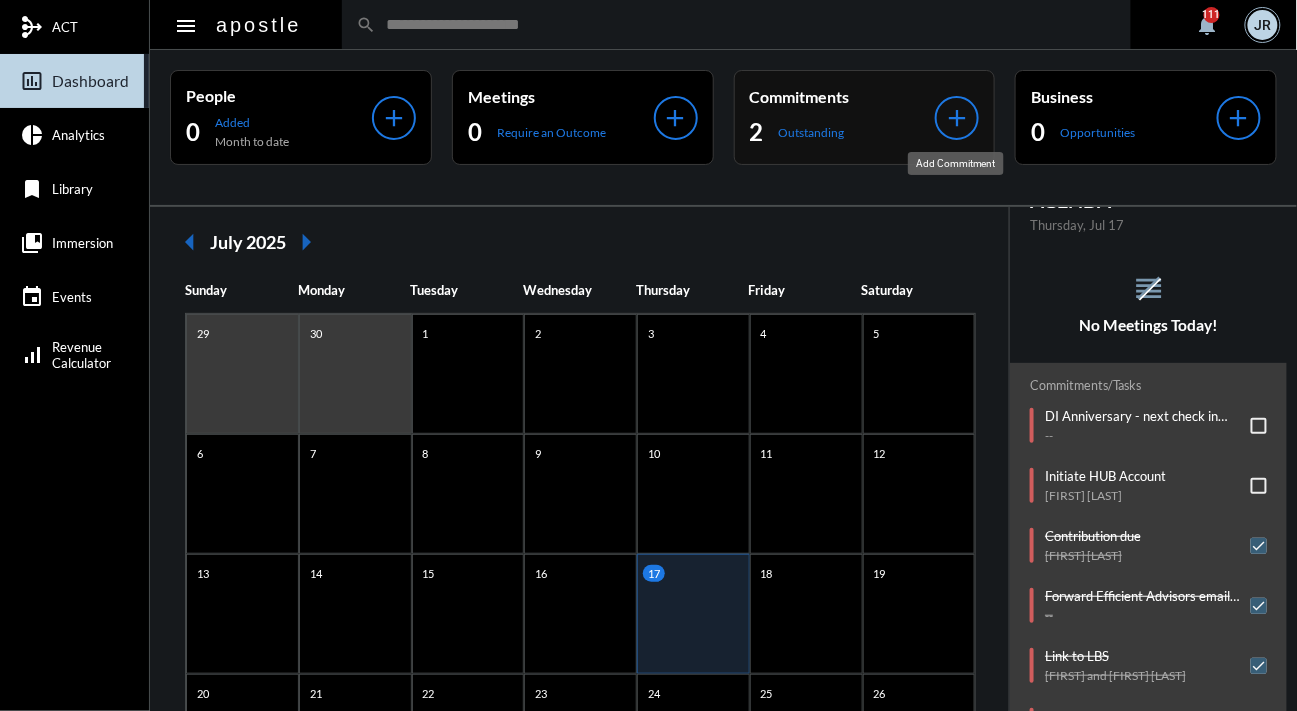 click on "add" 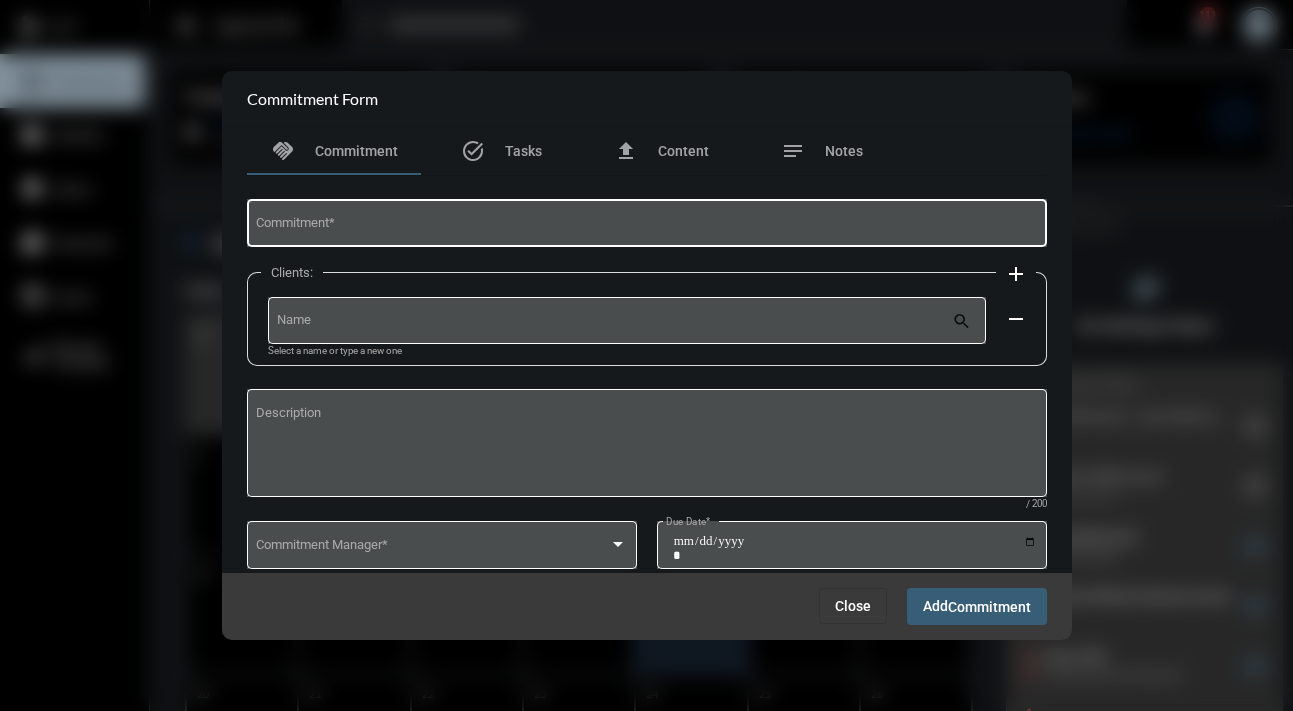 click on "Commitment  *" at bounding box center [646, 226] 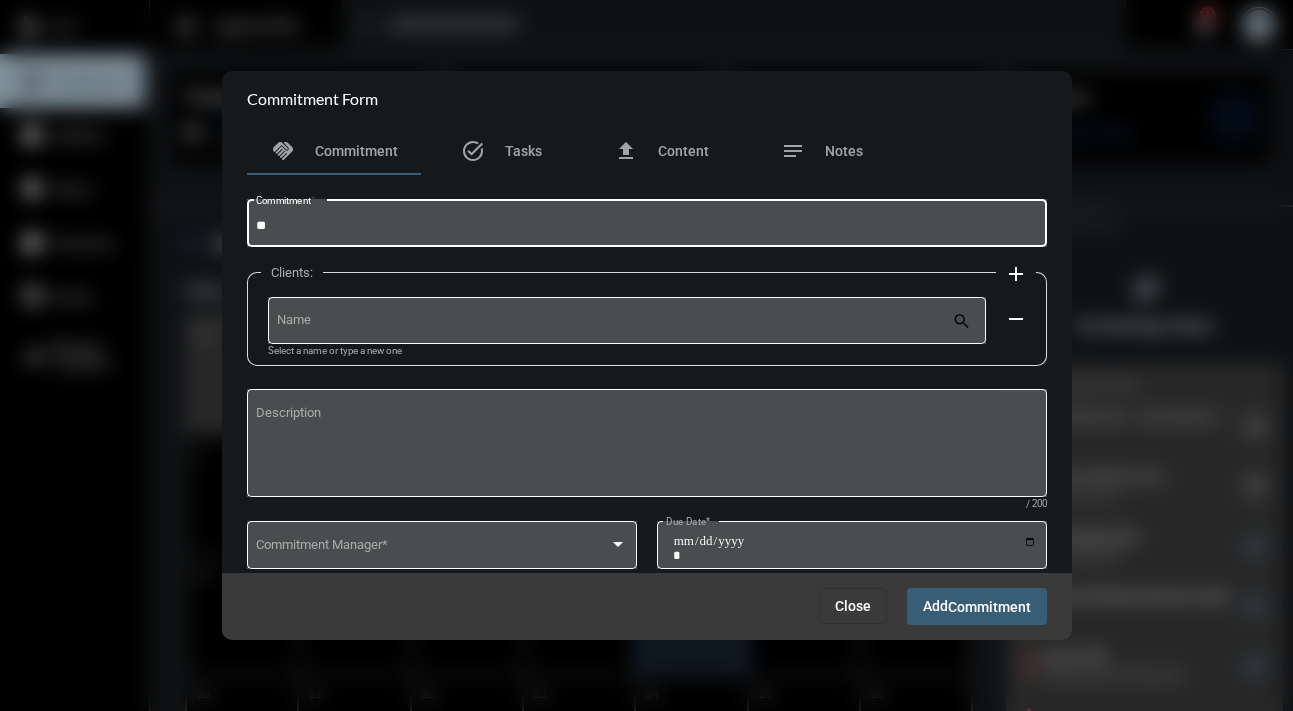 type on "*" 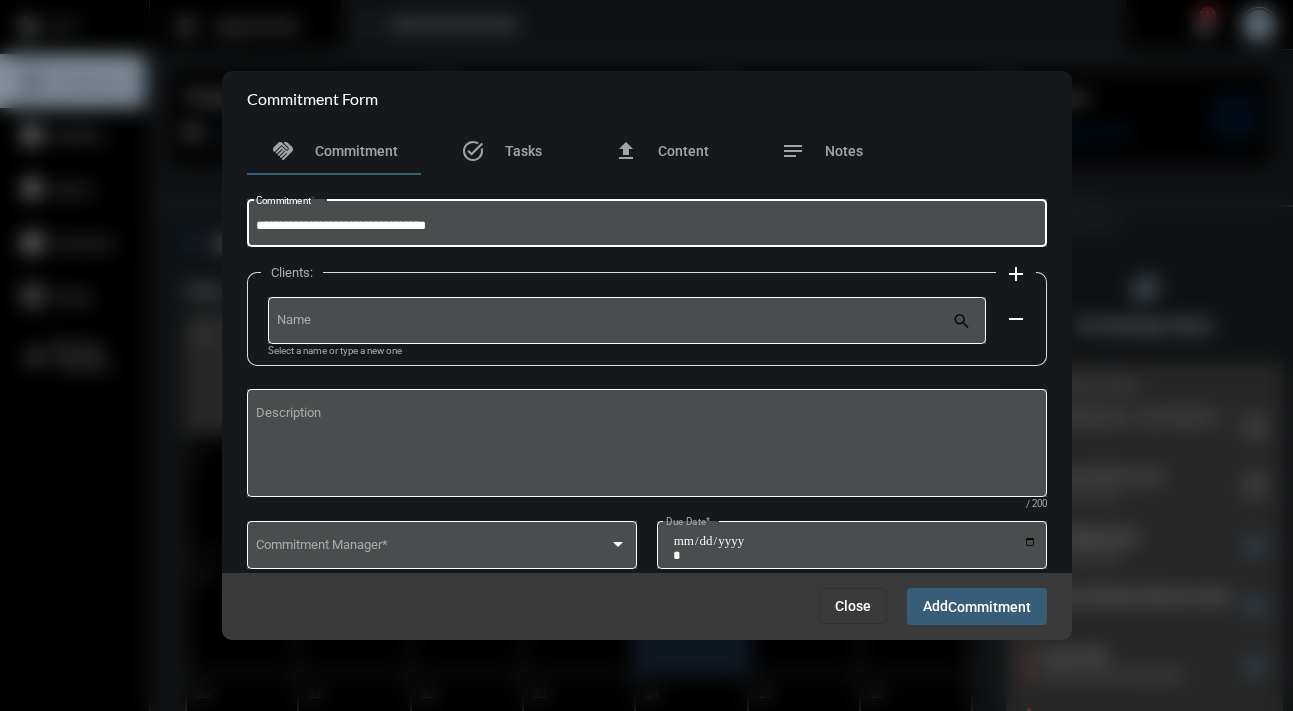 type on "**********" 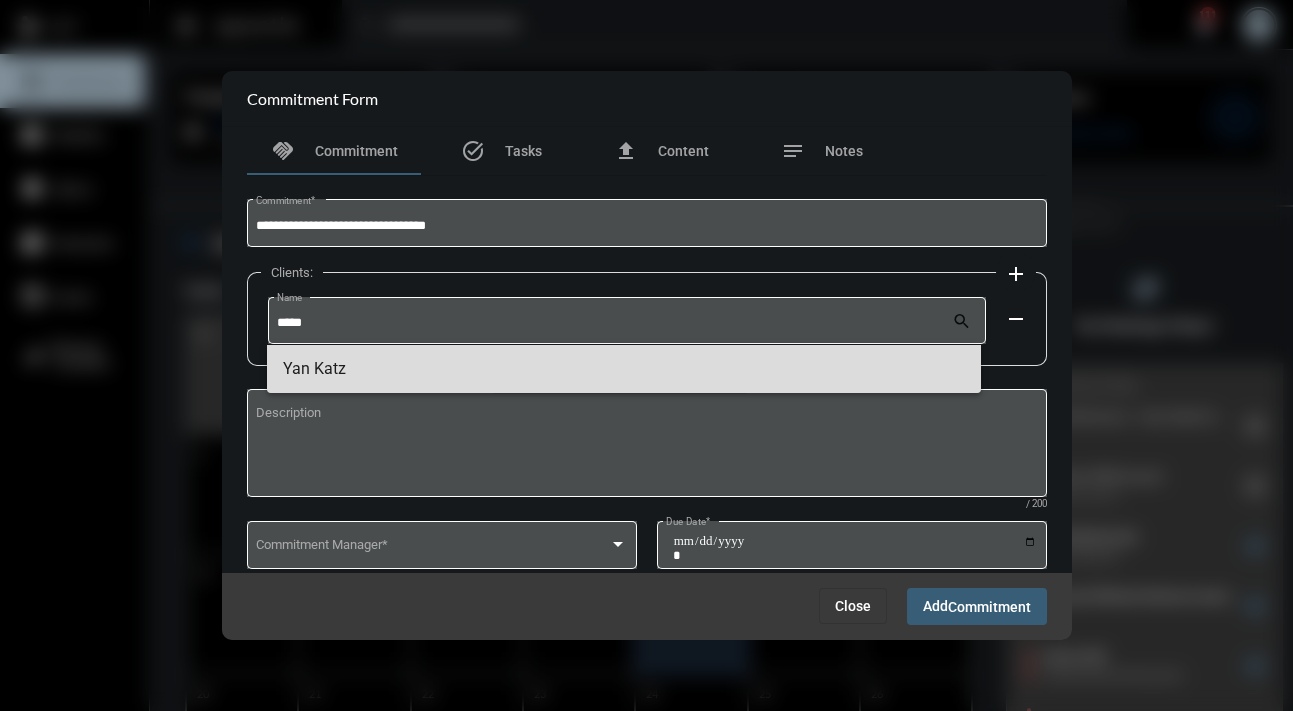 click on "Yan Katz" at bounding box center [624, 369] 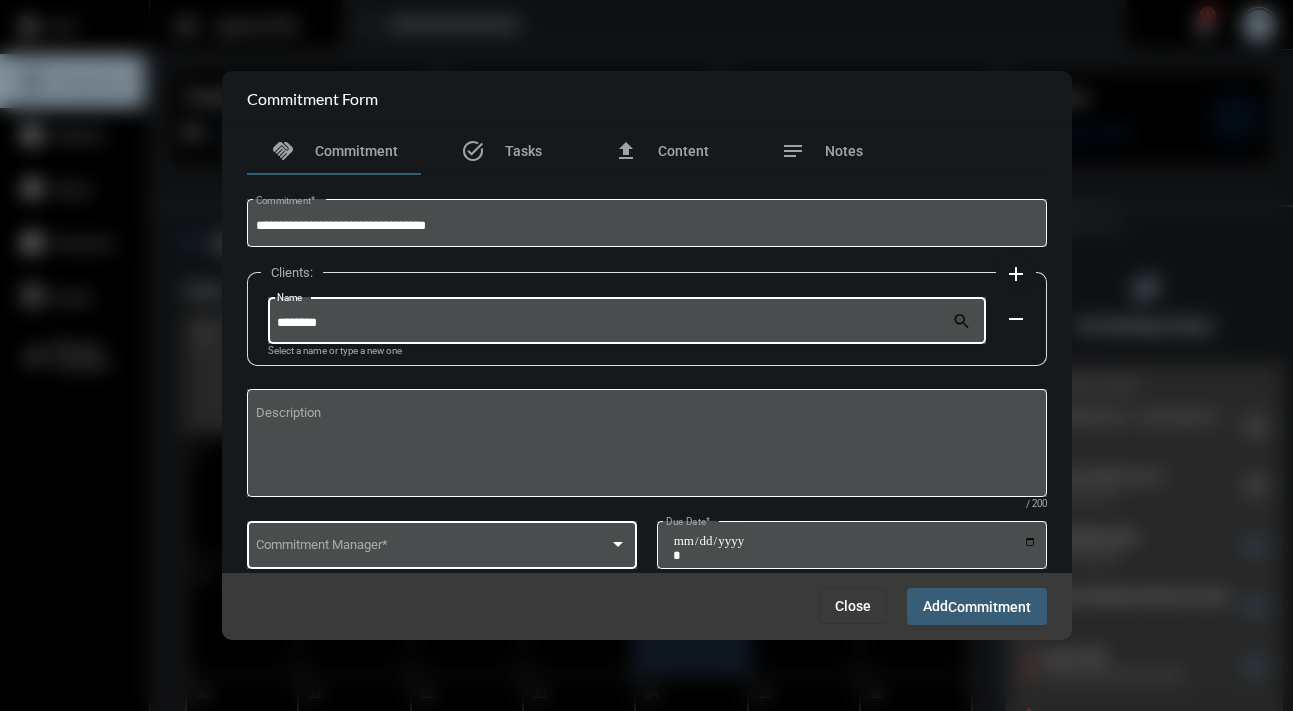 click at bounding box center (432, 548) 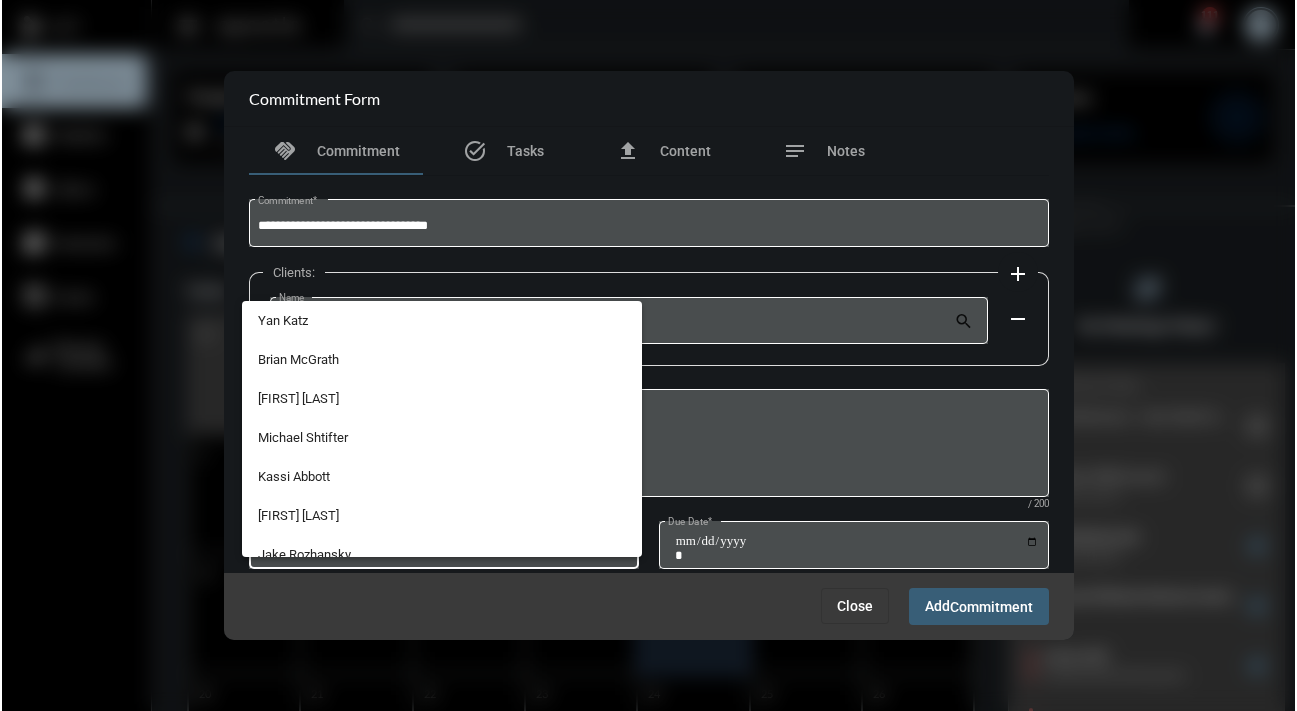 scroll, scrollTop: 56, scrollLeft: 0, axis: vertical 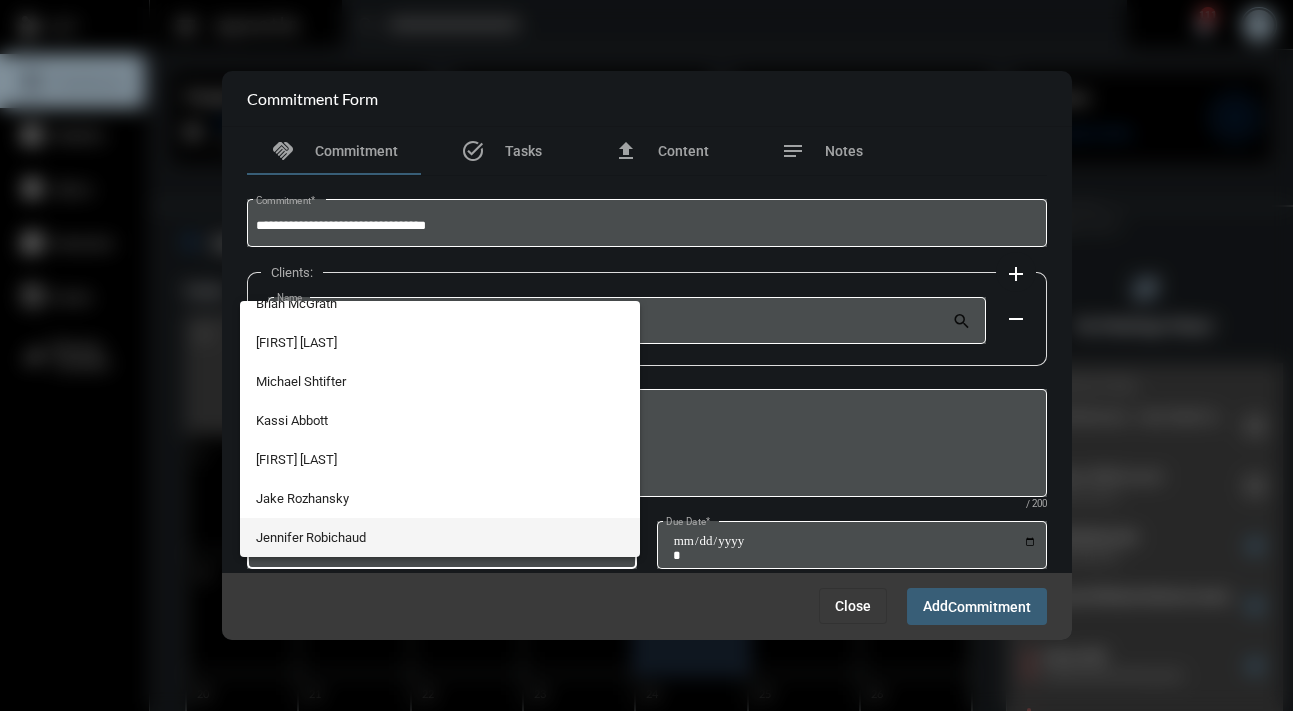 click on "Jennifer Robichaud" at bounding box center [440, 537] 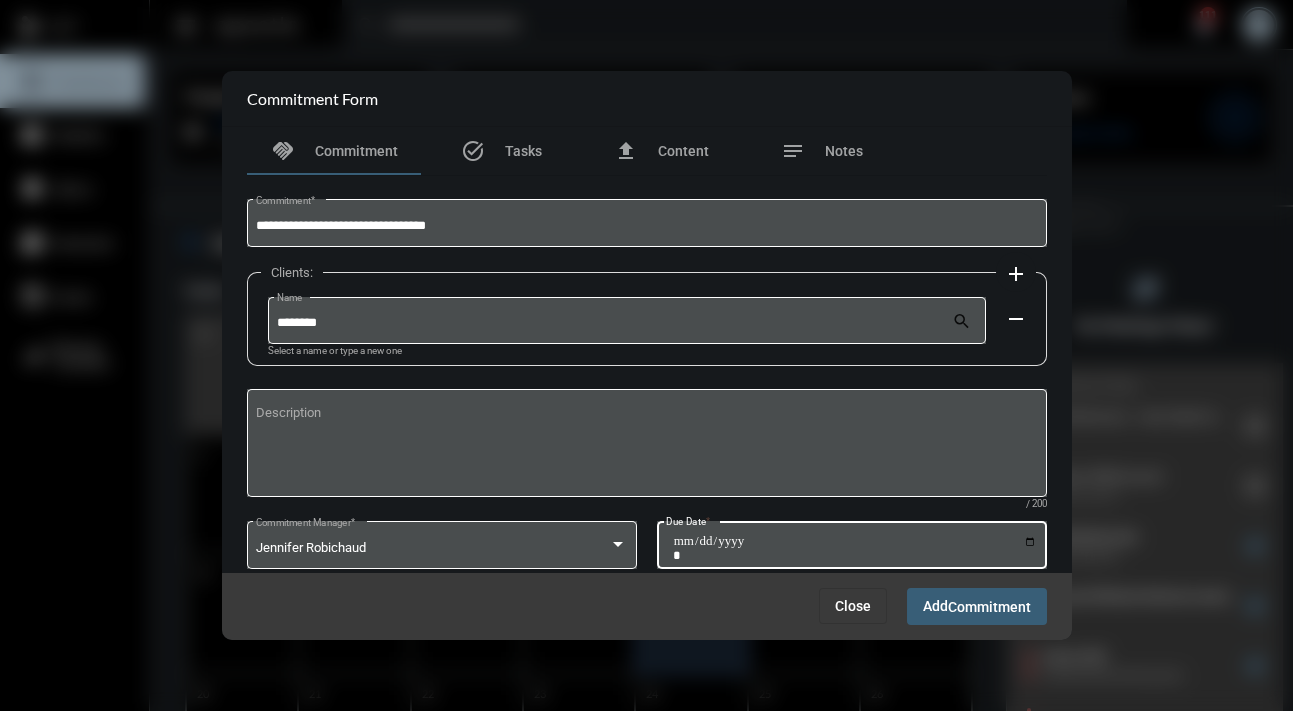 click on "Due Date  *" at bounding box center (855, 548) 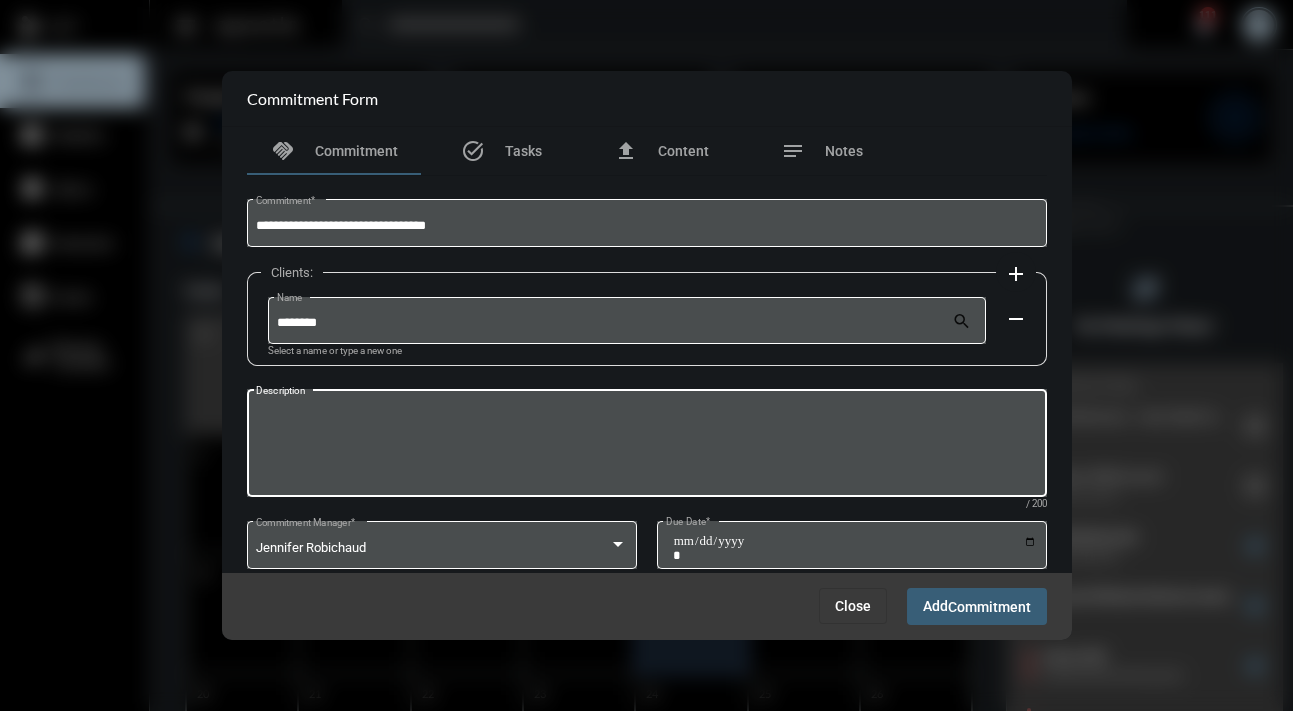 click on "Description" at bounding box center [646, 446] 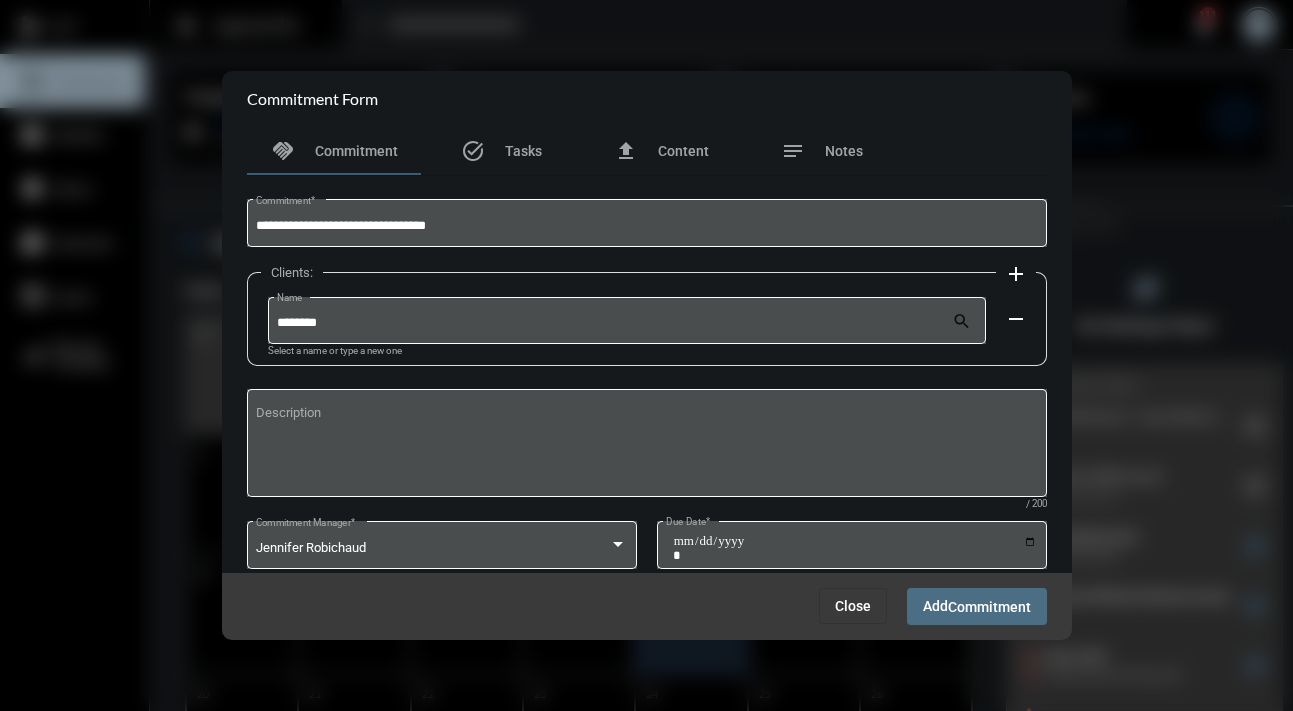 click on "Commitment" at bounding box center [989, 607] 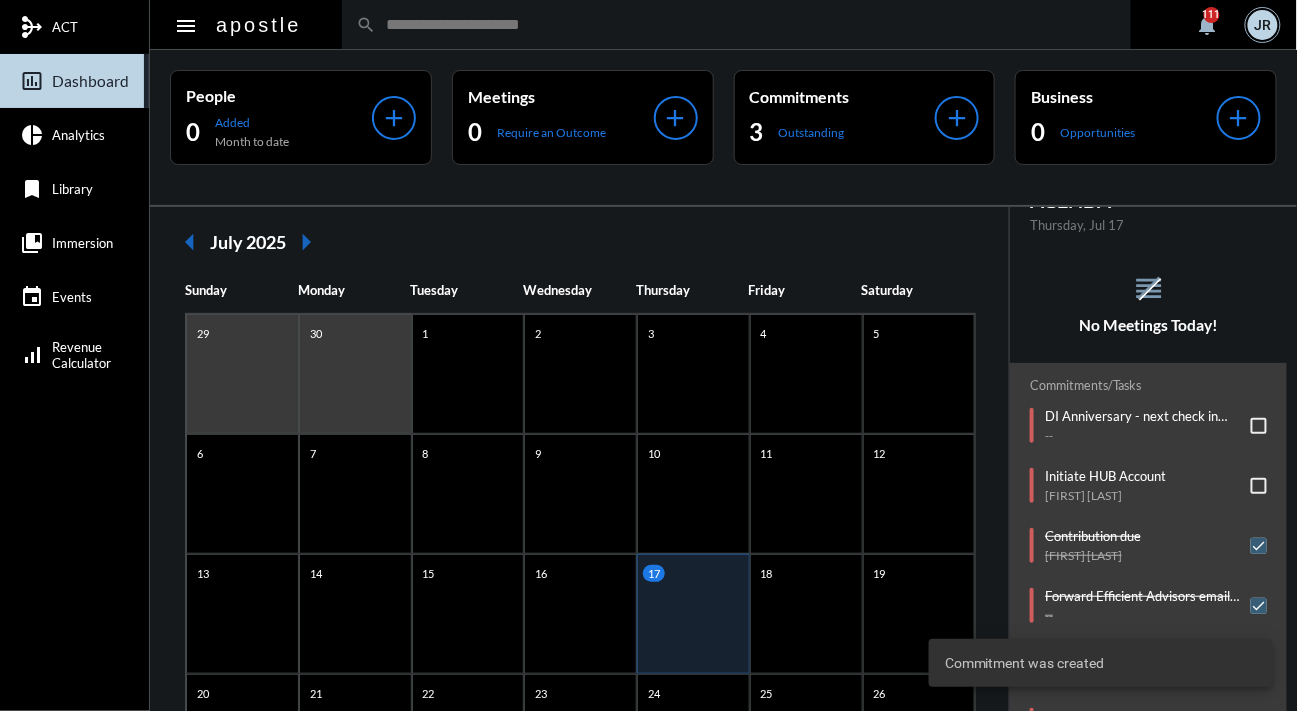 click on "reorder No Meetings Today!" 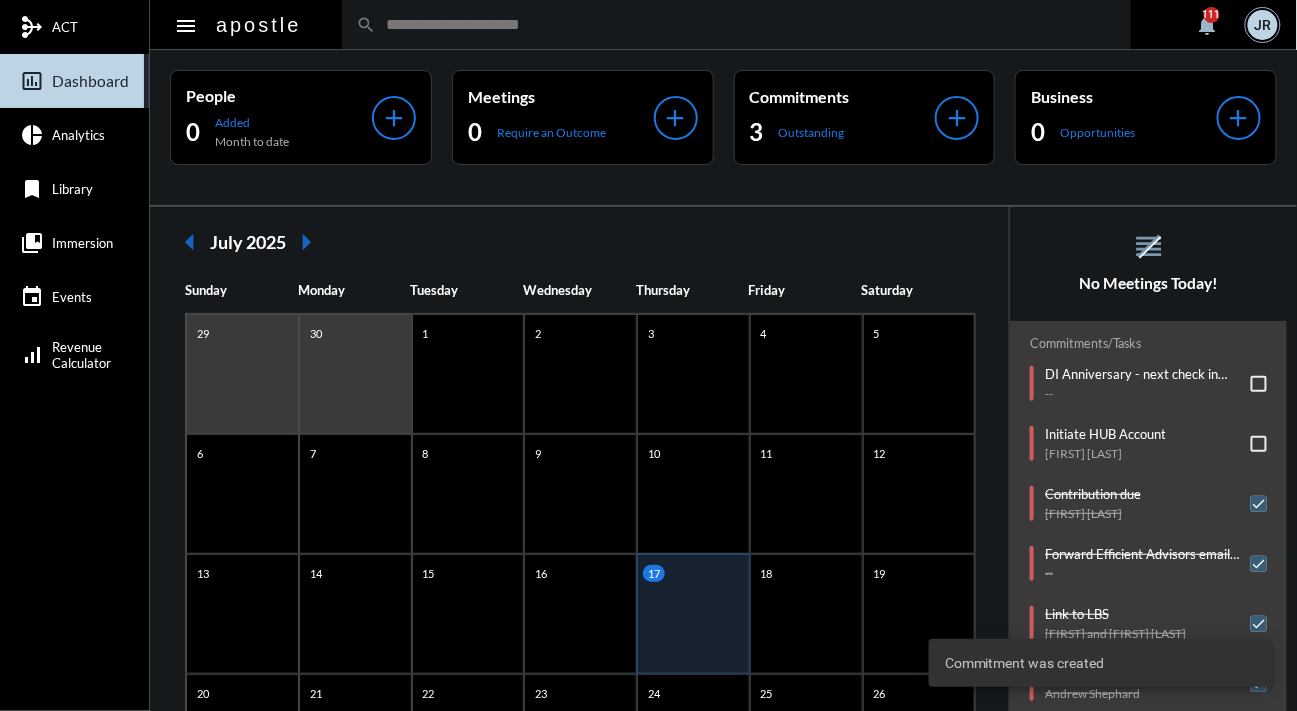 scroll, scrollTop: 103, scrollLeft: 0, axis: vertical 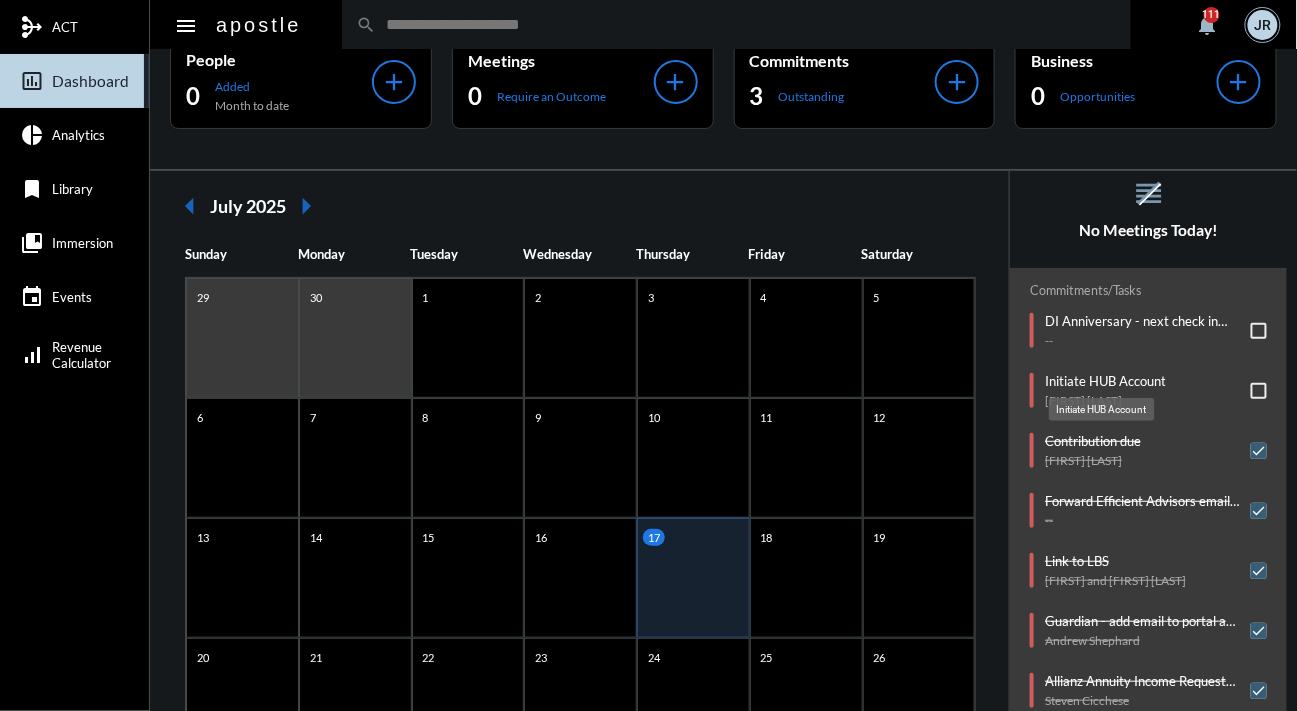 click on "Initiate HUB Account" 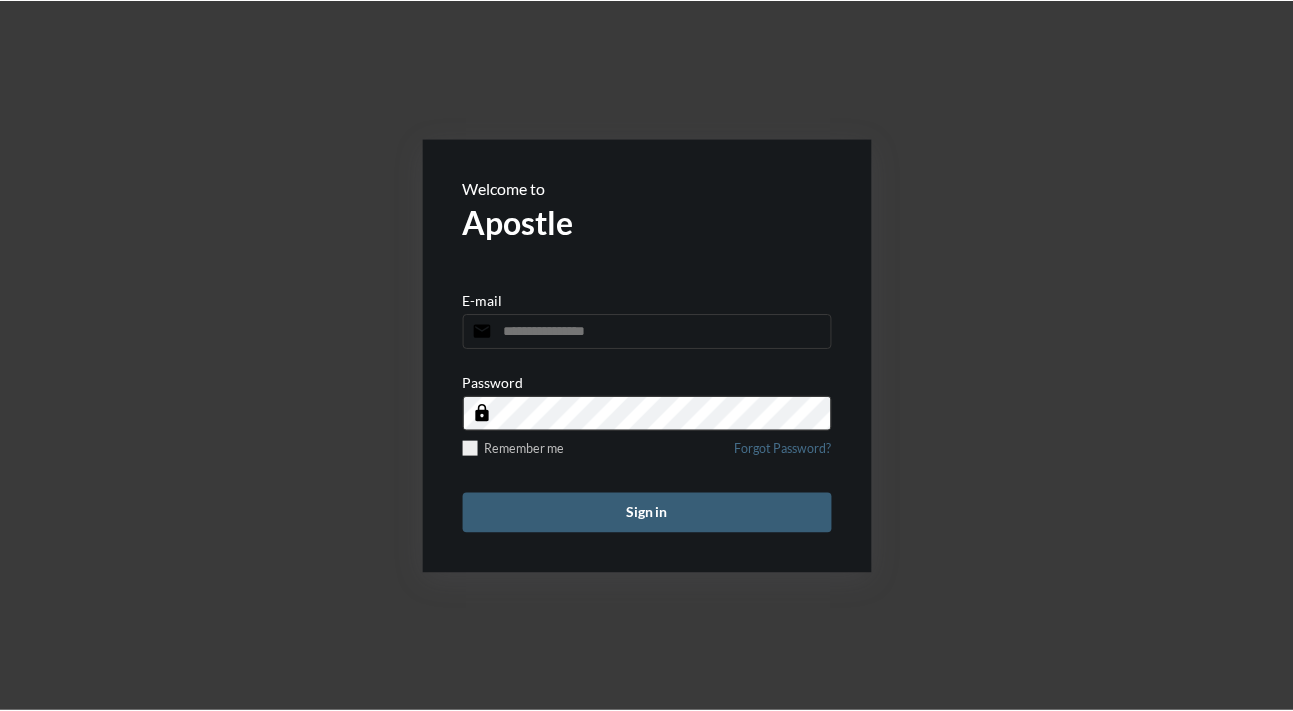 scroll, scrollTop: 0, scrollLeft: 0, axis: both 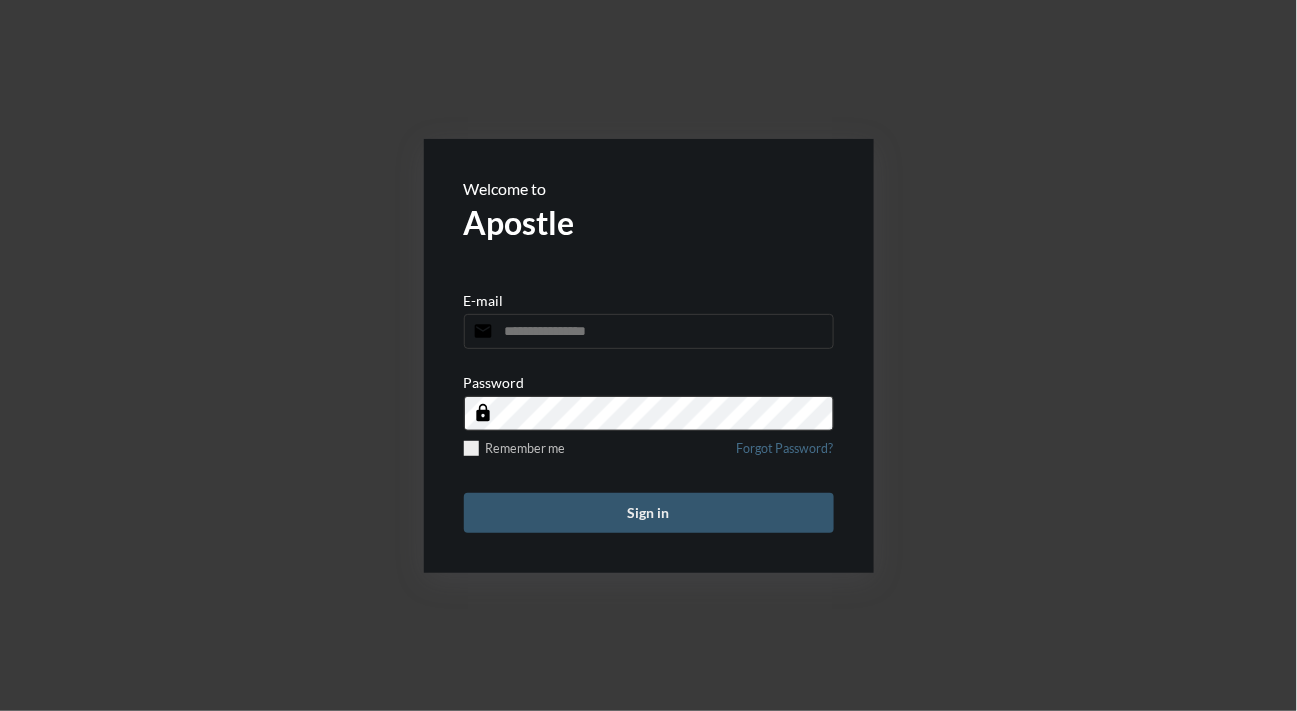 type on "**********" 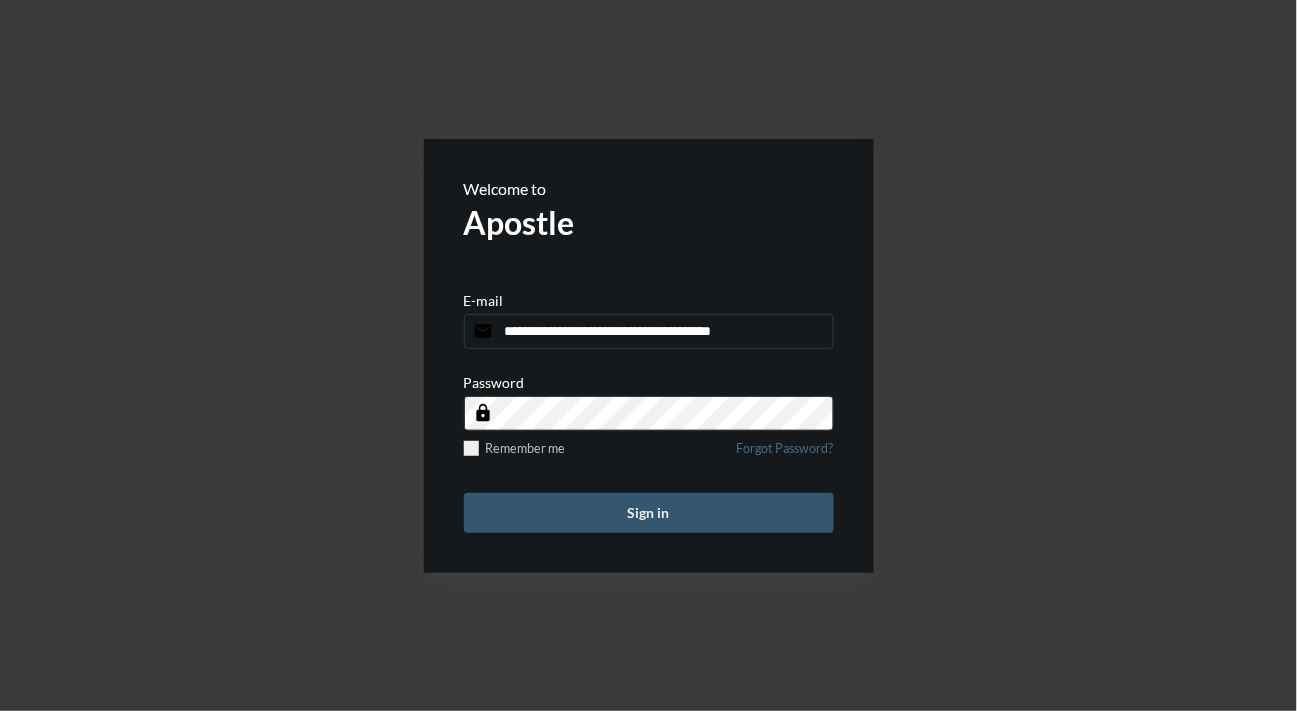 click on "Sign in" at bounding box center [649, 513] 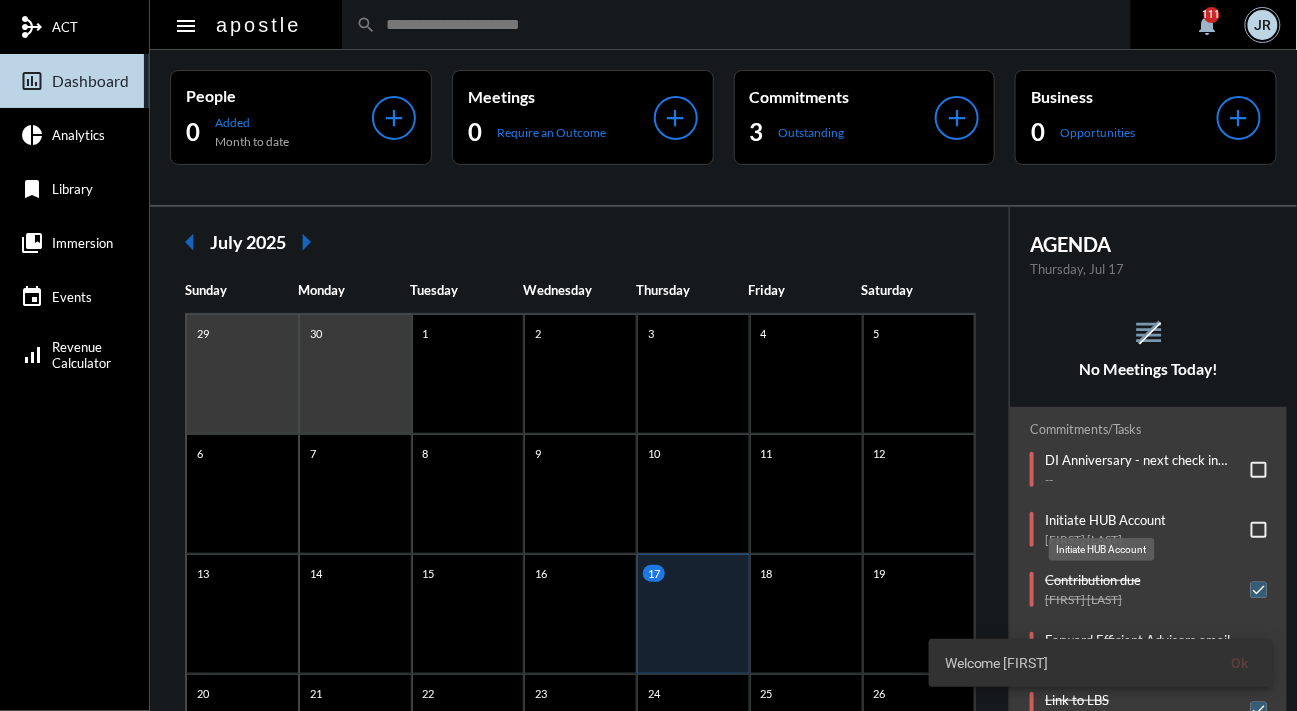 click on "Initiate HUB Account" 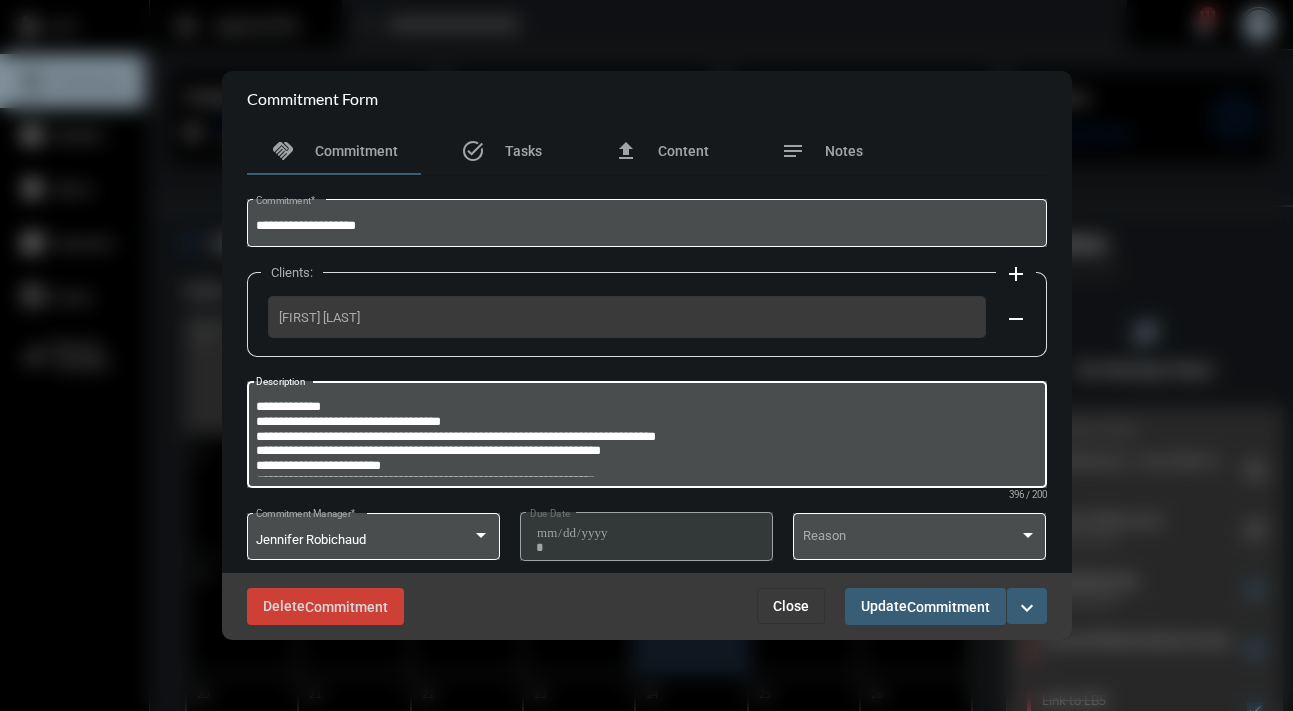 click on "**********" at bounding box center (646, 437) 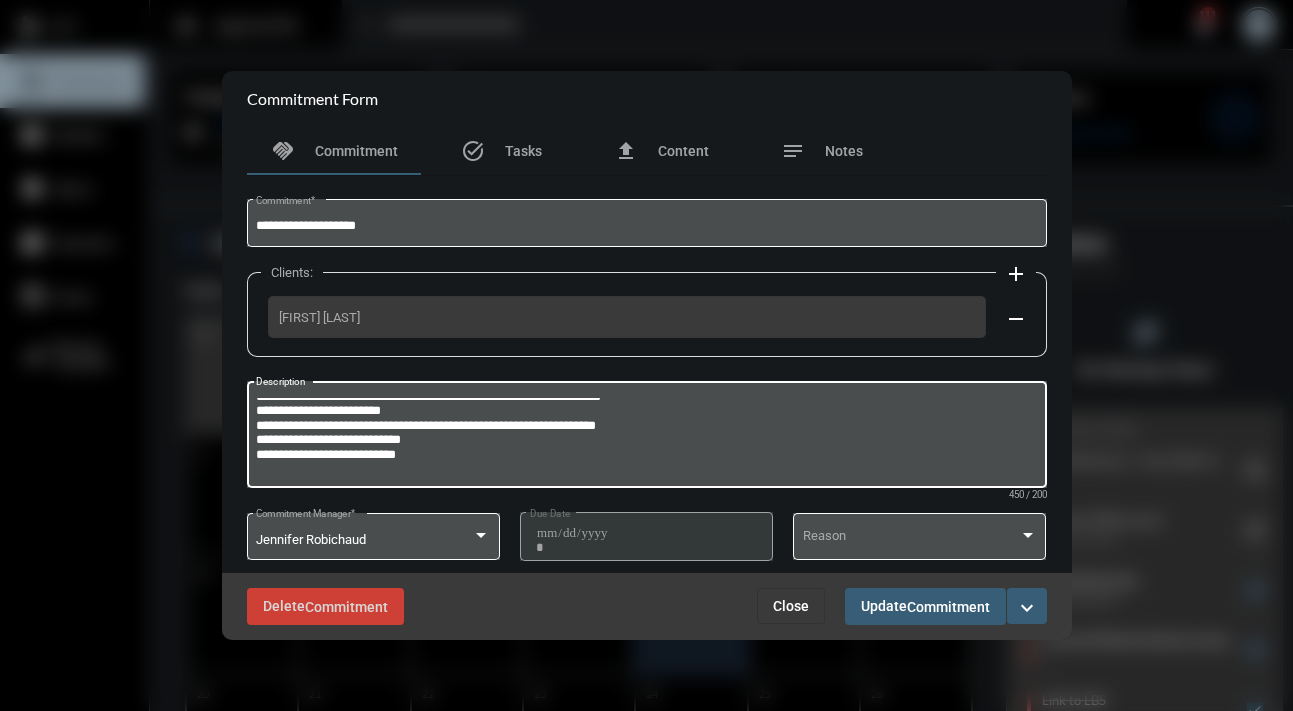 scroll, scrollTop: 99, scrollLeft: 0, axis: vertical 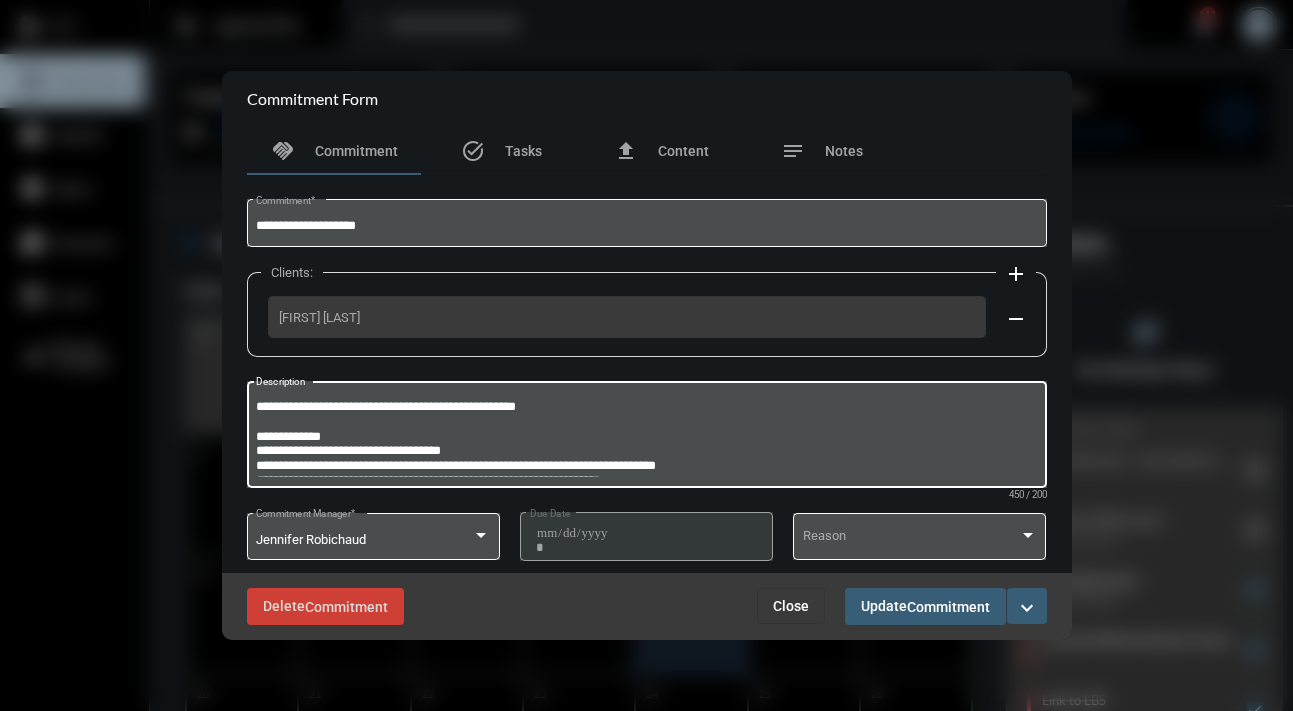 drag, startPoint x: 432, startPoint y: 442, endPoint x: 250, endPoint y: 464, distance: 183.32484 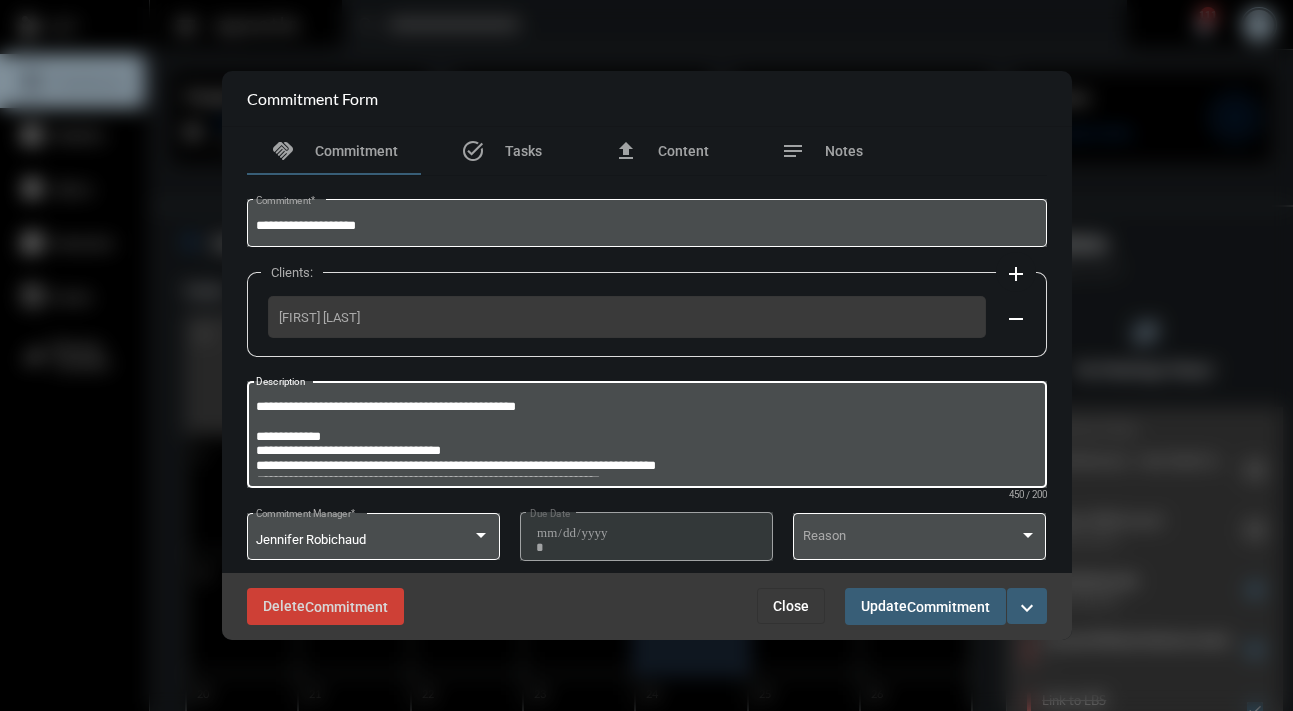 click on "**********" 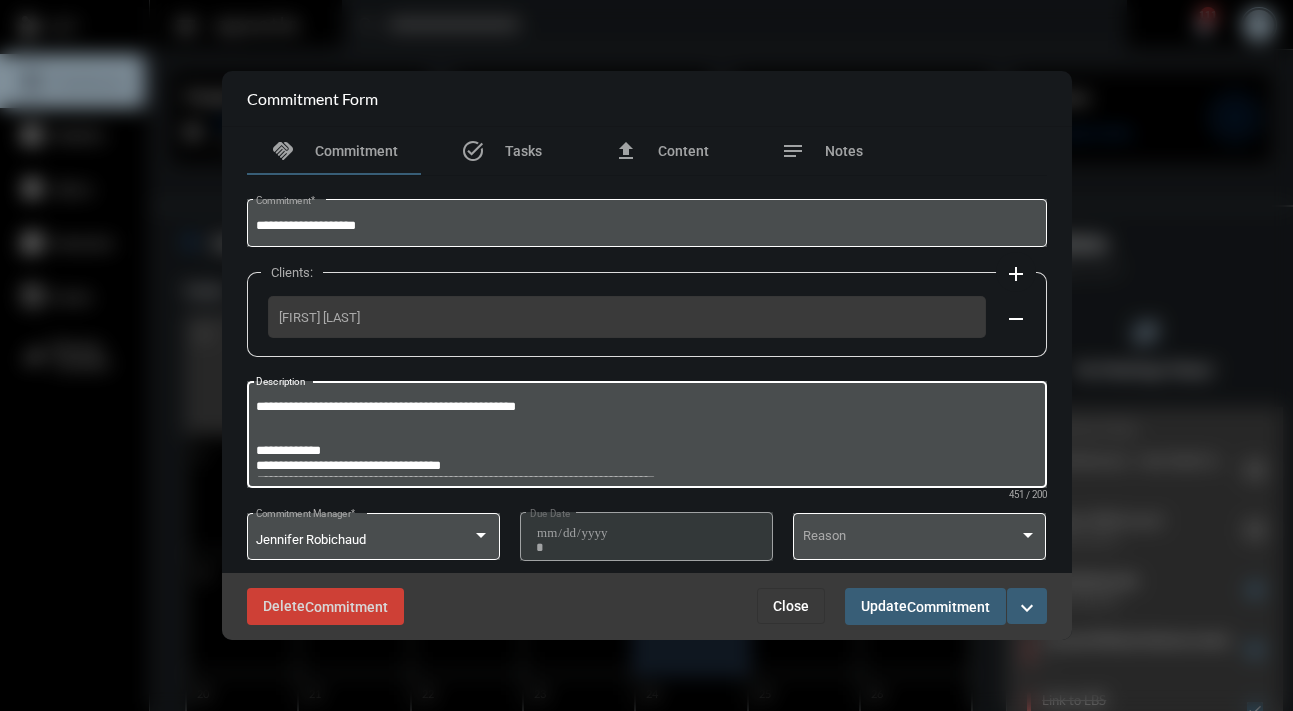 paste on "**********" 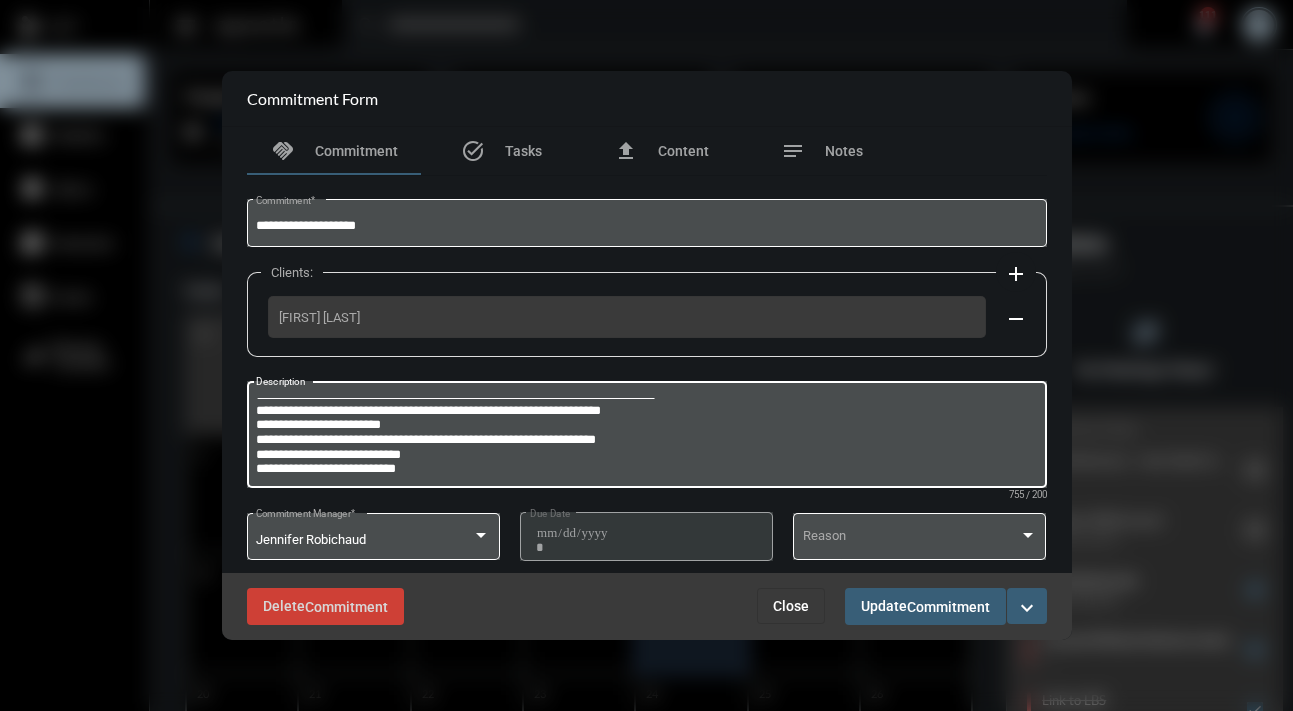 scroll, scrollTop: 1, scrollLeft: 0, axis: vertical 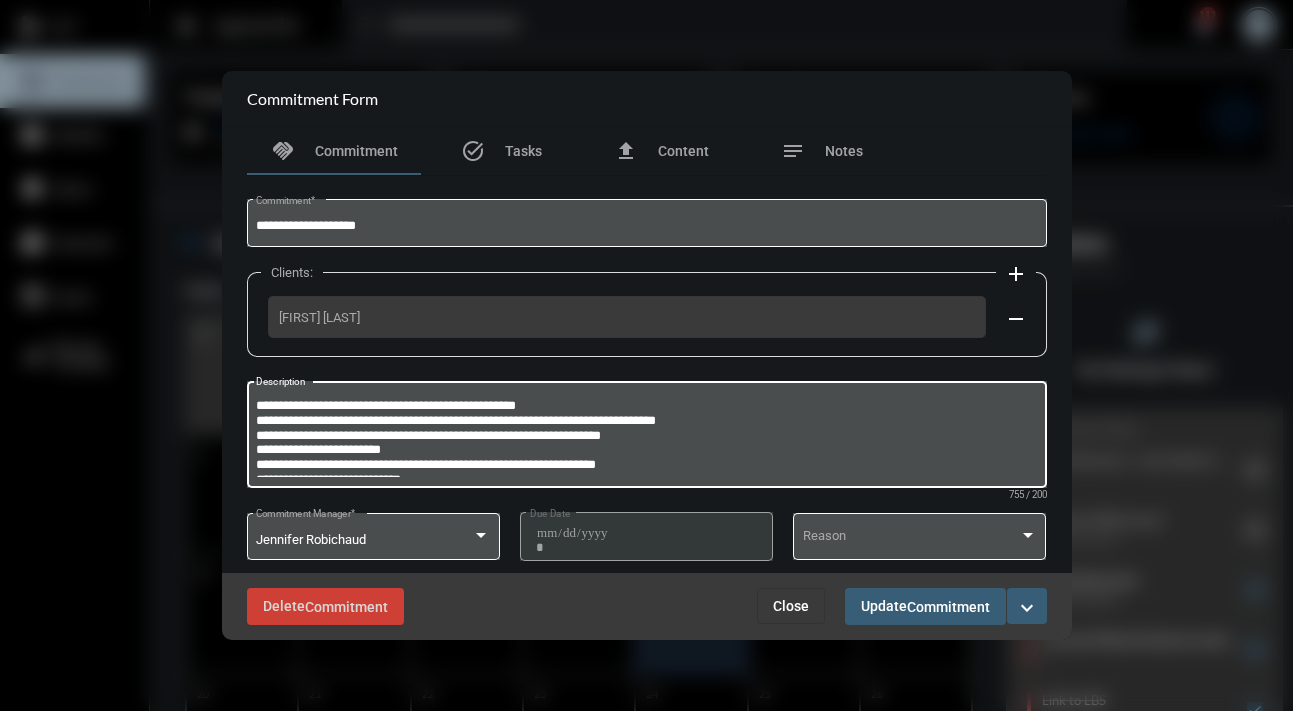 click on "**********" at bounding box center (644, 437) 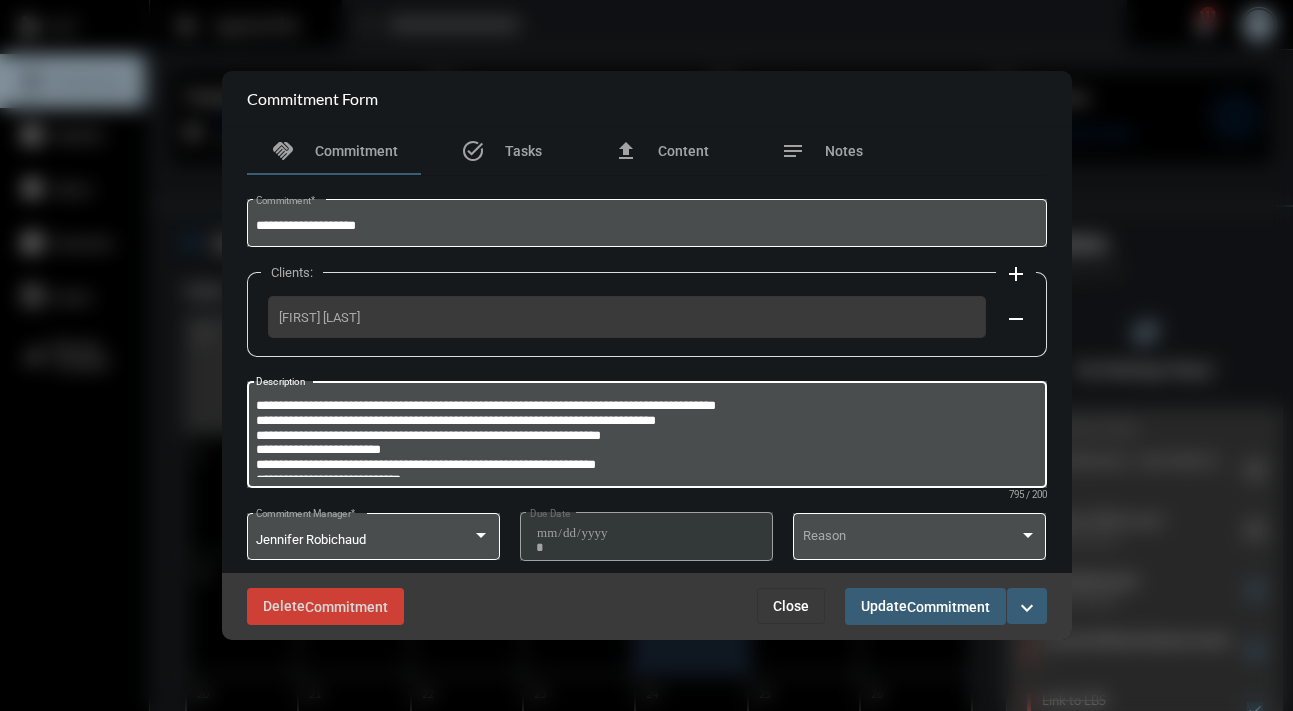 drag, startPoint x: 717, startPoint y: 421, endPoint x: 238, endPoint y: 416, distance: 479.0261 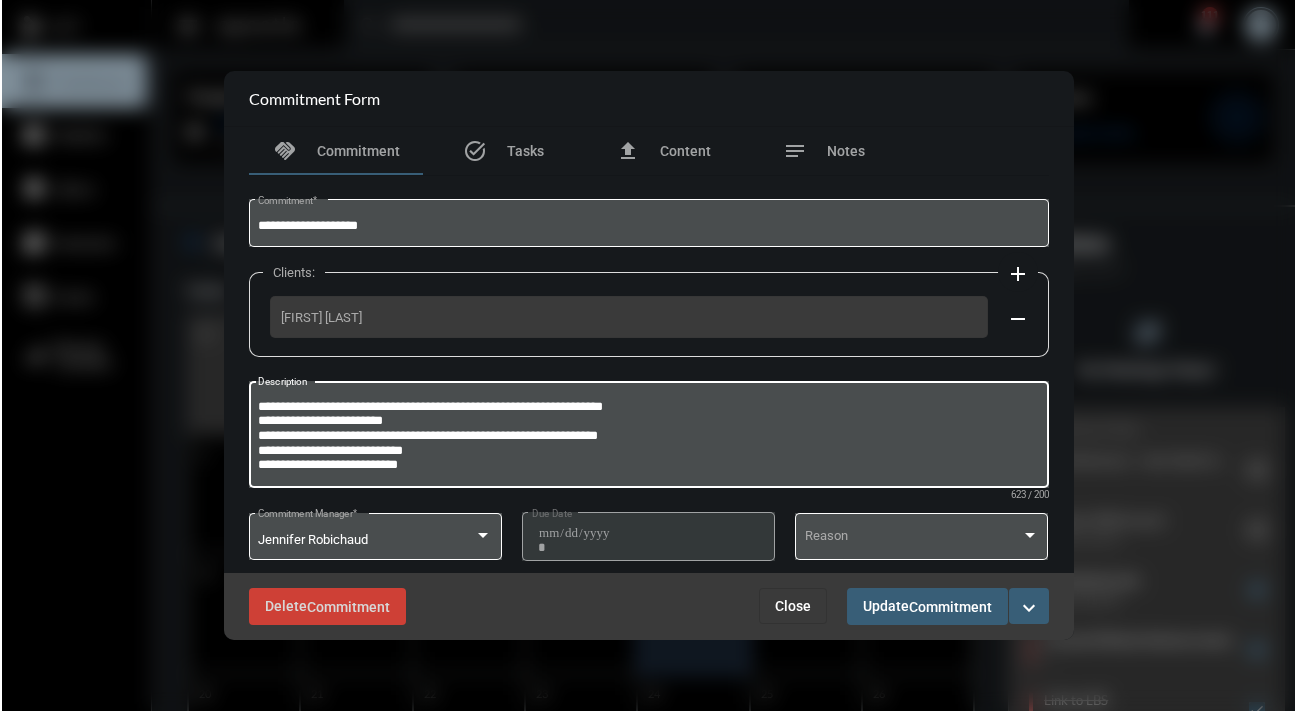 scroll, scrollTop: 1, scrollLeft: 0, axis: vertical 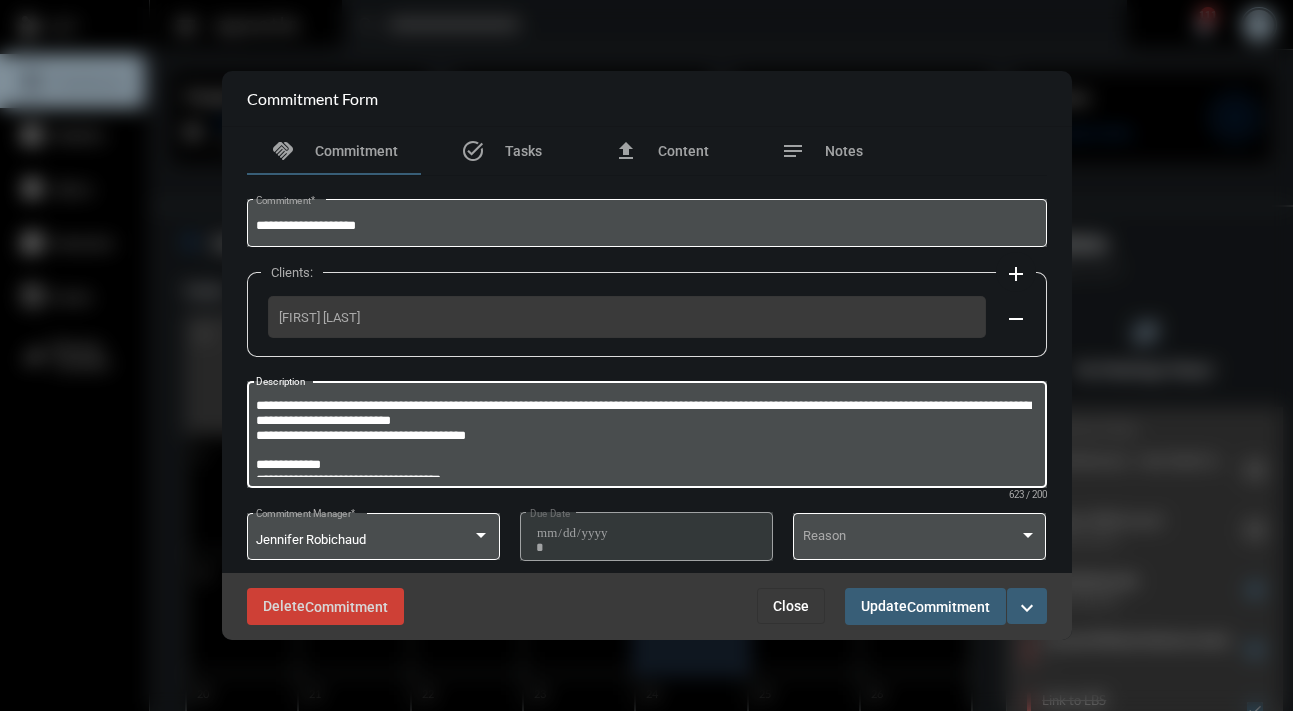 type on "**********" 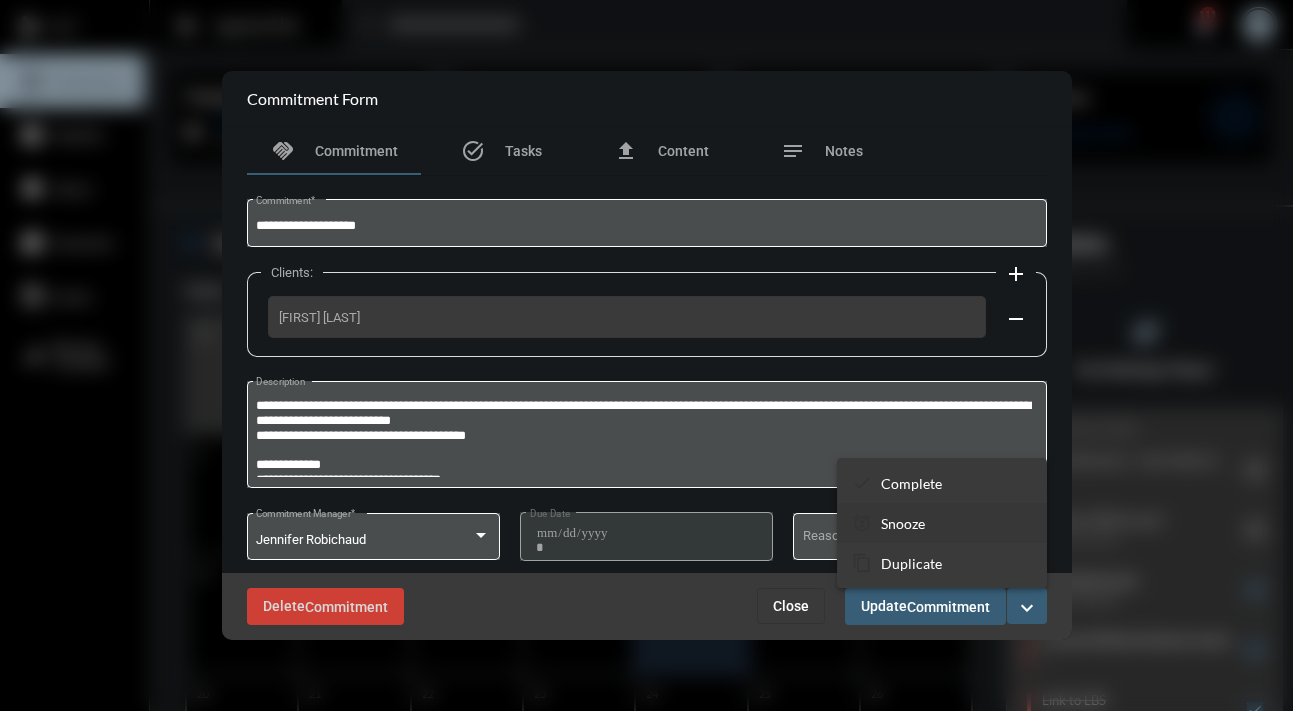 click on "Snooze" at bounding box center [903, 523] 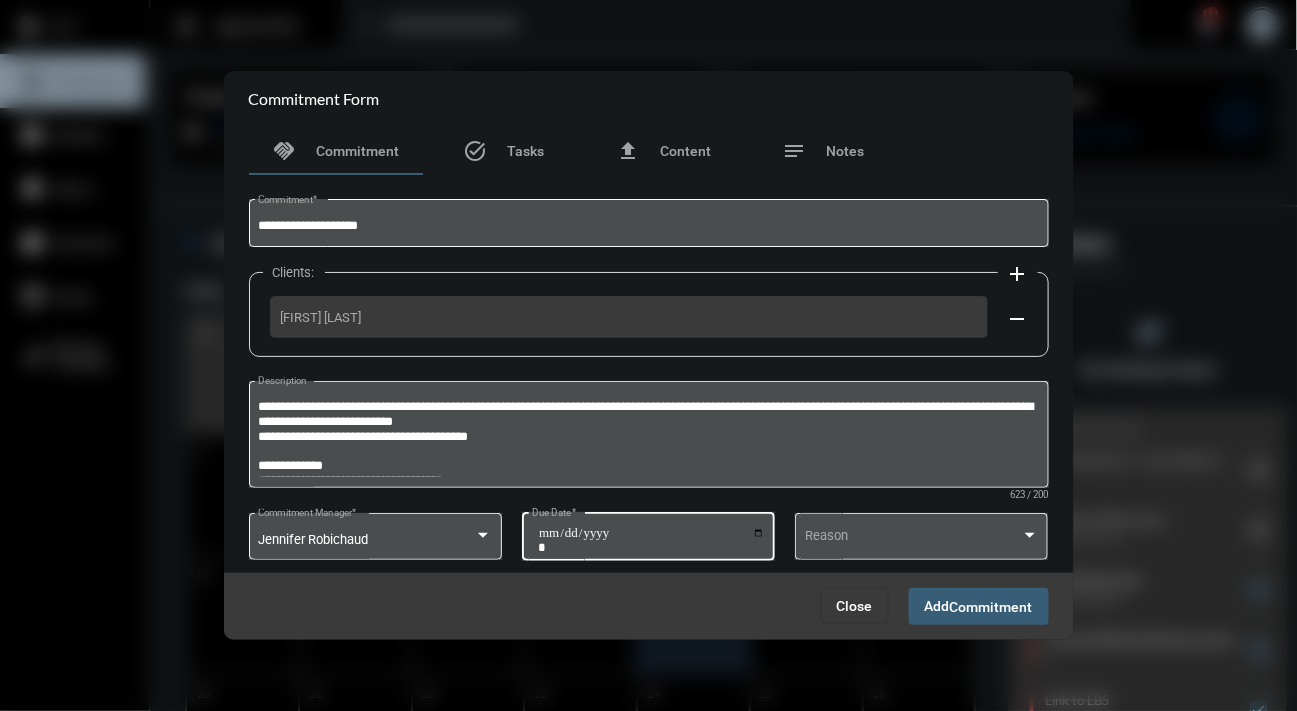 click on "**********" at bounding box center [651, 540] 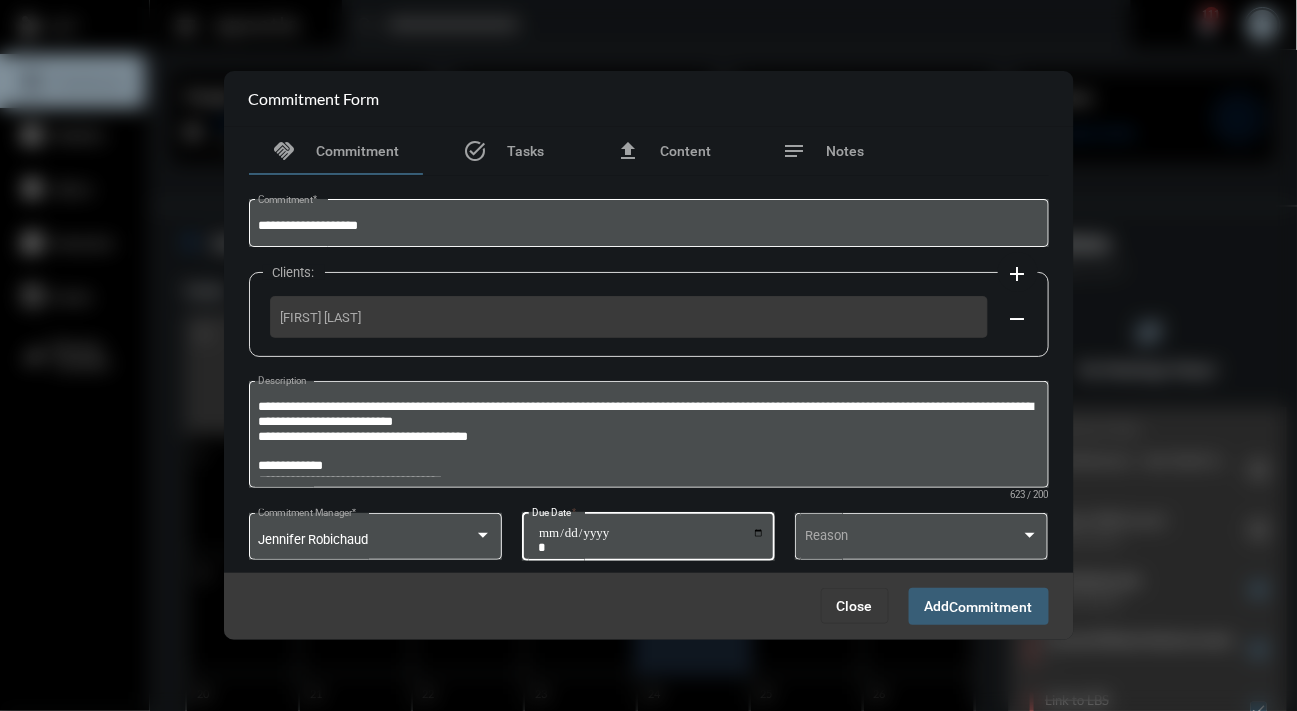 type on "**********" 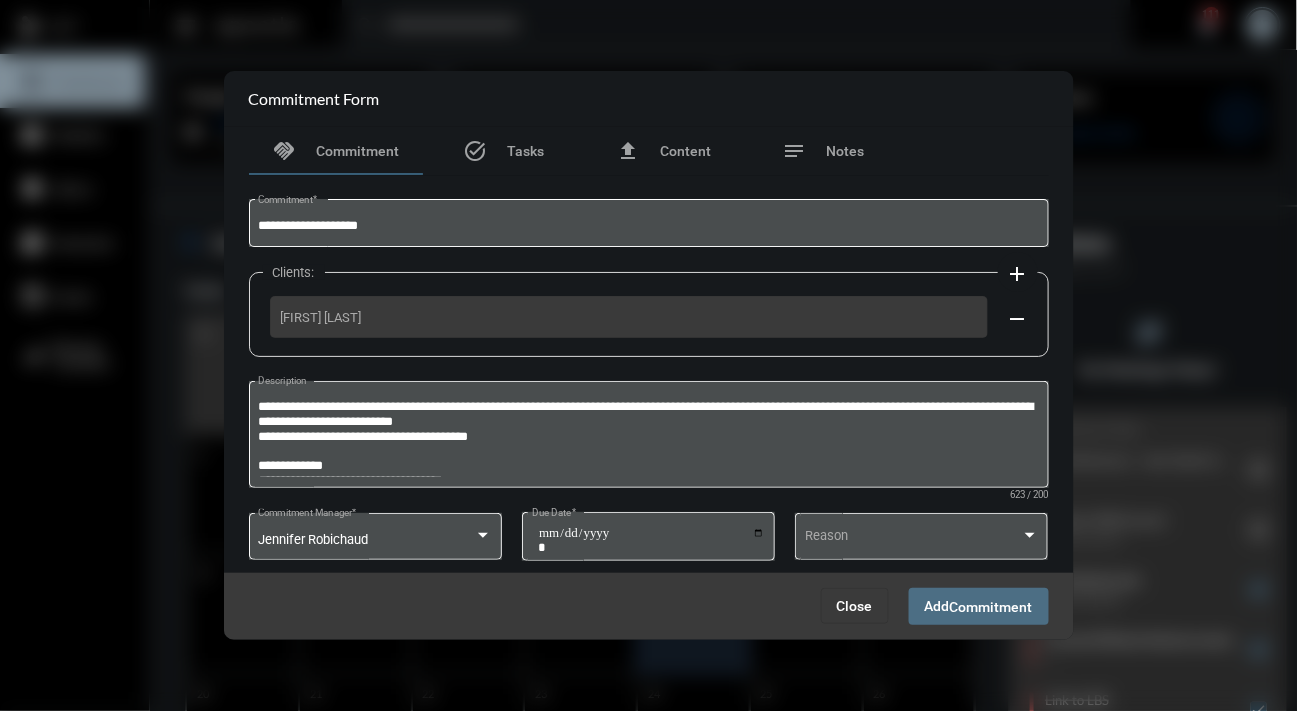 click on "Commitment" at bounding box center [991, 607] 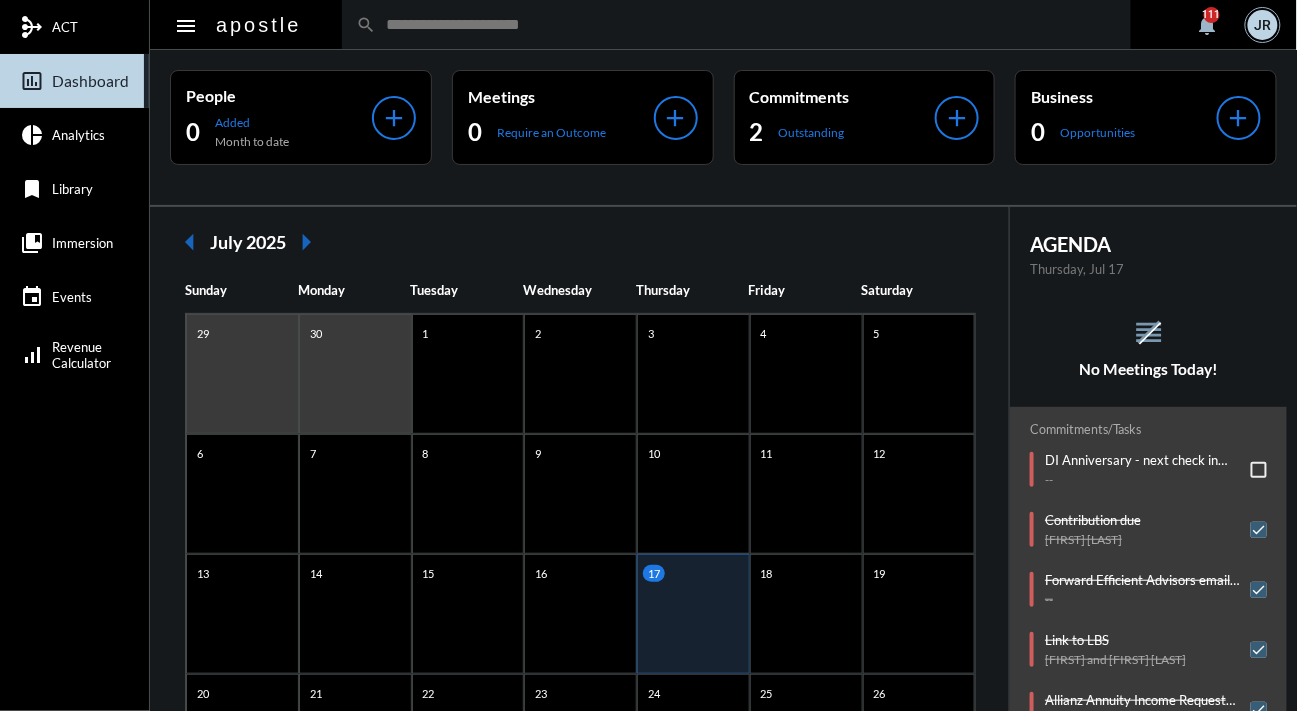 click on "No Meetings Today!" 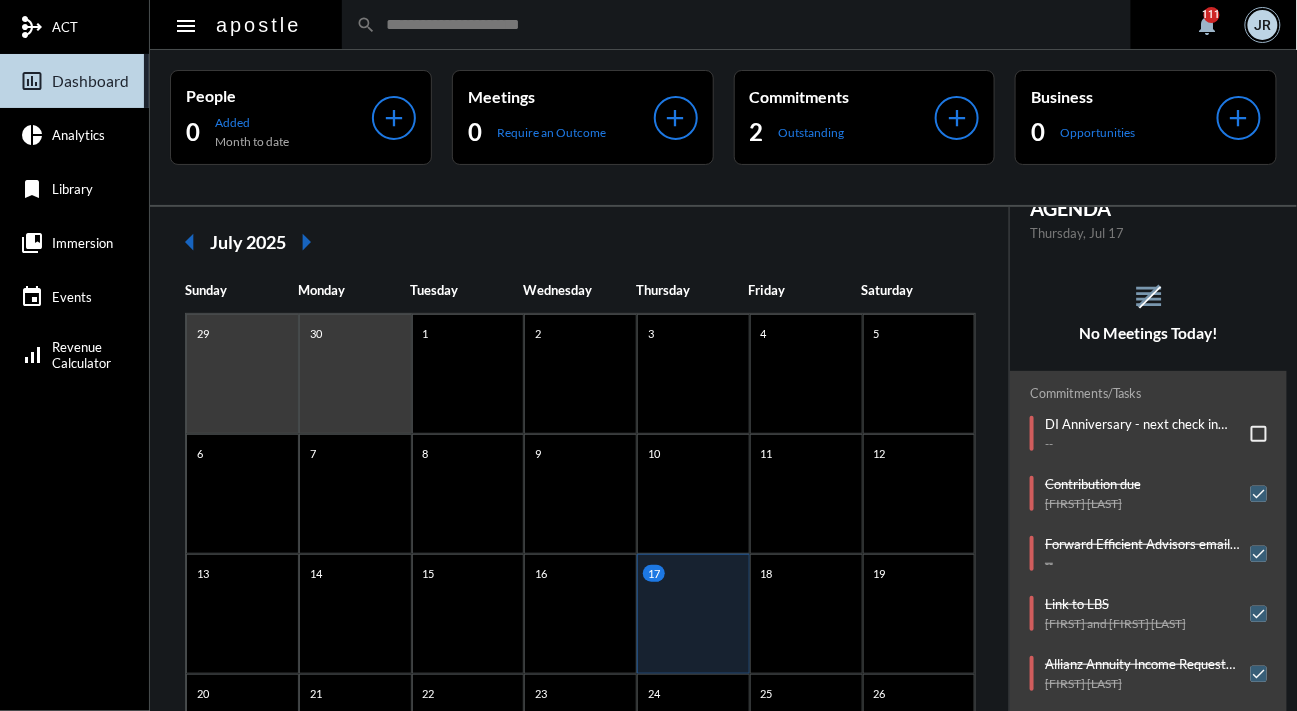 scroll, scrollTop: 44, scrollLeft: 0, axis: vertical 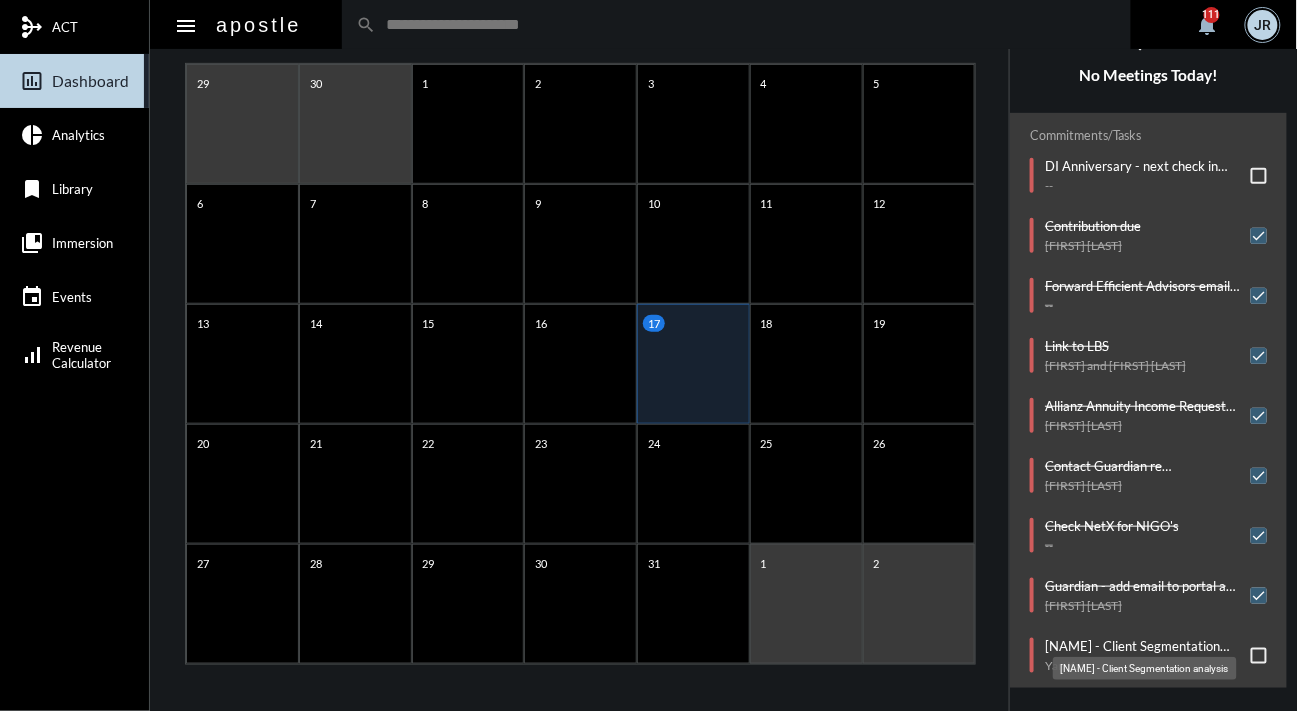 click on "[FIRST] - Client Segmentation analysis" 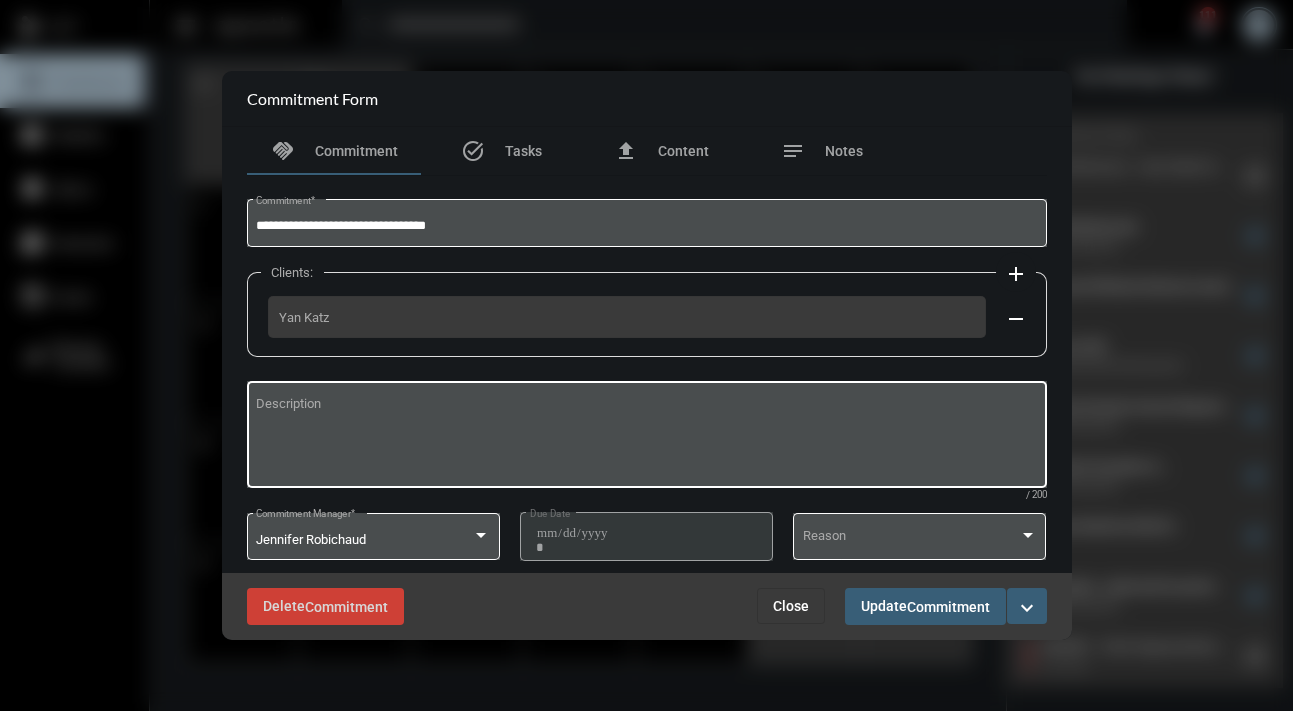 click on "Description" at bounding box center [646, 437] 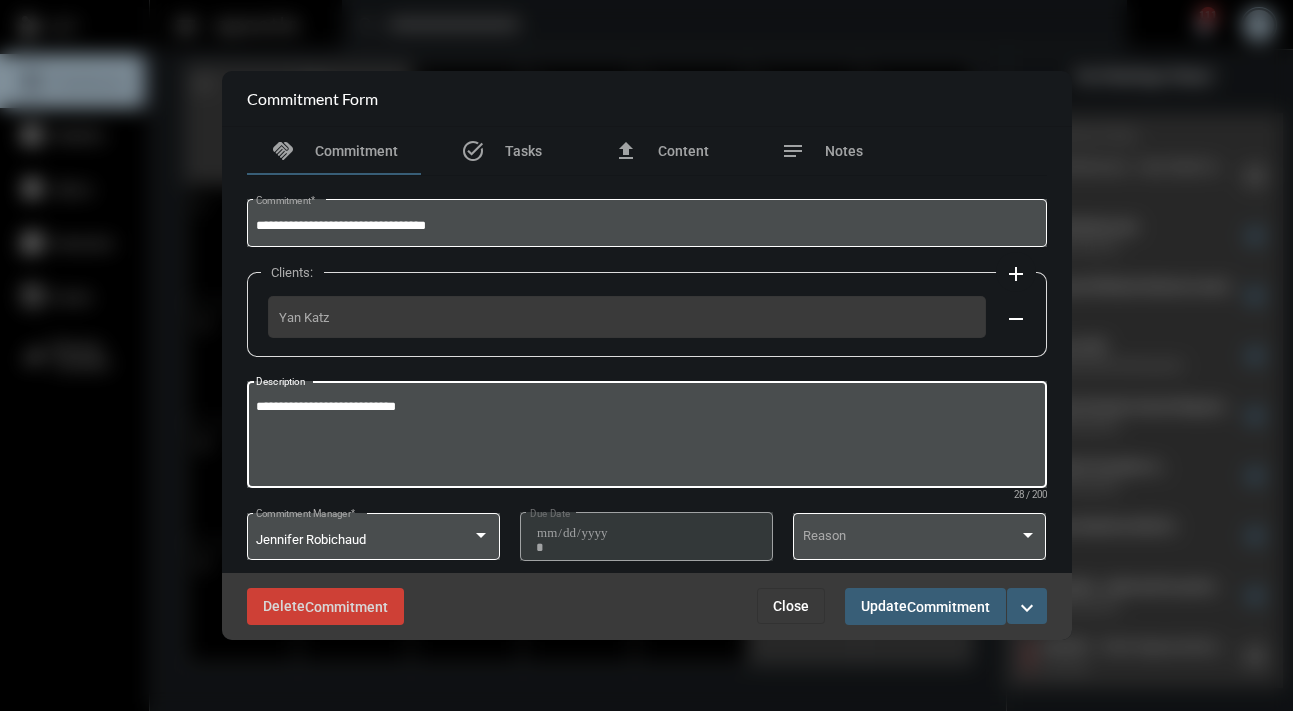 type on "**********" 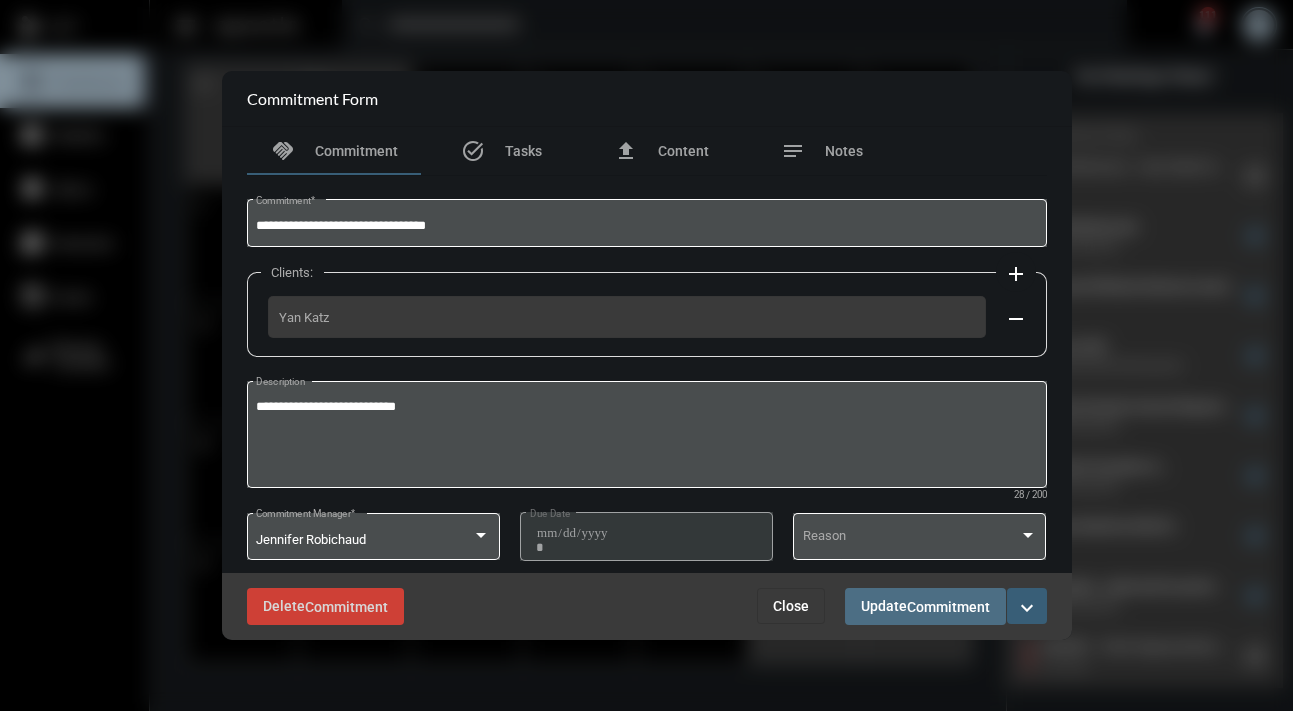 click on "Commitment" at bounding box center [948, 607] 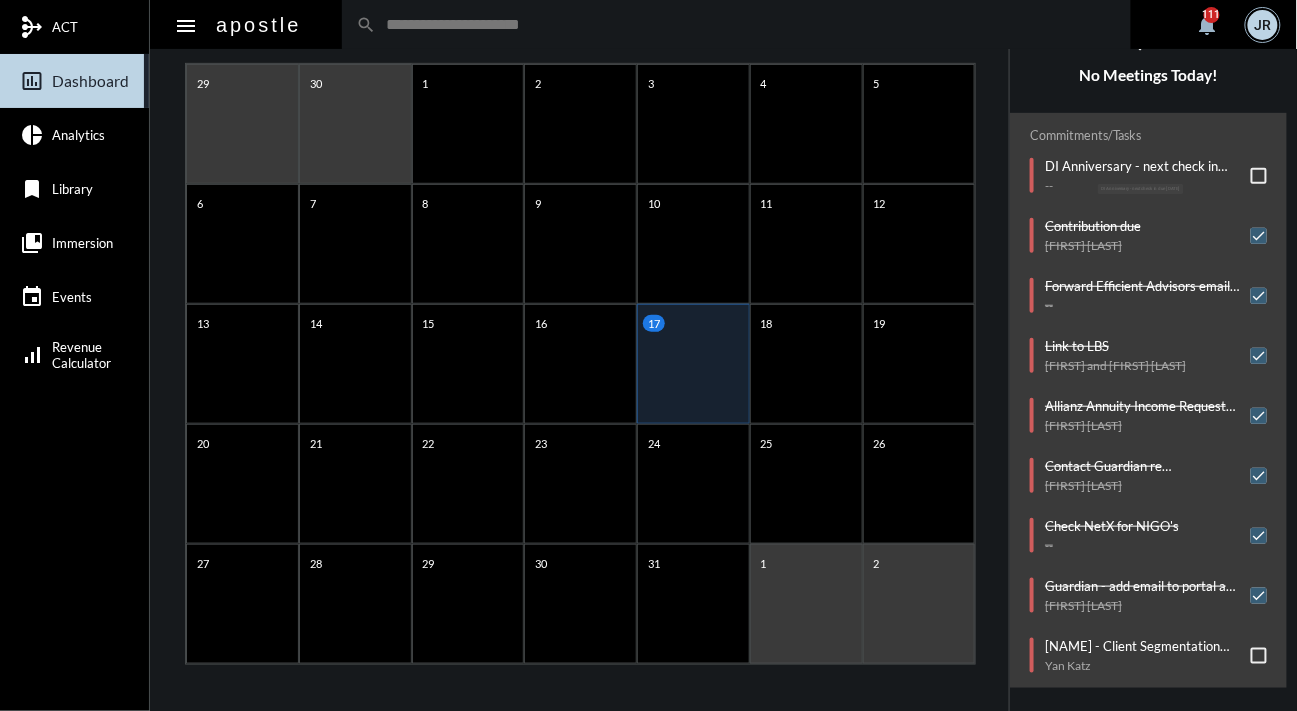 click on "DI Anniversary - next check in due 7/17" 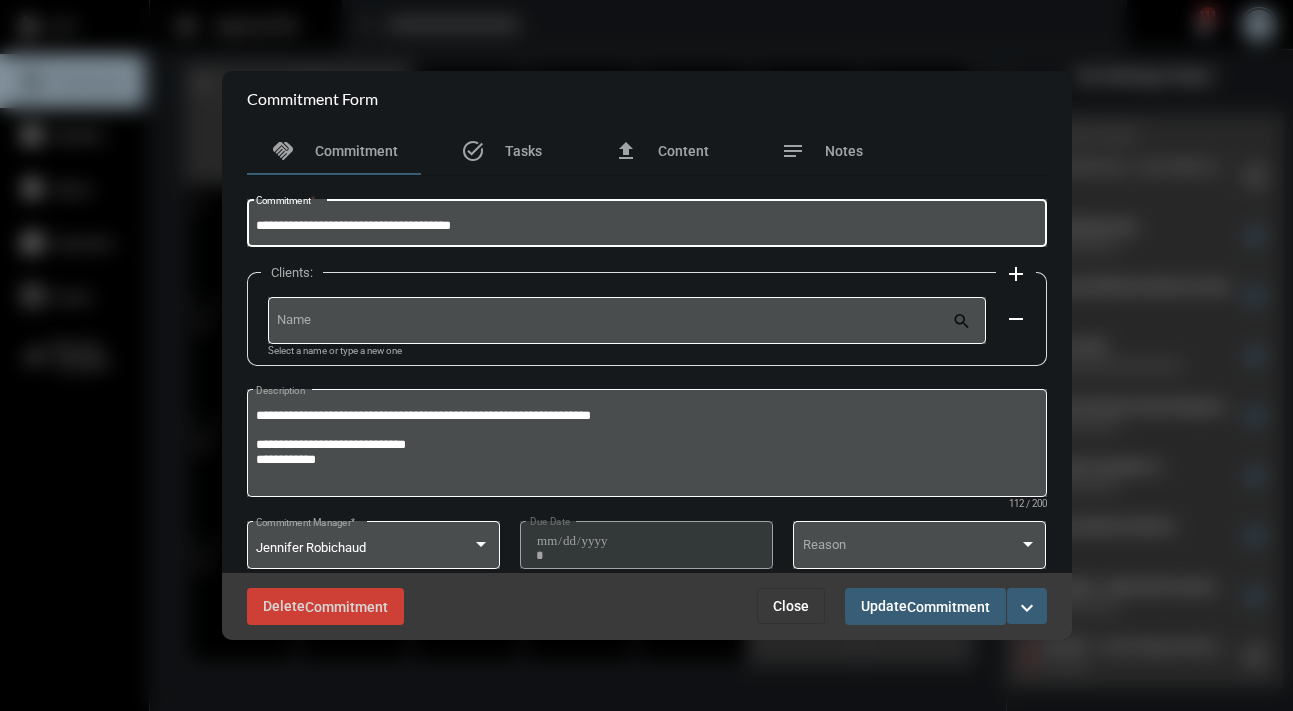 click on "**********" at bounding box center (646, 226) 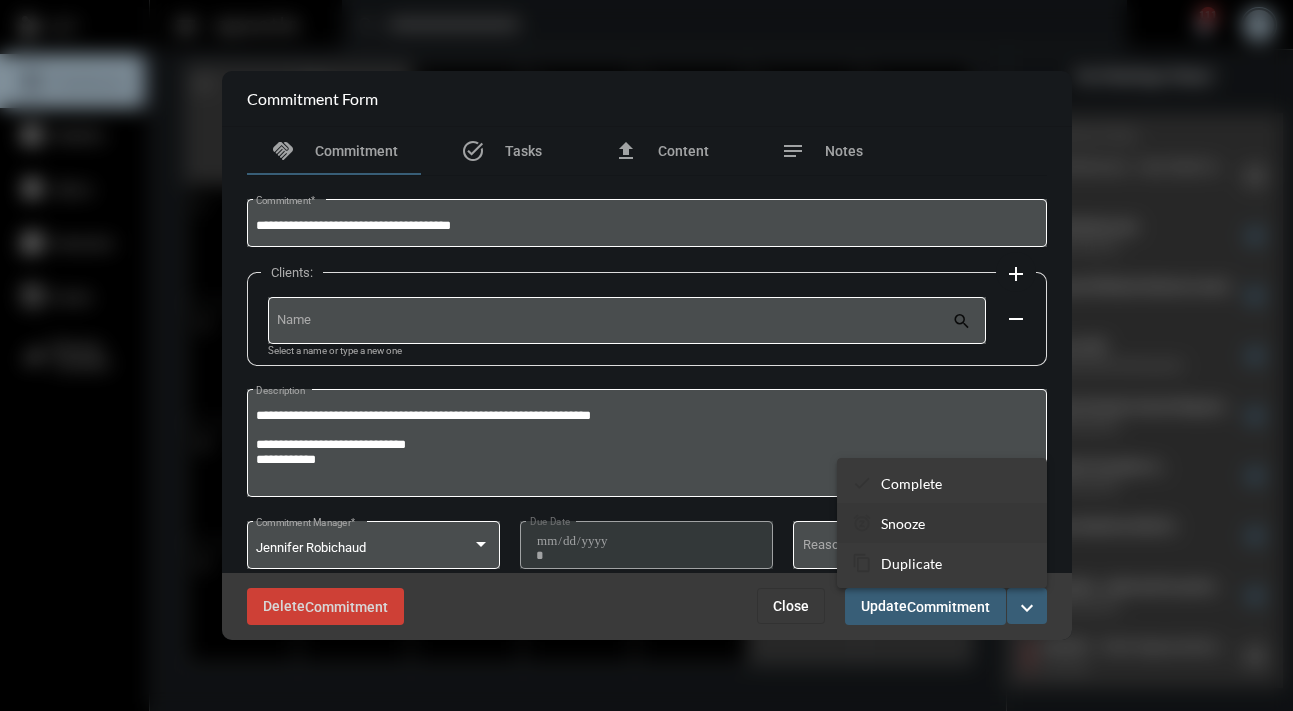 click on "Snooze" at bounding box center (903, 523) 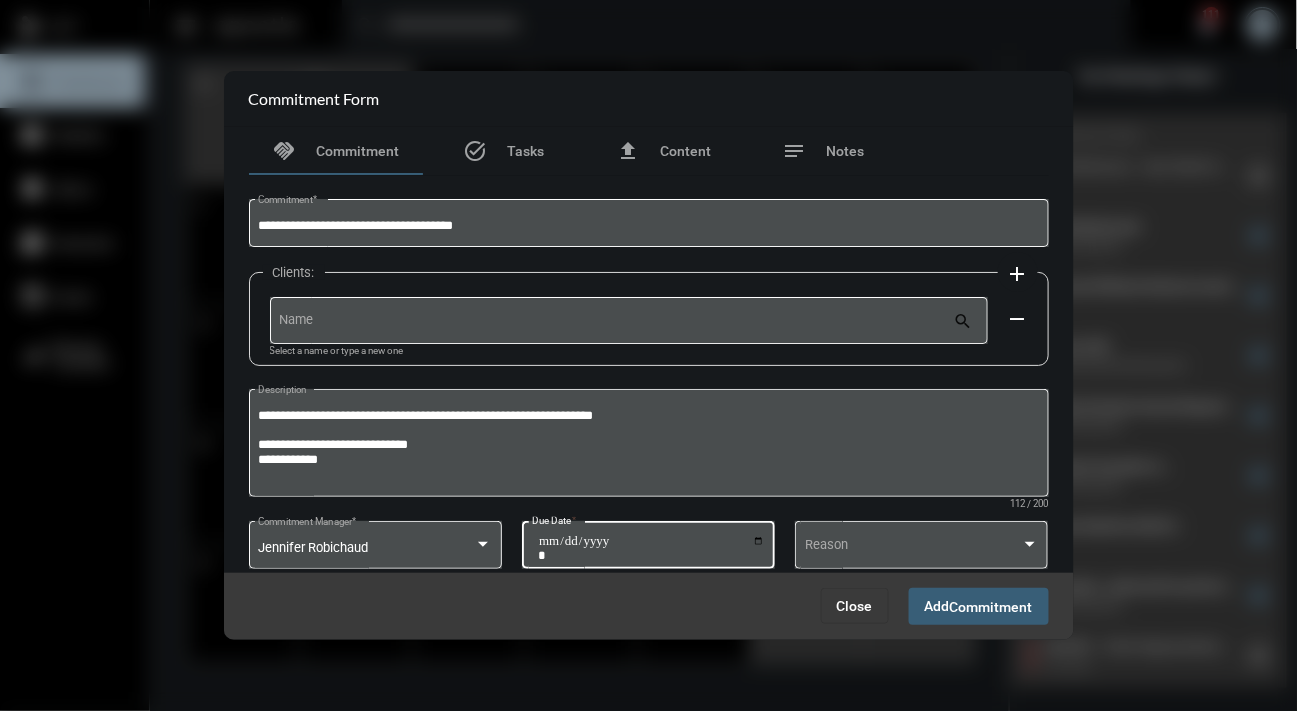 click on "**********" at bounding box center (651, 548) 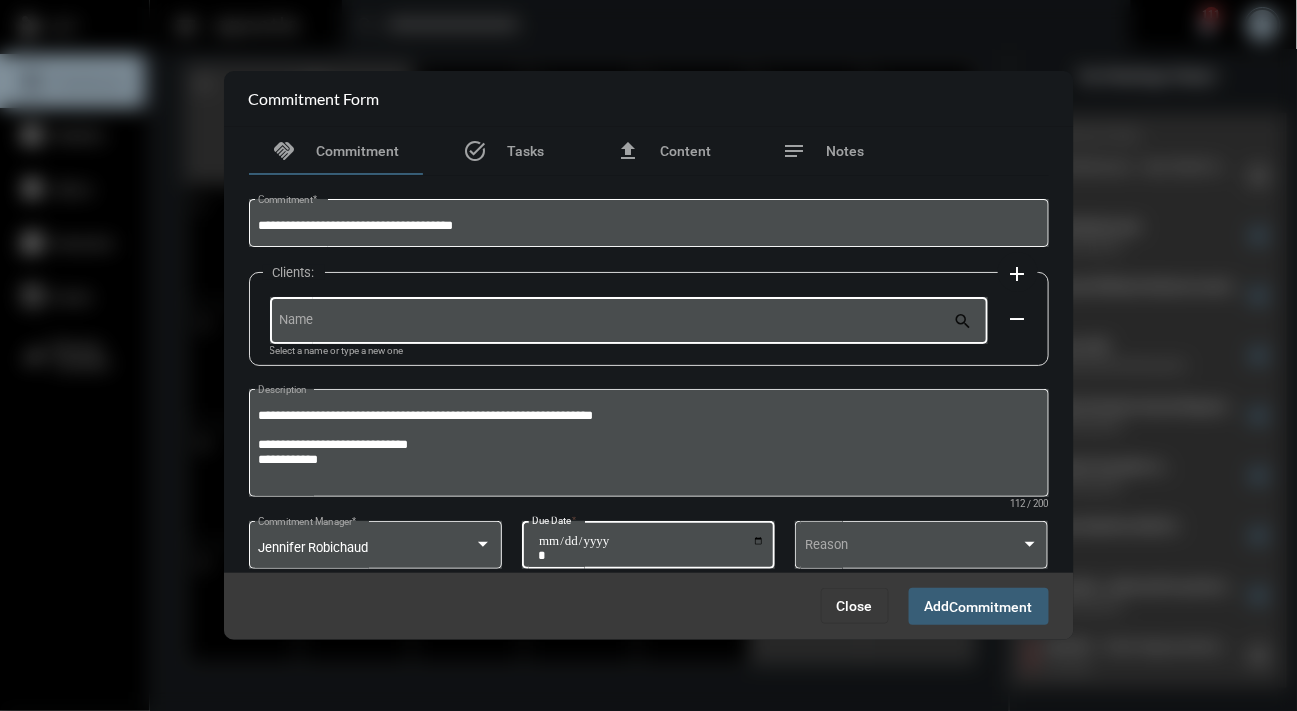 type on "**********" 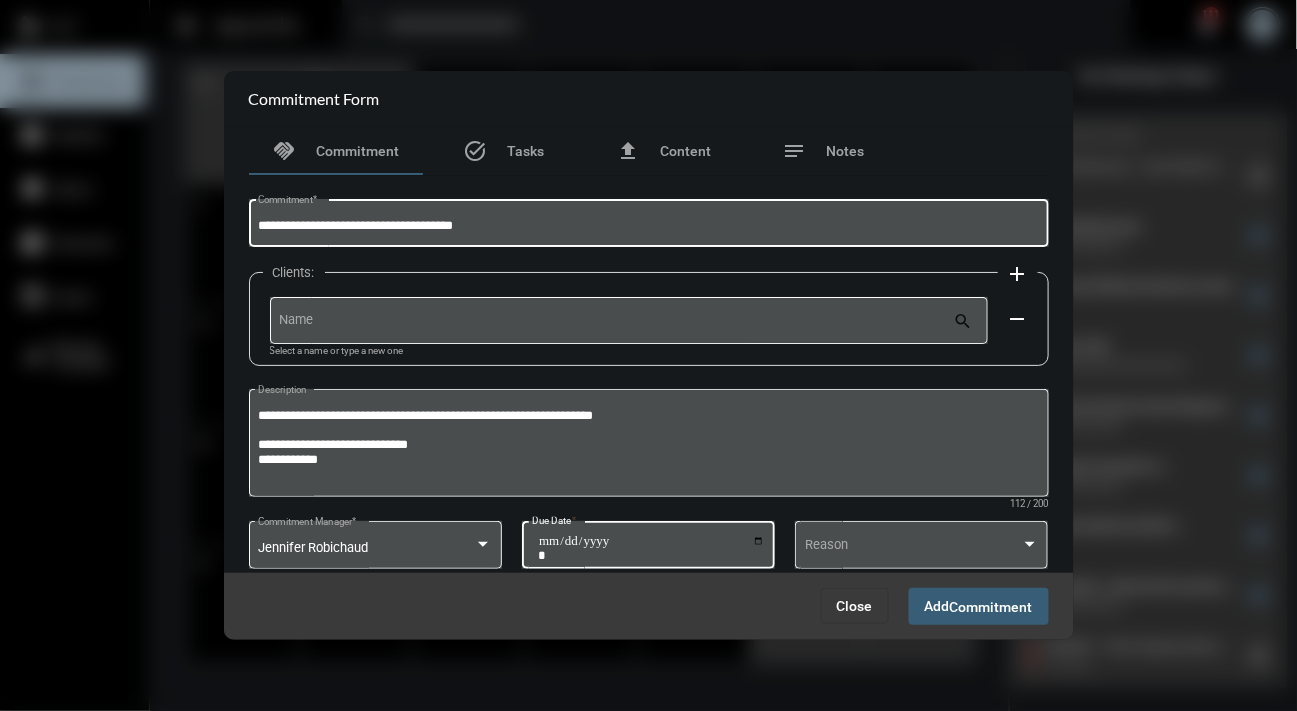 click on "**********" at bounding box center [648, 226] 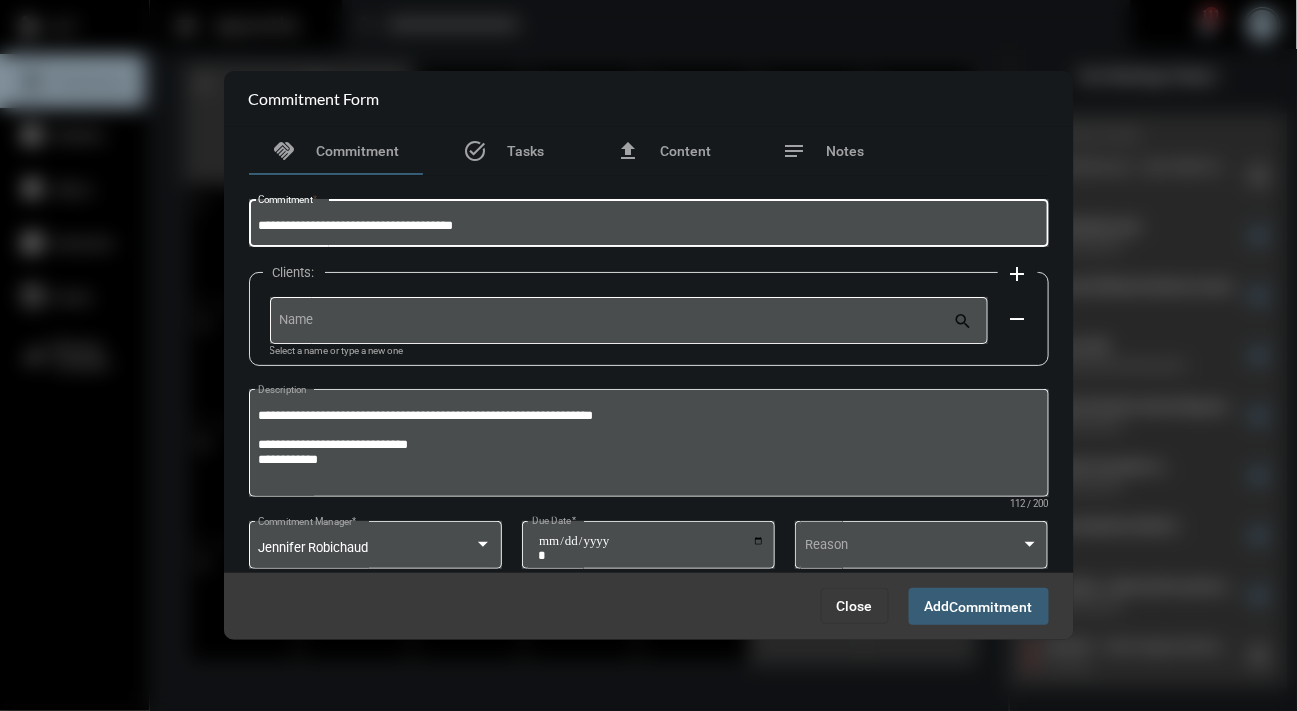 type on "**********" 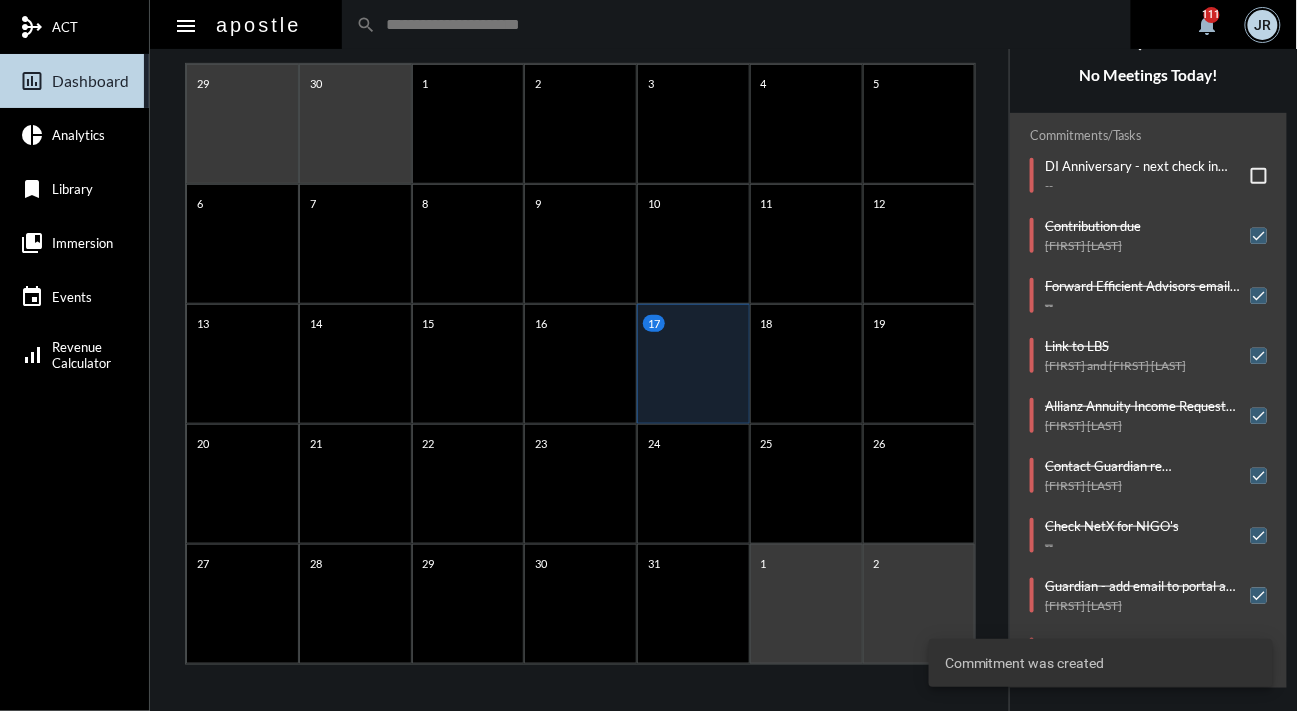 scroll, scrollTop: 0, scrollLeft: 0, axis: both 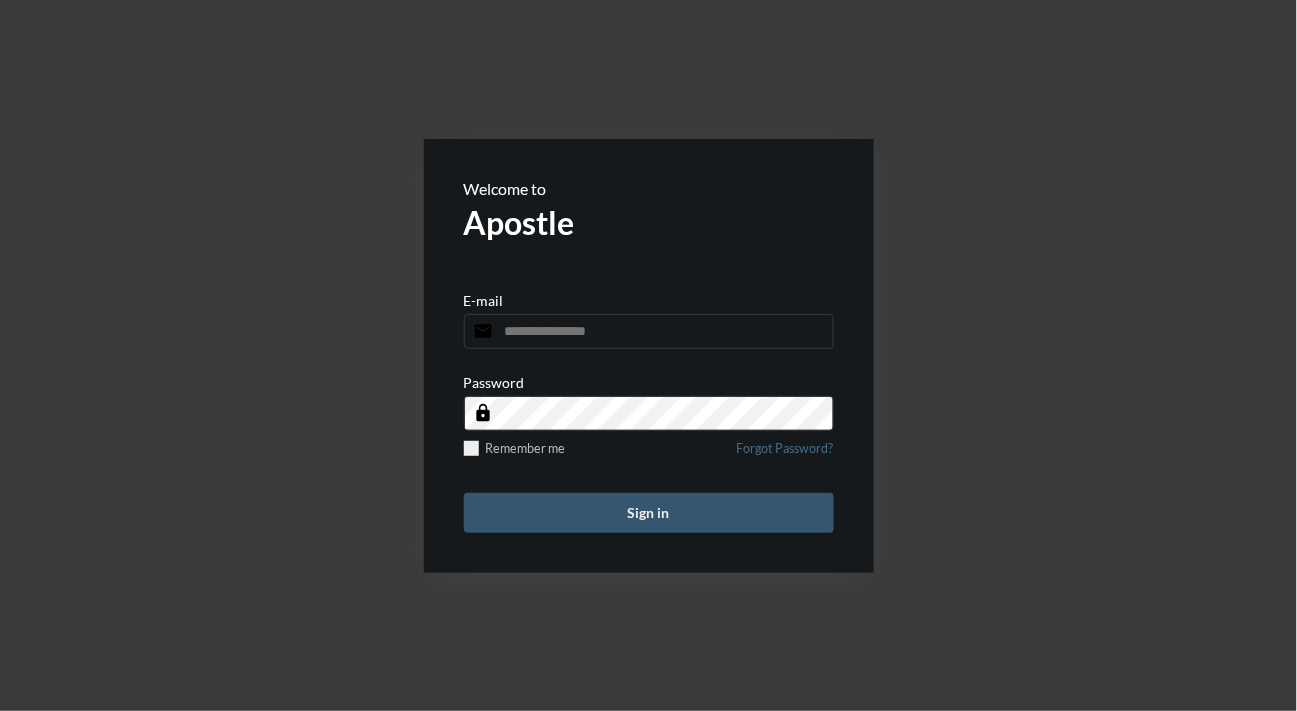 type on "**********" 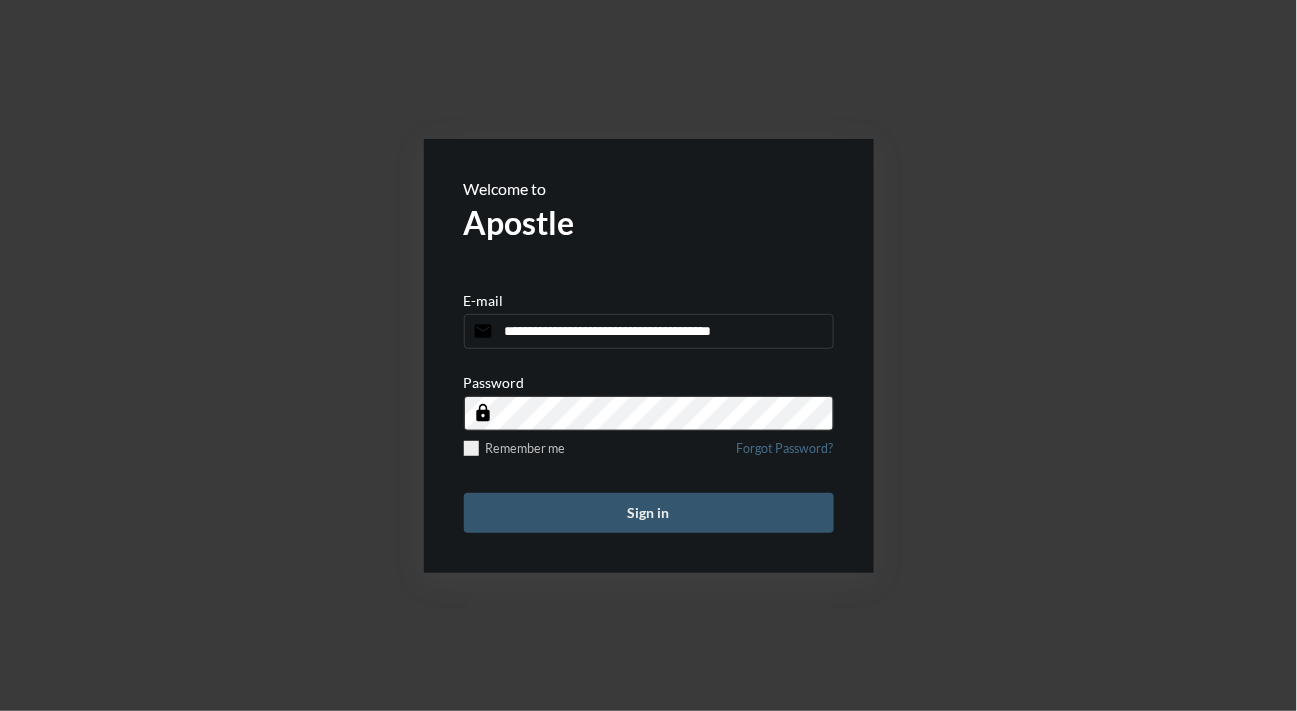 click on "Sign in" at bounding box center (649, 513) 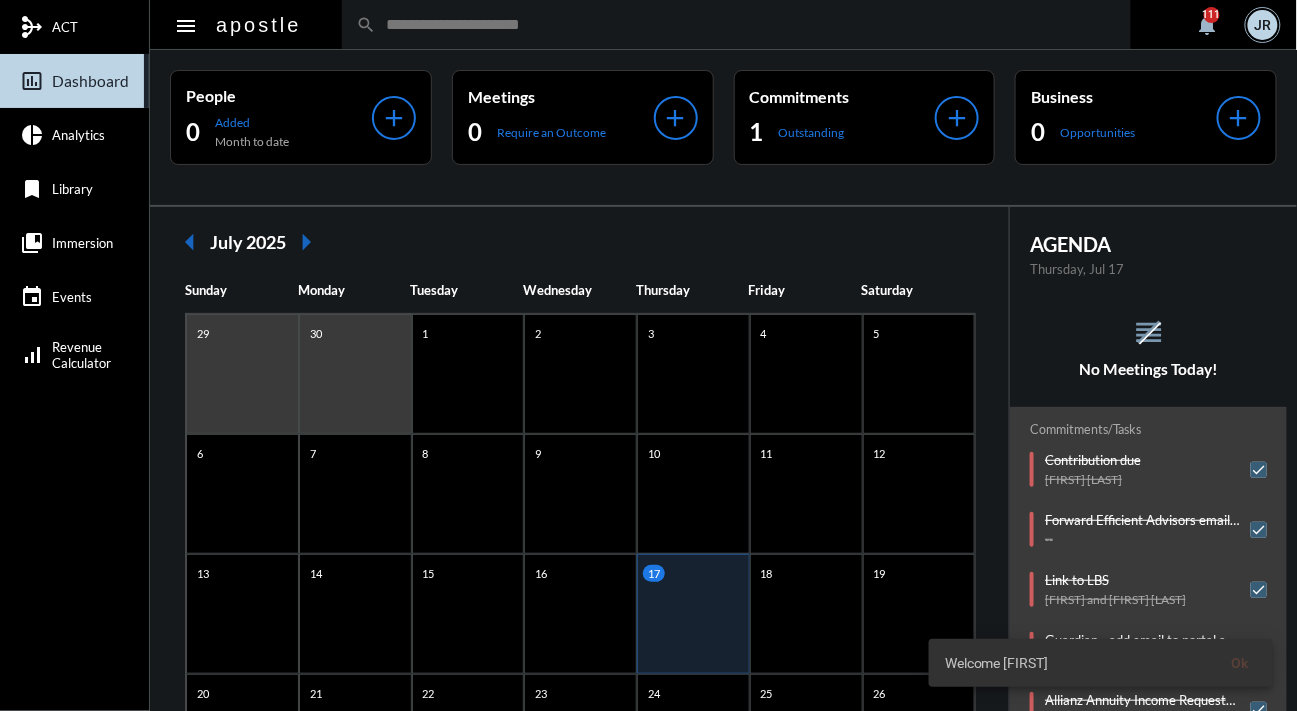 click on "reorder No Meetings Today!" 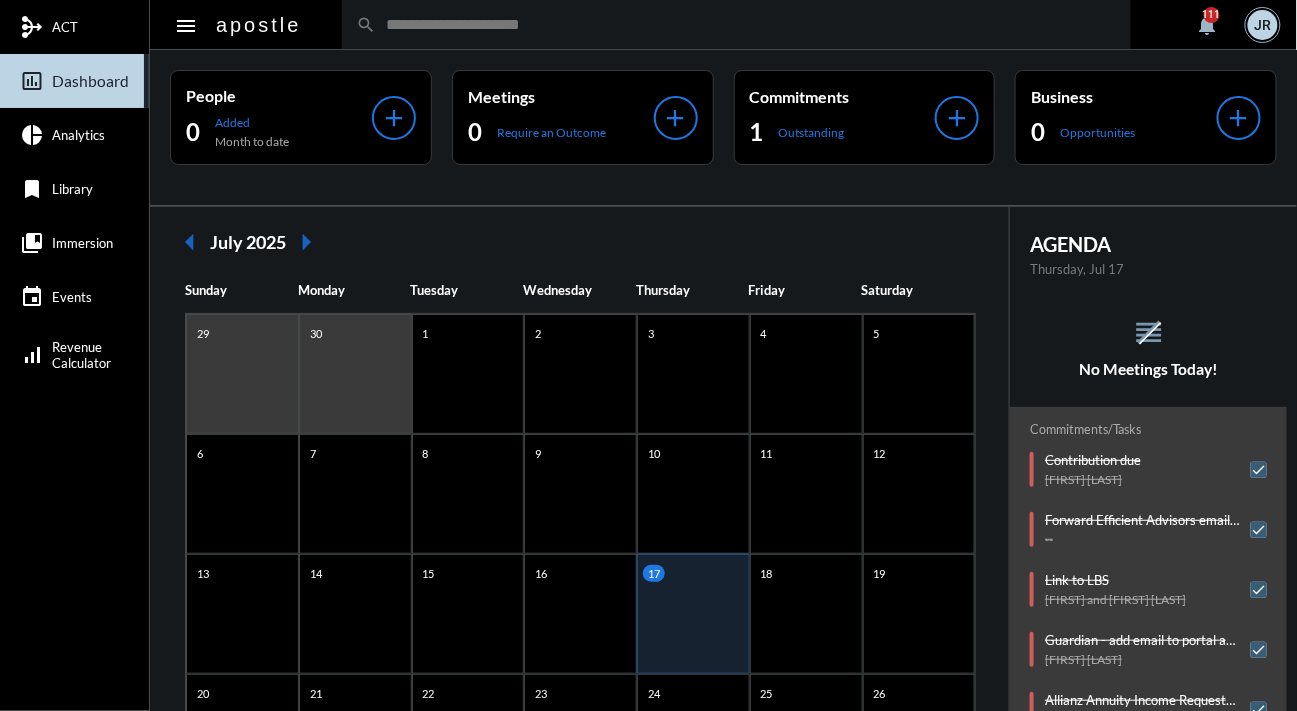 click on "mediation ACT insert_chart_outlined Dashboard pie_chart Analytics bookmark Library collections_bookmark Immersion event Events signal_cellular_alt Revenue Calculator" at bounding box center (74, 355) 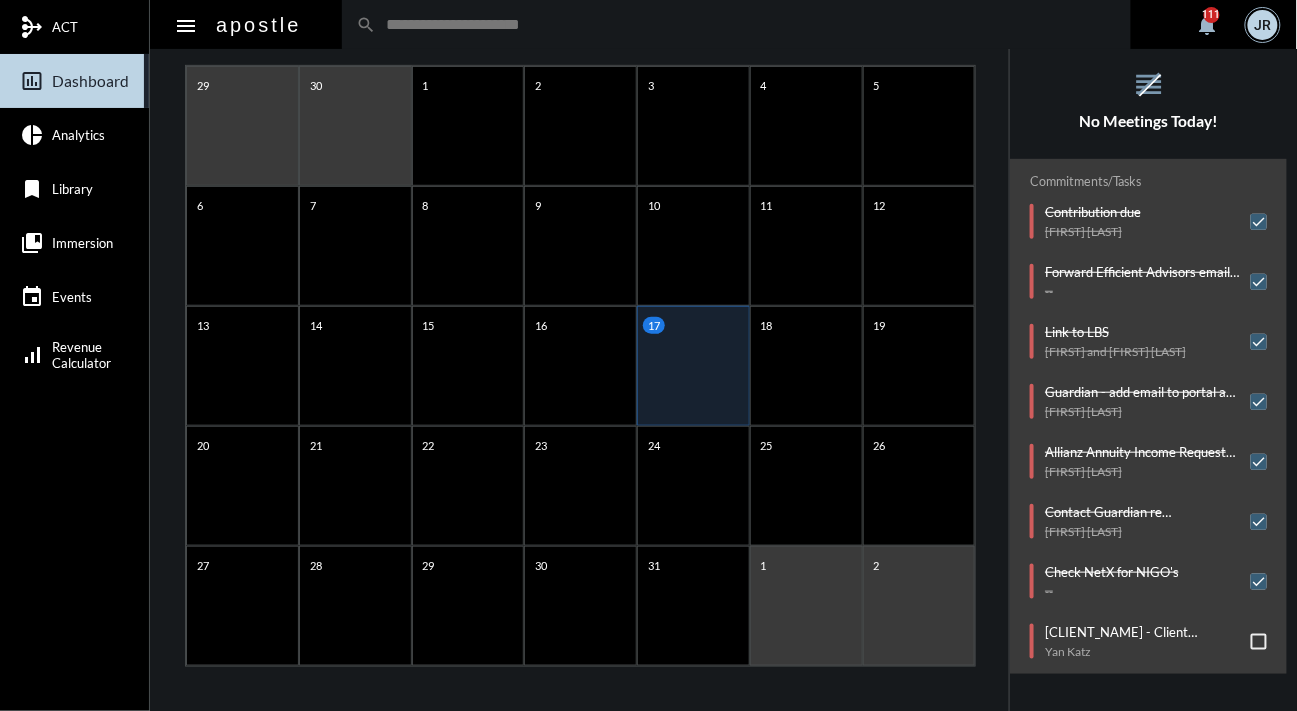 scroll, scrollTop: 250, scrollLeft: 0, axis: vertical 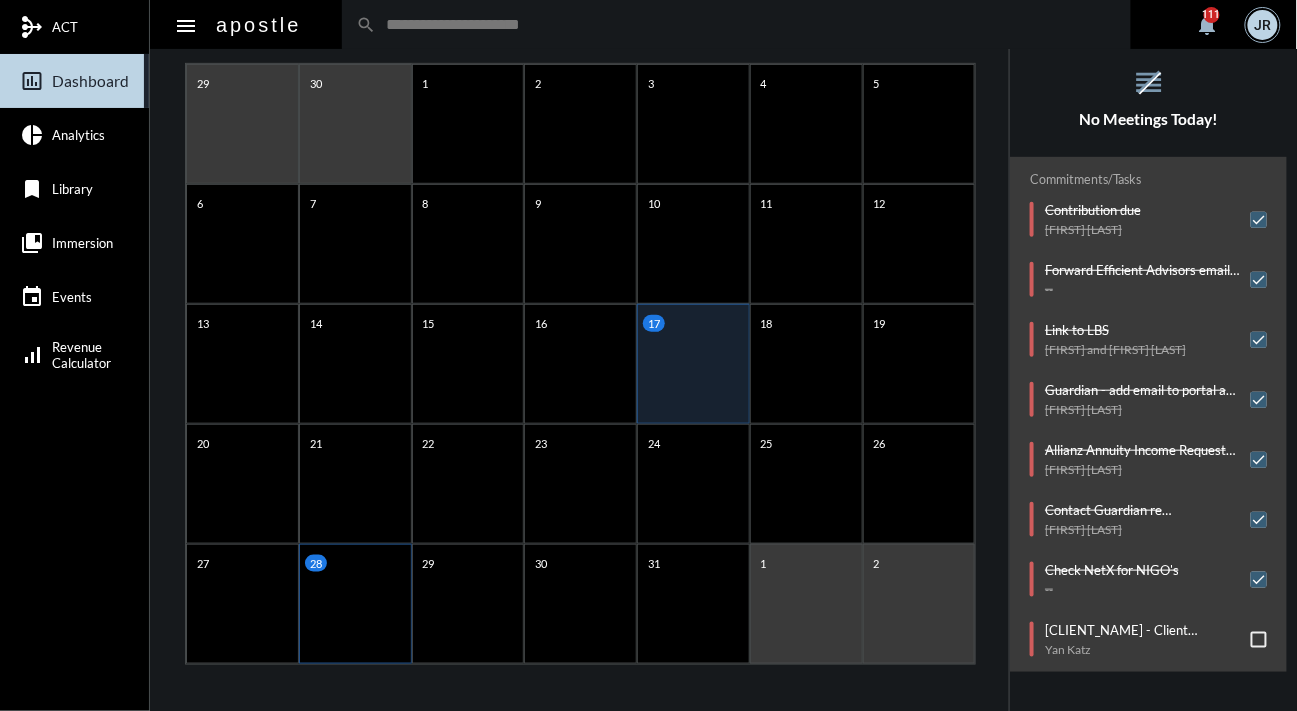 click on "28" 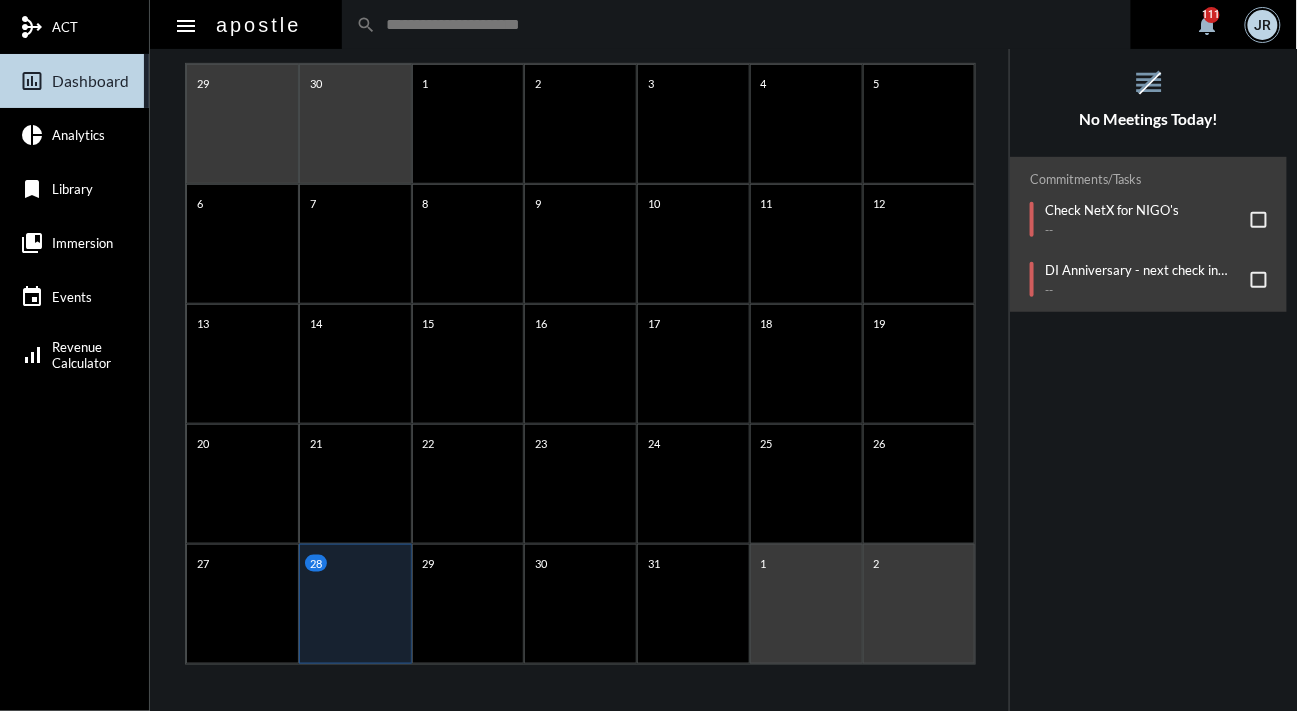 click on "DI Anniversary - next check in due 7/28   --" 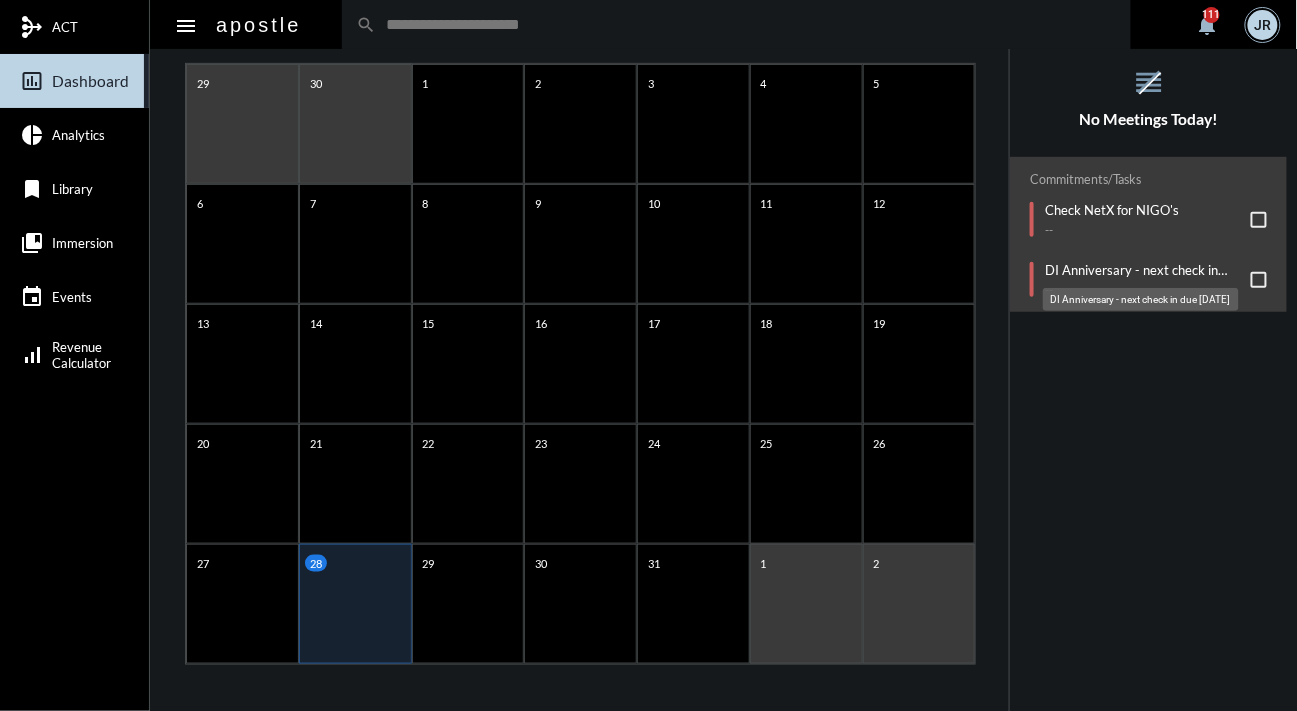 click on "DI Anniversary - next check in due 7/28" 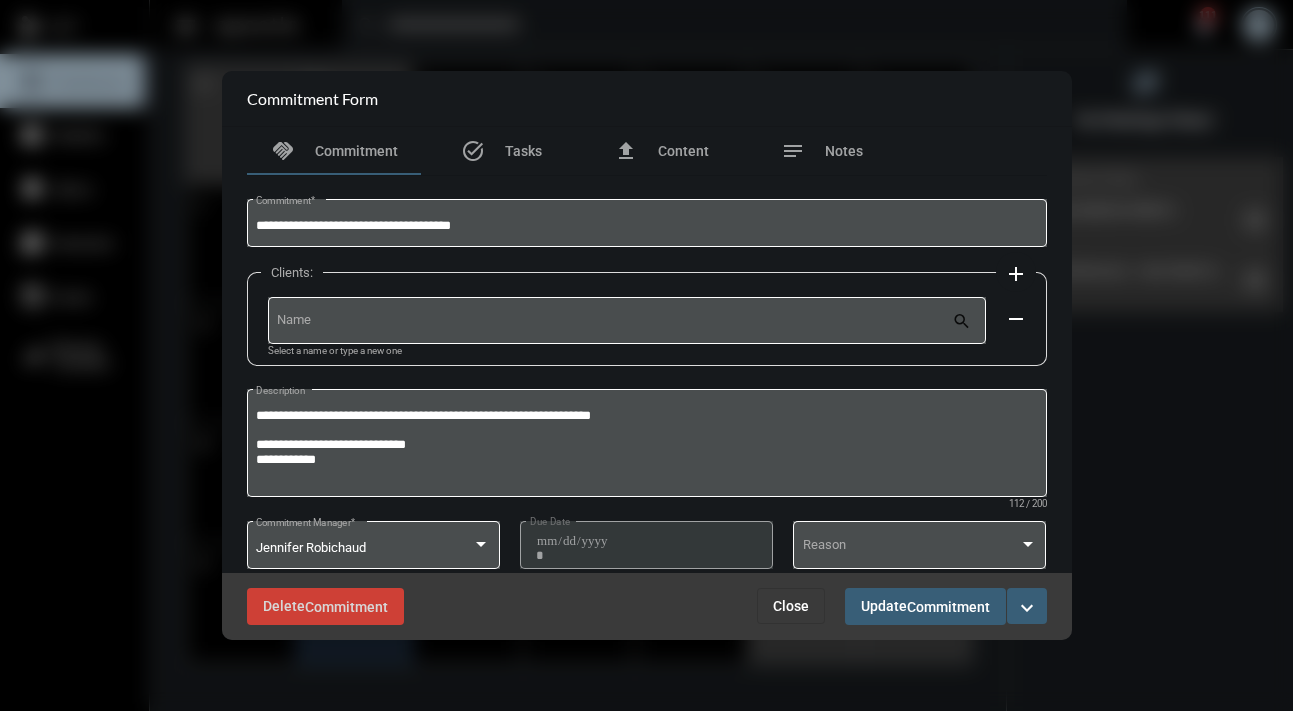 click on "Close" at bounding box center (791, 606) 